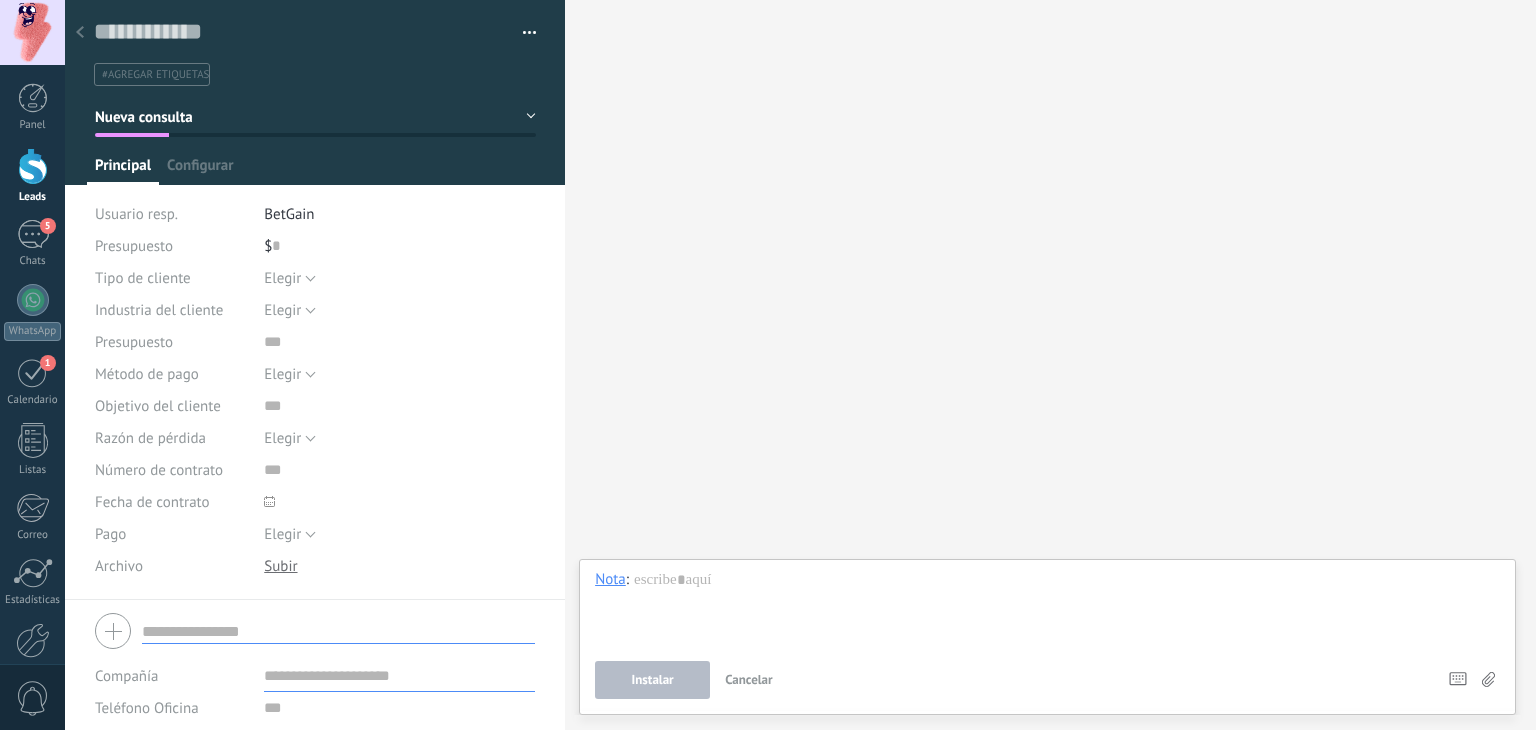 scroll, scrollTop: 0, scrollLeft: 0, axis: both 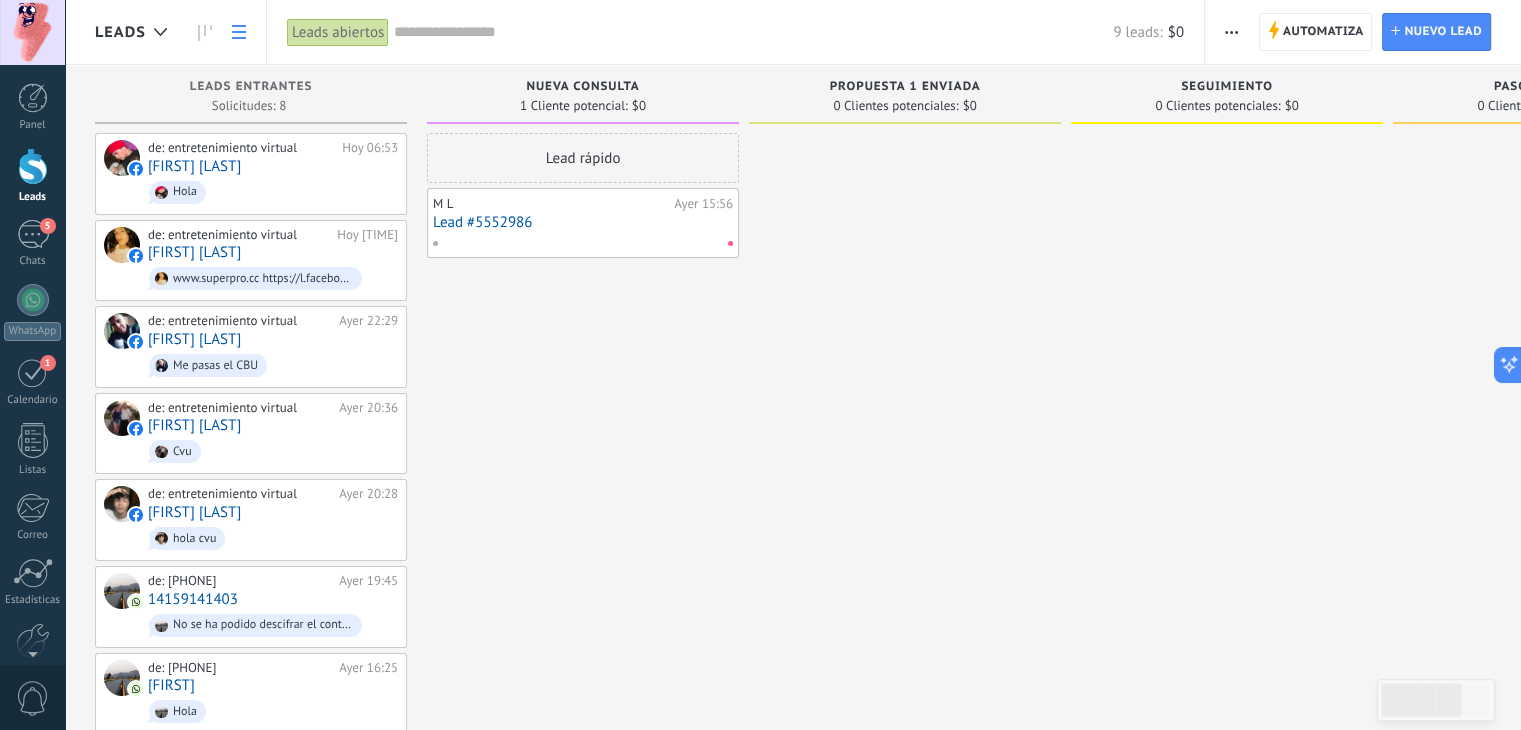 click at bounding box center [239, 32] 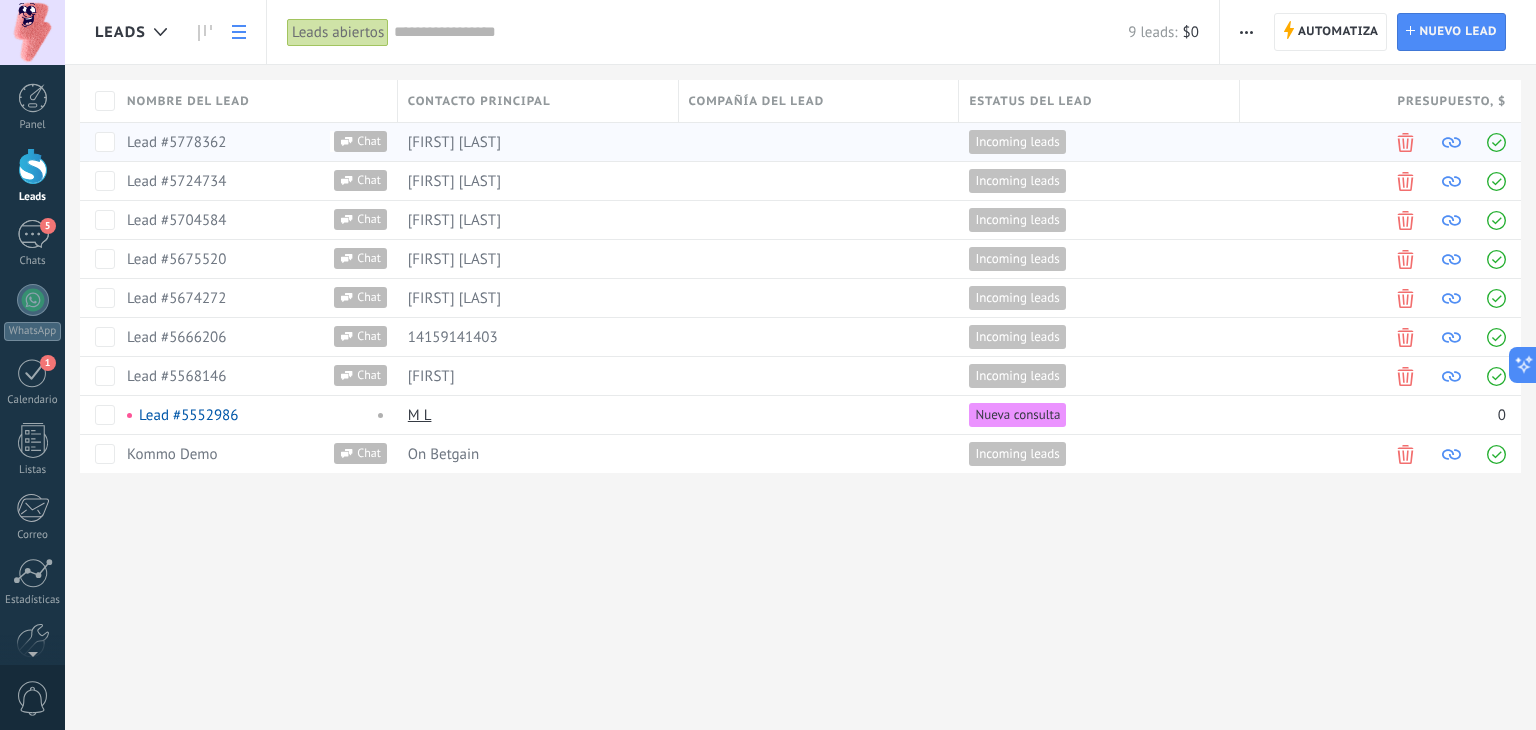 click on "Incoming leads" at bounding box center [1017, 142] 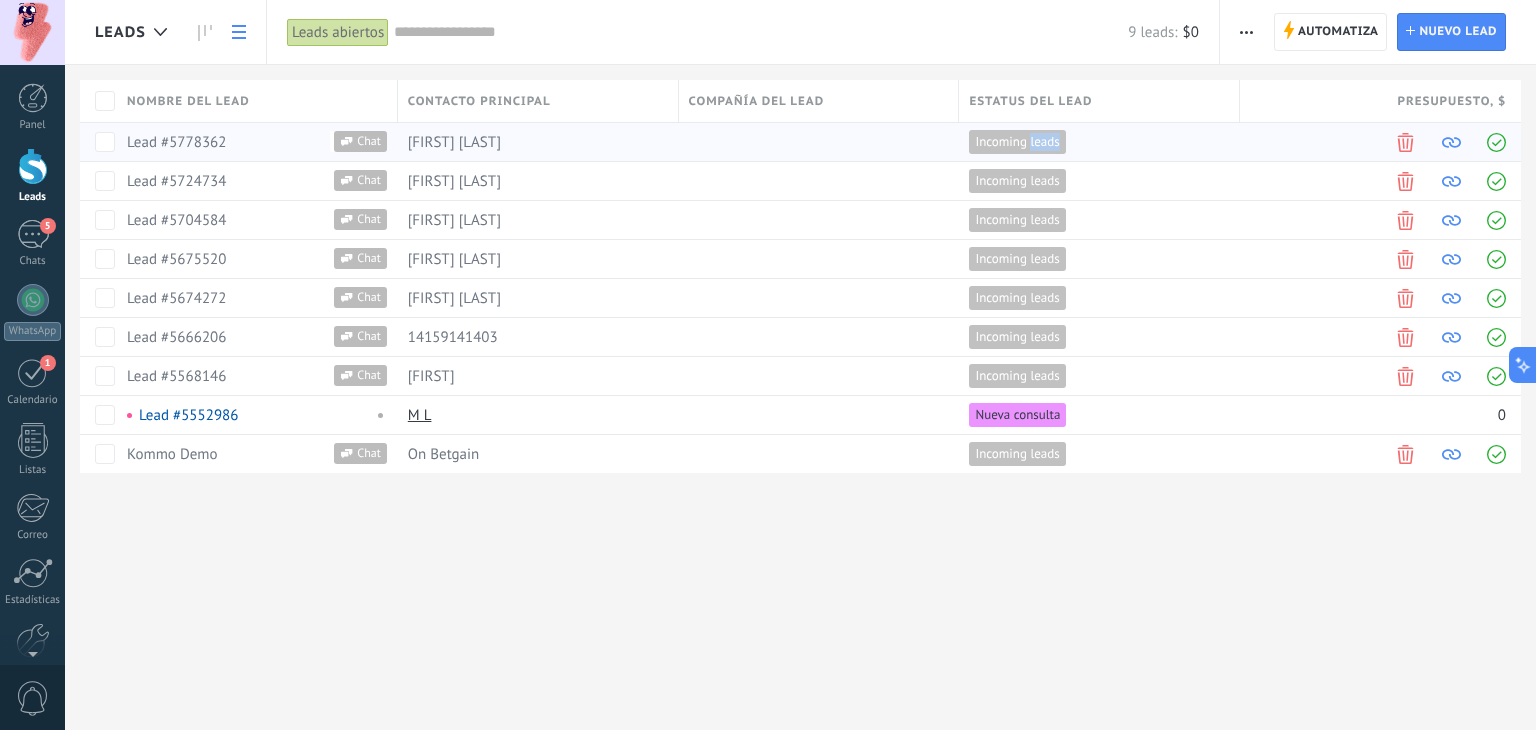 click on "Incoming leads" at bounding box center [1017, 142] 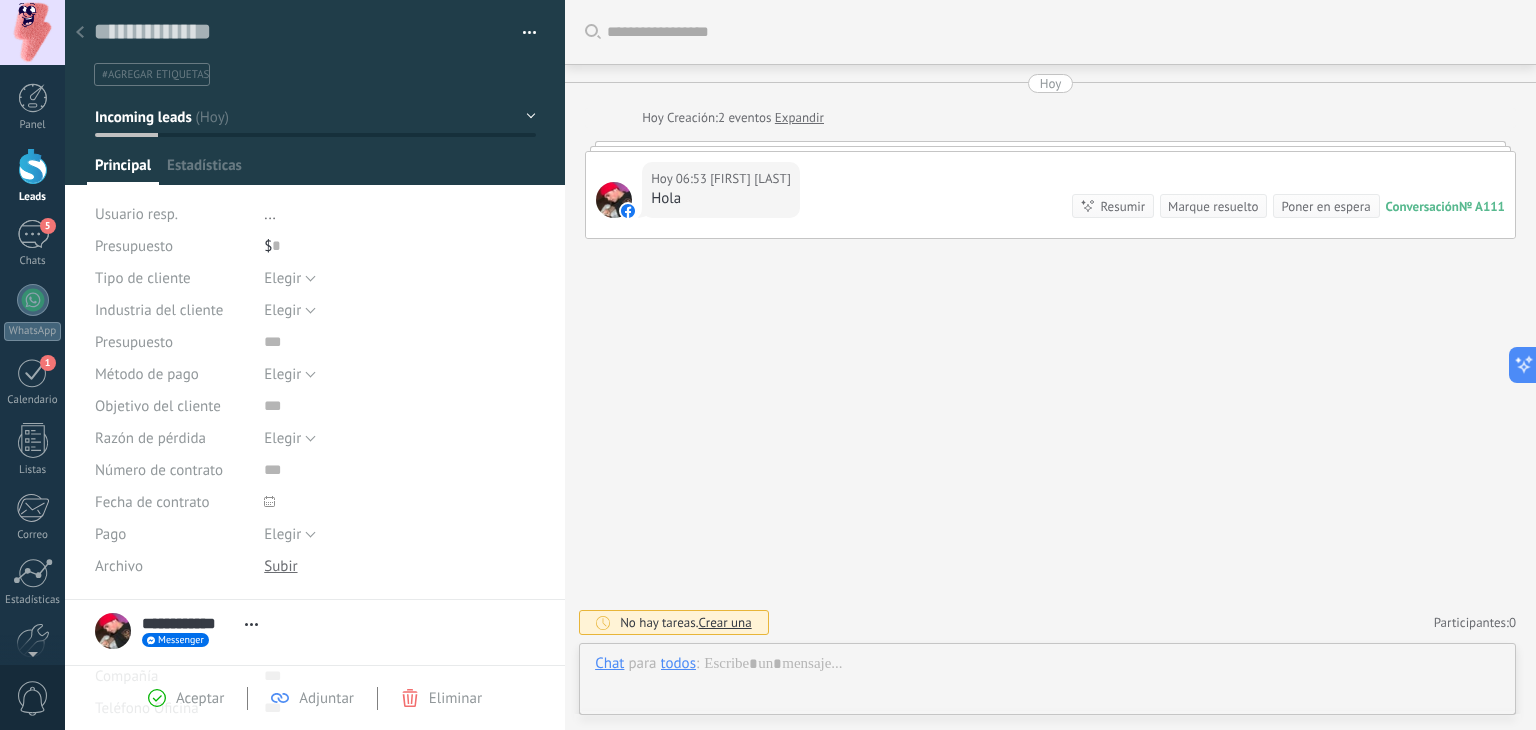 scroll, scrollTop: 29, scrollLeft: 0, axis: vertical 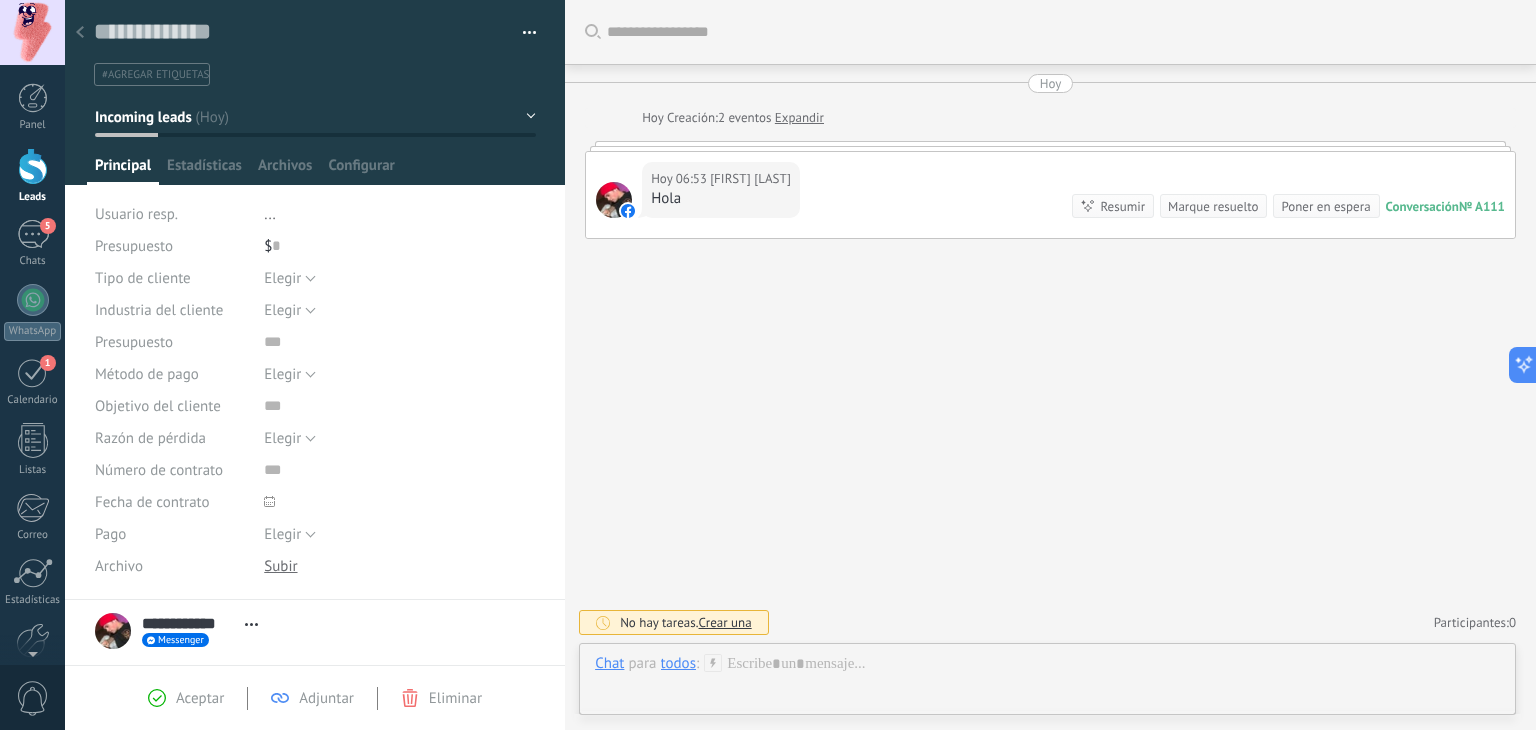 click 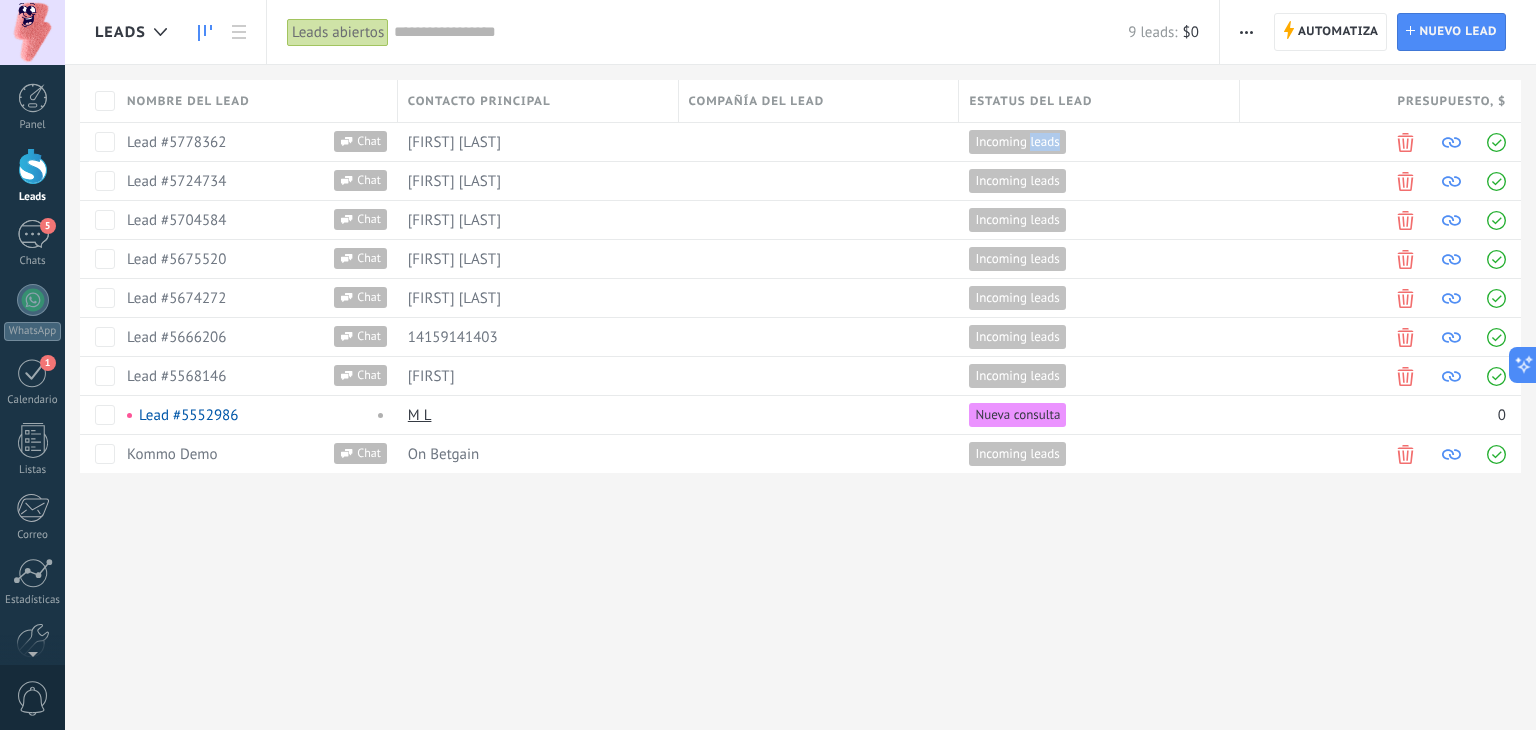click 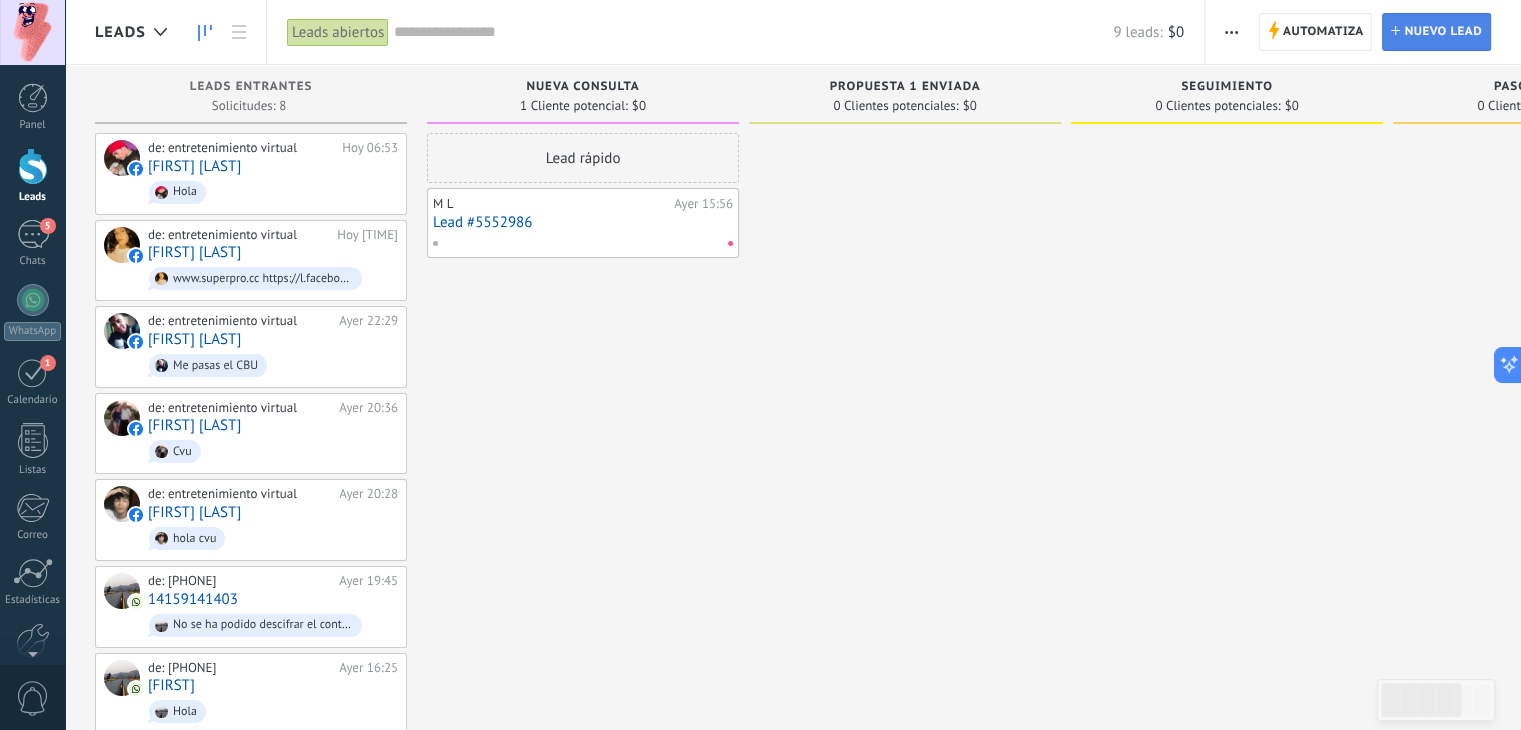 click on "Nuevo lead" at bounding box center (1443, 32) 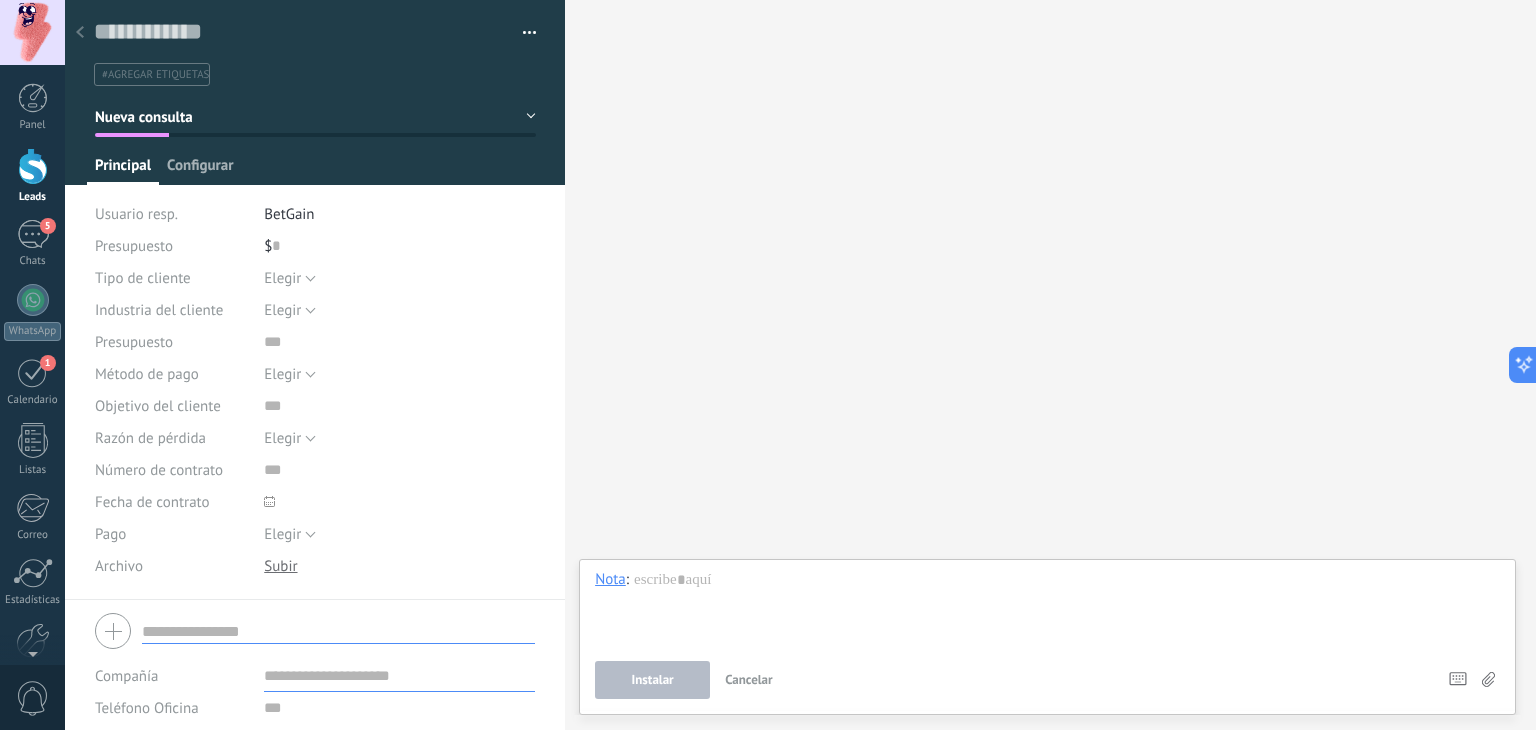 click on "Configurar" at bounding box center [200, 170] 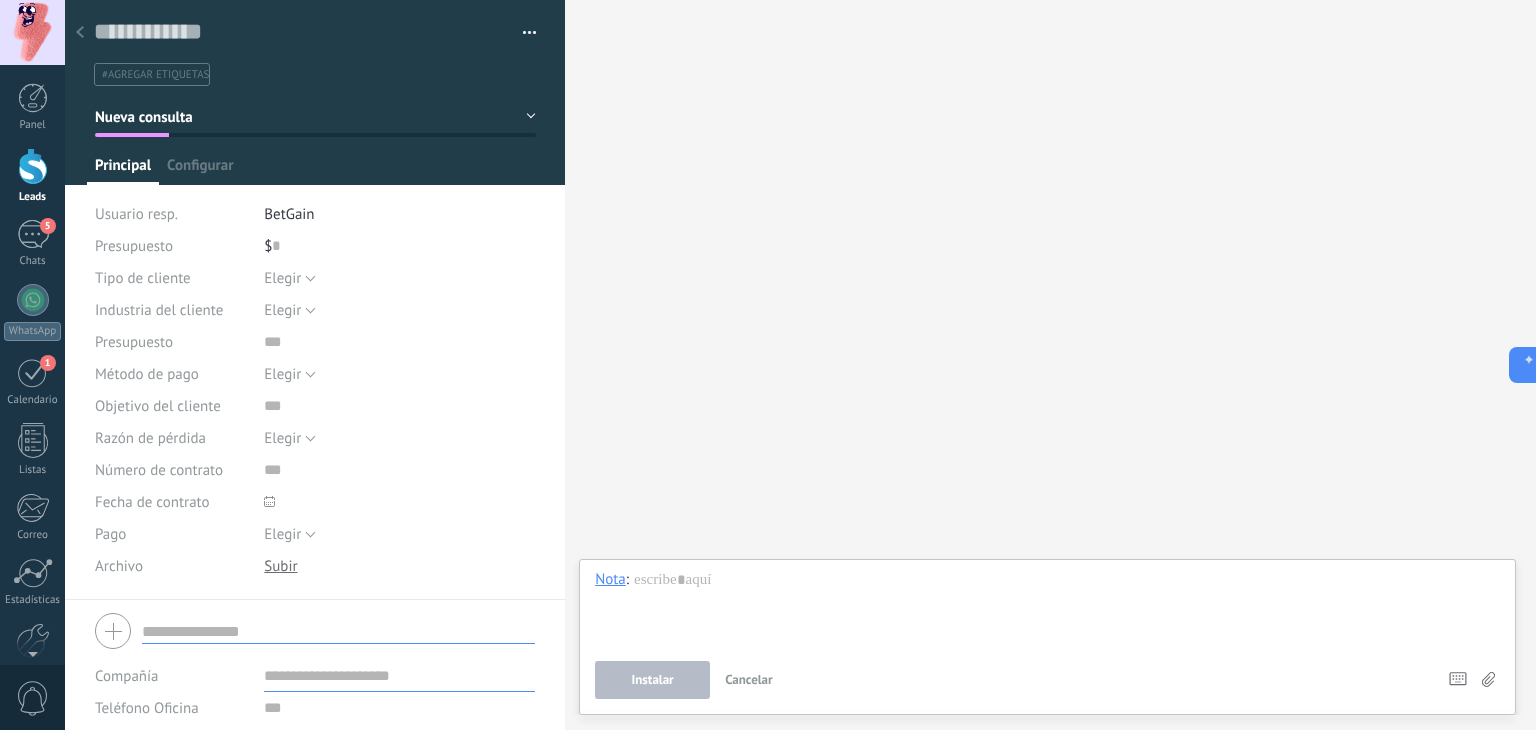 click at bounding box center (315, 92) 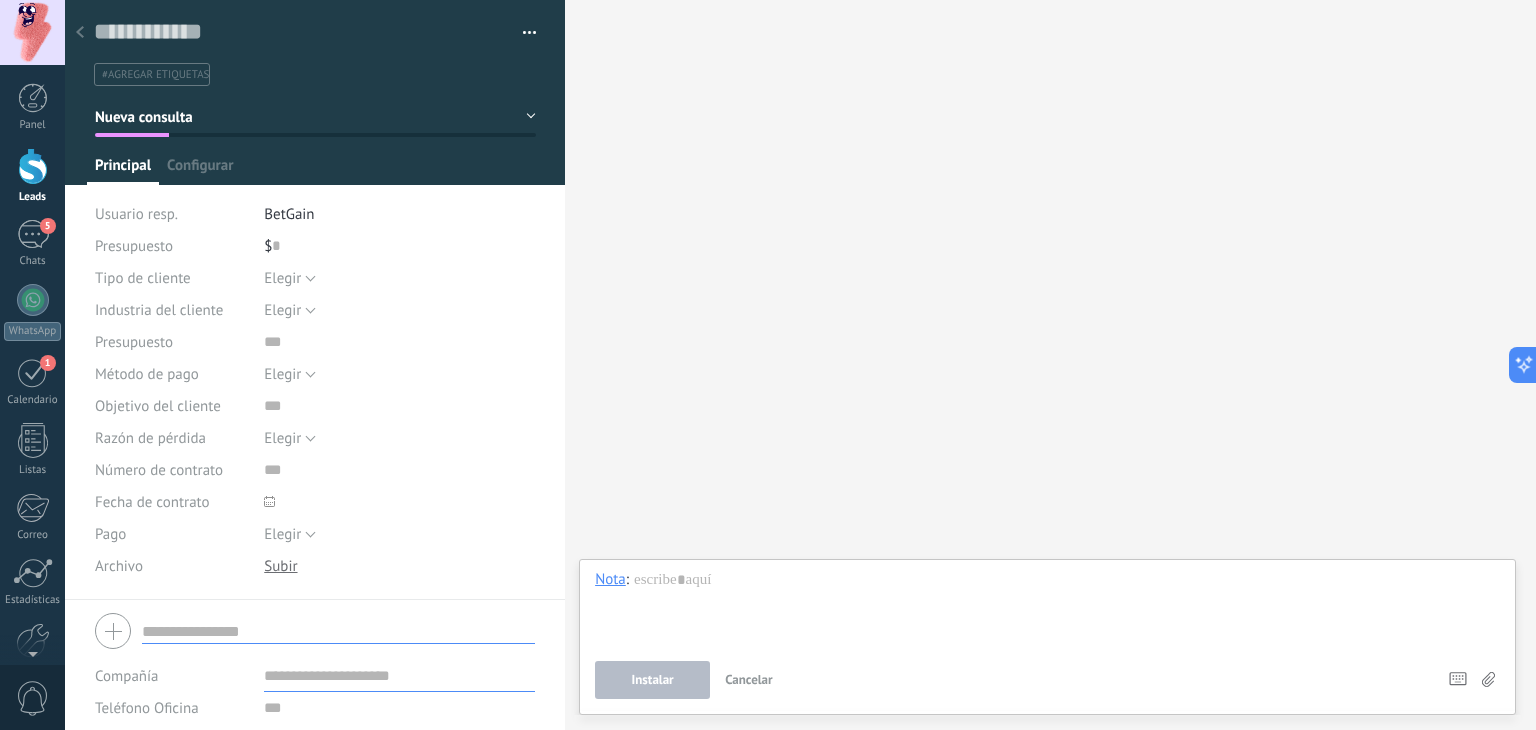 click on "Nueva consulta" at bounding box center [315, 117] 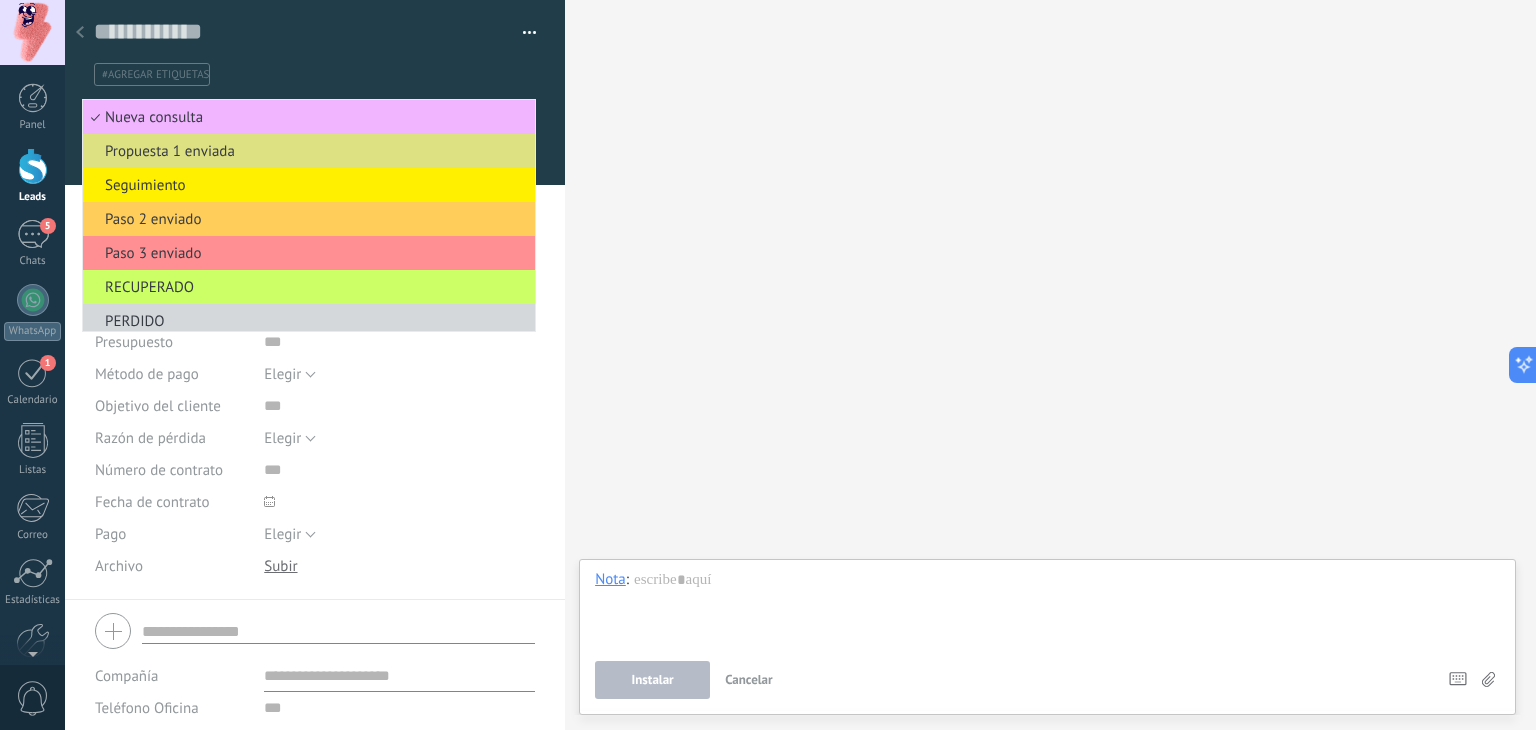 click on "Leads Leads abiertos Aplicar 9 leads: $0 Leads abiertos Mis leads Leads ganados Leads perdidos Leads sin tareas Leads atrasados Guardar Propiedades de leads Todo el tiempo Todo el tiempo Hoy Ayer Últimos ** 30 dias Esta semana La última semana Este mes El mes pasado Este trimestre Este año Ninguno Leads Entrantes Nueva consulta Propuesta 1 enviada Seguimiento Paso 2 enviado Paso 3 enviado RECUPERADO PERDIDO Etapas activas Seleccionar todo Presupuesto insuficiente No hay necesidad para el producto No satisfecho con las condiciones Comprado del competidor Razón no definida Razones de pérdidas Seleccionar todo Tel. Correo Formulario Chat Todo valores Seleccionar todo Kommo Demo 5492664905645 entretenimiento virtual entretenimiento virtual Todo valores Seleccionar todo Hoy Mañana Esta semana Este mes Este trimestre No hay tareas atrasadas Todo valores - Seleccionar todo Vacío Individual Entidad legal Todo valores Seleccionar todo Vacío Retail & ecommerce Salud & bienestar Turismo **" at bounding box center [768, 365] 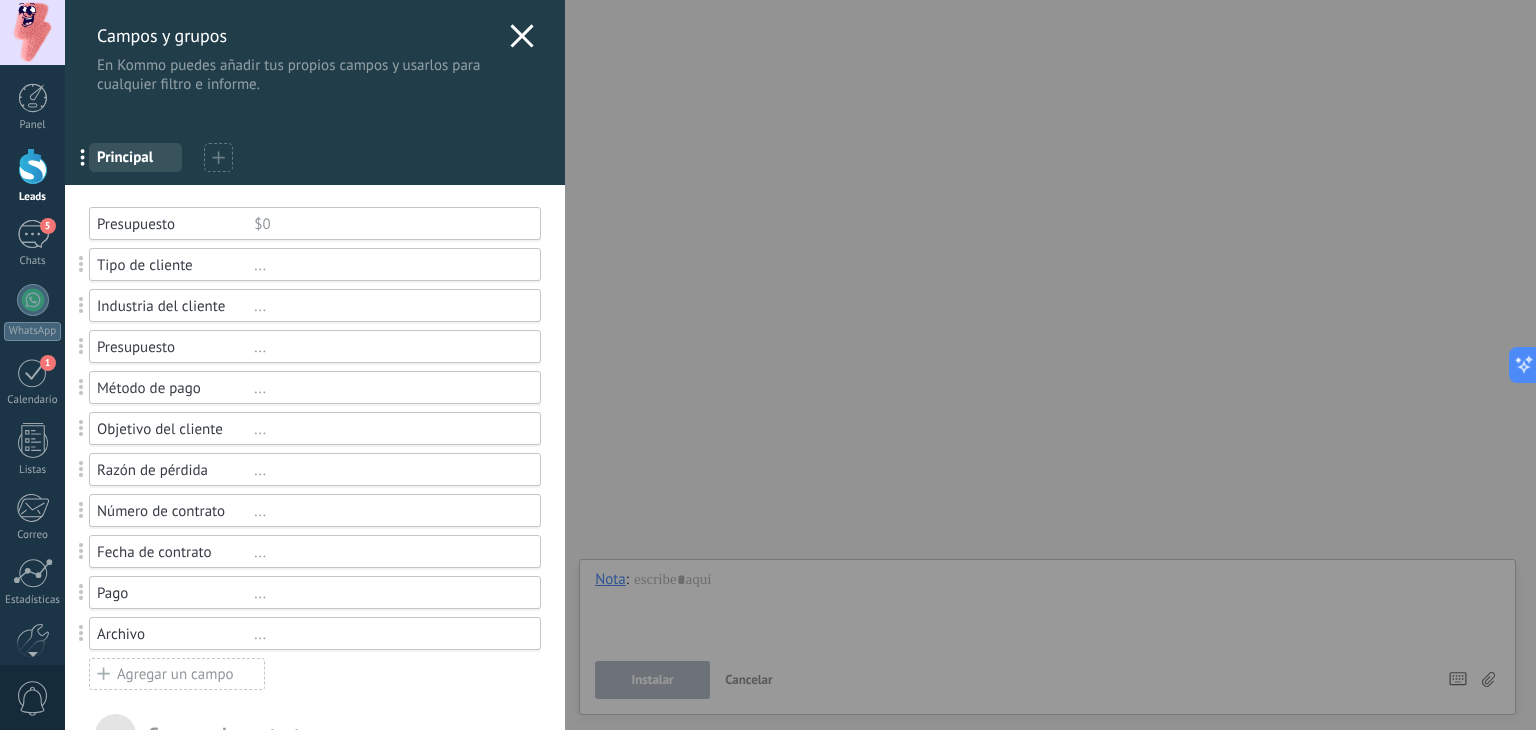 click on "Principal" at bounding box center (135, 157) 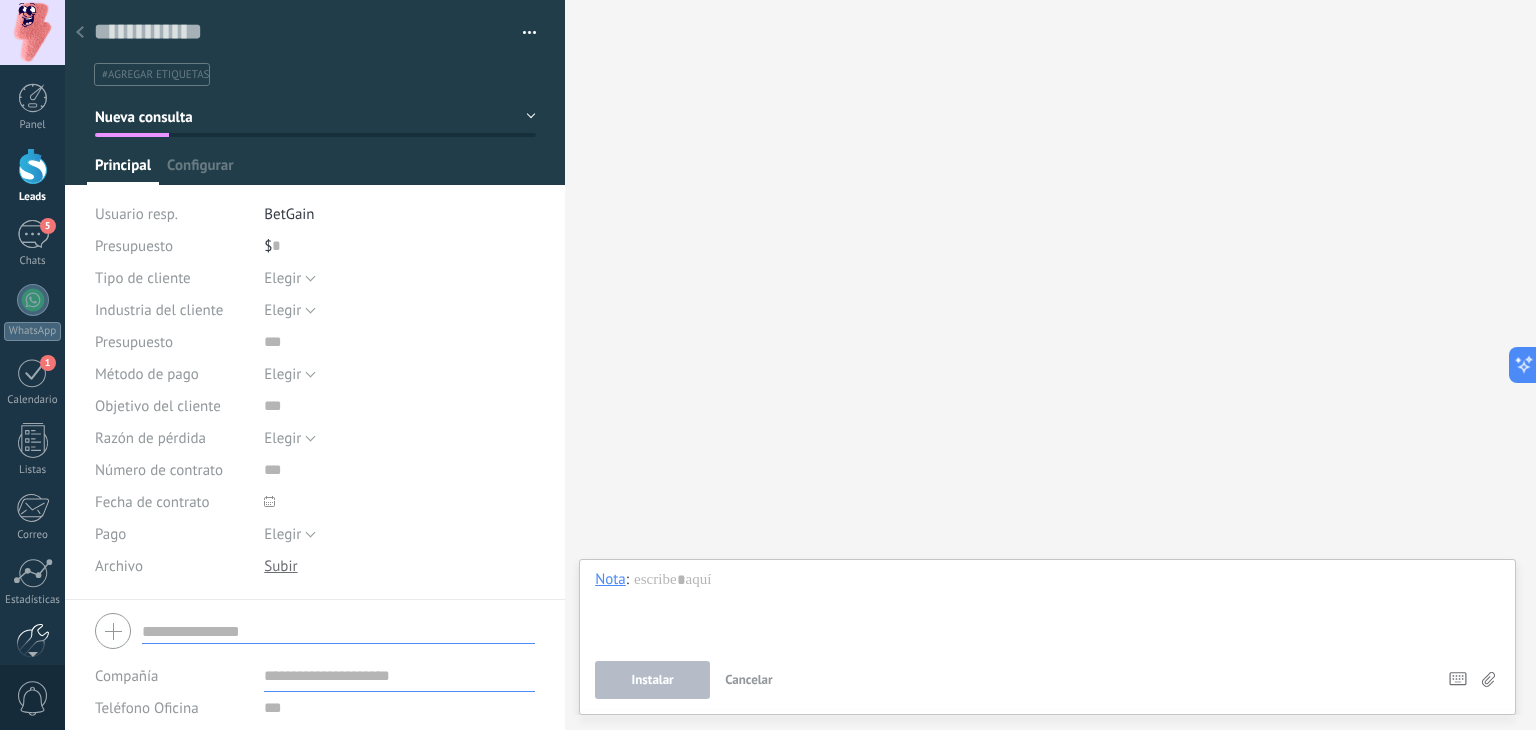 click at bounding box center (33, 640) 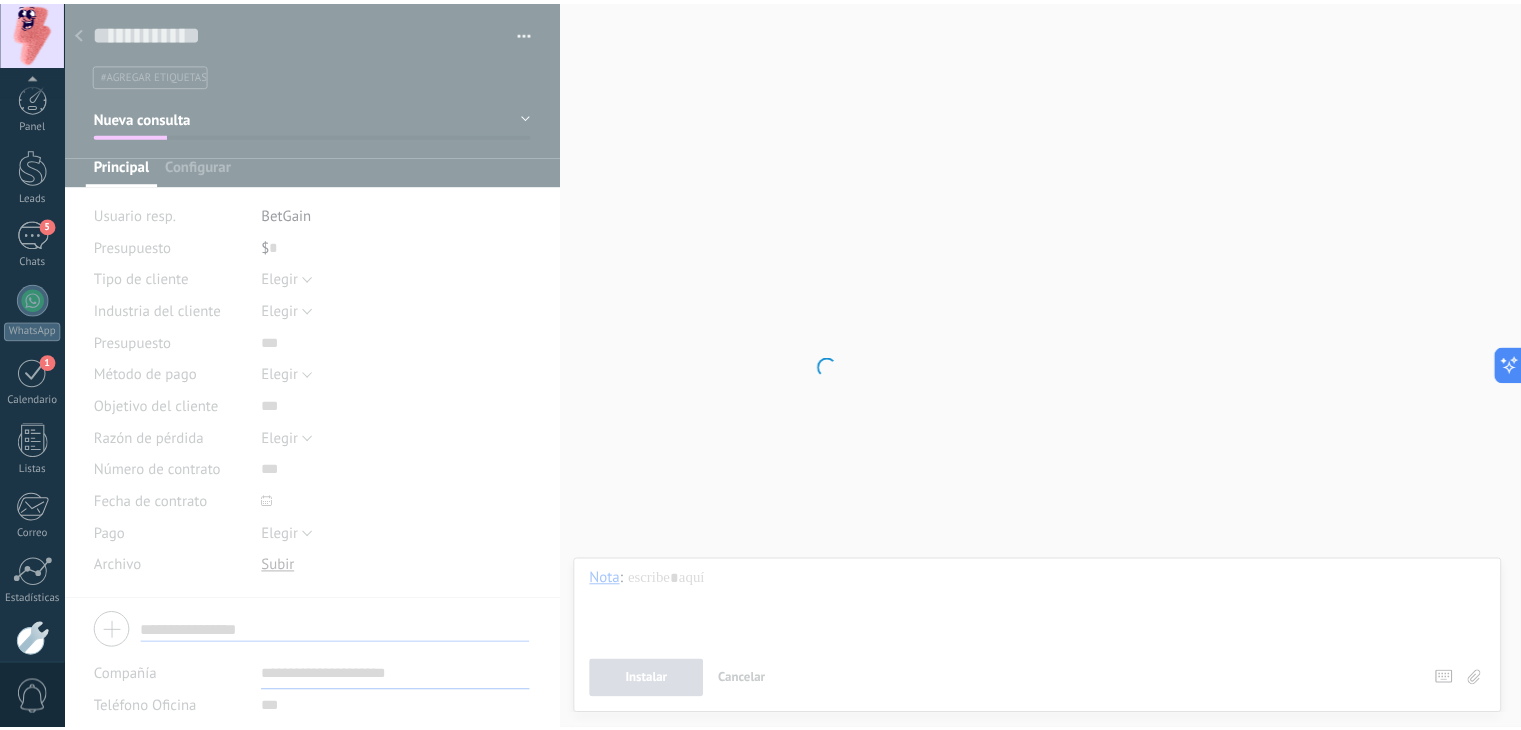 scroll, scrollTop: 101, scrollLeft: 0, axis: vertical 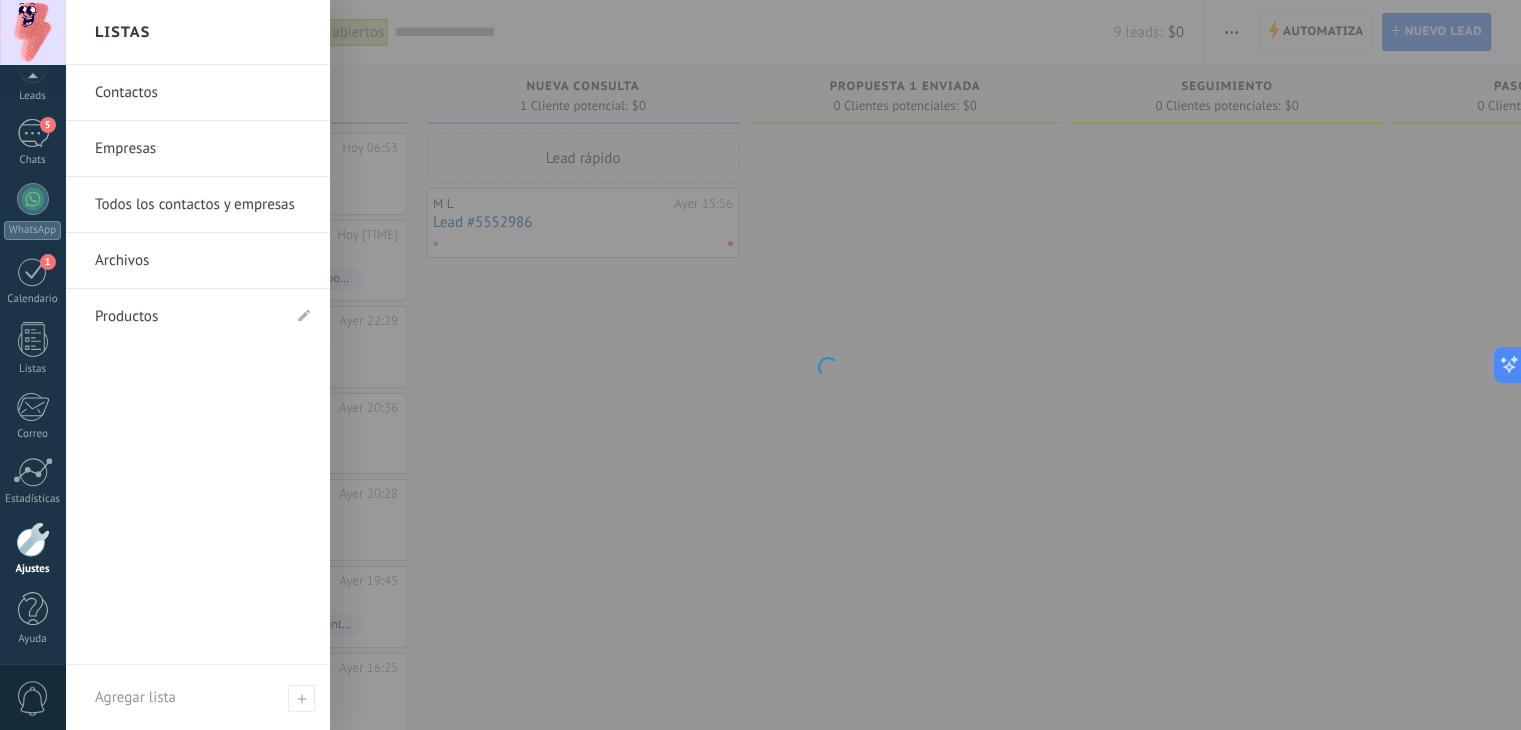 click on "Productos" at bounding box center (187, 317) 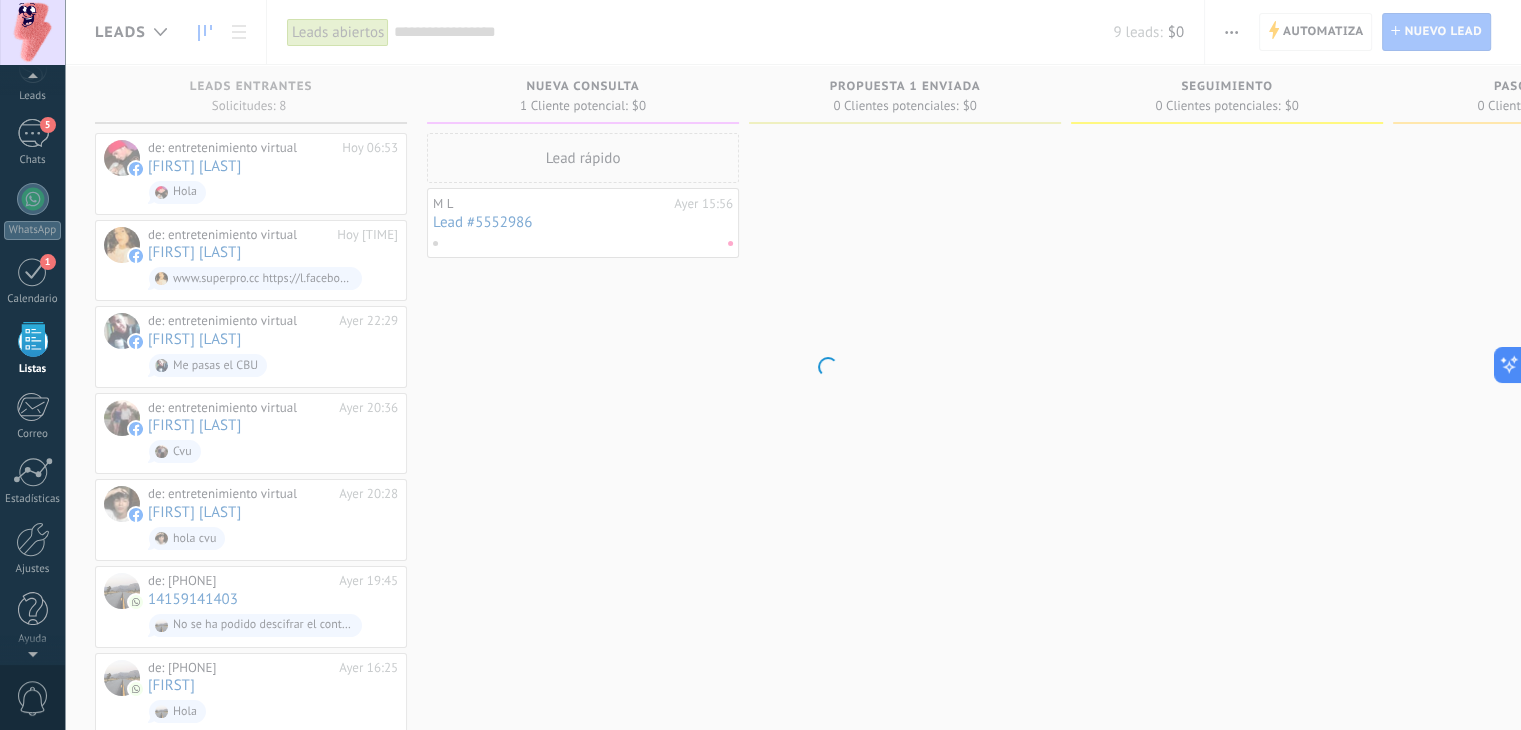 scroll, scrollTop: 51, scrollLeft: 0, axis: vertical 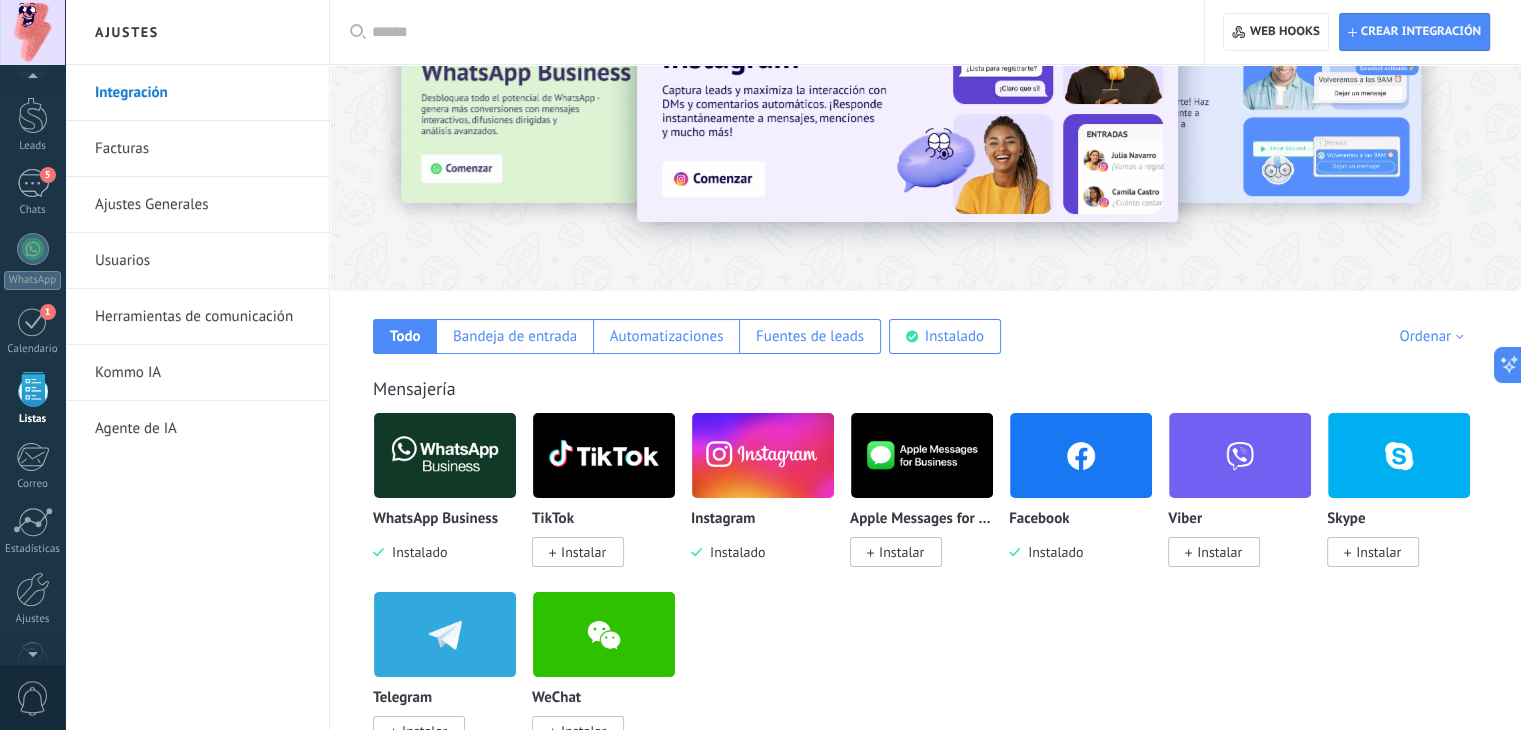 click on "Ajustes Generales" at bounding box center [202, 205] 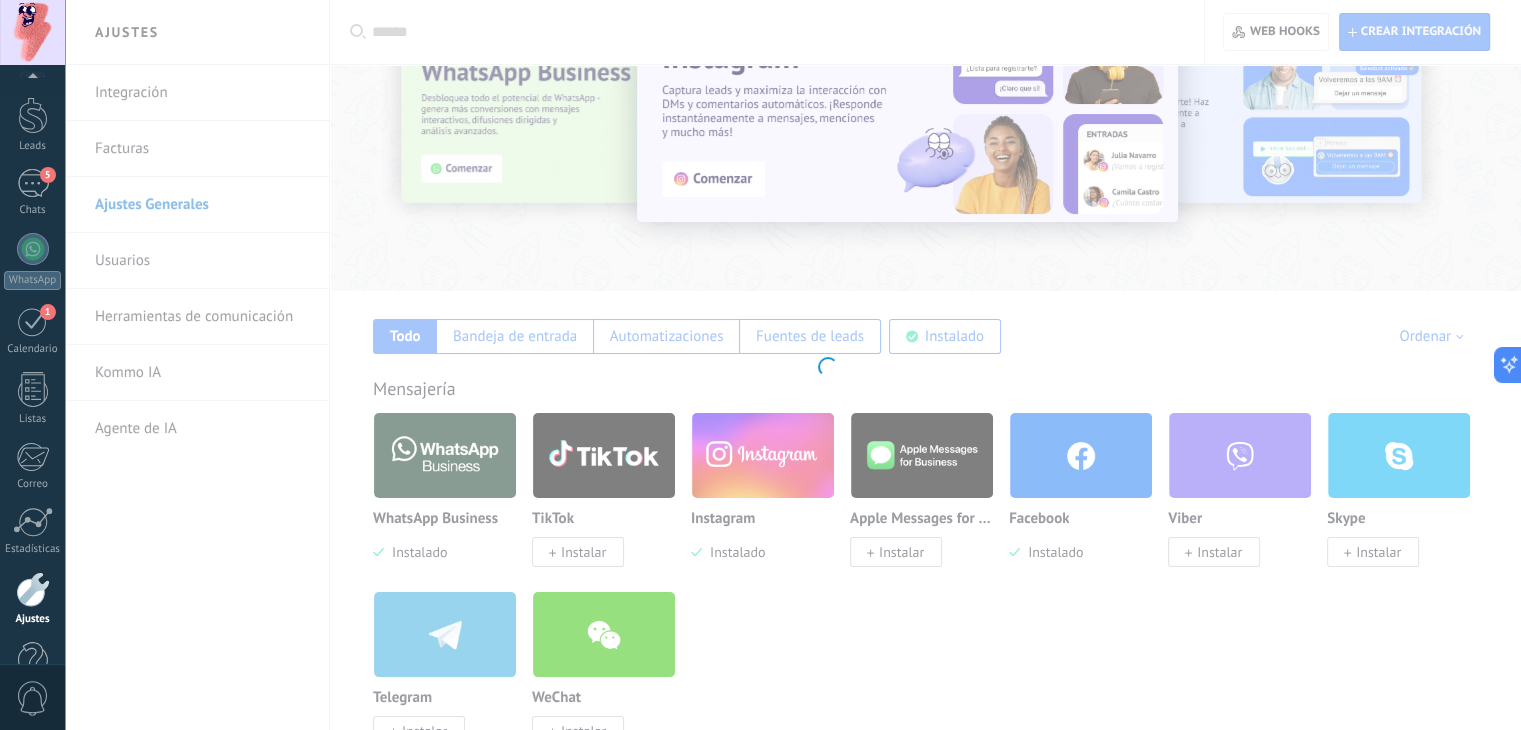 scroll, scrollTop: 101, scrollLeft: 0, axis: vertical 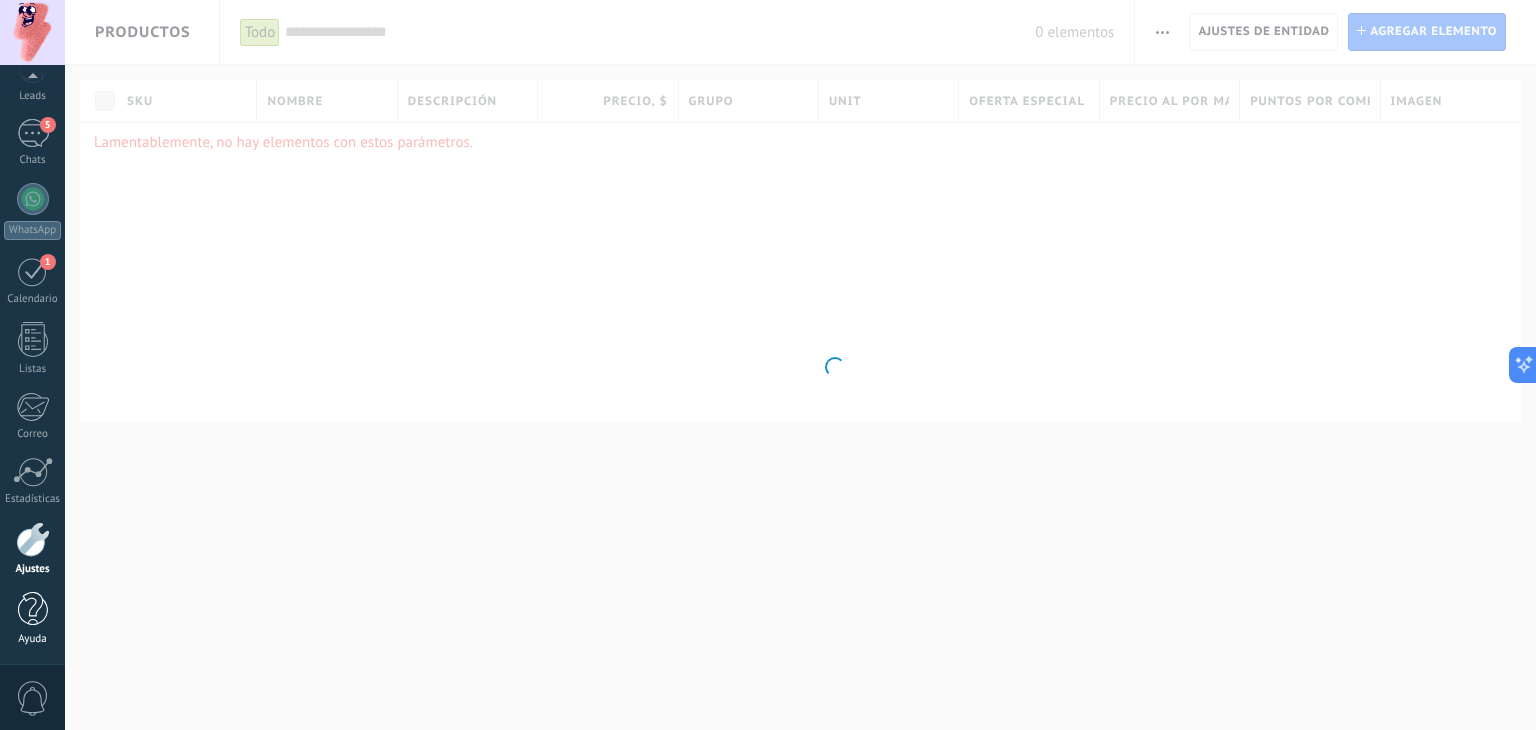 click at bounding box center (33, 609) 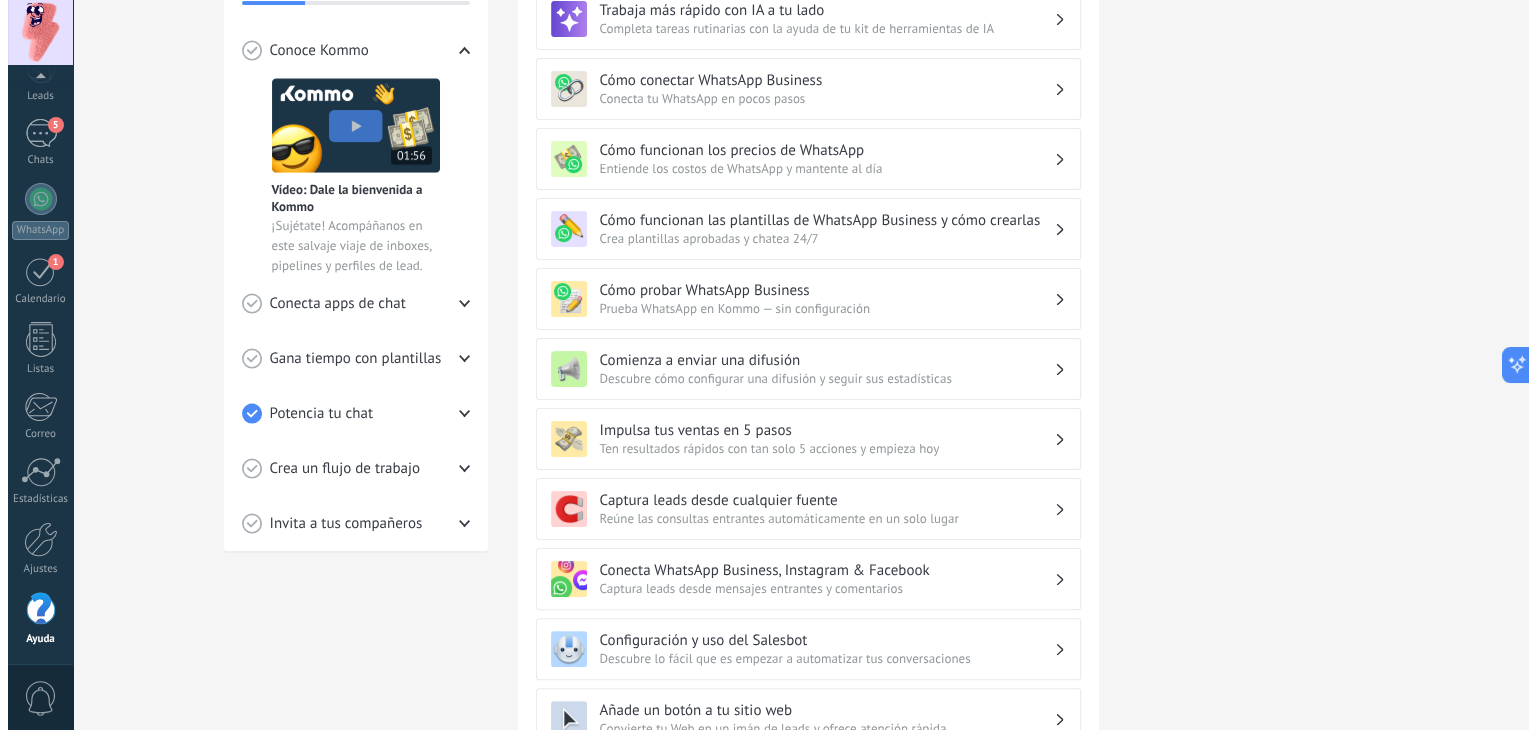 scroll, scrollTop: 400, scrollLeft: 0, axis: vertical 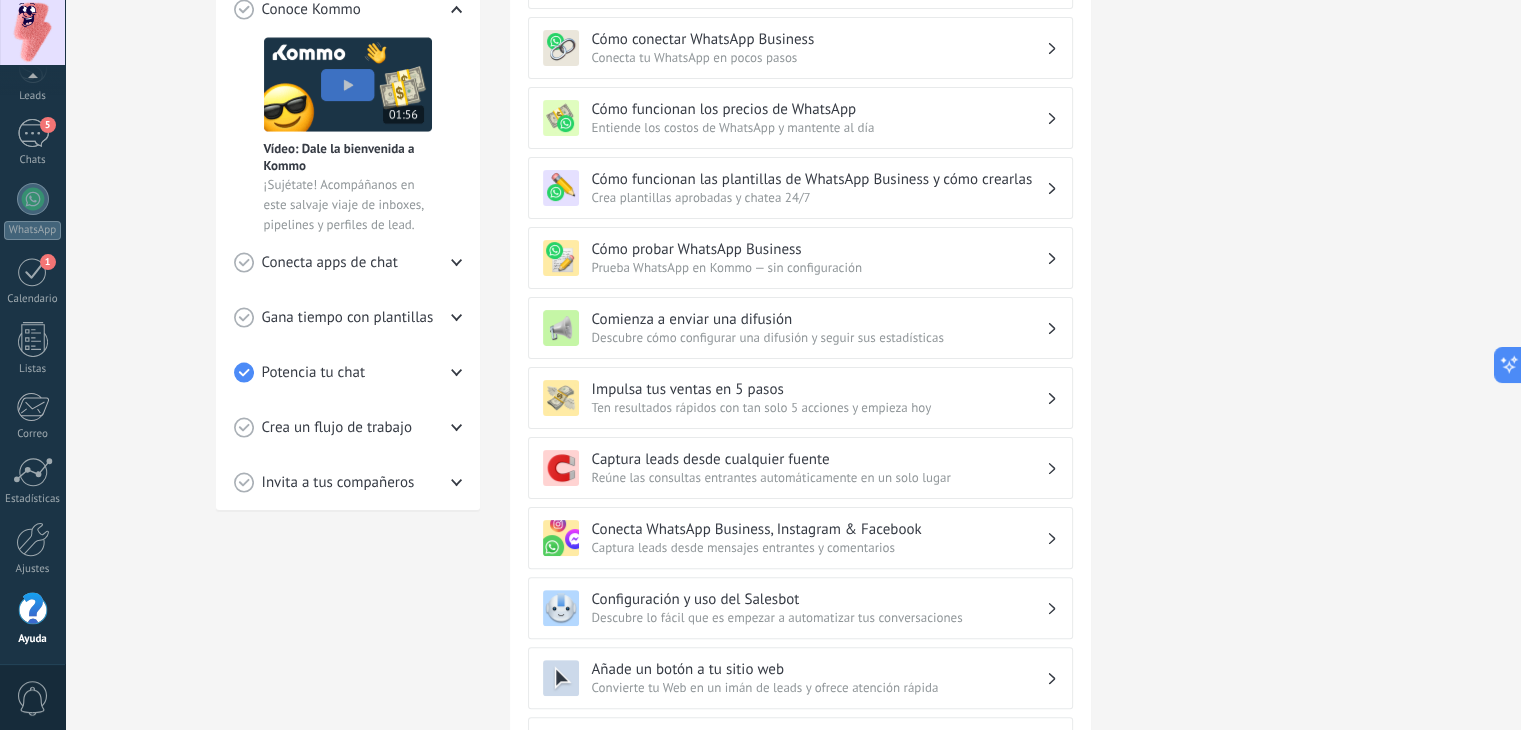 click on "Conecta apps de chat" at bounding box center [348, 262] 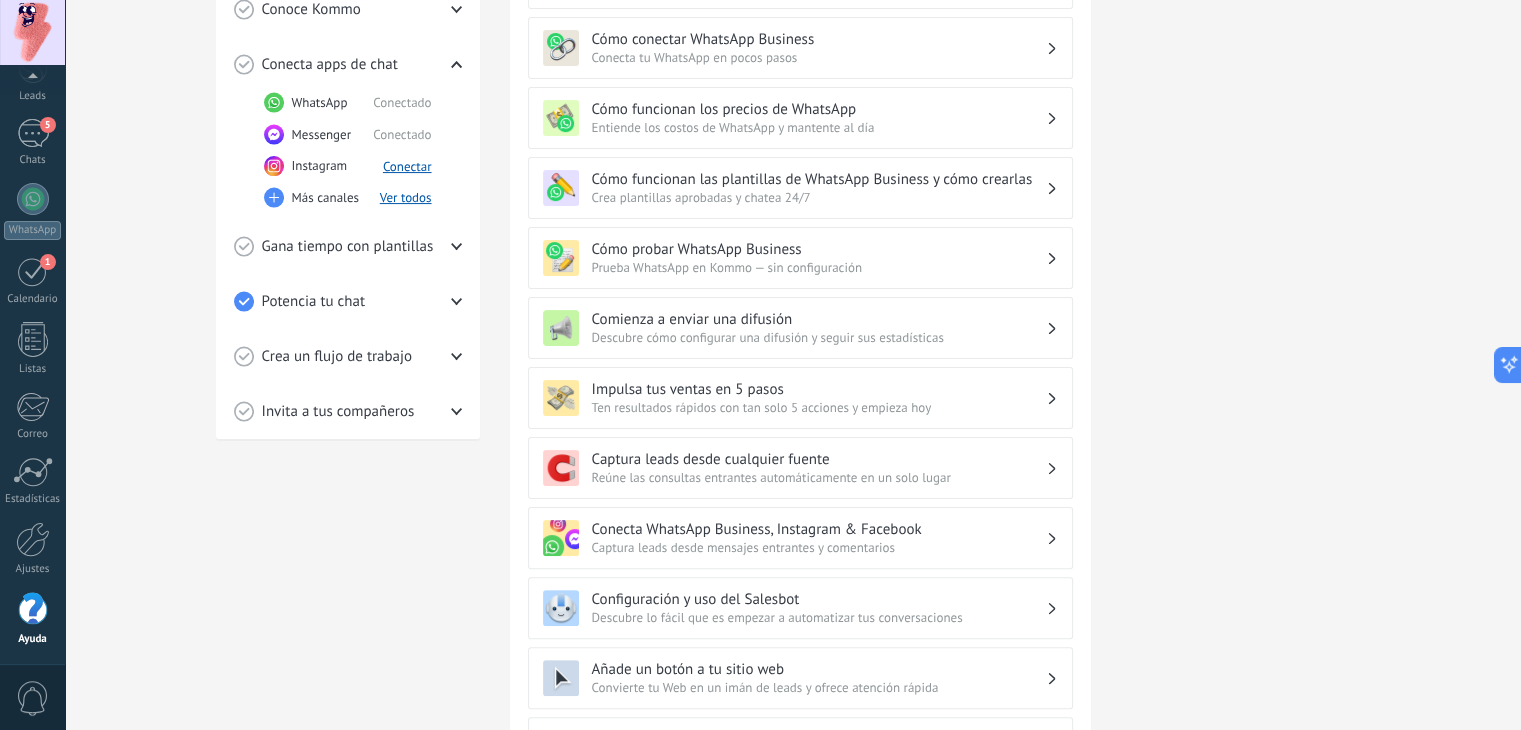 drag, startPoint x: 416, startPoint y: 201, endPoint x: 316, endPoint y: 518, distance: 332.39886 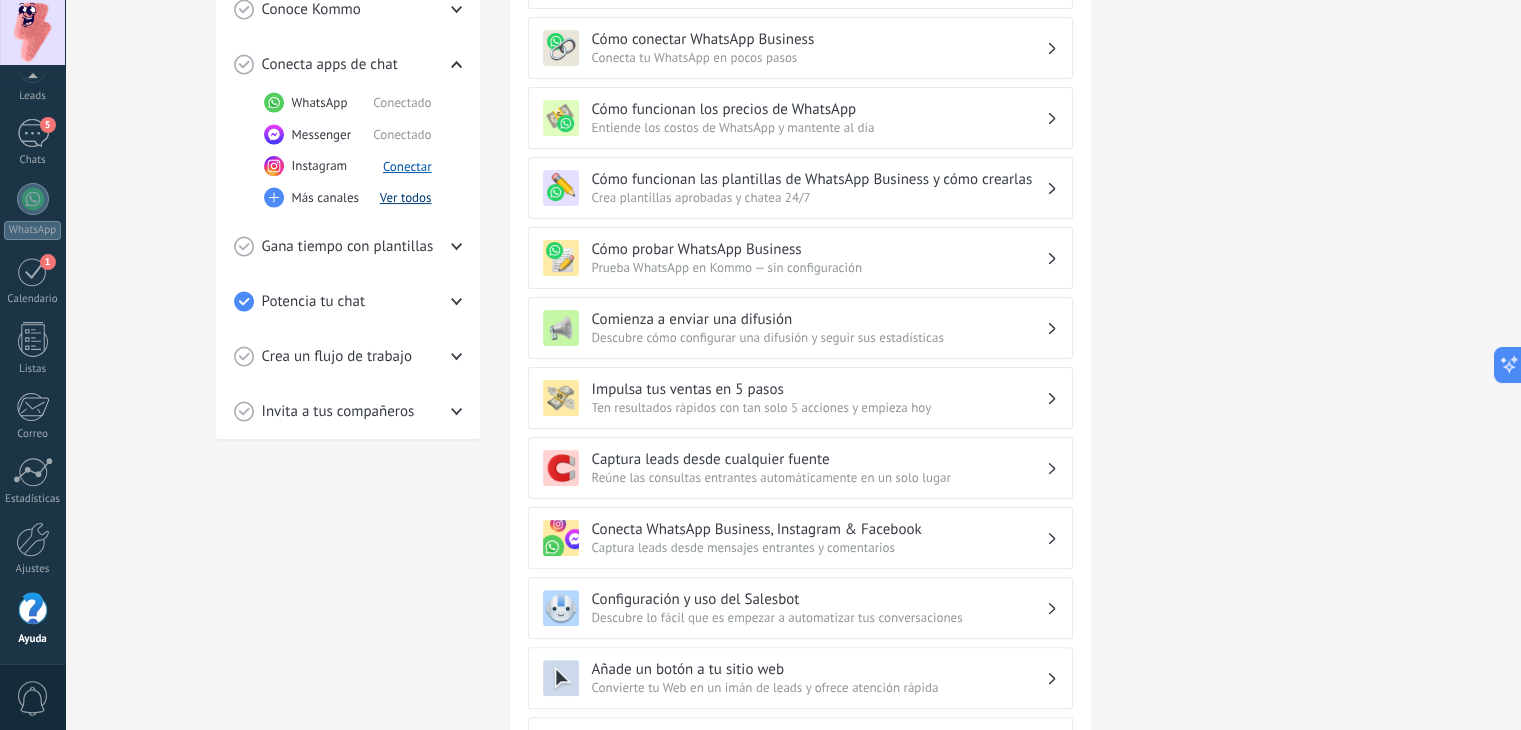 click on "Ver todos" at bounding box center [406, 197] 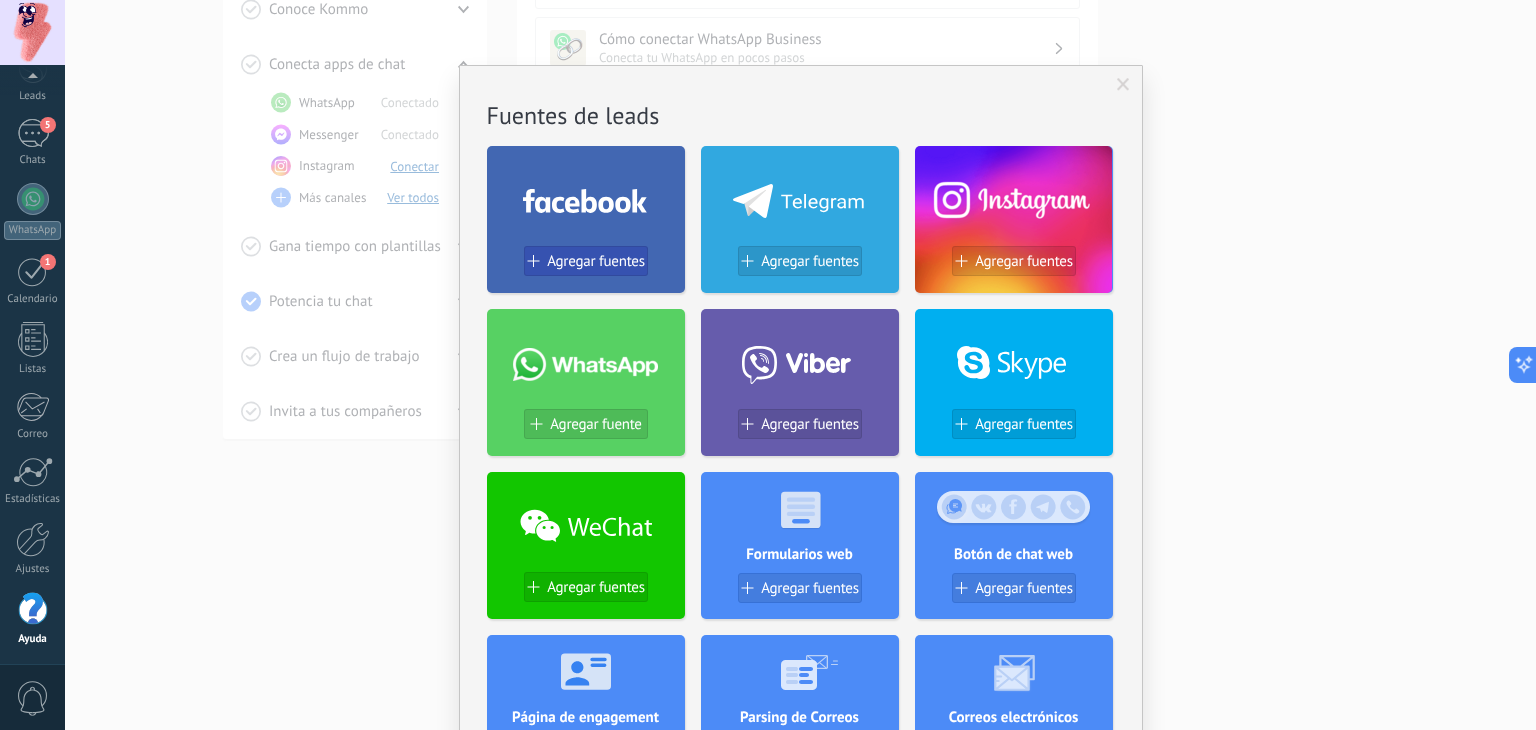 click on "Agregar fuentes" at bounding box center [596, 261] 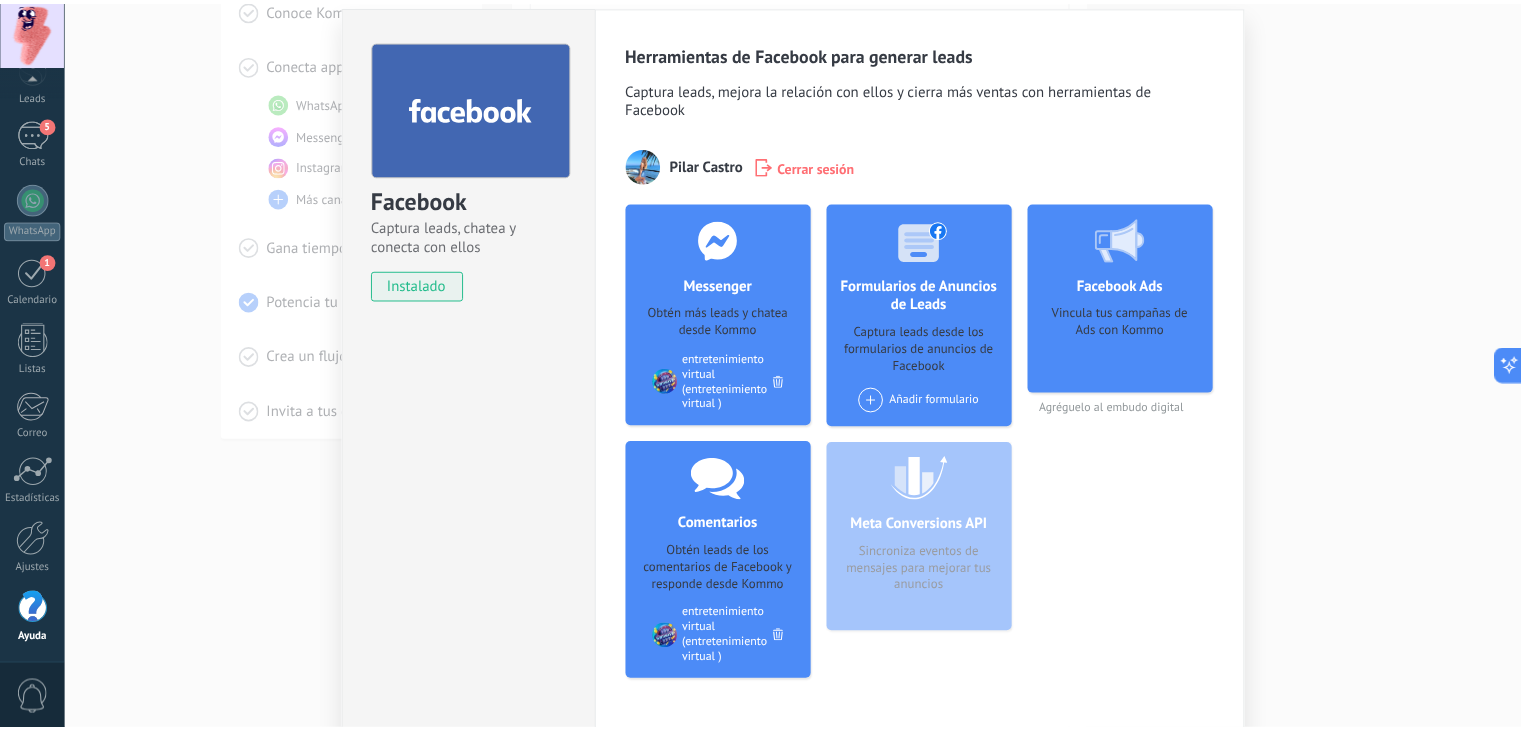 scroll, scrollTop: 0, scrollLeft: 0, axis: both 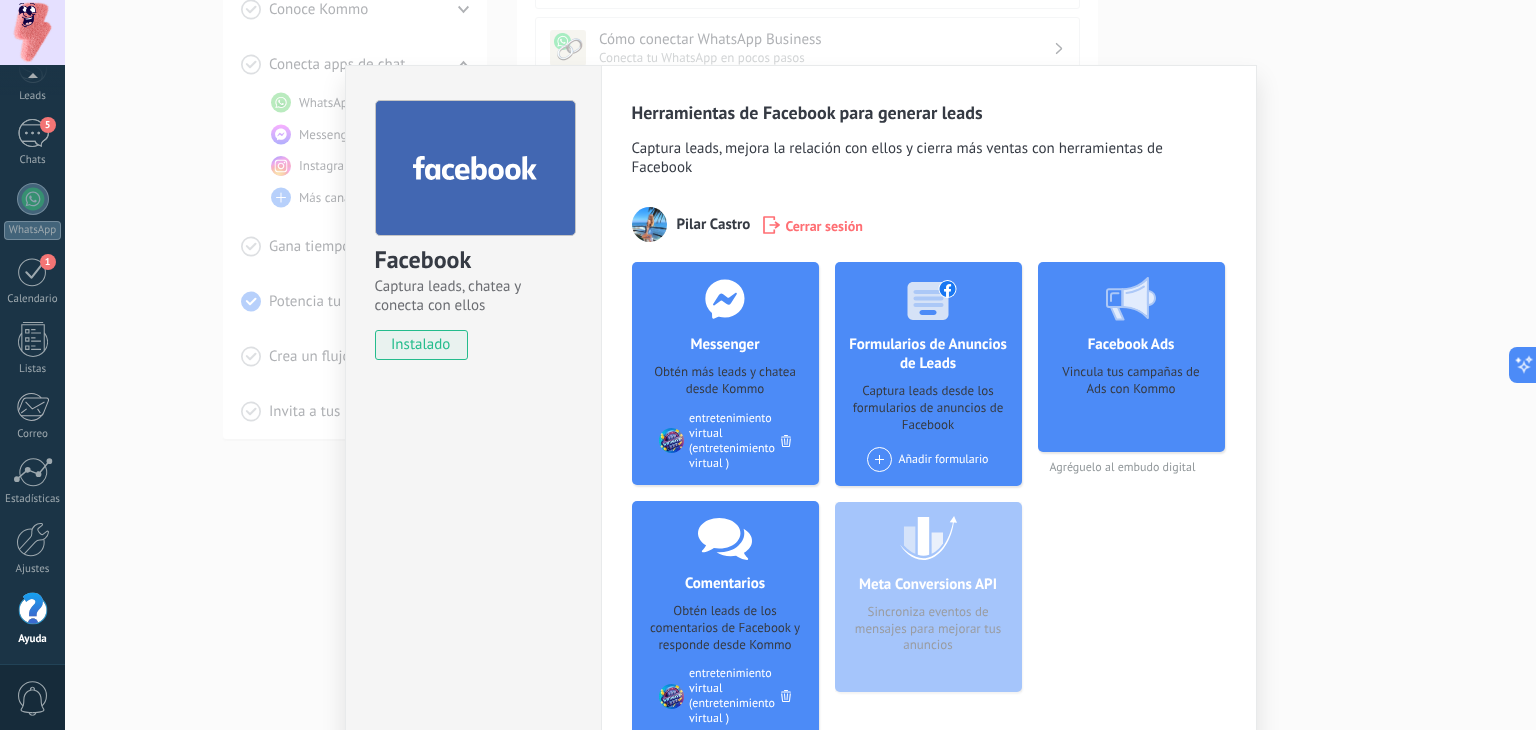 click on "Facebook Captura leads, chatea y conecta con ellos instalado Desinstalar Herramientas de Facebook para generar leads Captura leads, mejora la relación con ellos y cierra más ventas con herramientas de Facebook [LAST] Cerrar sesión Messenger Obtén más leads y chatea desde Kommo Agregar página entretenimiento virtual (entretenimiento virtual) Comentarios Obtén leads de los comentarios de Facebook y responde desde Kommo Agregar página entretenimiento virtual (entretenimiento virtual) Formularios de Anuncios de Leads Captura leads desde los formularios de anuncios de Facebook Añadir formulario Meta Conversions API Sincroniza eventos de mensajes para mejorar tus anuncios Facebook Ads Vincula tus campañas de Ads con Kommo Agréguelo al embudo digital más" at bounding box center (800, 365) 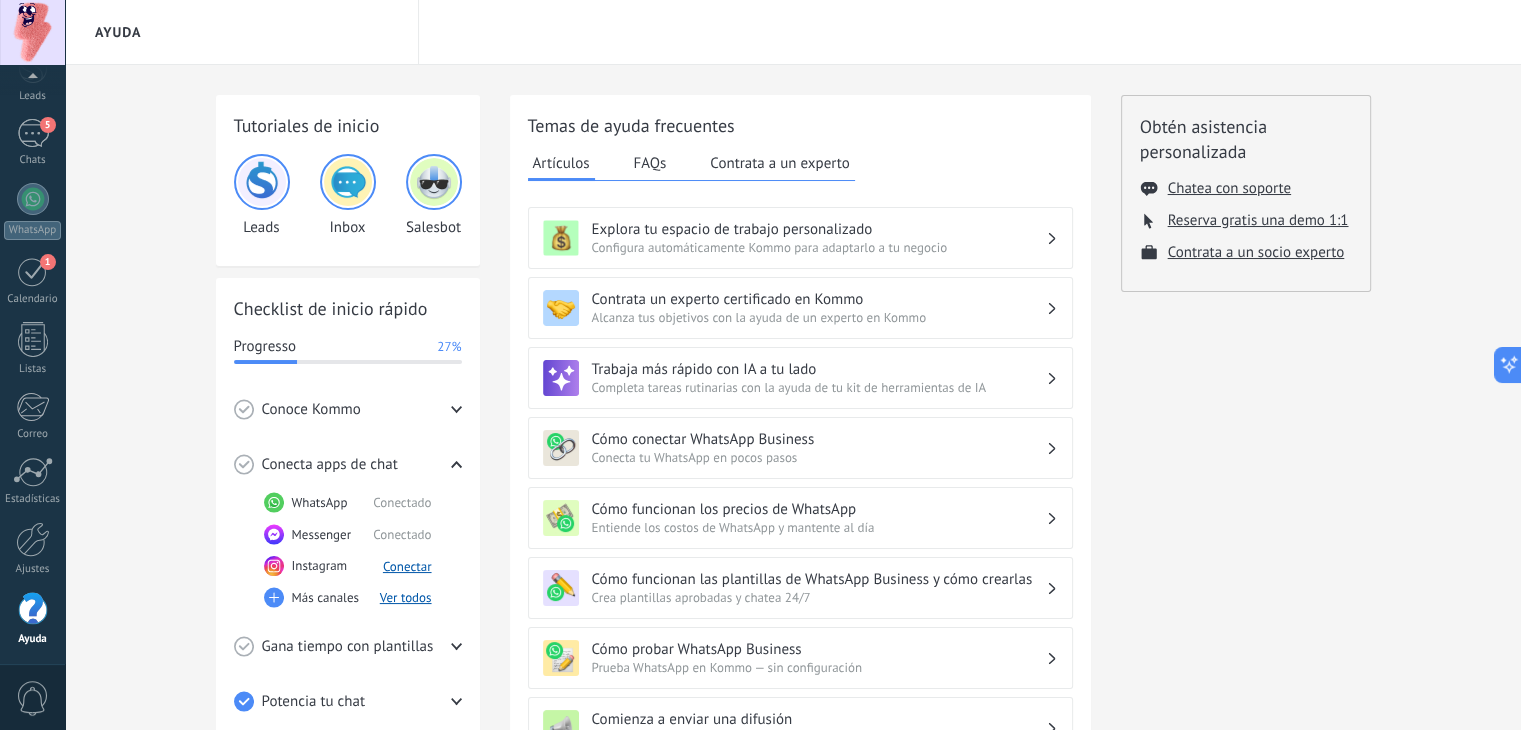 scroll, scrollTop: 0, scrollLeft: 0, axis: both 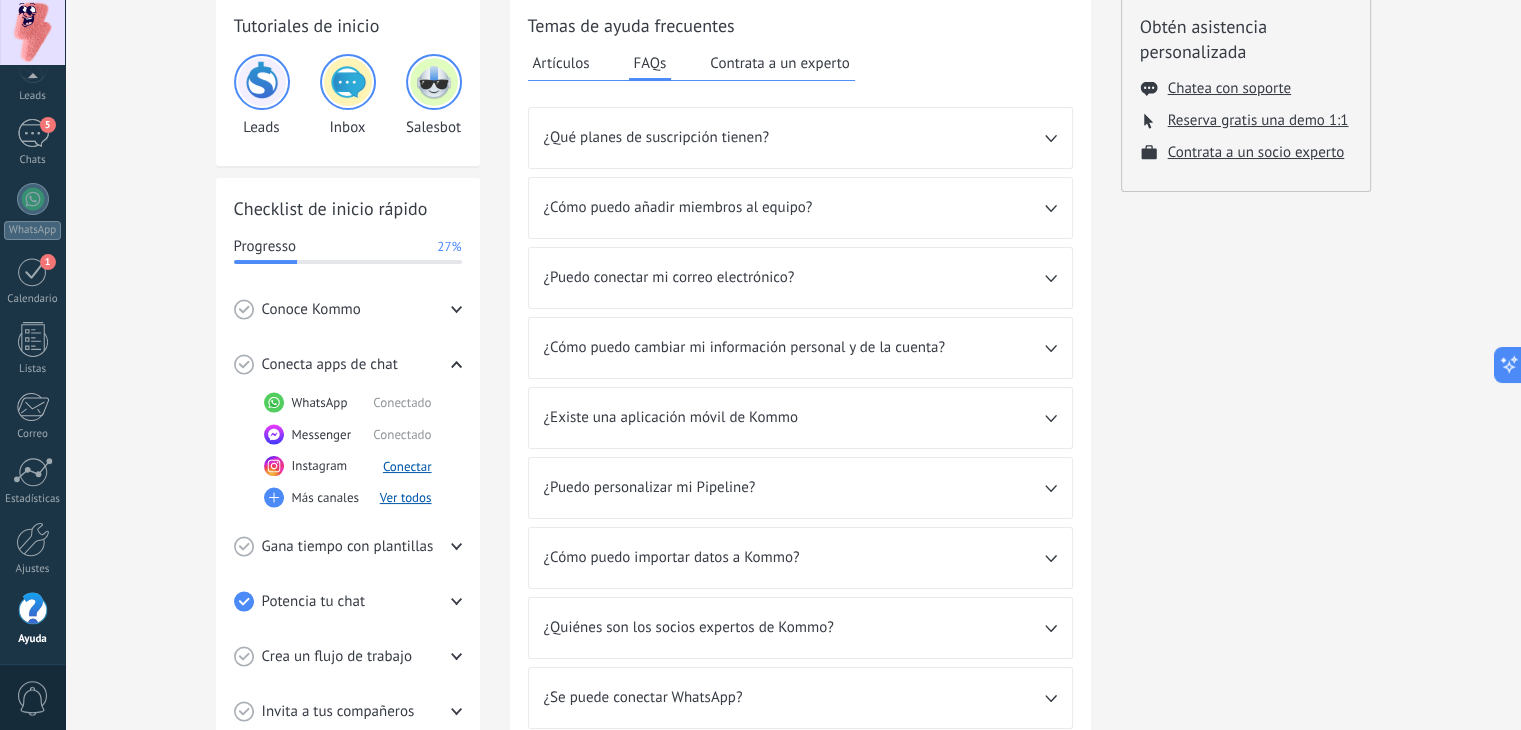 click on "¿Cómo puedo añadir miembros al equipo?" at bounding box center [794, 208] 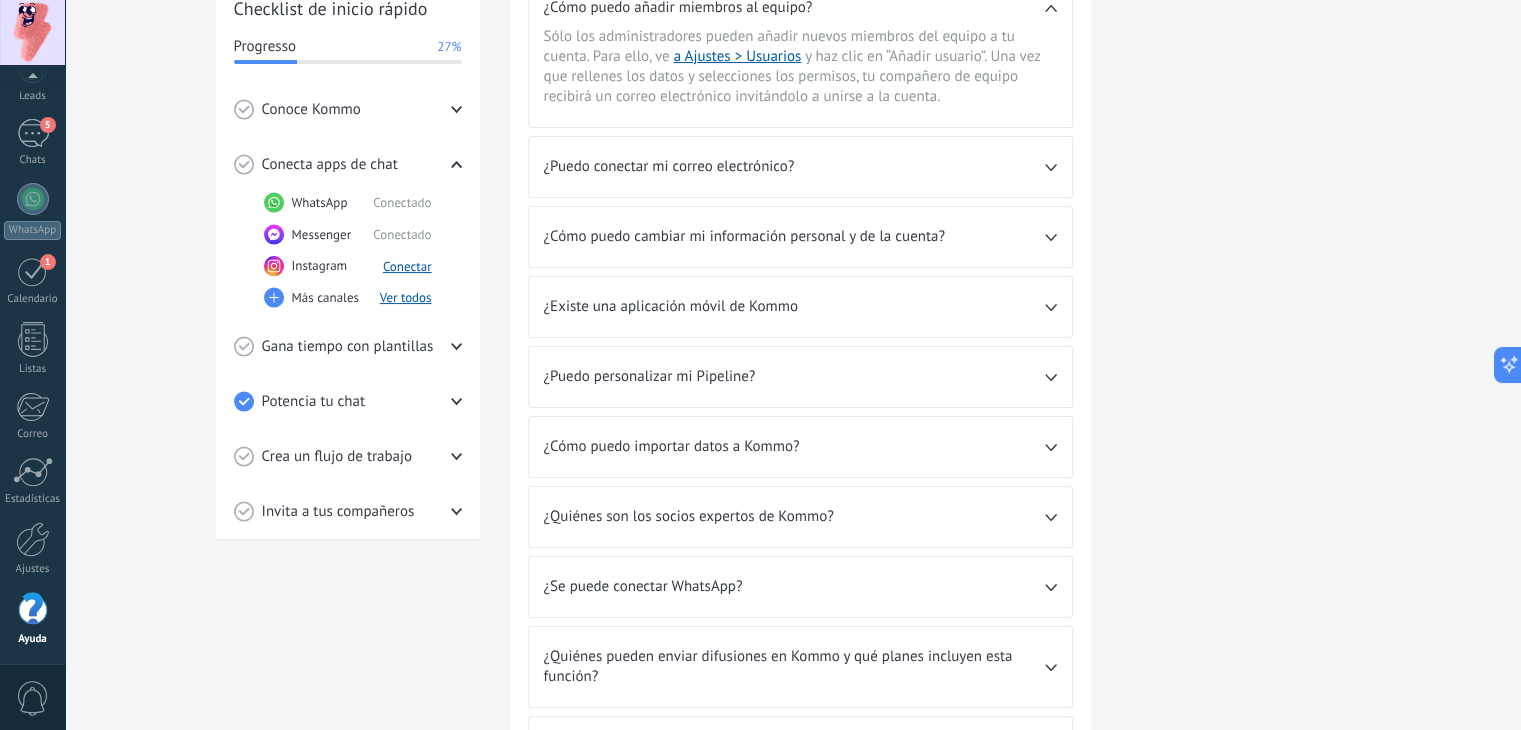scroll, scrollTop: 400, scrollLeft: 0, axis: vertical 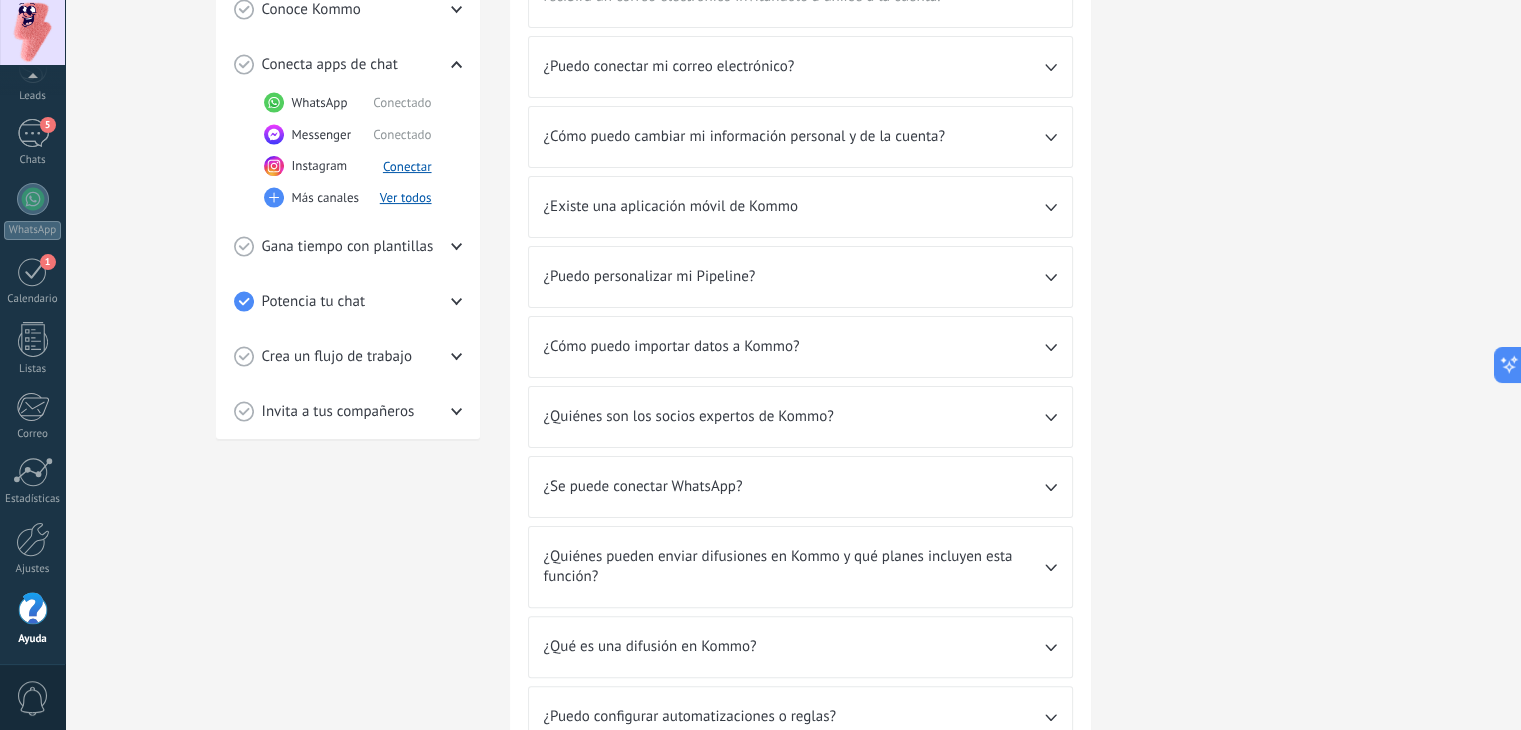 click on "¿Puedo personalizar mi Pipeline?" at bounding box center [794, 277] 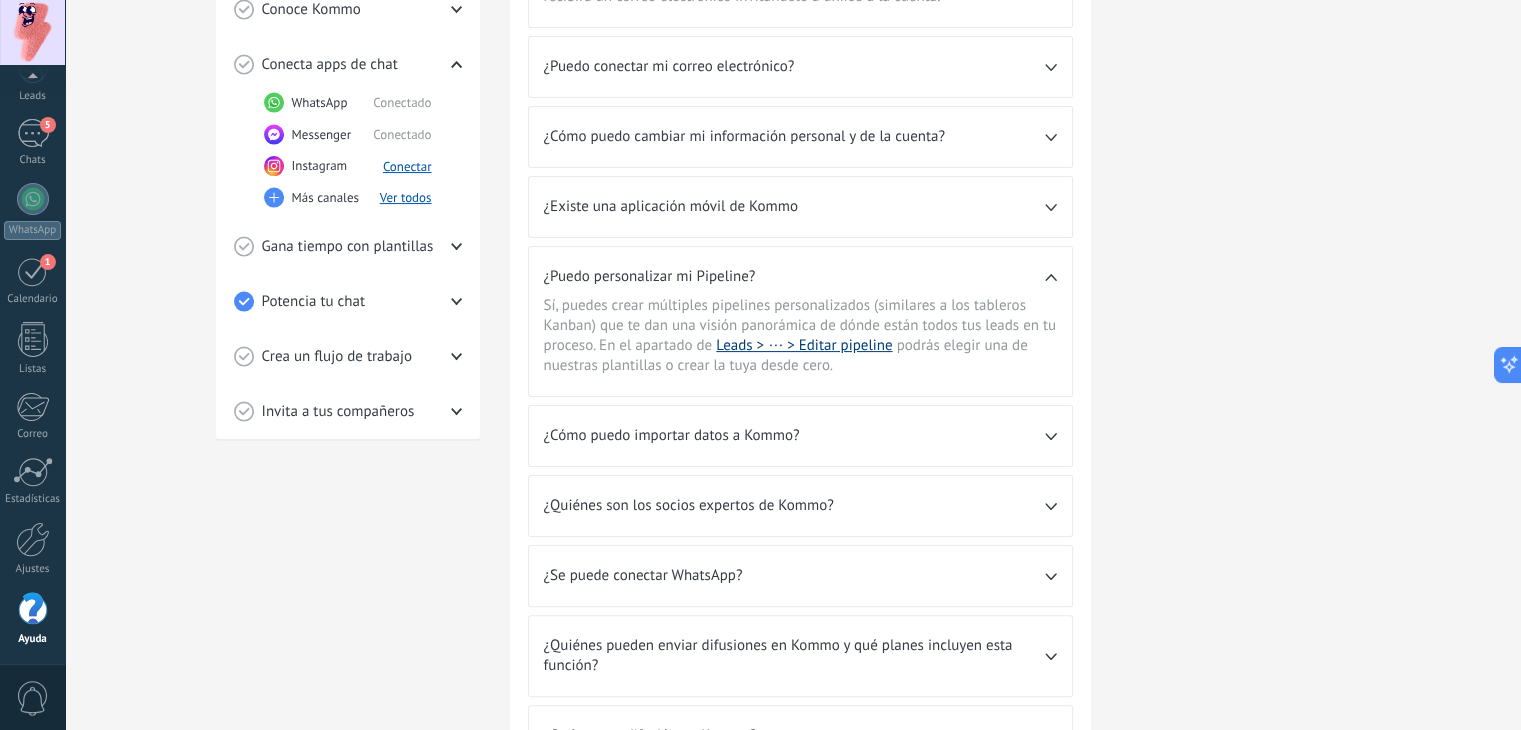 click on "Leads > ⋯ > Editar pipeline" at bounding box center [804, 345] 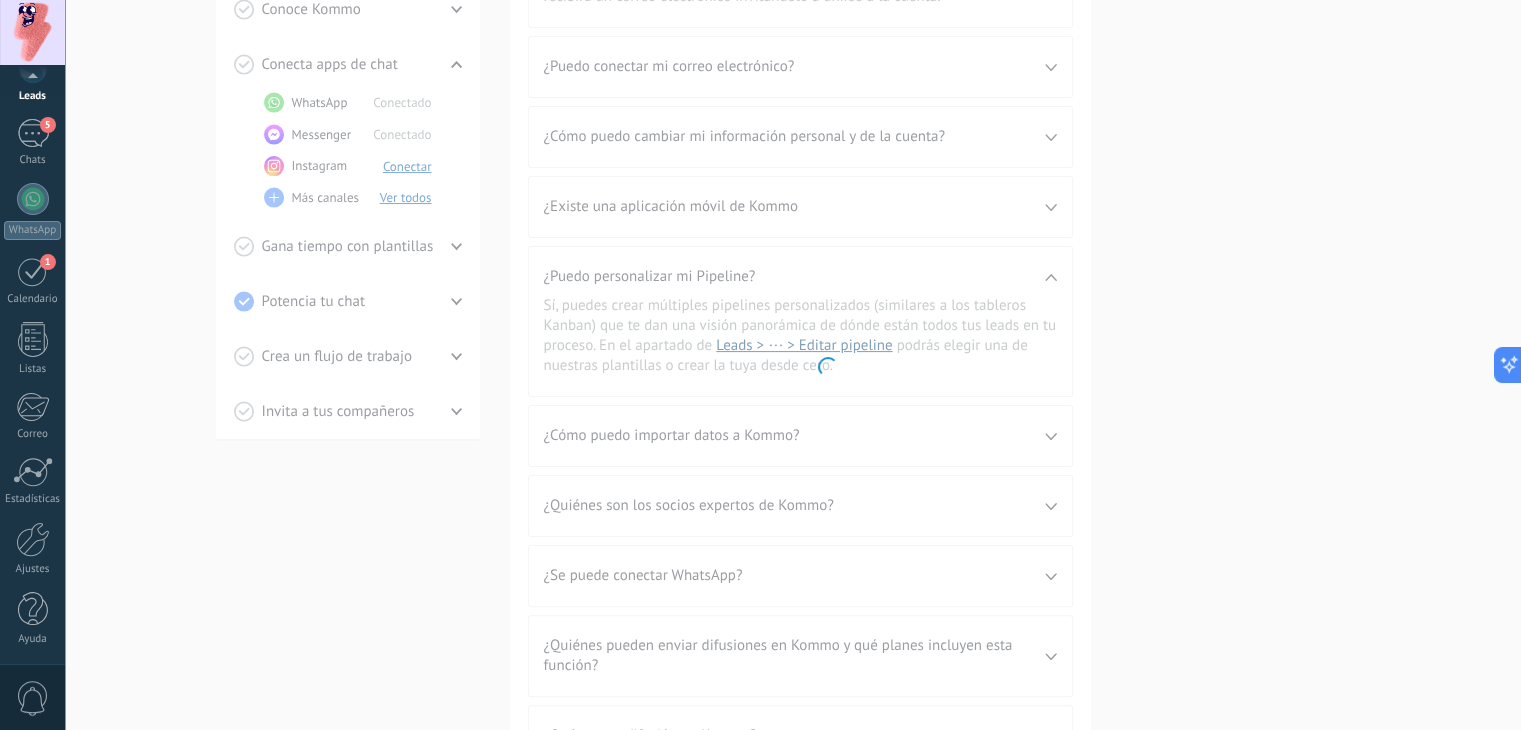 scroll, scrollTop: 0, scrollLeft: 0, axis: both 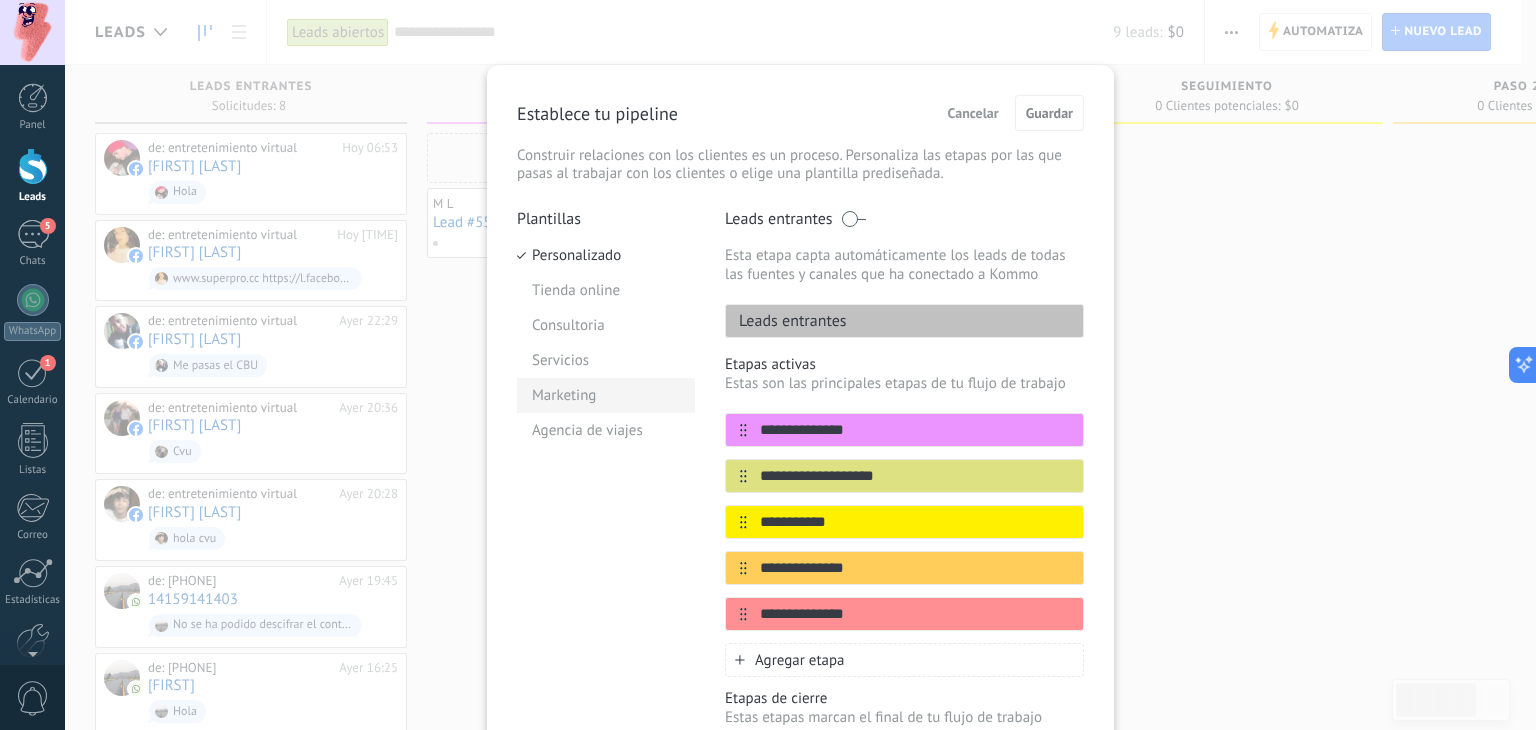 click on "Marketing" at bounding box center [606, 395] 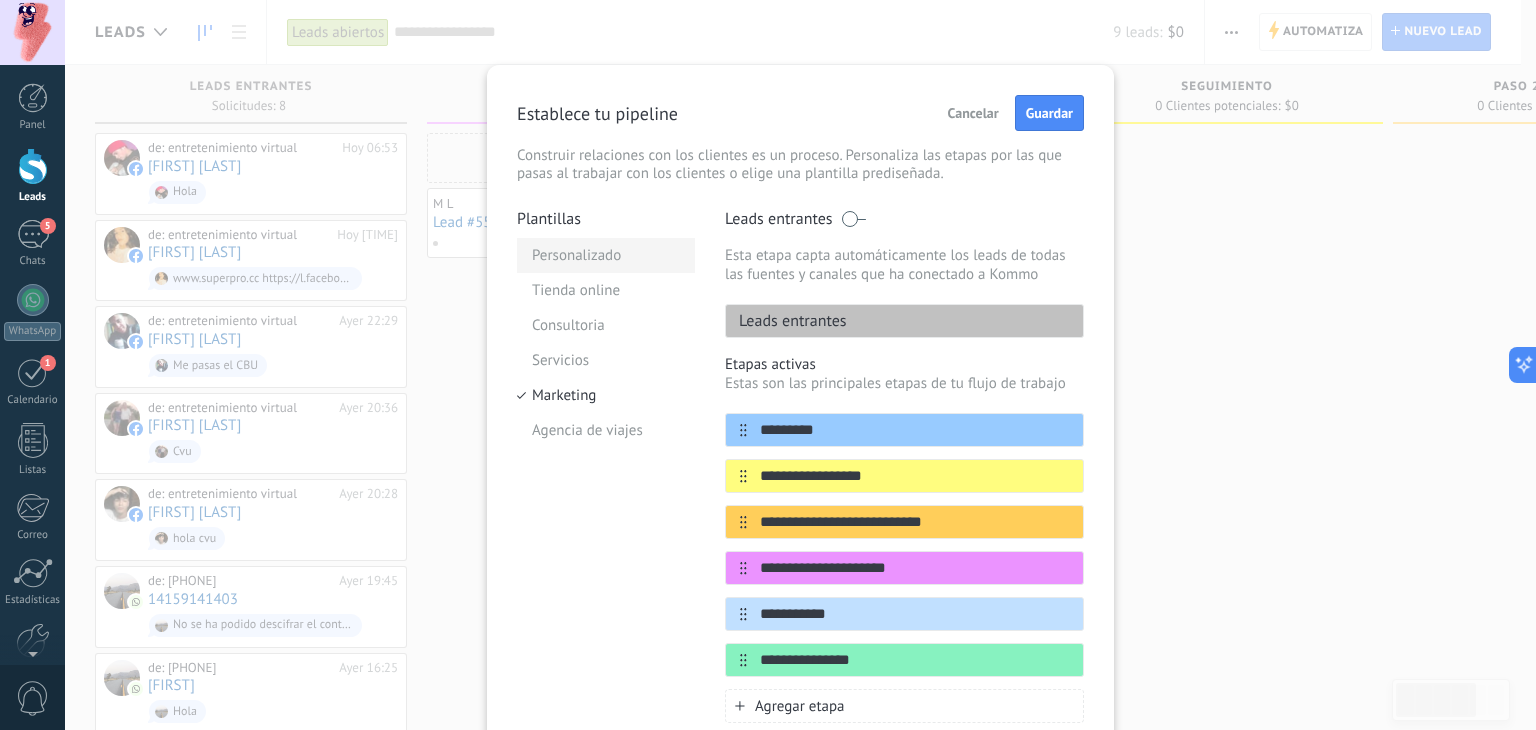 click on "Personalizado" at bounding box center [606, 255] 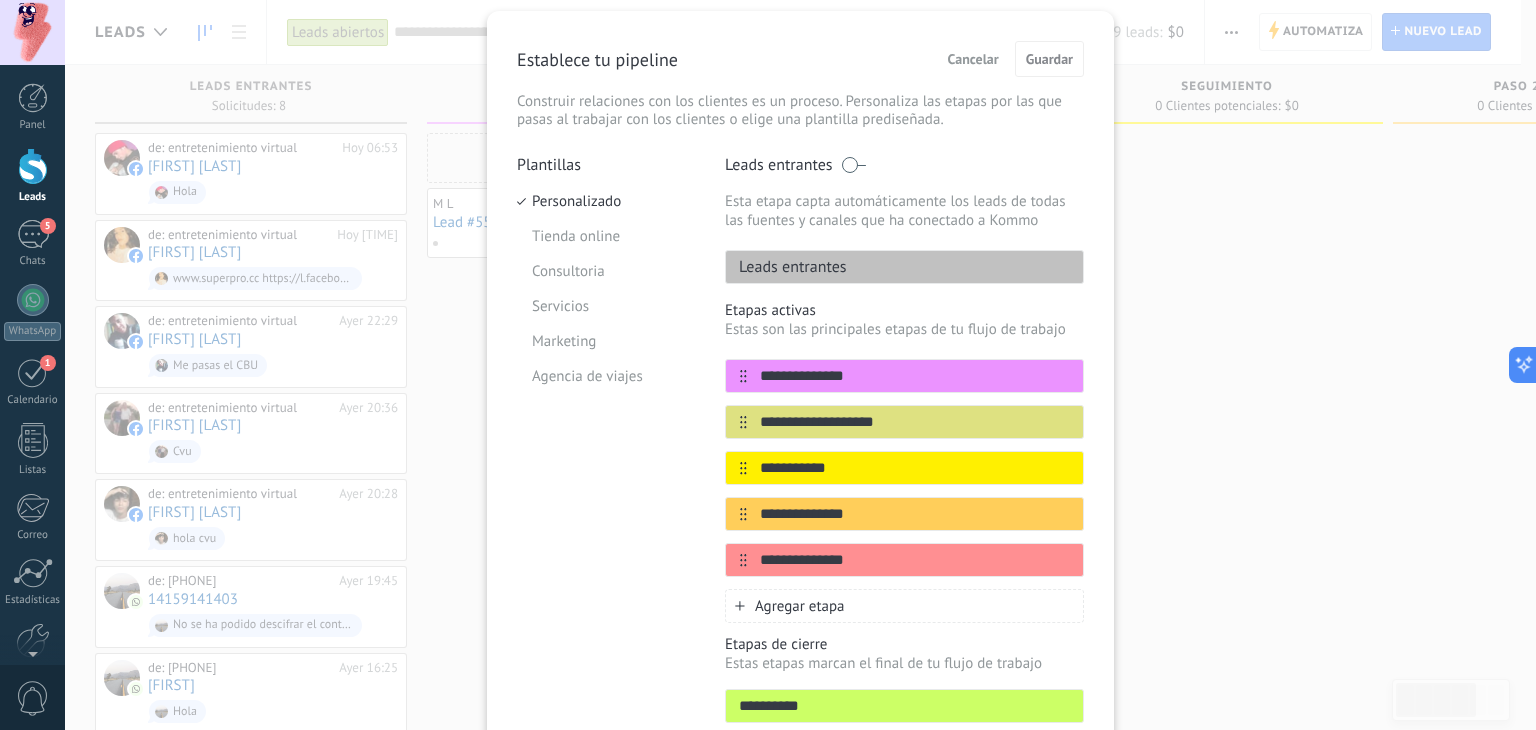 scroll, scrollTop: 0, scrollLeft: 0, axis: both 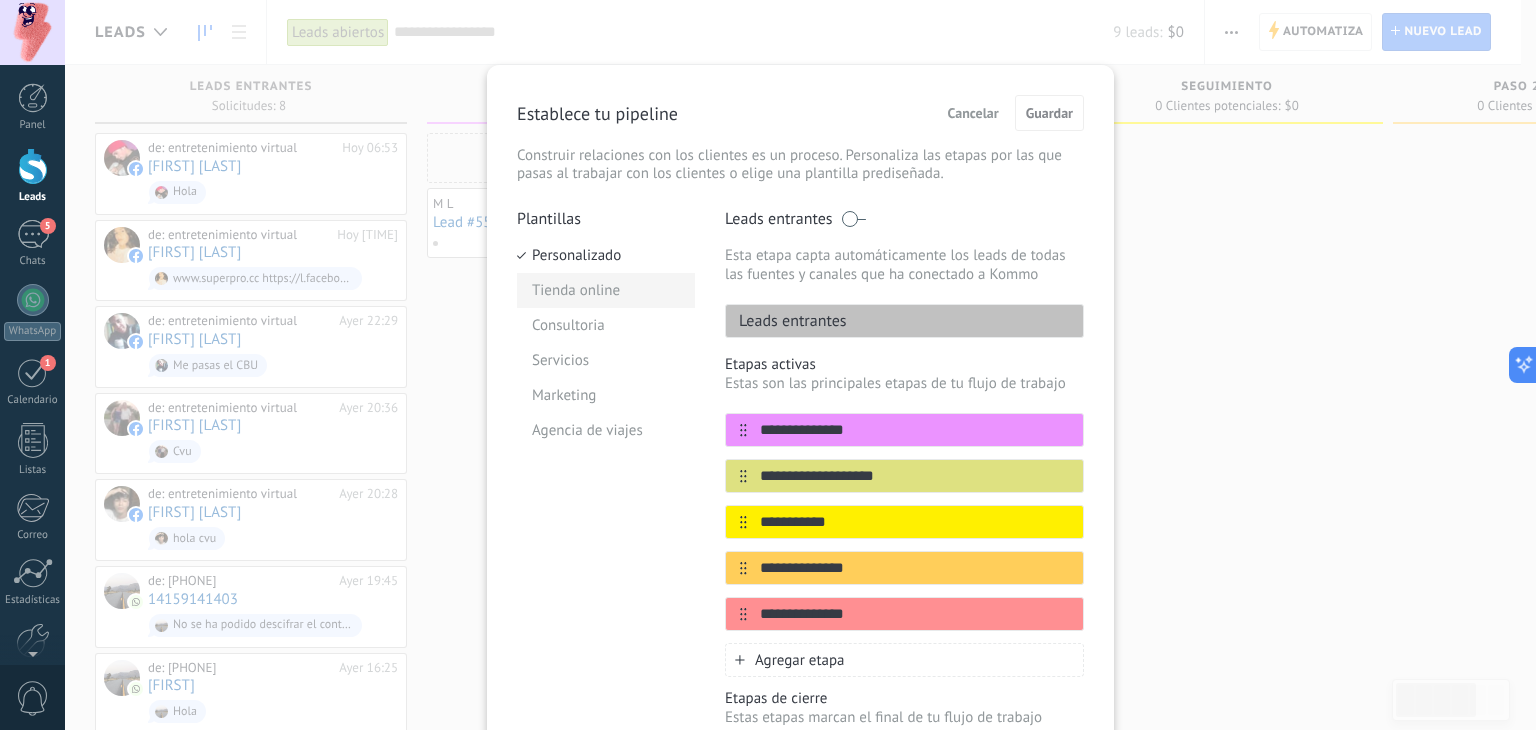 click on "Tienda online" at bounding box center (606, 290) 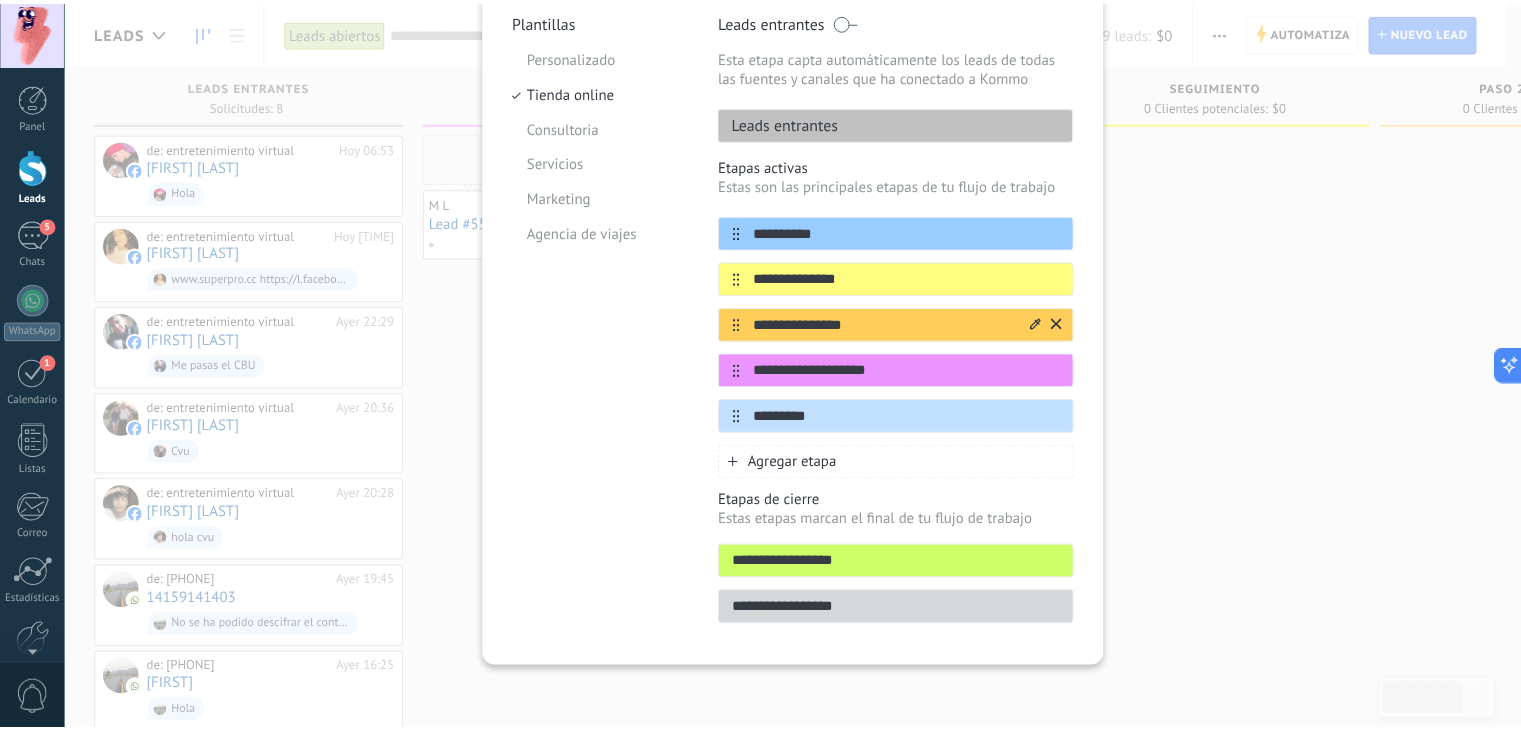 scroll, scrollTop: 0, scrollLeft: 0, axis: both 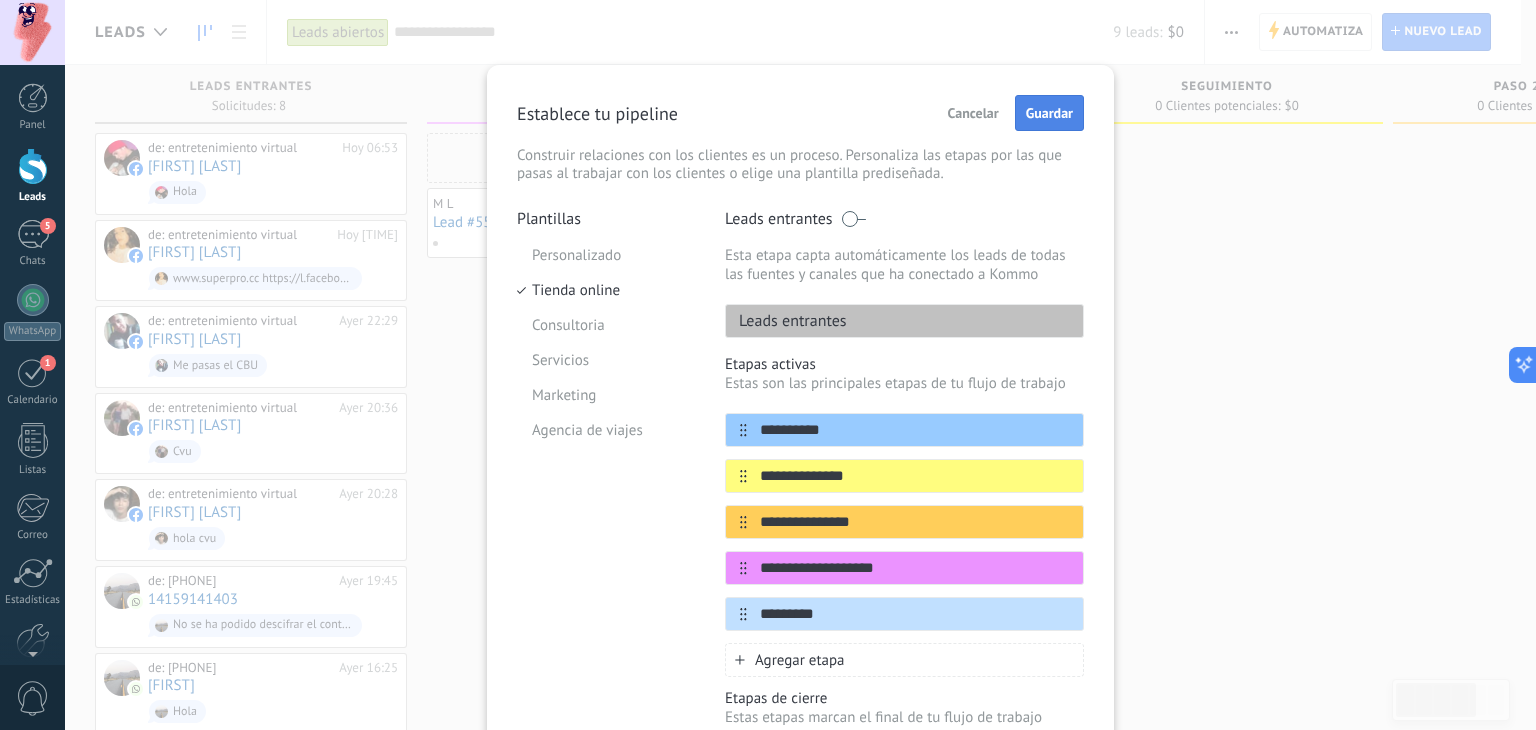 click on "Guardar" at bounding box center [1049, 113] 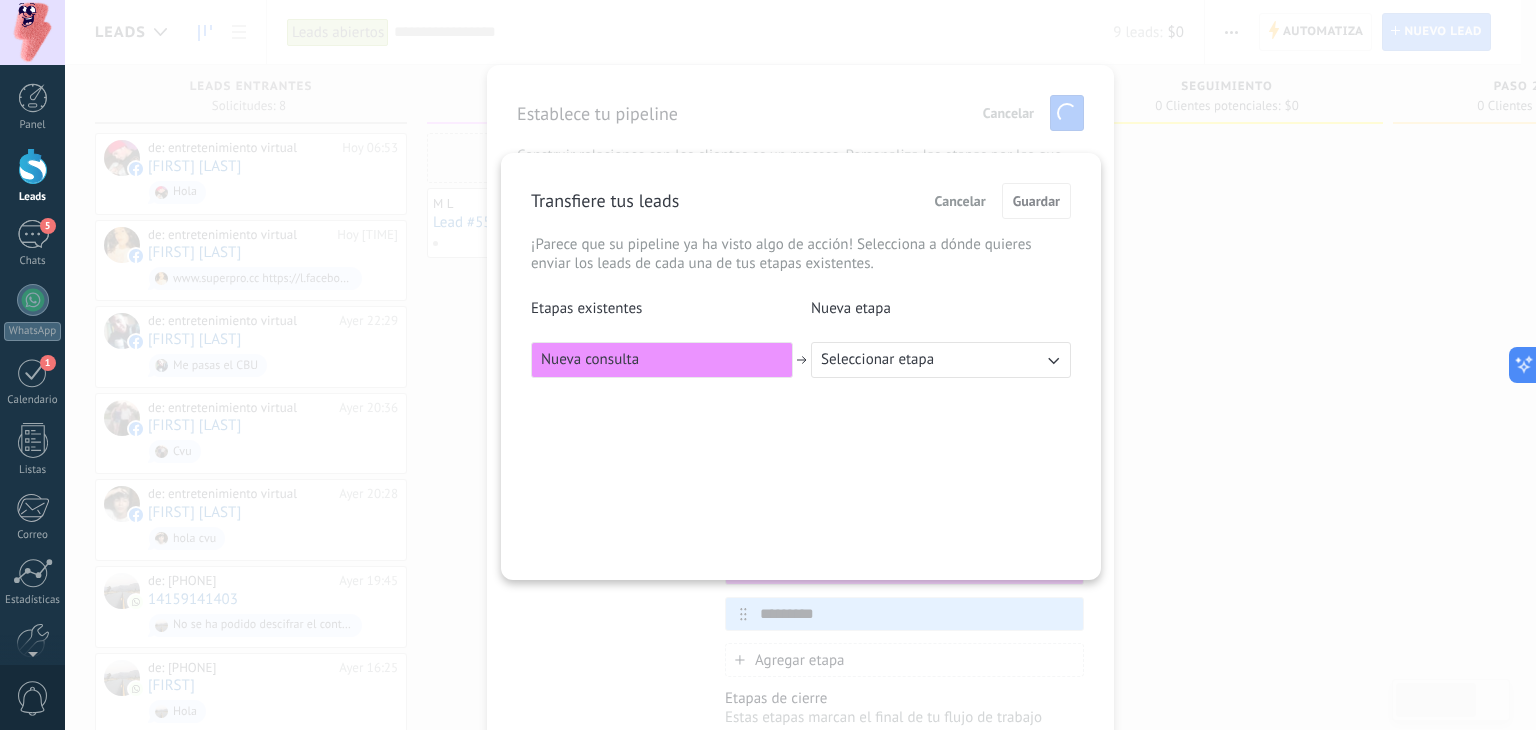 click on "Seleccionar etapa" at bounding box center (877, 360) 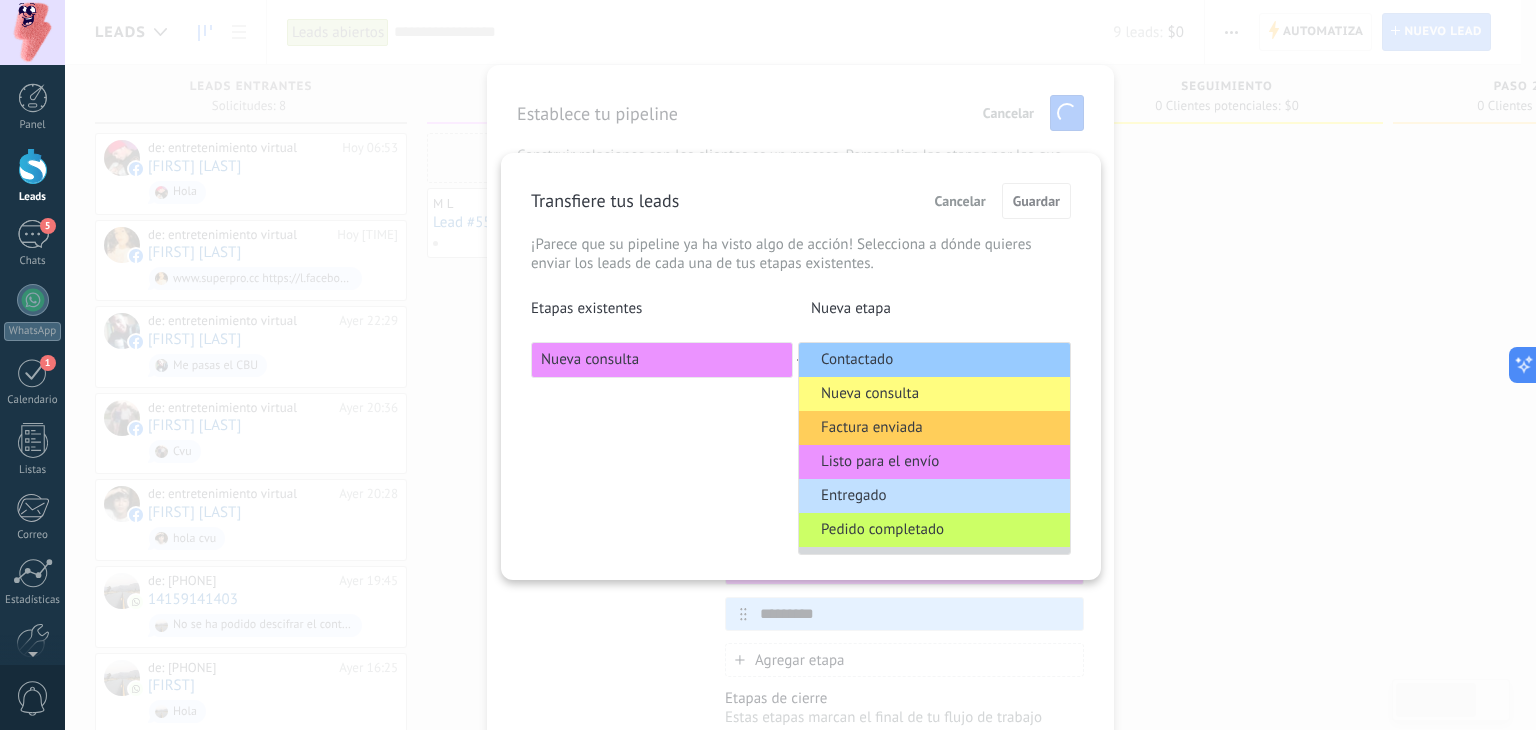 click on "Nueva consulta" at bounding box center [870, 394] 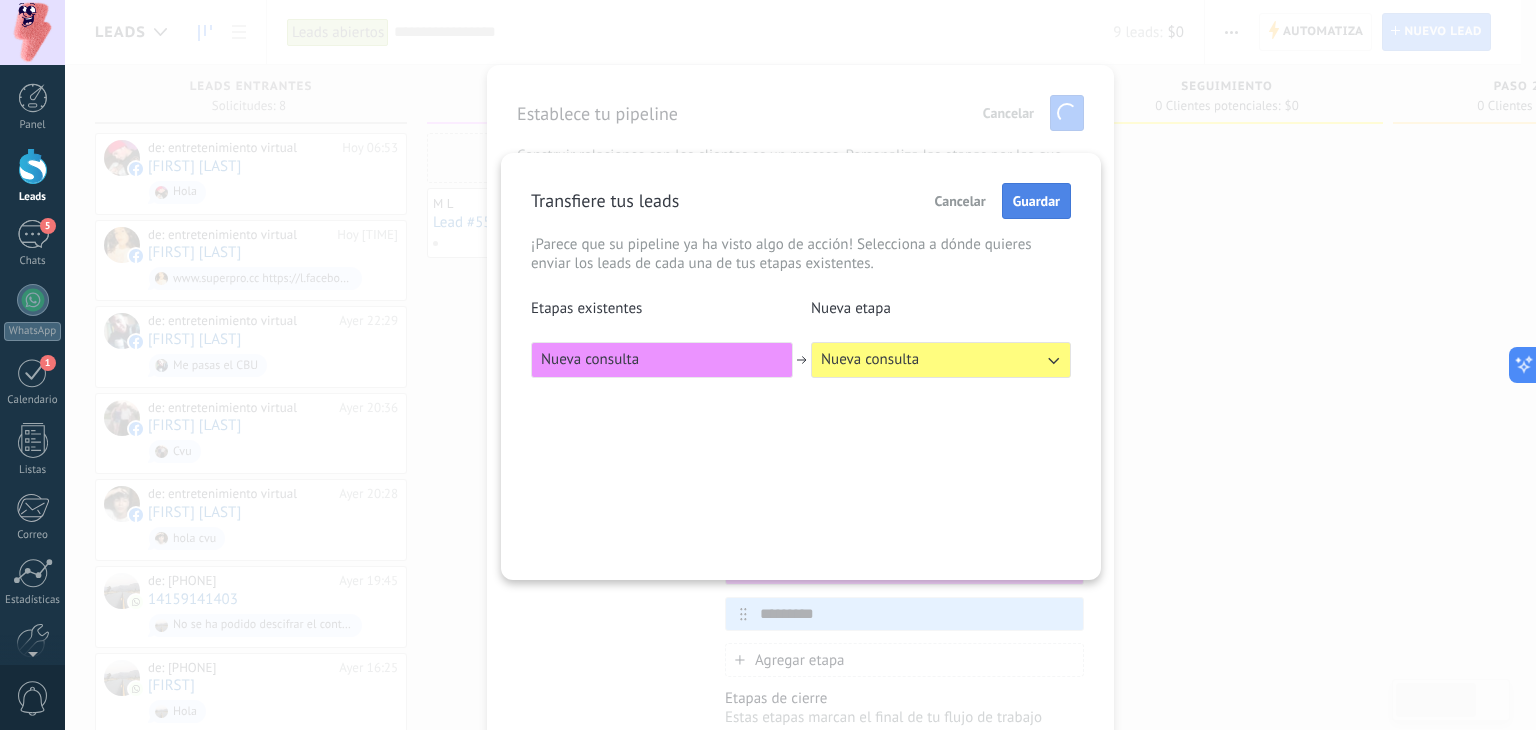 click on "Guardar" at bounding box center (1036, 201) 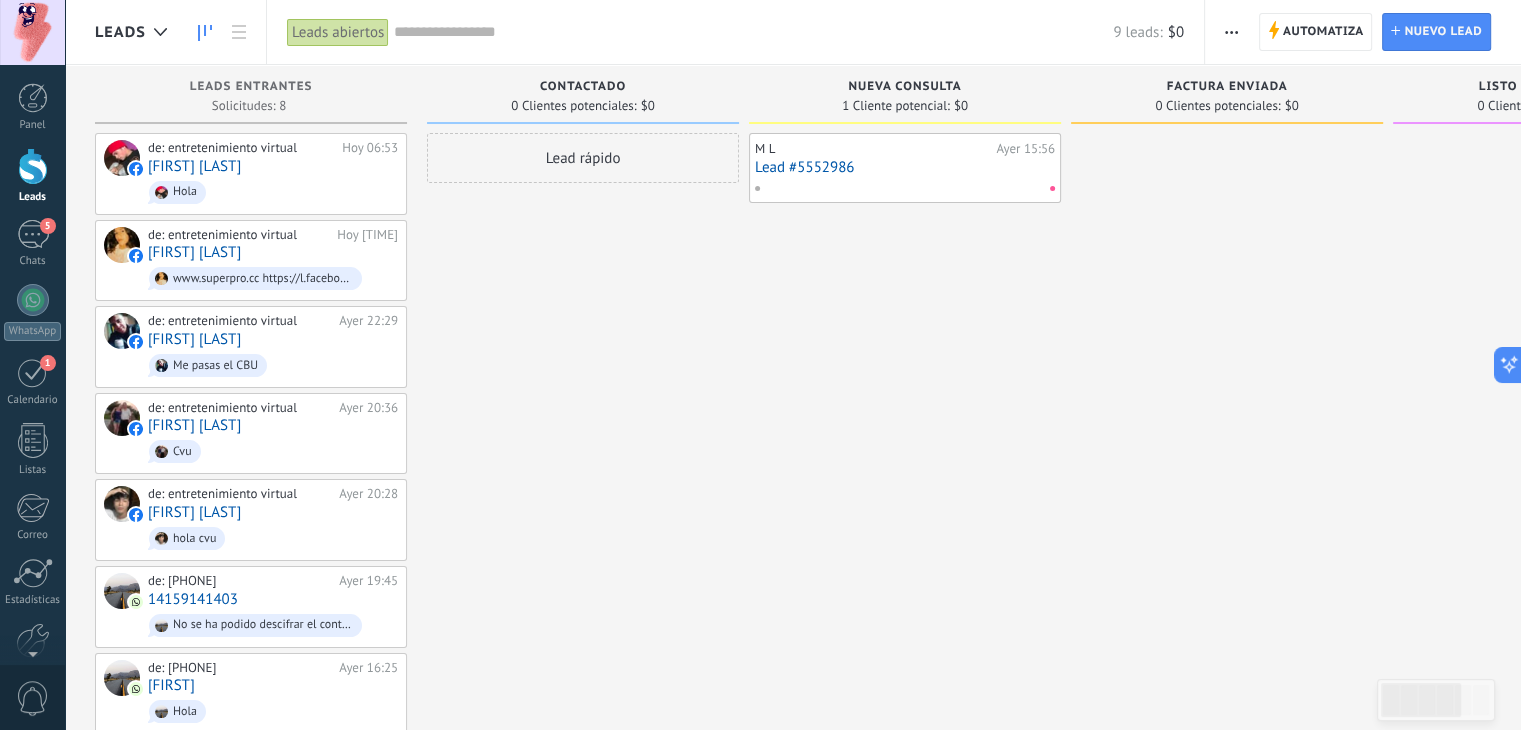 click on "Leads abiertos" at bounding box center (338, 32) 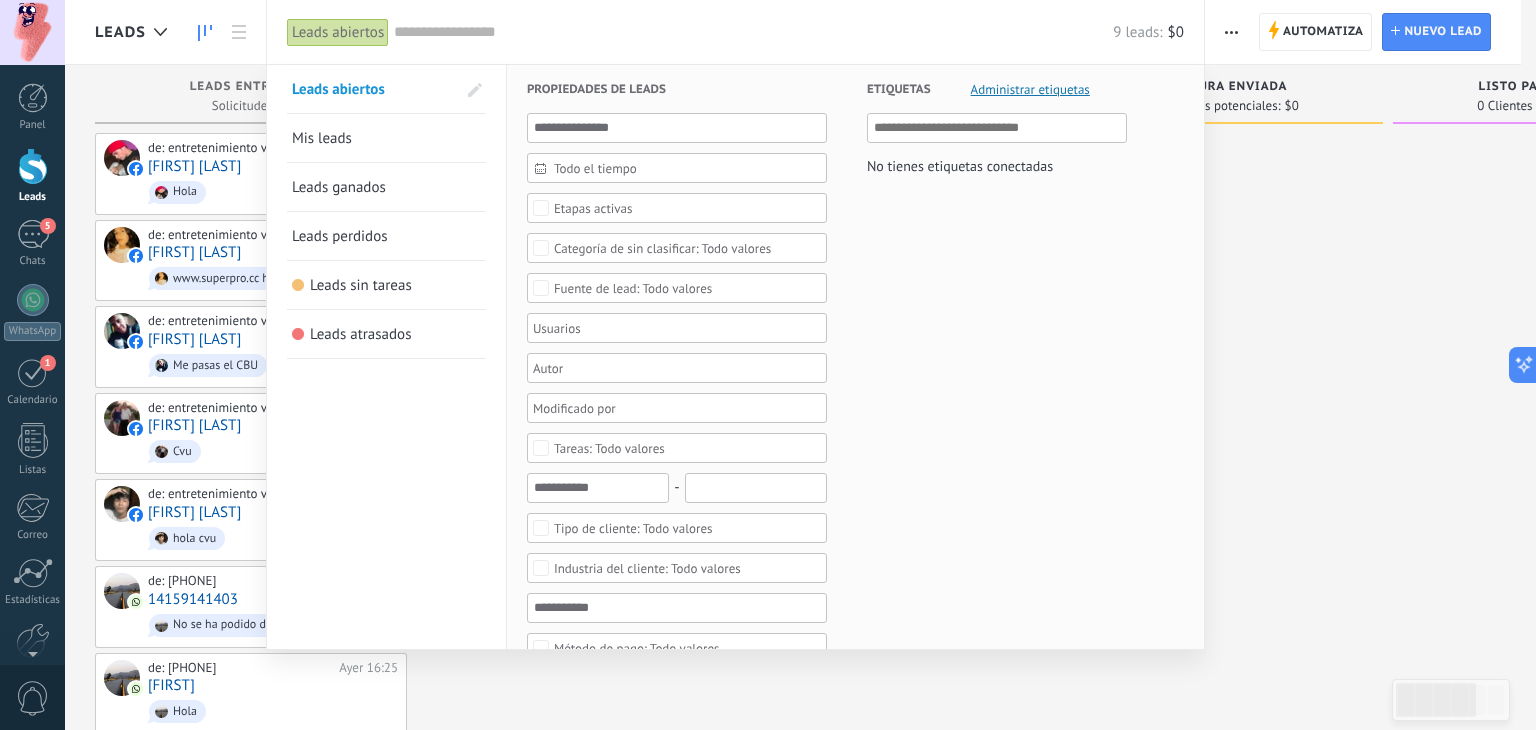 click at bounding box center [768, 365] 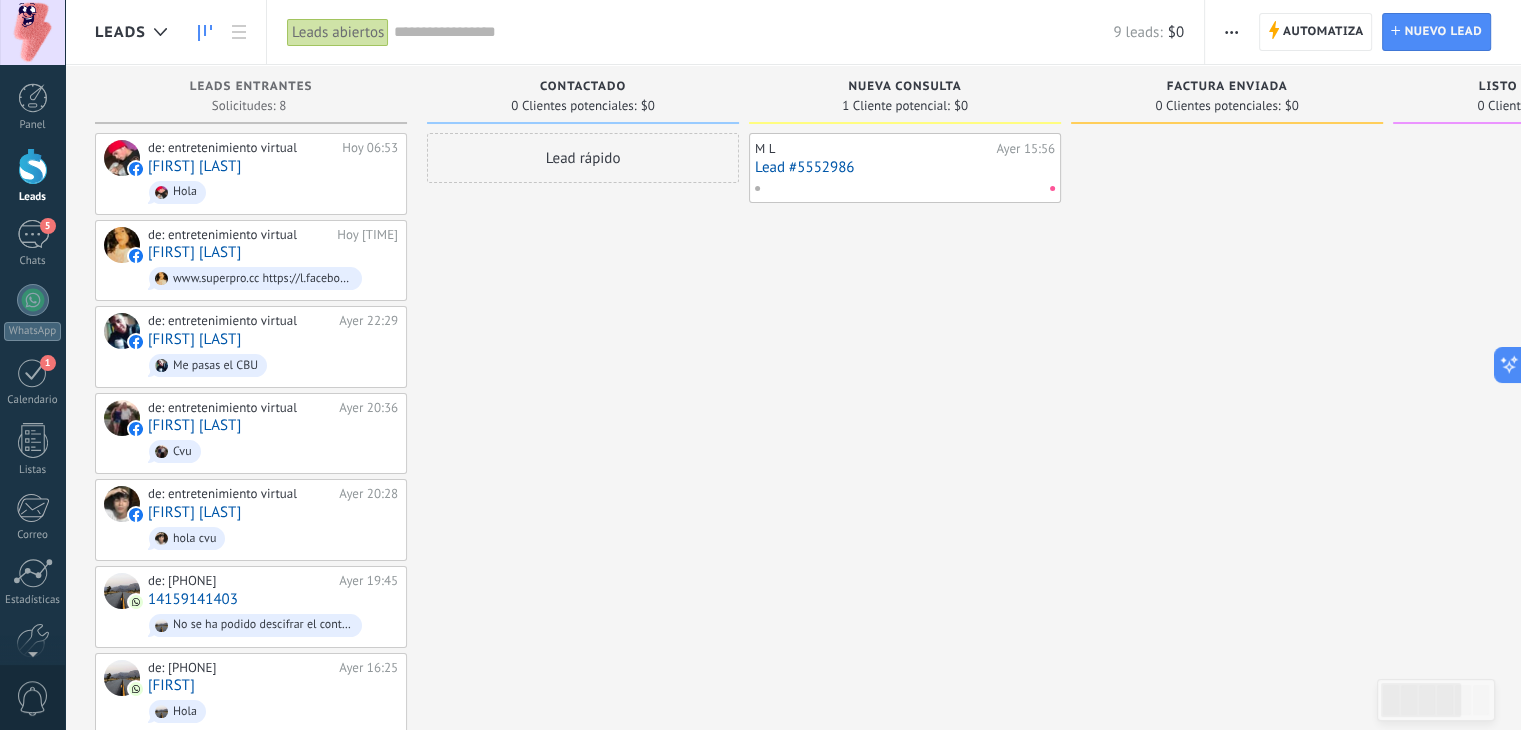 click at bounding box center [1231, 32] 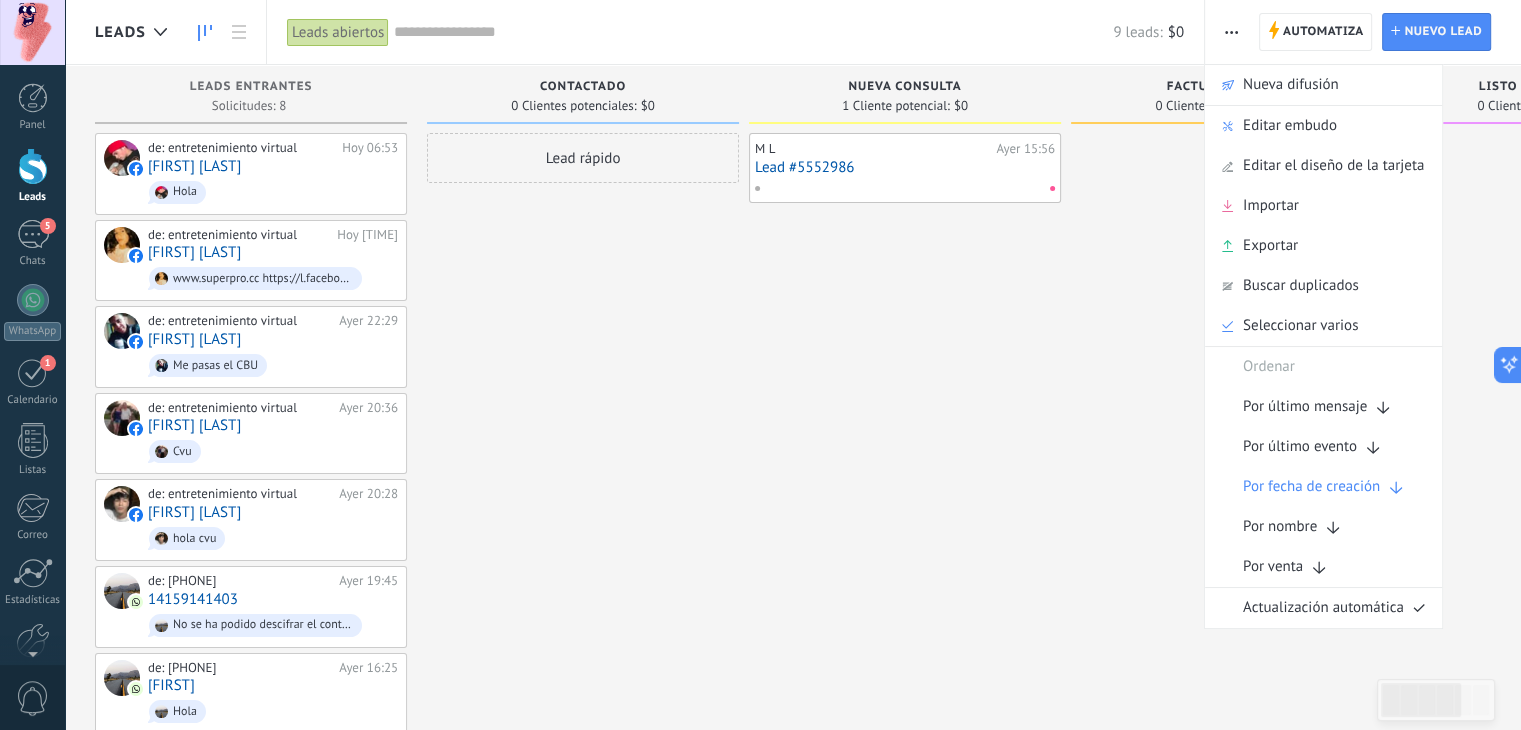 click on "[INITIAL] [LAST] Ayer [TIME] Lead #[NUMBER]" at bounding box center [905, 477] 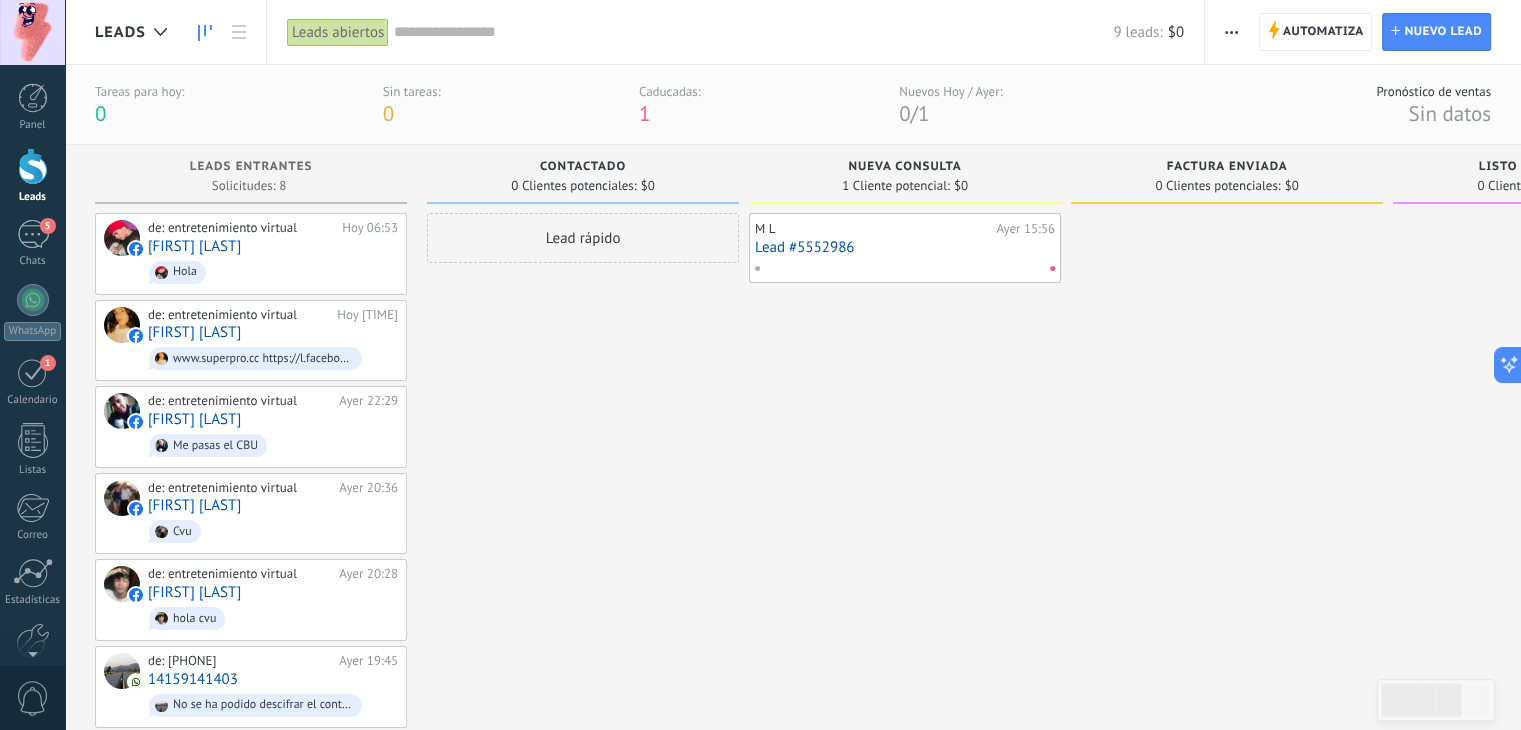 click on "Leads abiertos" at bounding box center (338, 32) 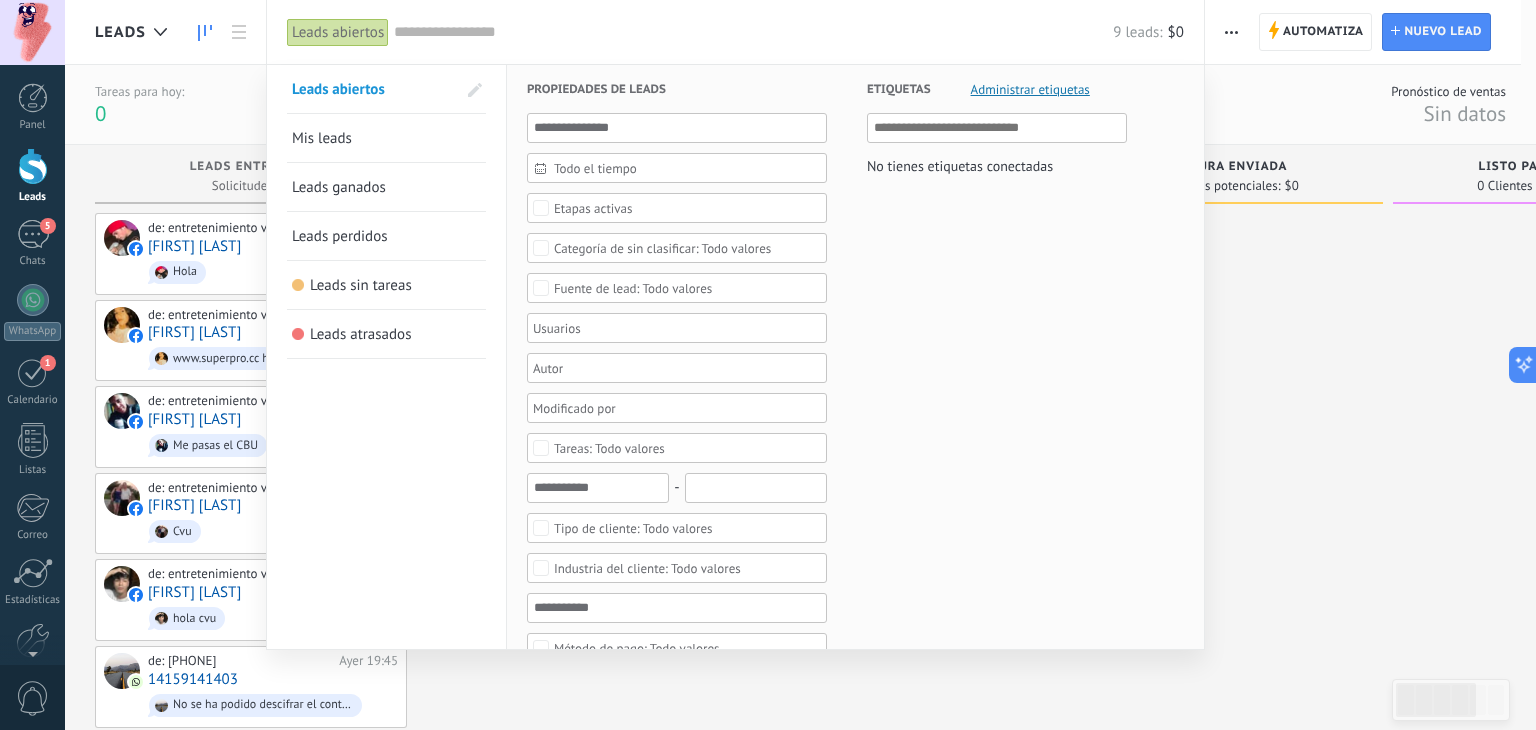 click on "Mis leads" at bounding box center (322, 138) 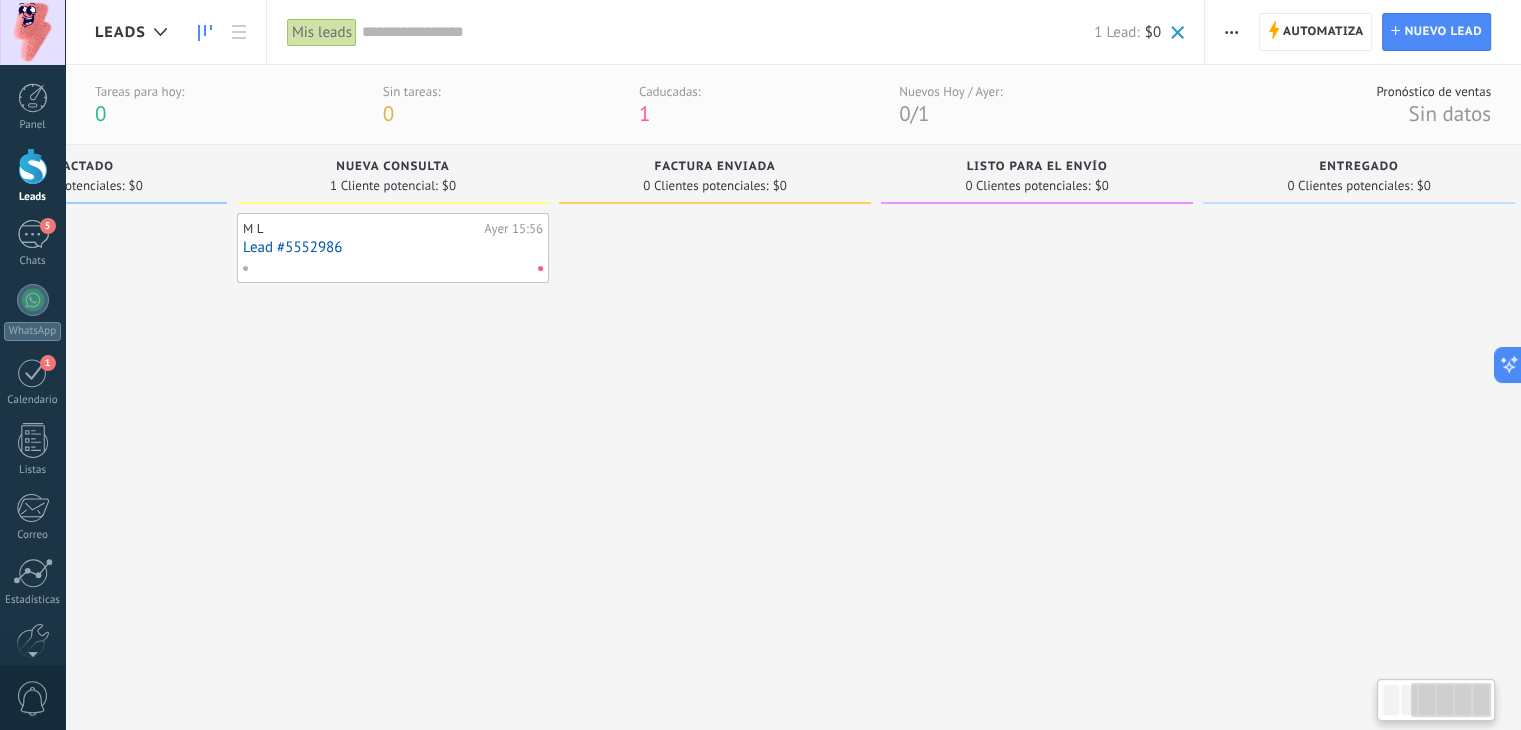scroll, scrollTop: 0, scrollLeft: 536, axis: horizontal 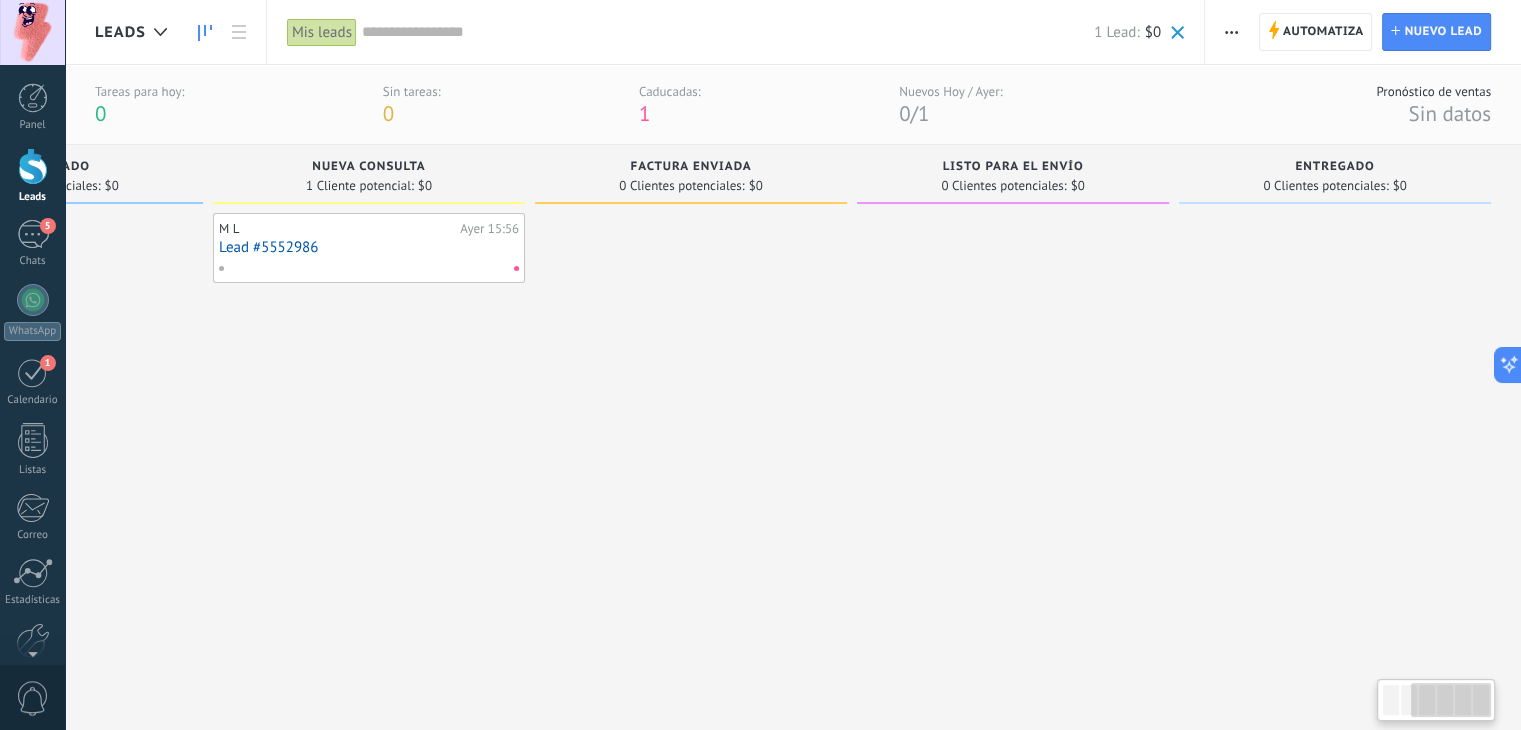 drag, startPoint x: 1039, startPoint y: 388, endPoint x: 231, endPoint y: 336, distance: 809.6715 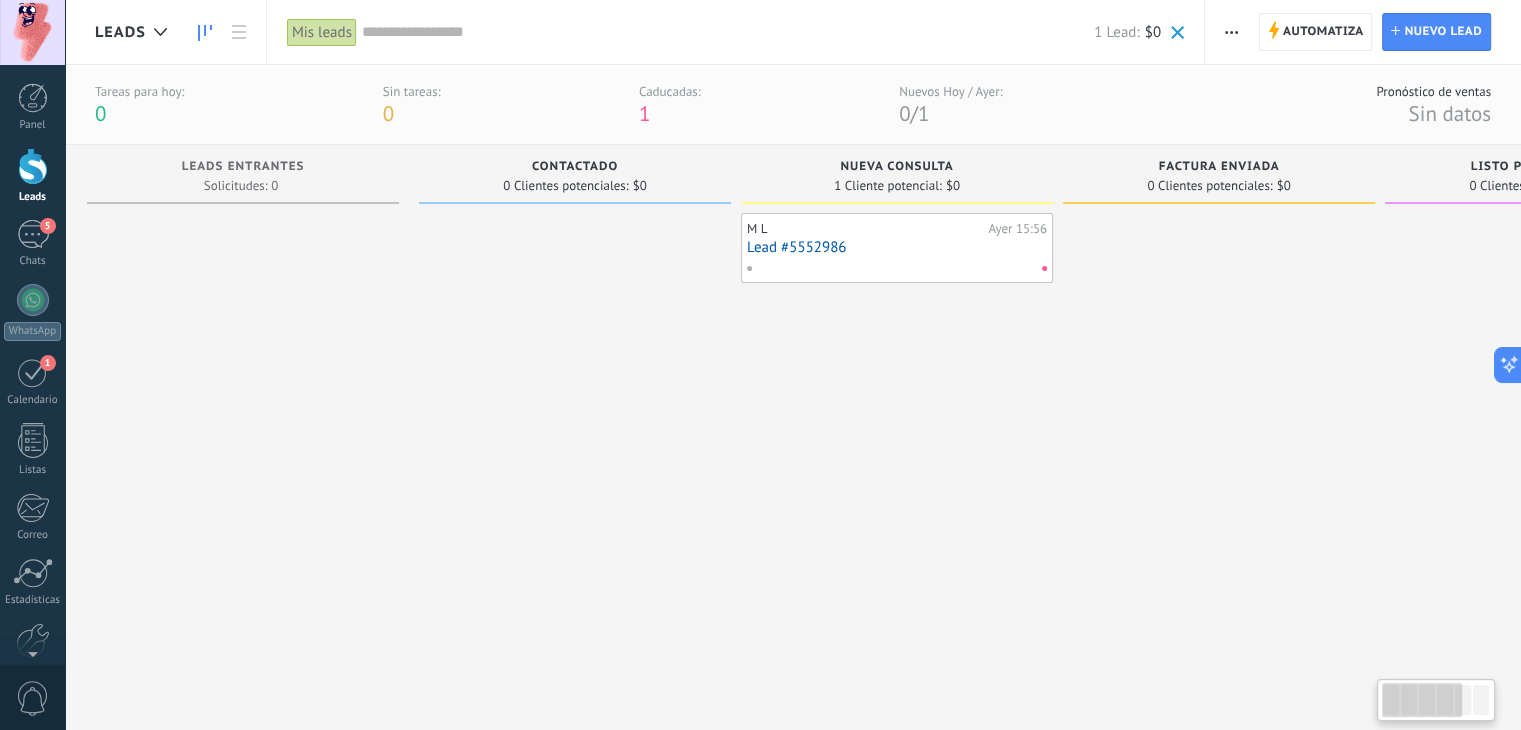 scroll, scrollTop: 0, scrollLeft: 4, axis: horizontal 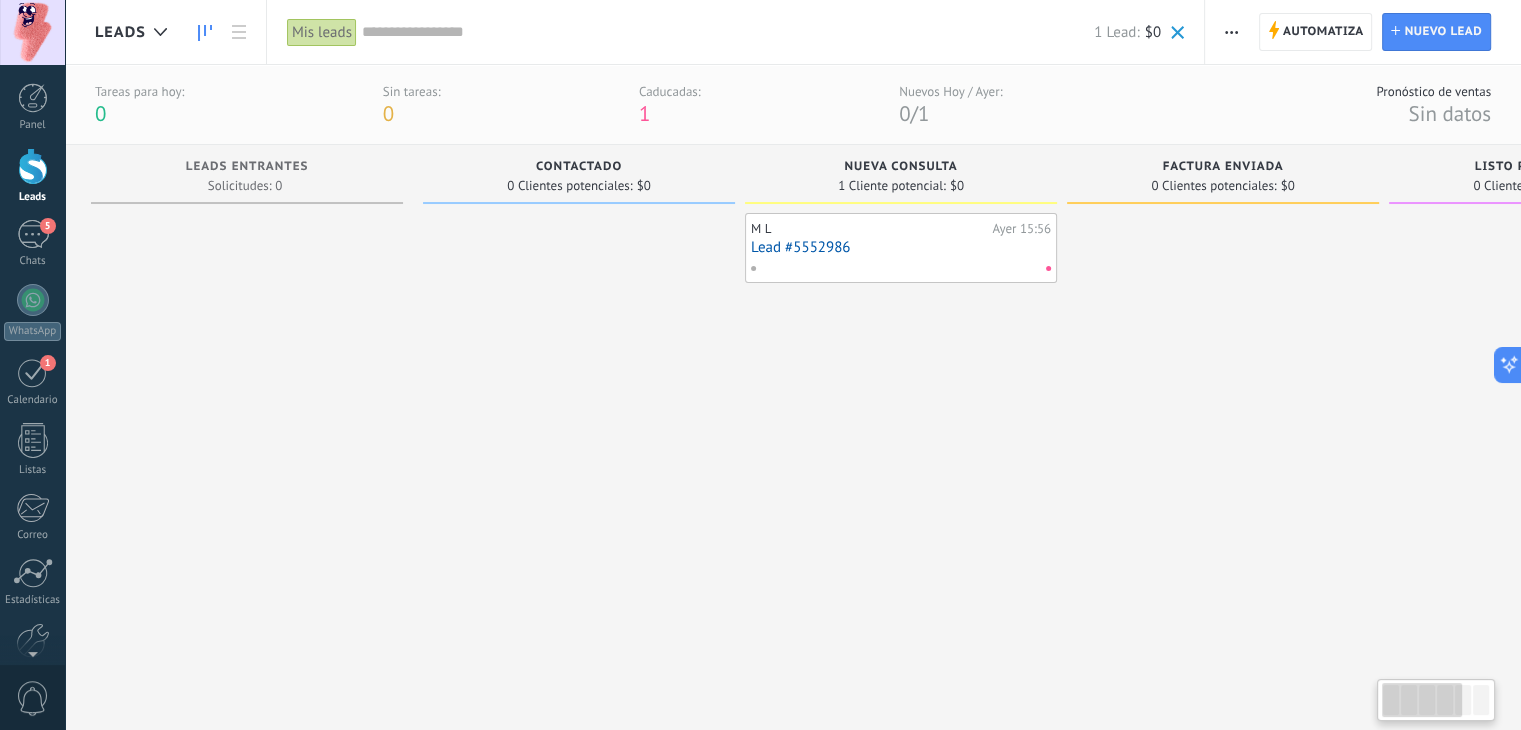 drag, startPoint x: 729, startPoint y: 354, endPoint x: 1264, endPoint y: 345, distance: 535.0757 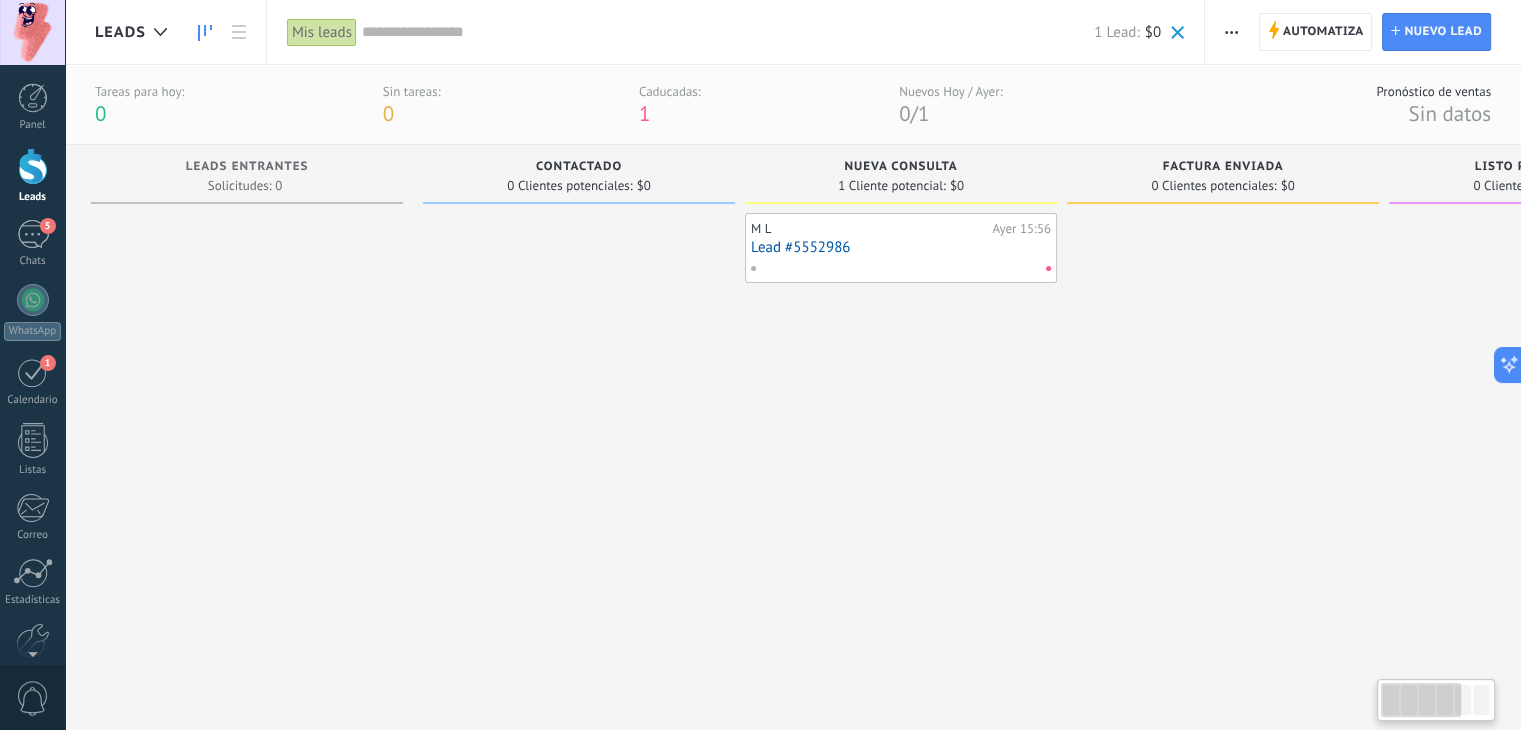 scroll, scrollTop: 0, scrollLeft: 0, axis: both 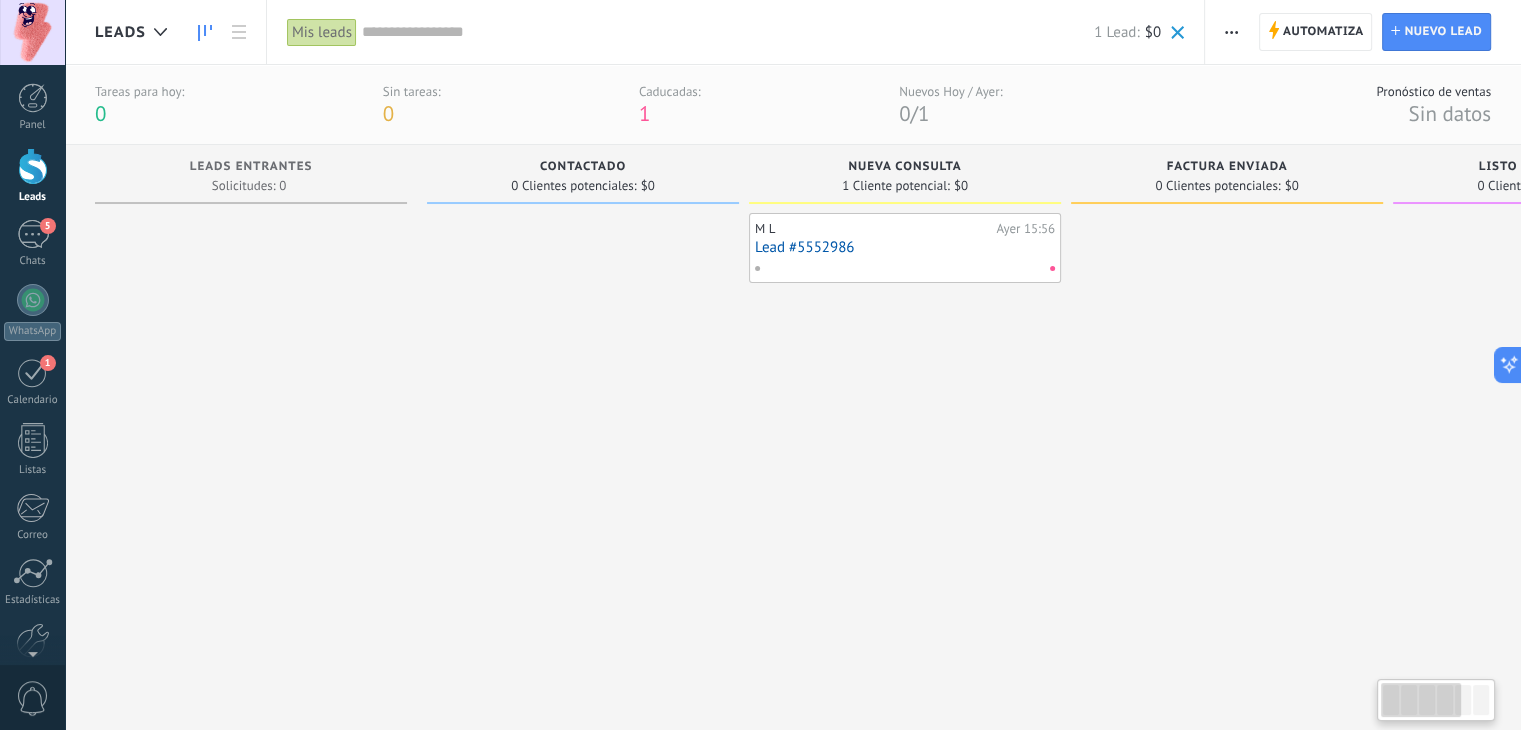 drag, startPoint x: 526, startPoint y: 275, endPoint x: 884, endPoint y: 266, distance: 358.1131 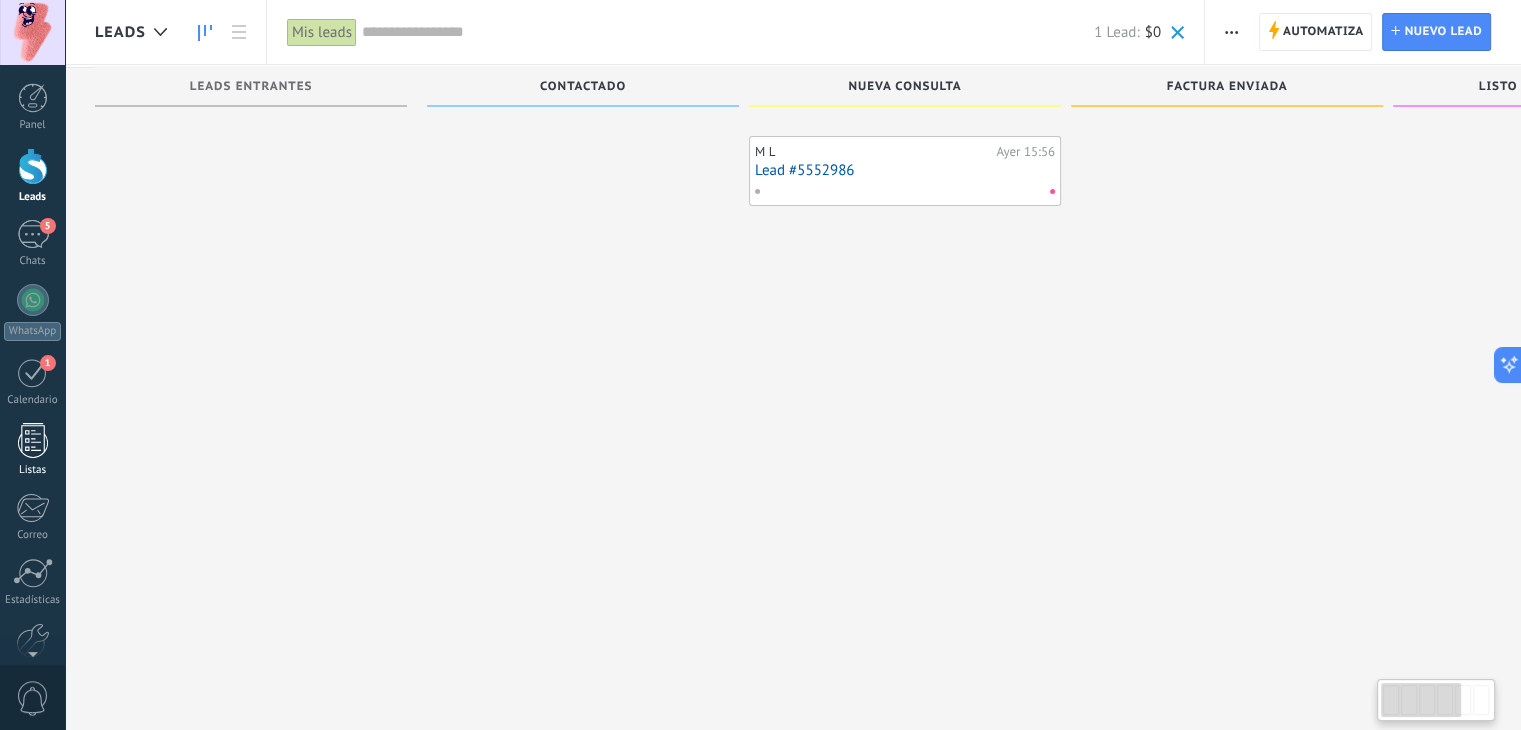 scroll, scrollTop: 99, scrollLeft: 0, axis: vertical 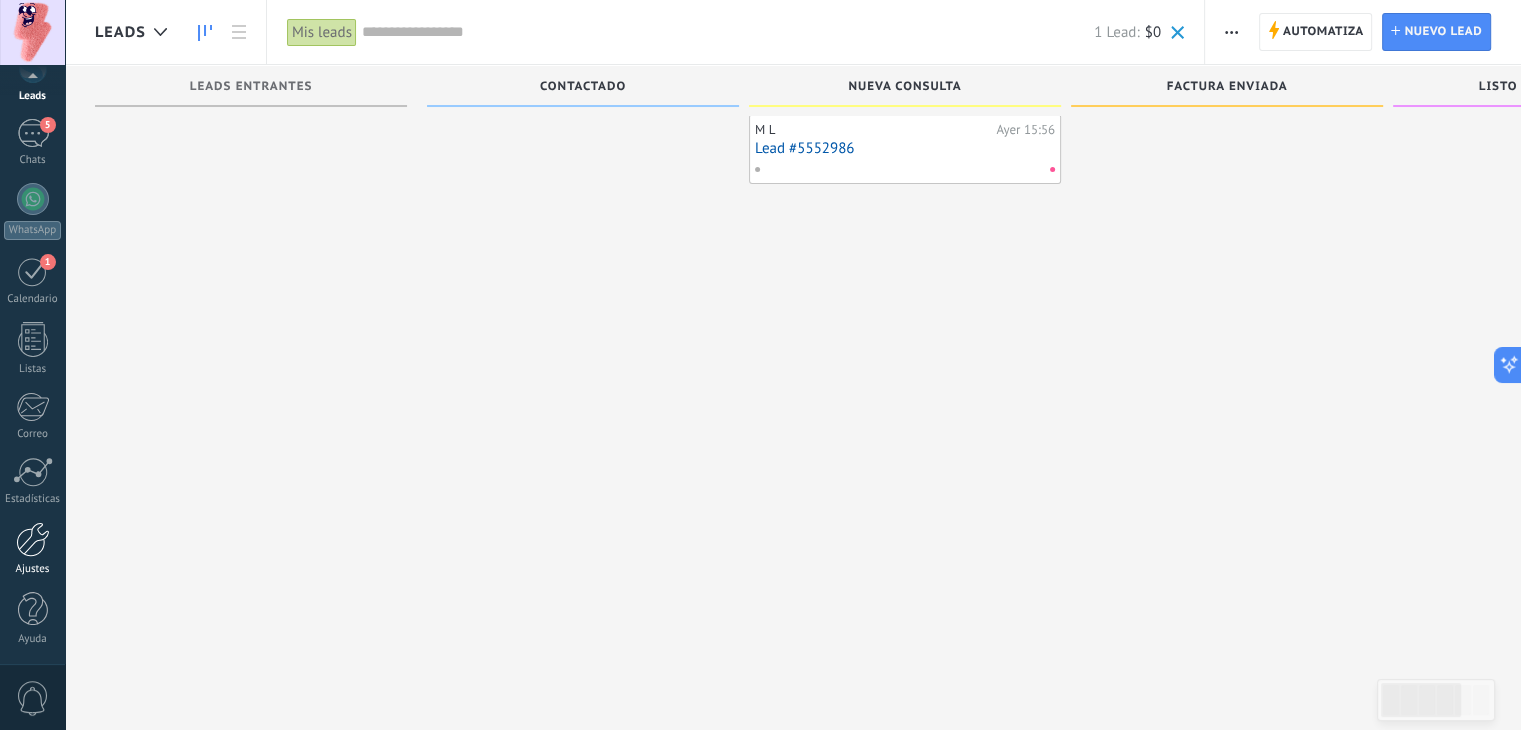 click at bounding box center (33, 539) 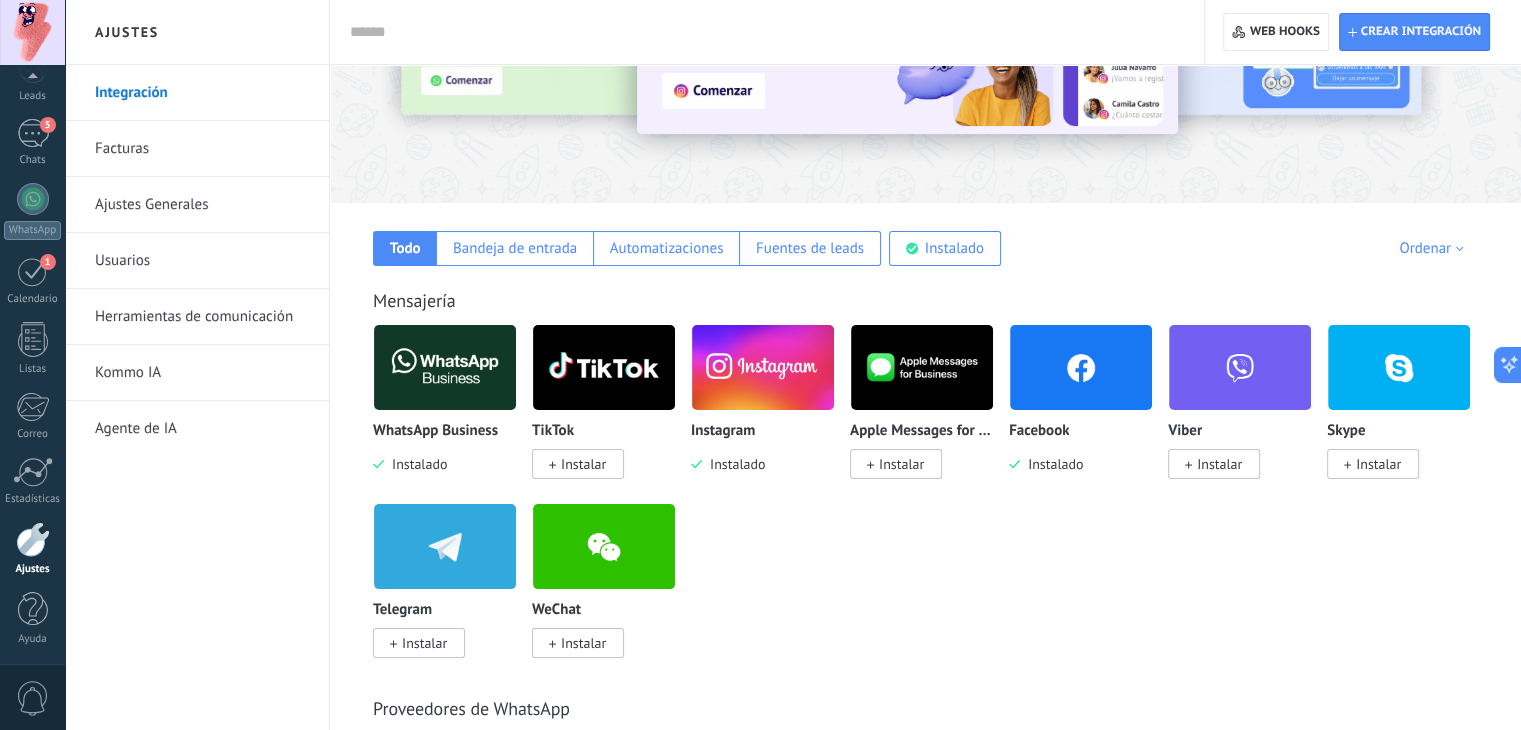scroll, scrollTop: 200, scrollLeft: 0, axis: vertical 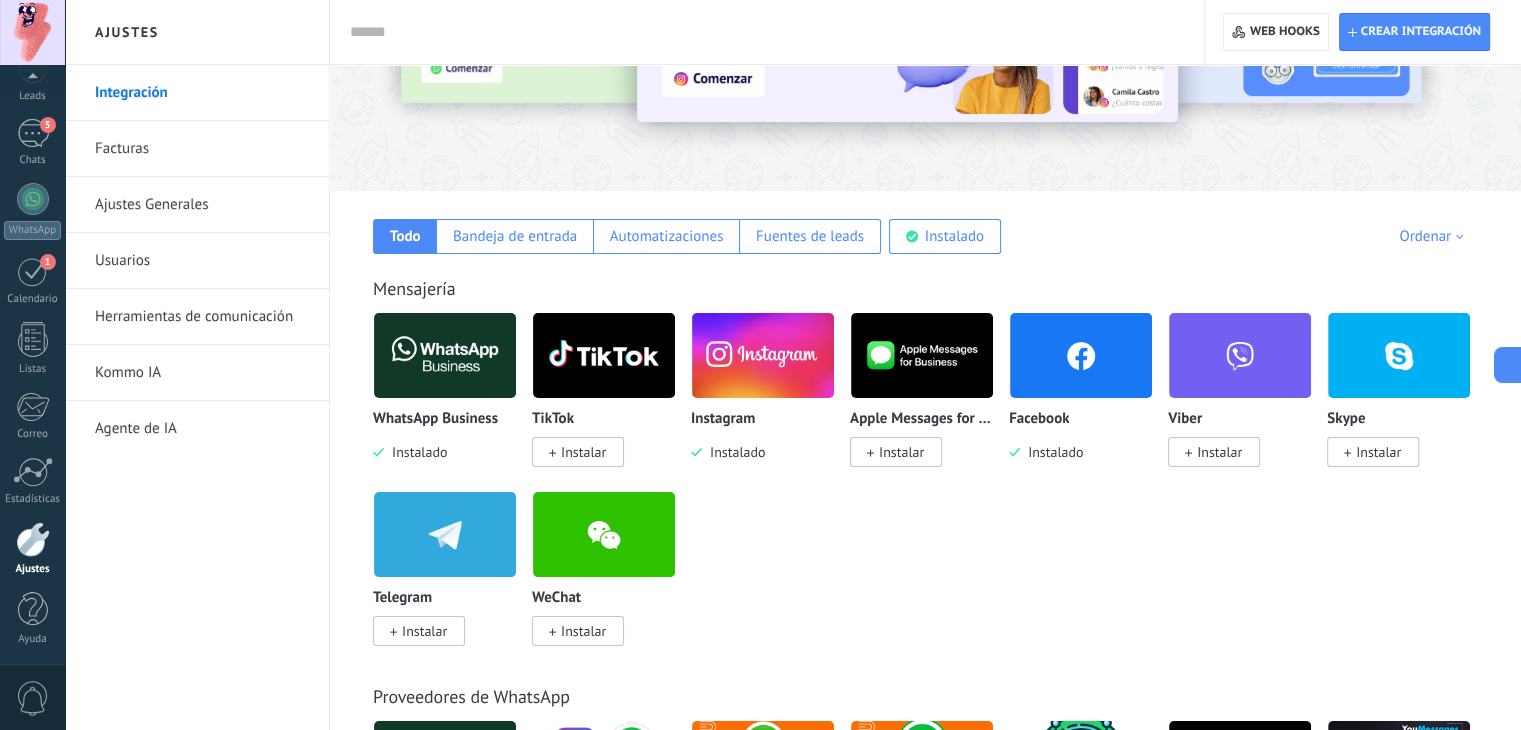 click at bounding box center (1081, 355) 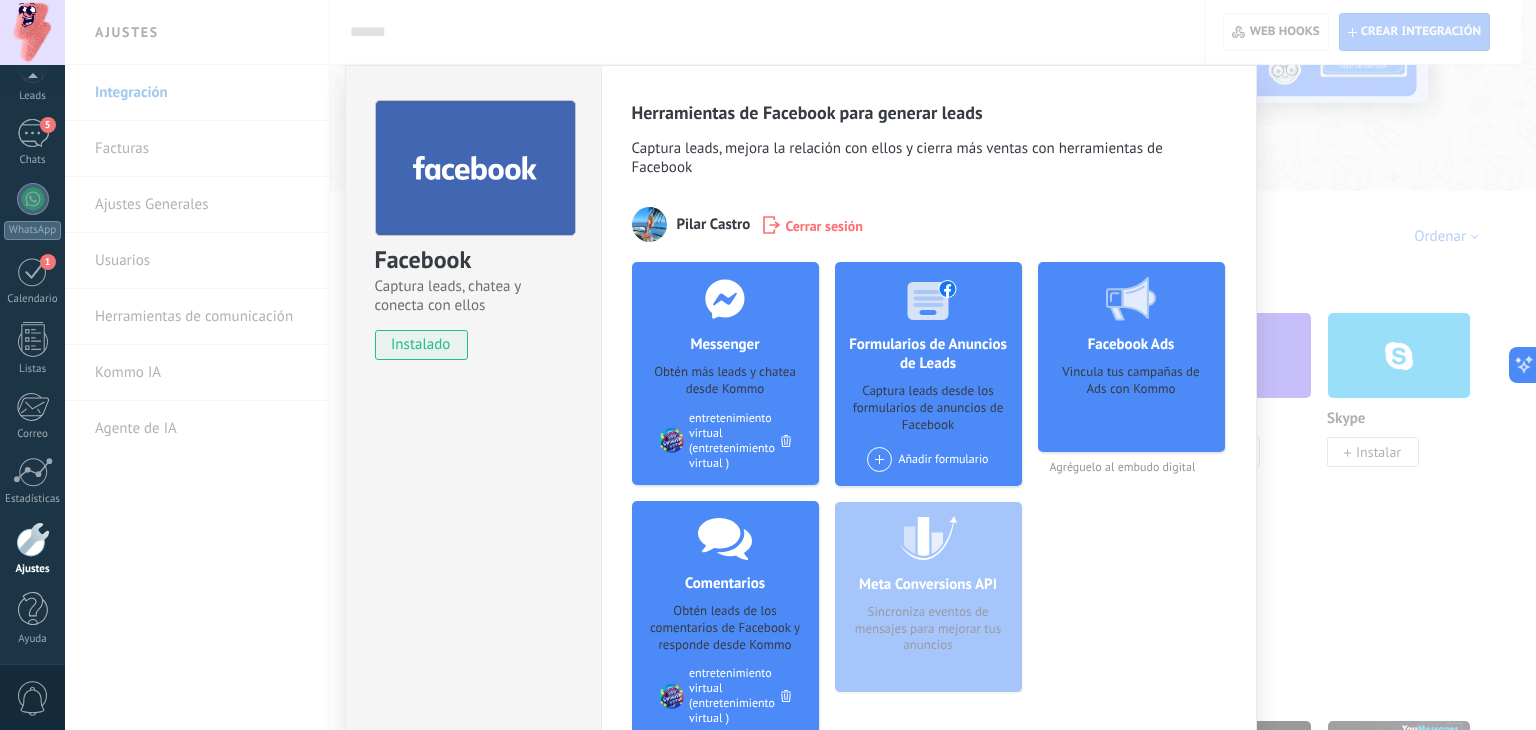 click on "Facebook Captura leads, chatea y conecta con ellos instalado Desinstalar Herramientas de Facebook para generar leads Captura leads, mejora la relación con ellos y cierra más ventas con herramientas de Facebook [LAST] Cerrar sesión Messenger Obtén más leads y chatea desde Kommo Agregar página entretenimiento virtual (entretenimiento virtual) Comentarios Obtén leads de los comentarios de Facebook y responde desde Kommo Agregar página entretenimiento virtual (entretenimiento virtual) Formularios de Anuncios de Leads Captura leads desde los formularios de anuncios de Facebook Añadir formulario Meta Conversions API Sincroniza eventos de mensajes para mejorar tus anuncios Facebook Ads Vincula tus campañas de Ads con Kommo Agréguelo al embudo digital más" at bounding box center [800, 365] 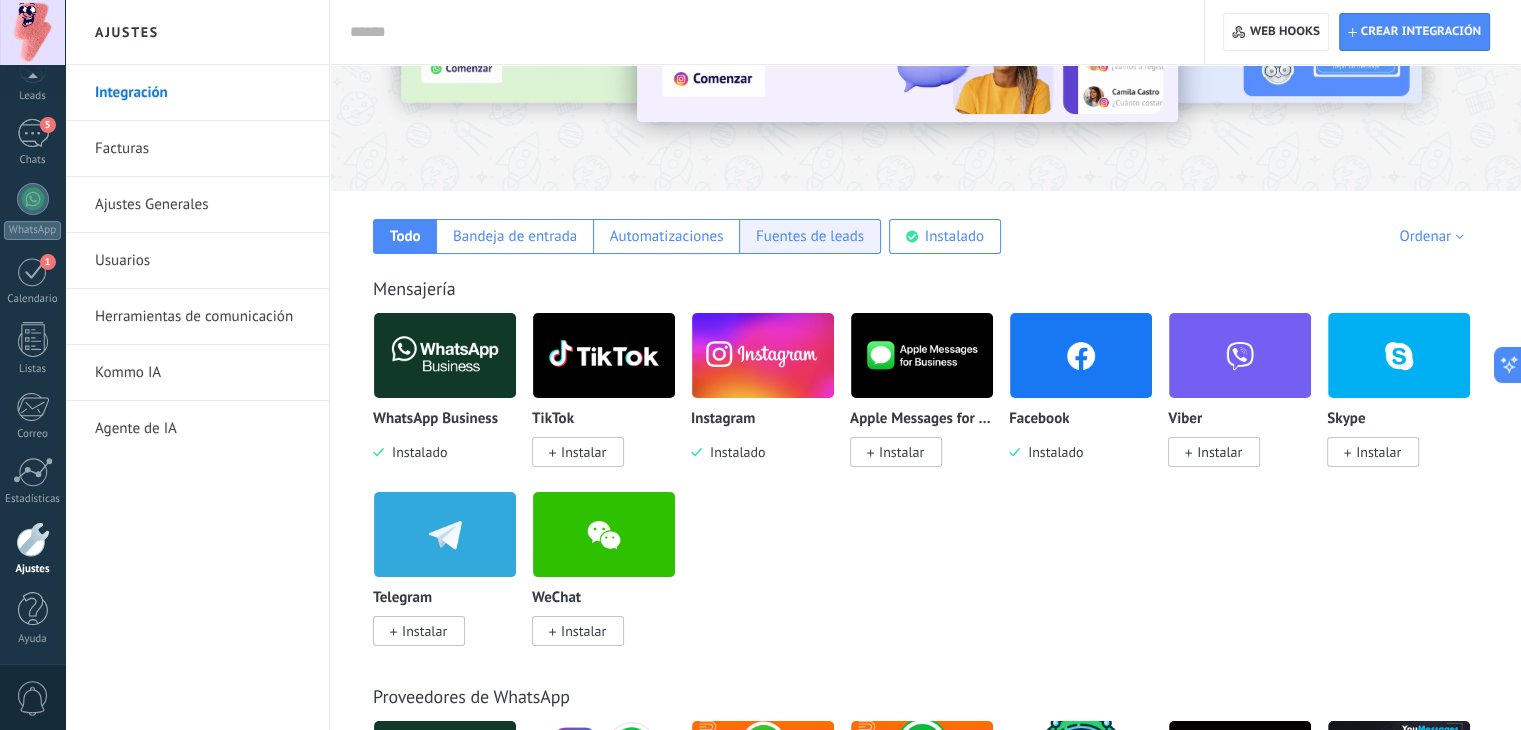 click on "Fuentes de leads" at bounding box center (810, 236) 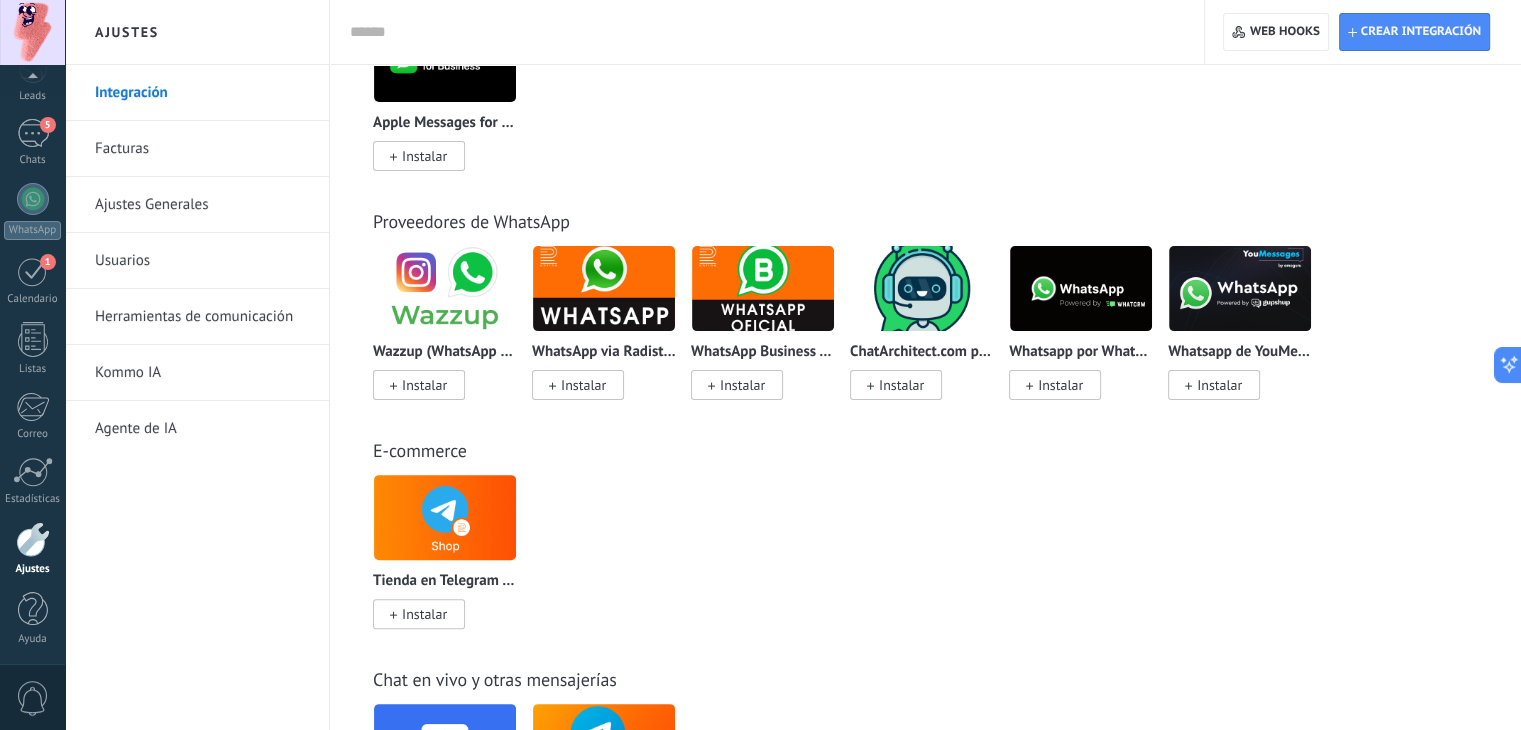 scroll, scrollTop: 0, scrollLeft: 0, axis: both 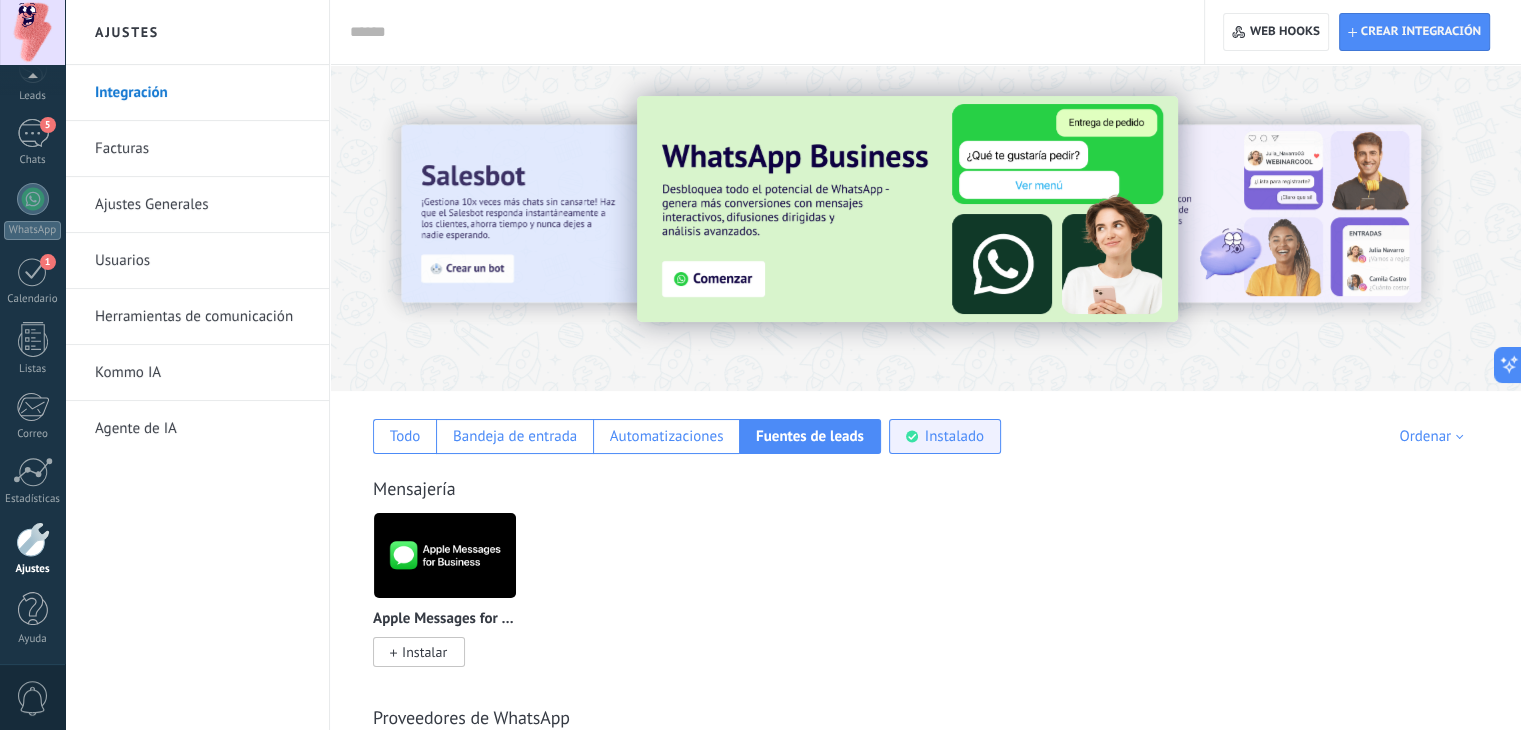 click on "Instalado" at bounding box center [954, 436] 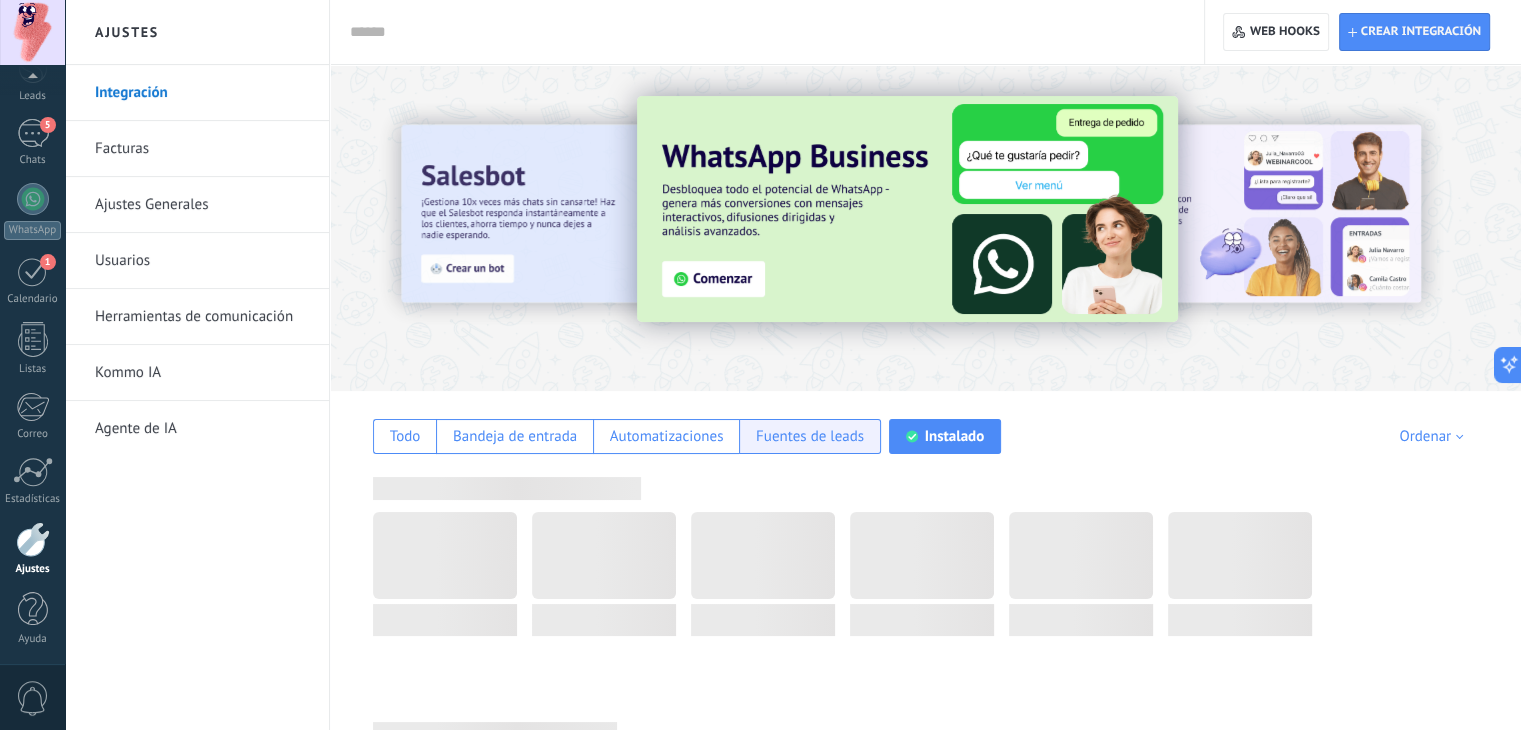click on "Fuentes de leads" at bounding box center [810, 436] 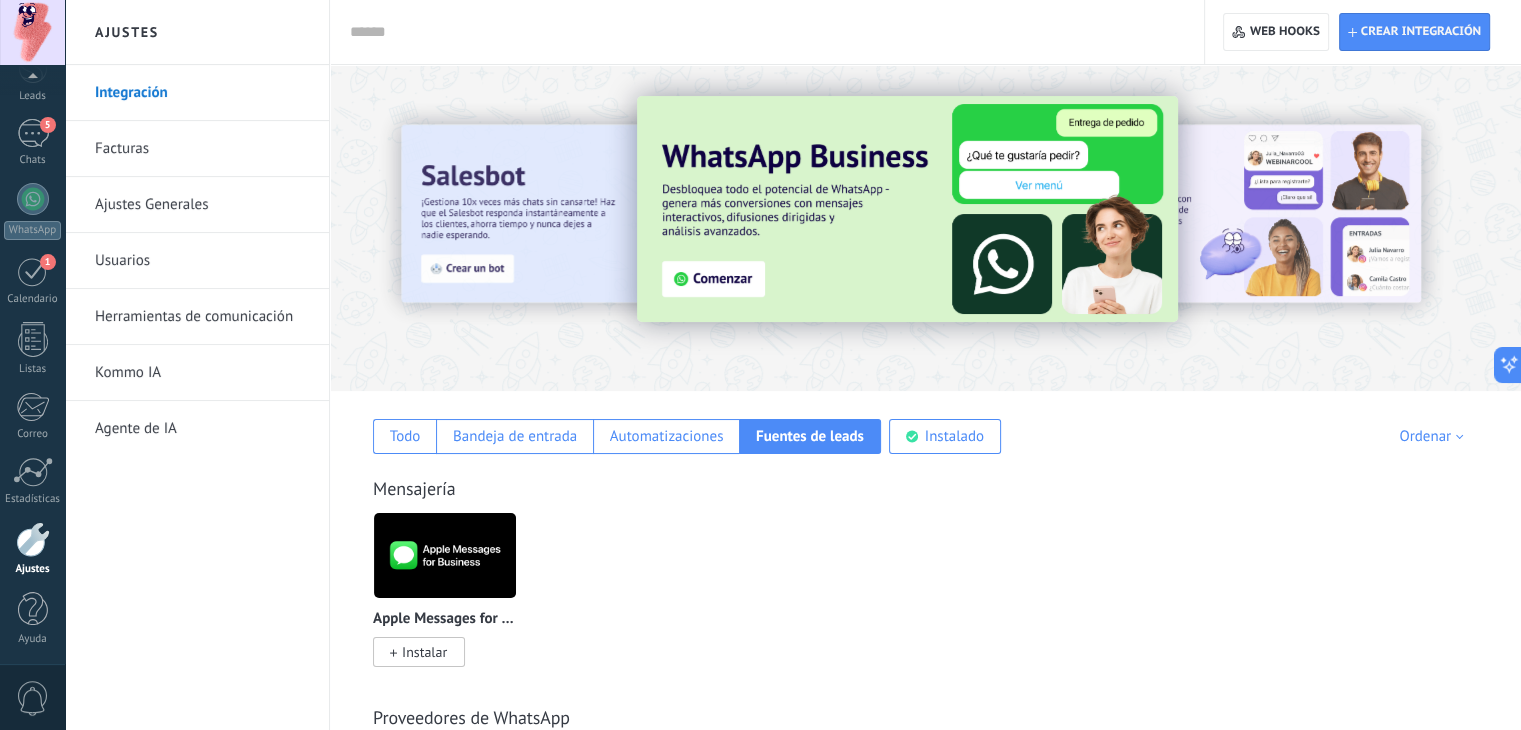click on "Ordenar" at bounding box center [1434, 436] 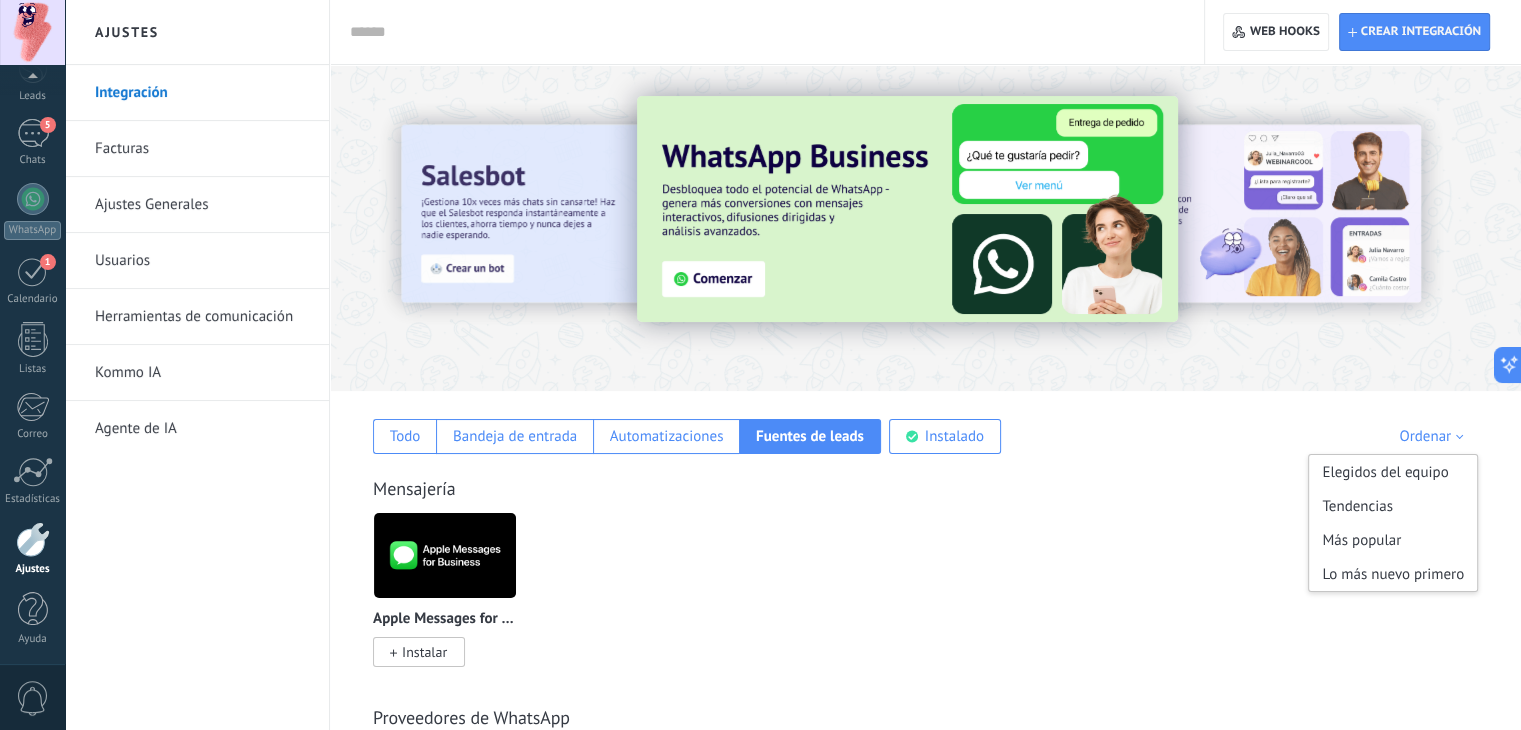 click on "Ordenar" at bounding box center [1434, 436] 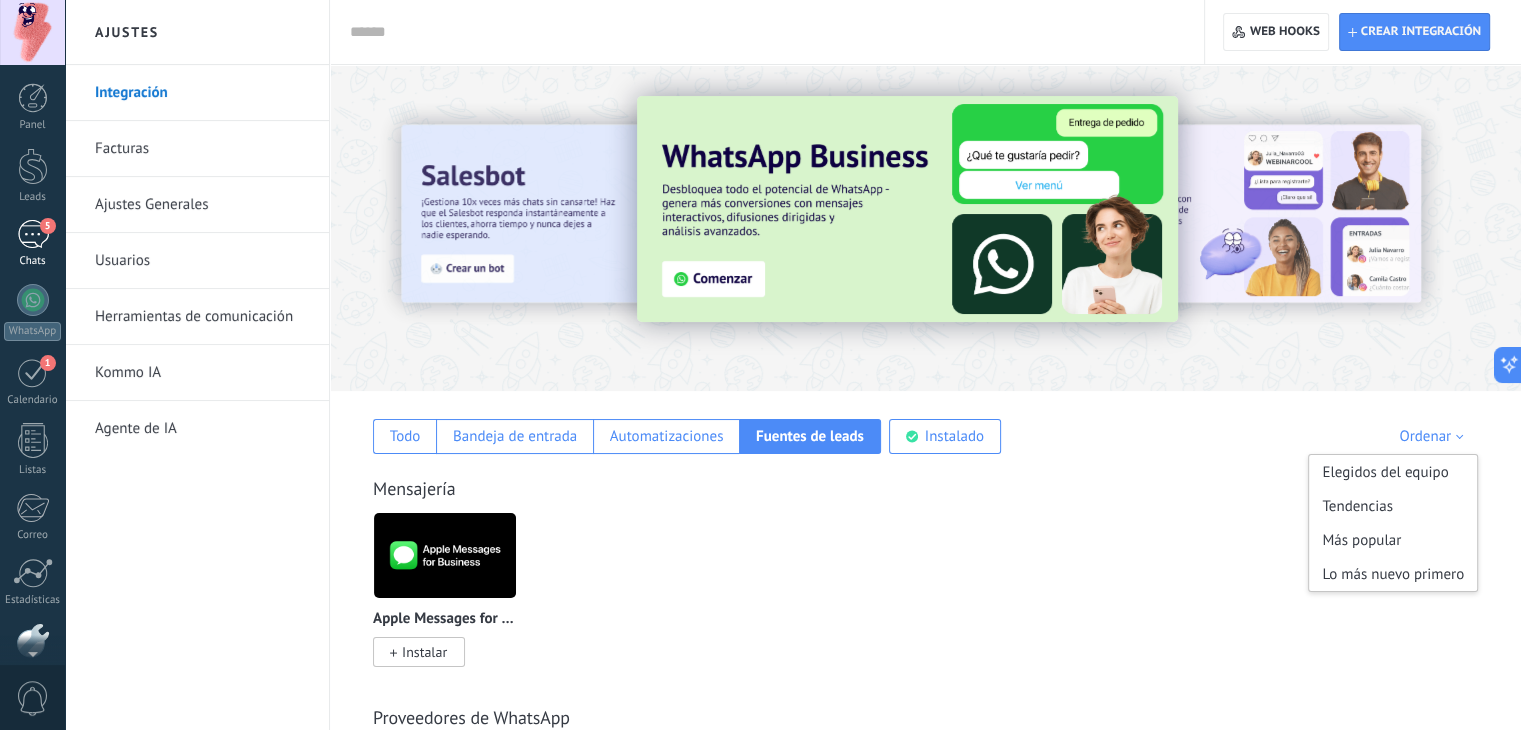 scroll, scrollTop: 0, scrollLeft: 0, axis: both 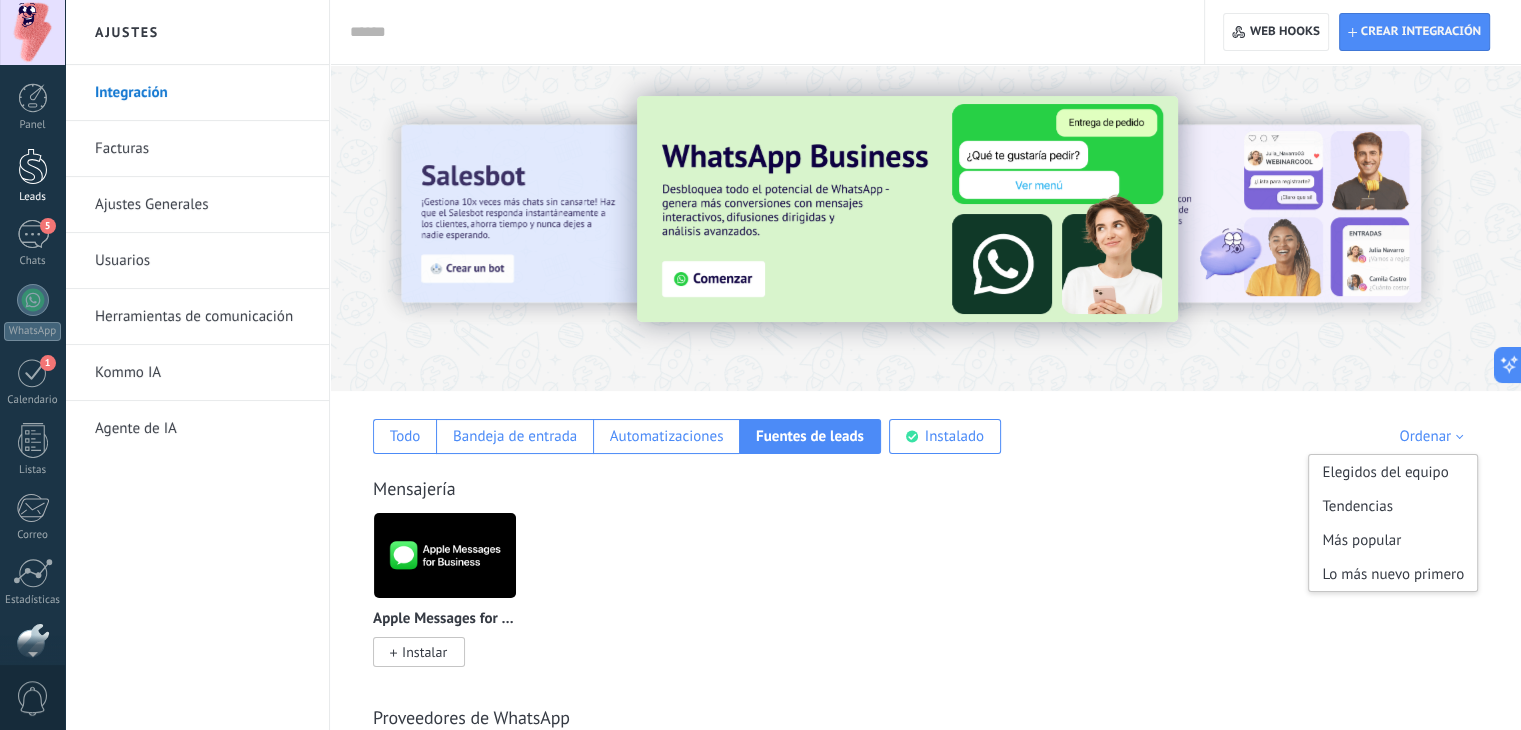 click at bounding box center [33, 166] 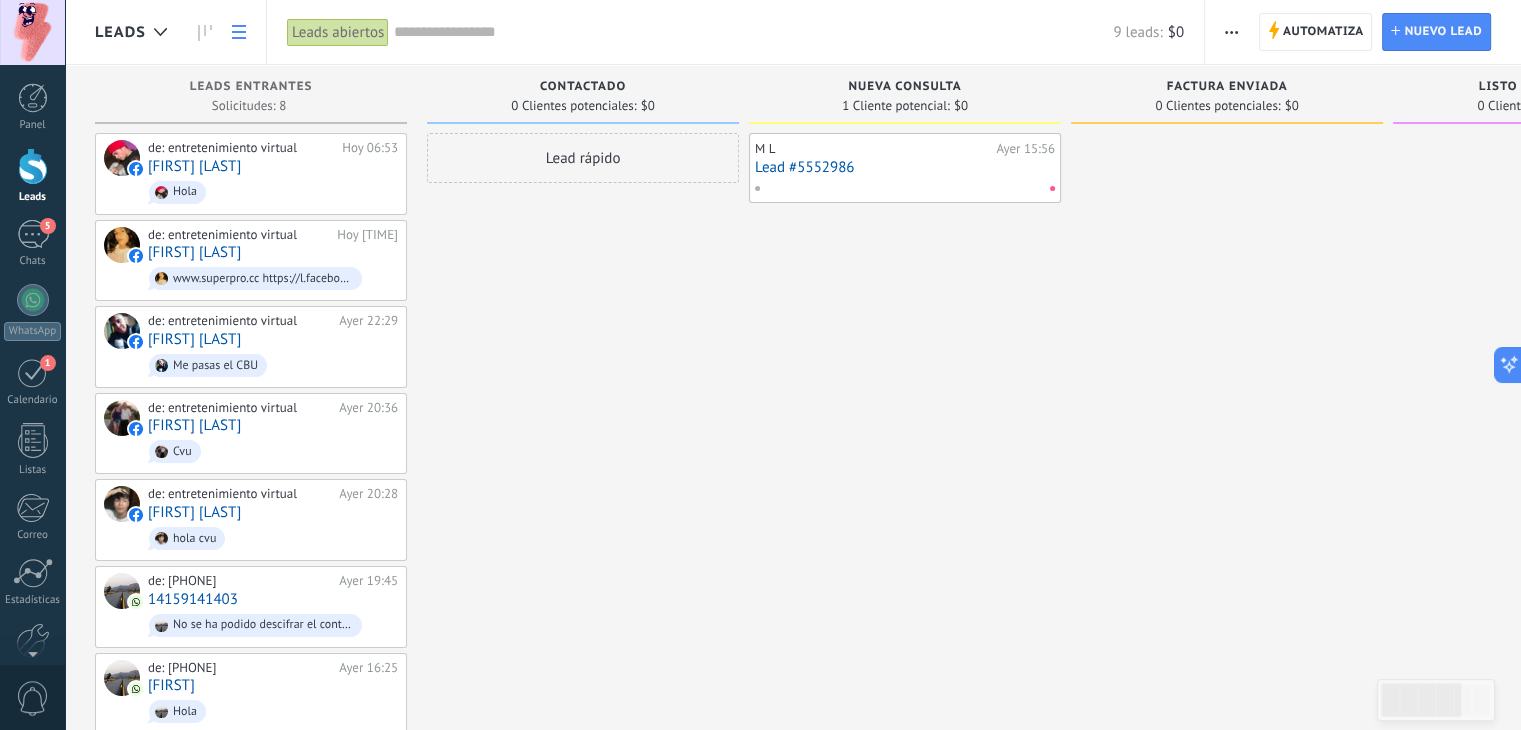 click 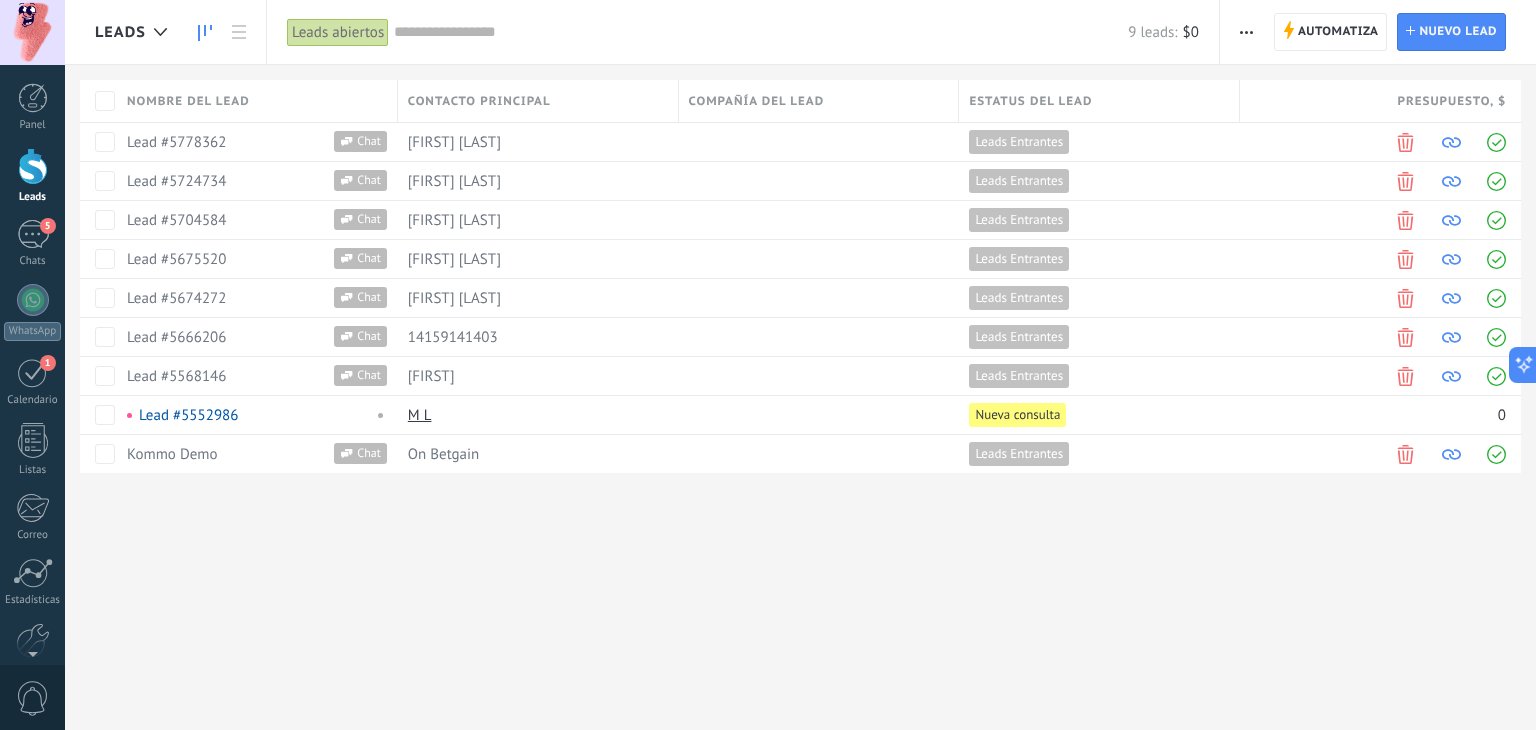 click 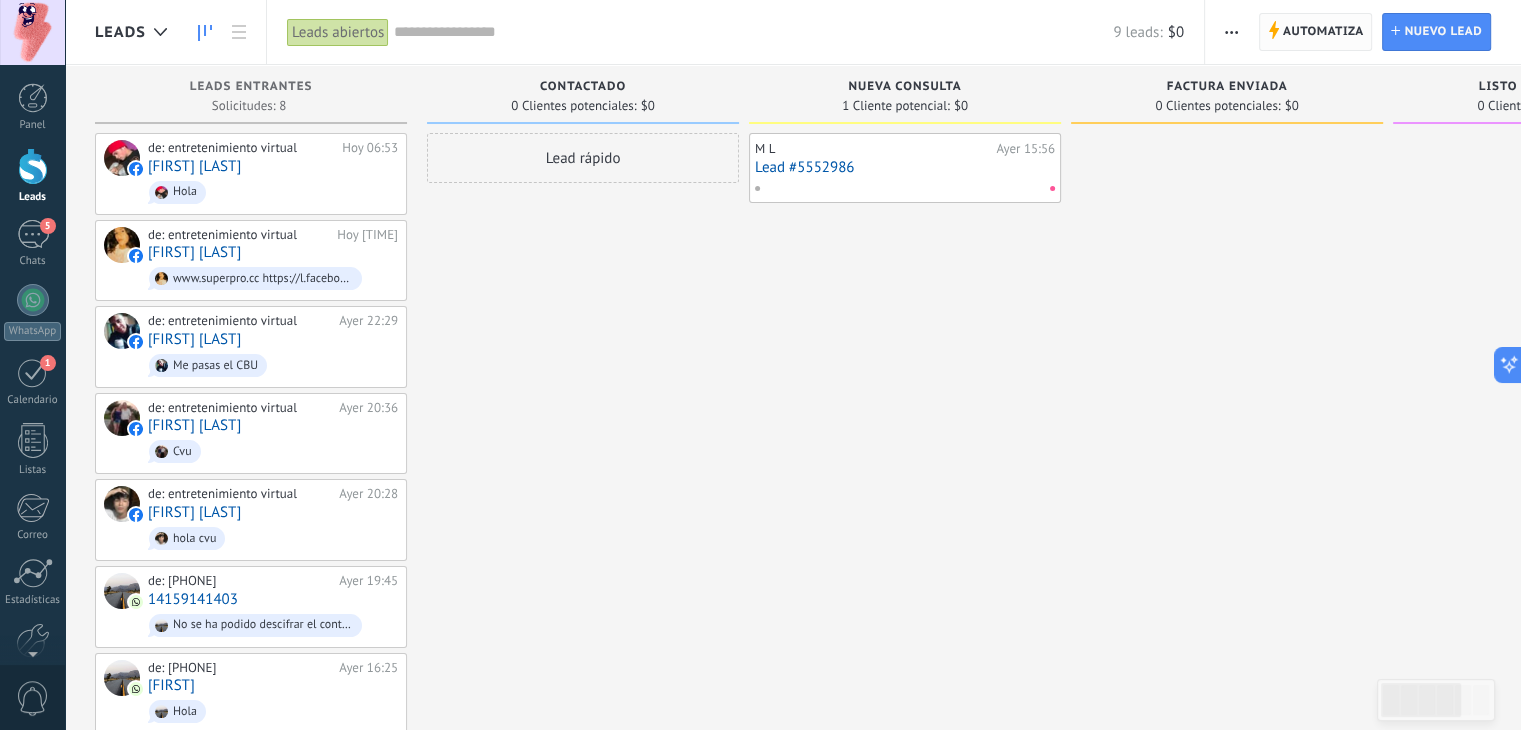 click on "Automatiza" at bounding box center (1323, 32) 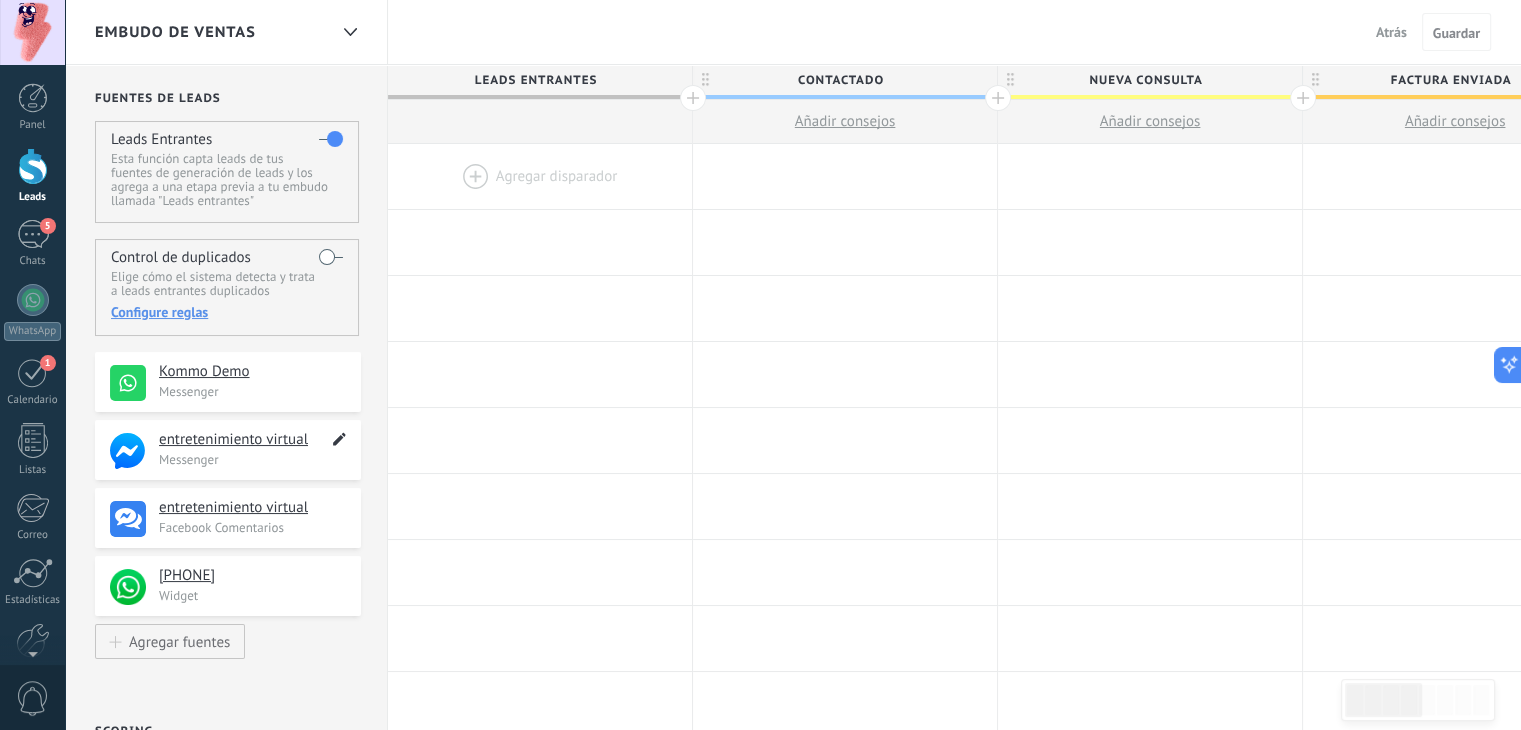 click 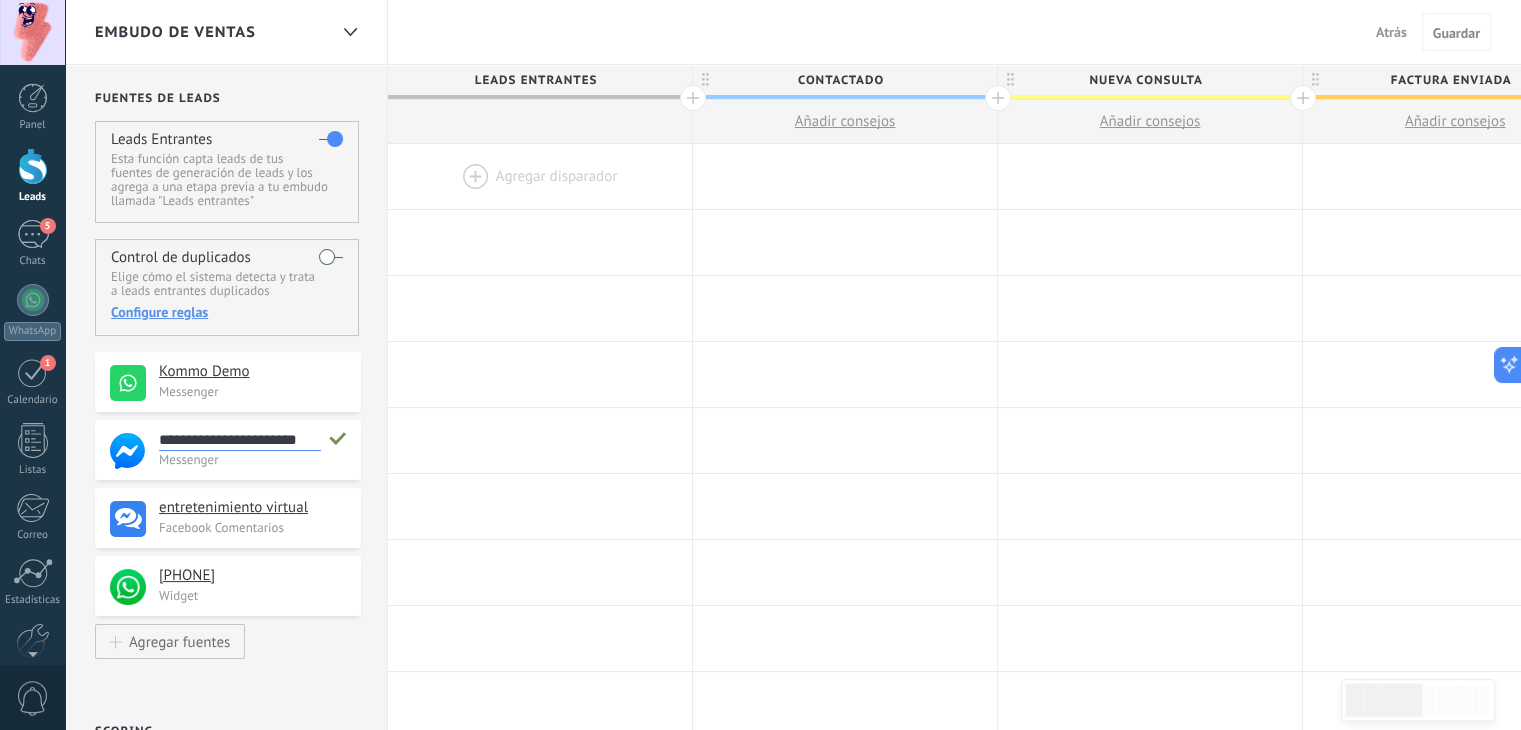 click on "**********" at bounding box center [228, 450] 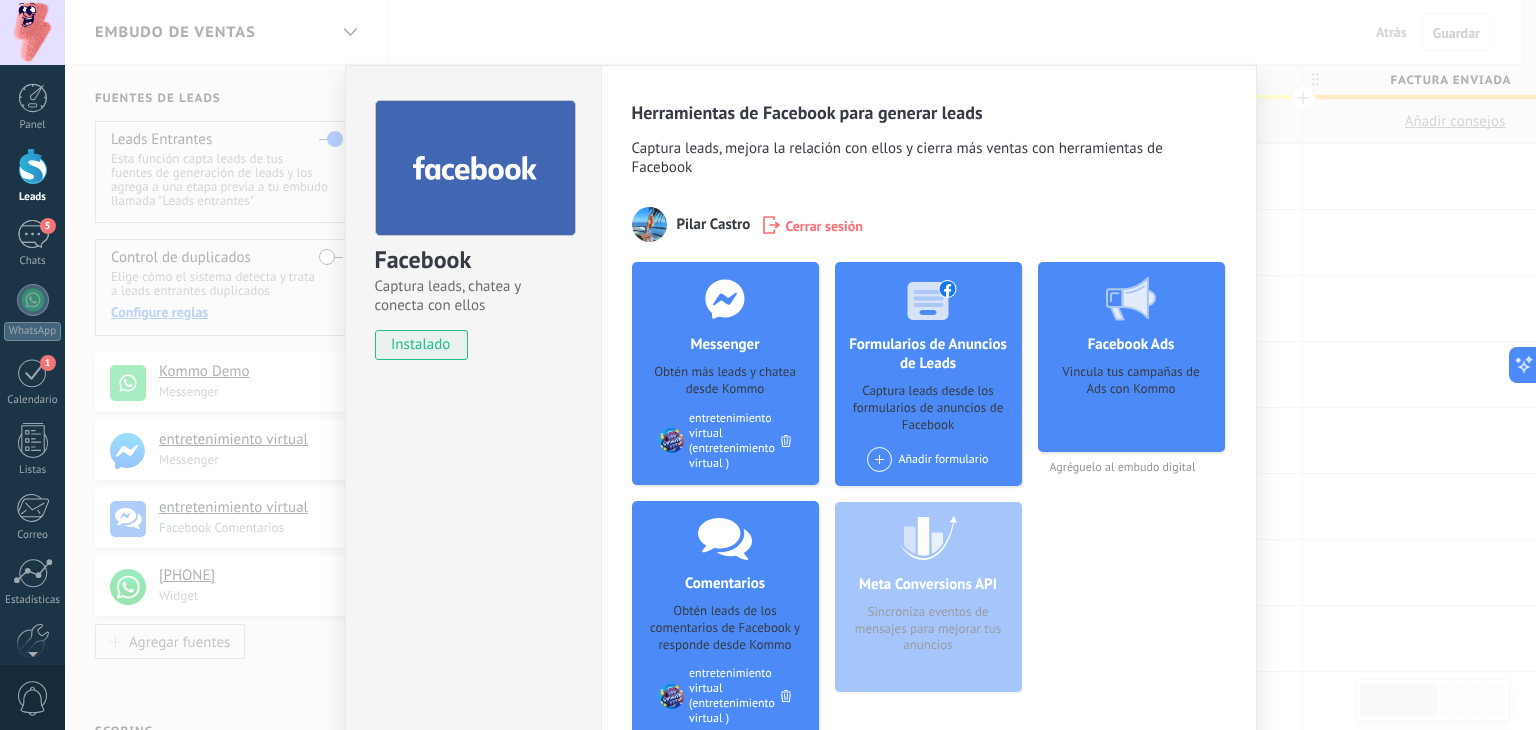 click on "Facebook Captura leads, chatea y conecta con ellos instalado Desinstalar Herramientas de Facebook para generar leads Captura leads, mejora la relación con ellos y cierra más ventas con herramientas de Facebook [LAST] Cerrar sesión Messenger Obtén más leads y chatea desde Kommo Agregar página entretenimiento virtual (entretenimiento virtual) Comentarios Obtén leads de los comentarios de Facebook y responde desde Kommo Agregar página entretenimiento virtual (entretenimiento virtual) Formularios de Anuncios de Leads Captura leads desde los formularios de anuncios de Facebook Añadir formulario Meta Conversions API Sincroniza eventos de mensajes para mejorar tus anuncios Facebook Ads Vincula tus campañas de Ads con Kommo Agréguelo al embudo digital más" at bounding box center (800, 365) 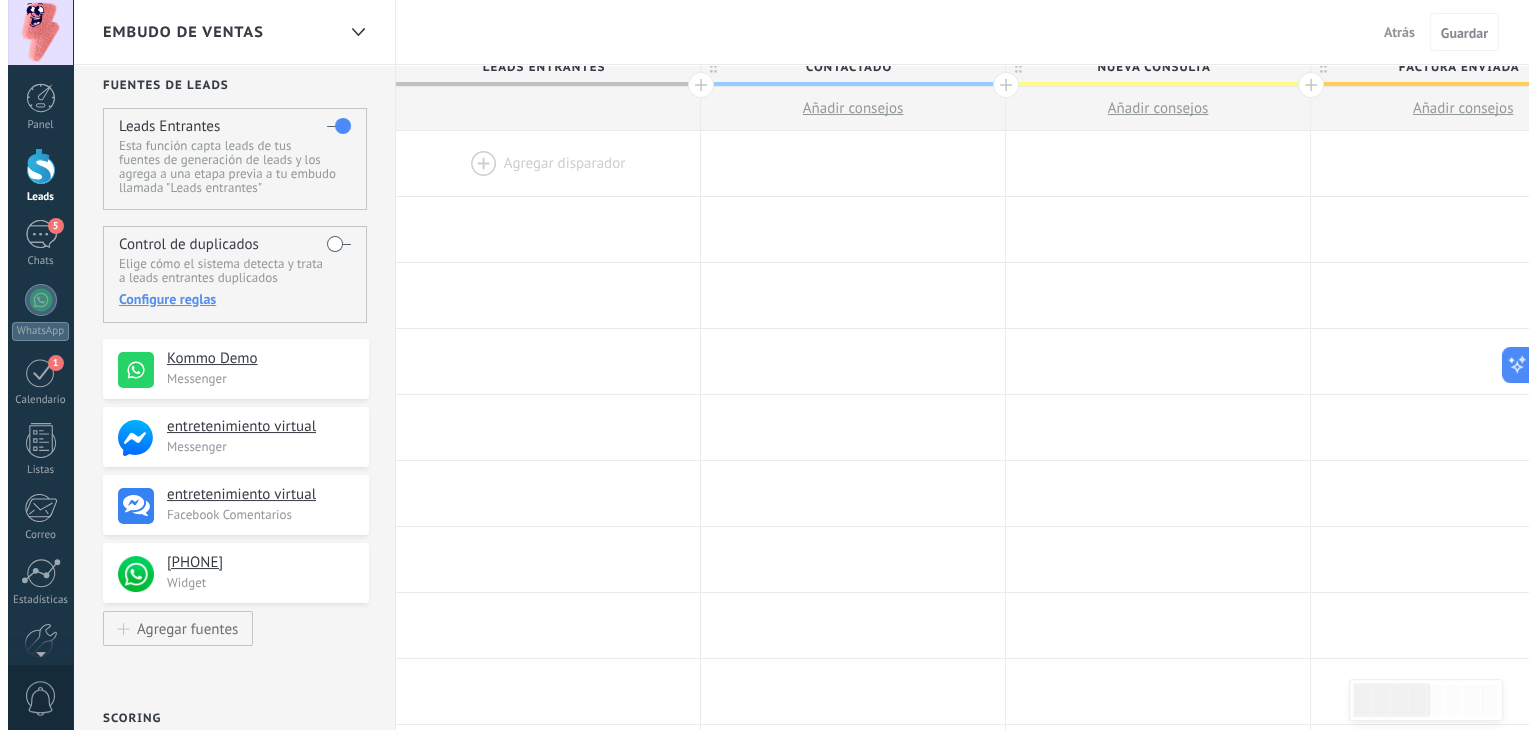 scroll, scrollTop: 300, scrollLeft: 0, axis: vertical 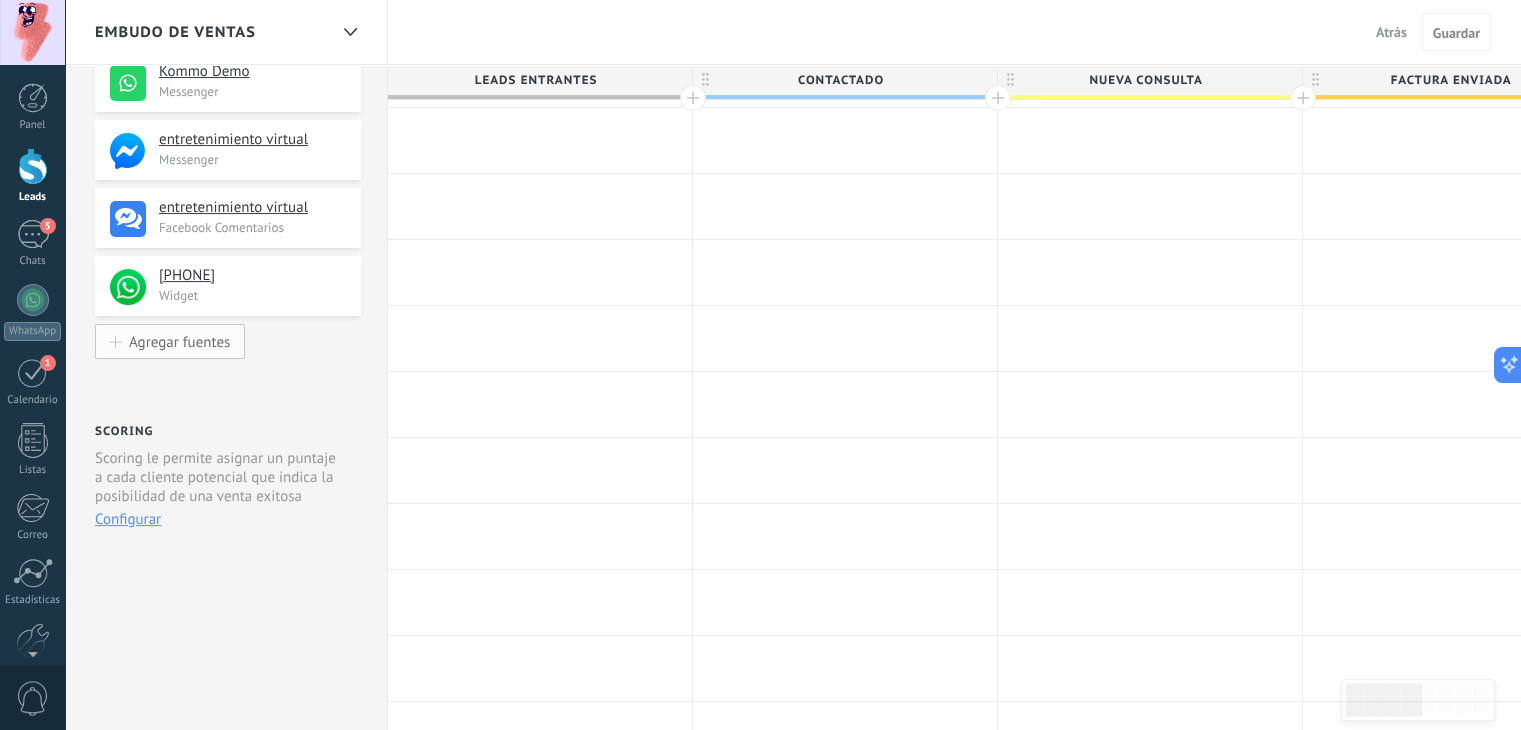 click on "Agregar fuentes" at bounding box center [179, 341] 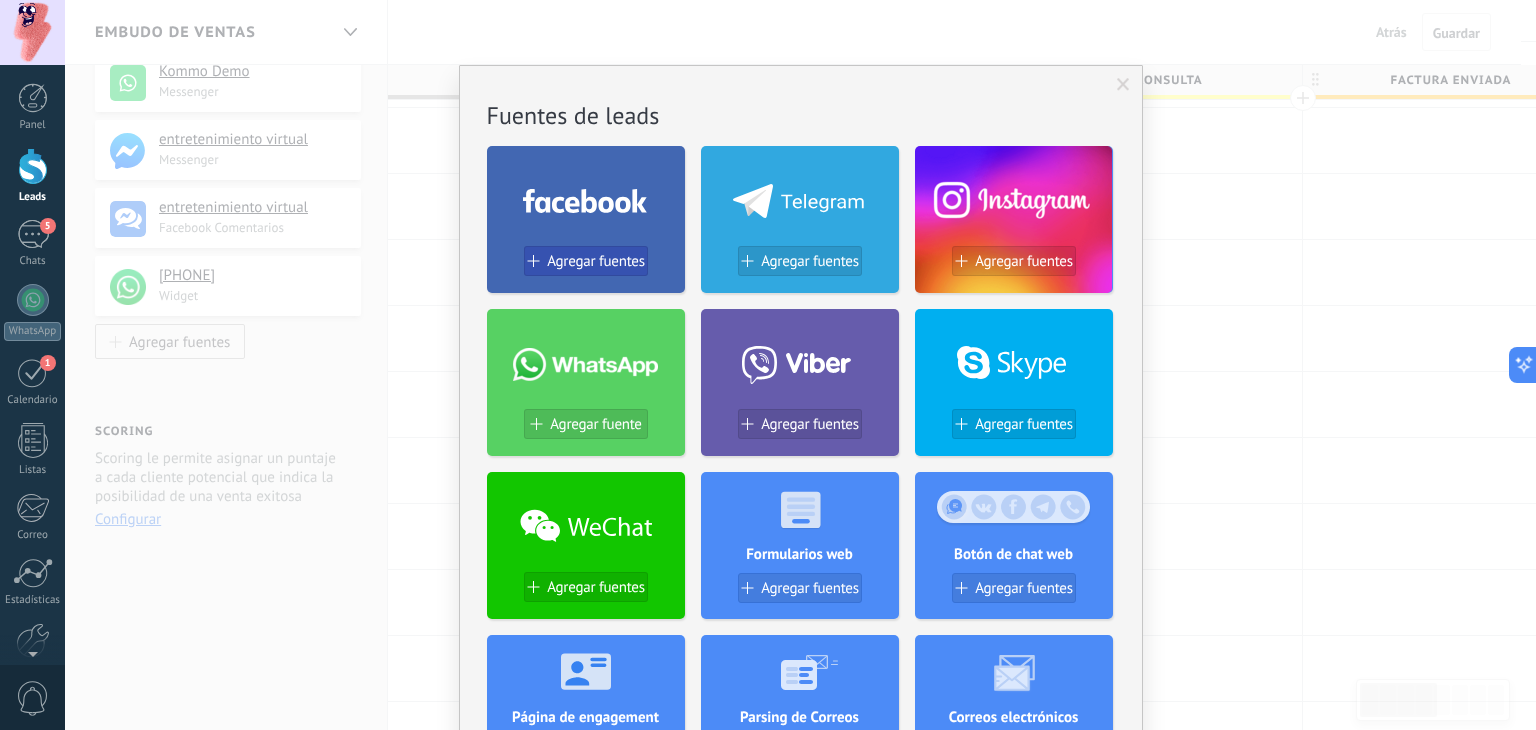 click on "Agregar fuentes" at bounding box center [596, 261] 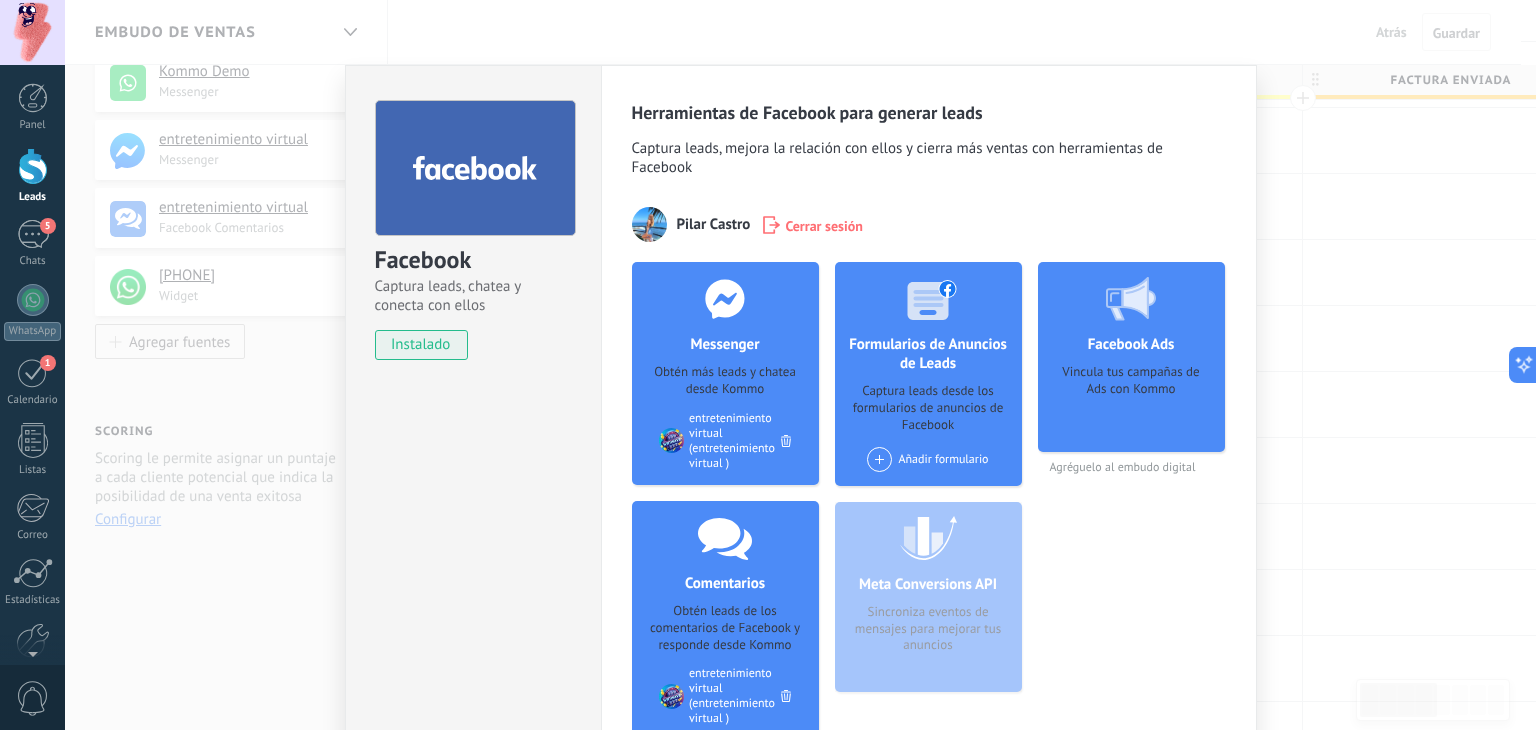 click on "Messenger" at bounding box center (724, 344) 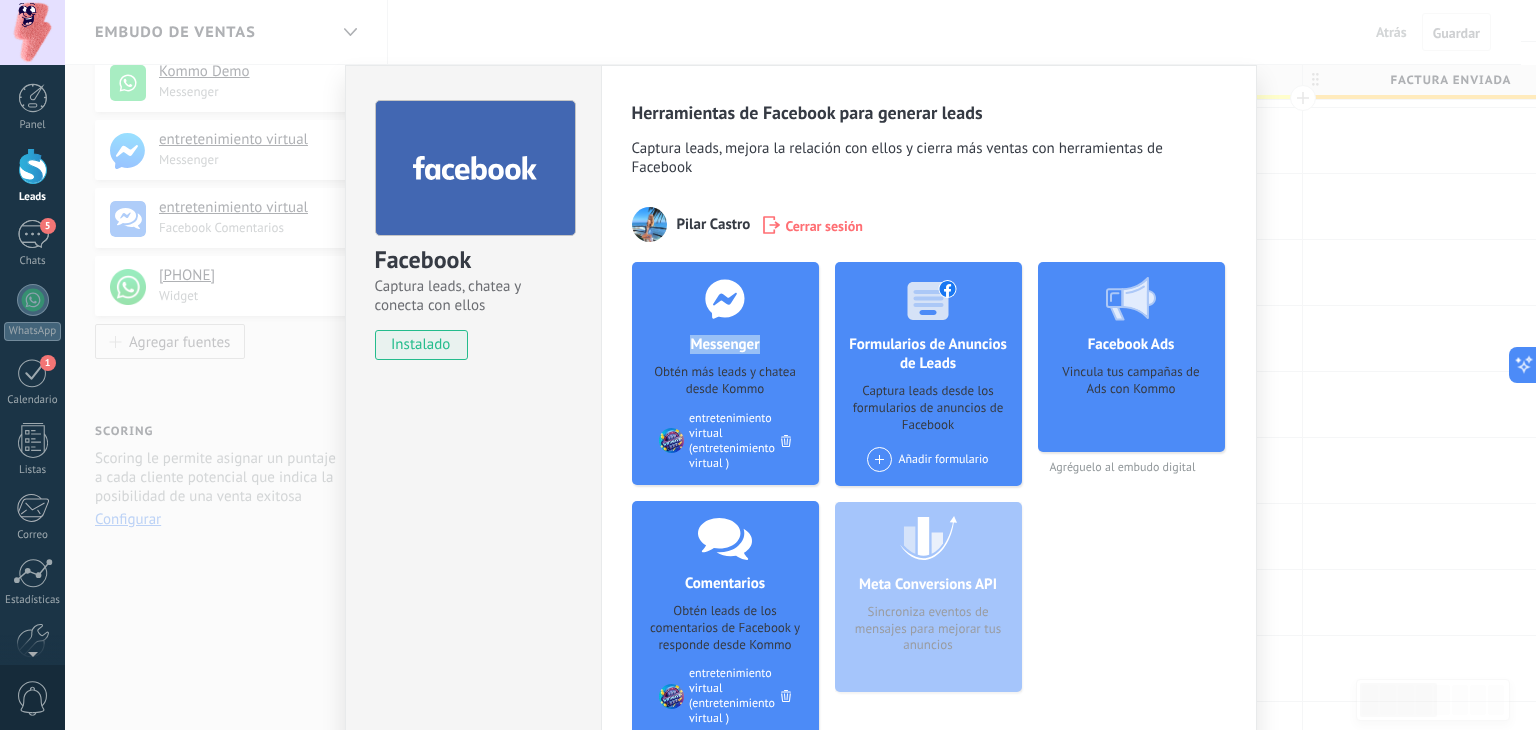 click on "Messenger" at bounding box center [724, 344] 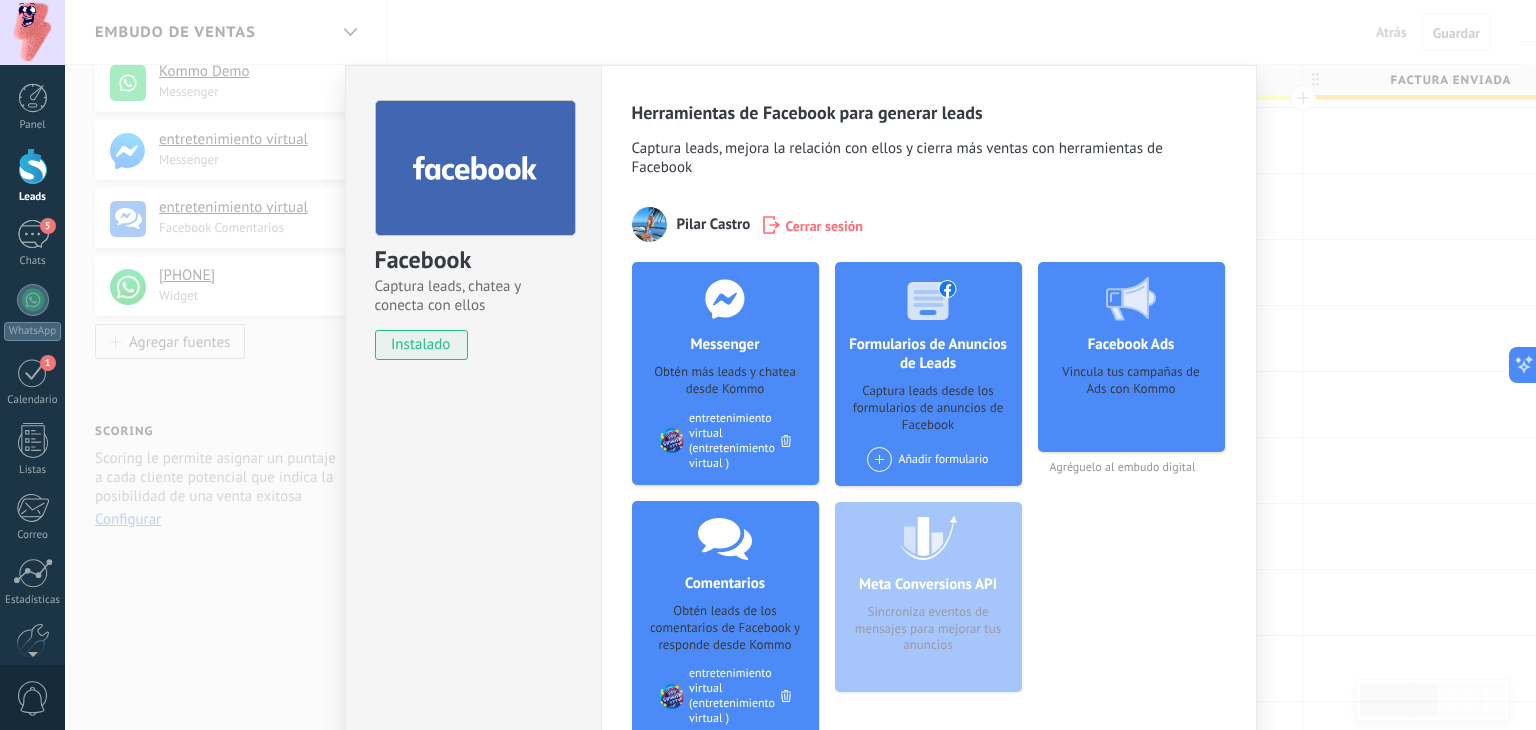 click on "Facebook Captura leads, chatea y conecta con ellos instalado Desinstalar" at bounding box center (473, 221) 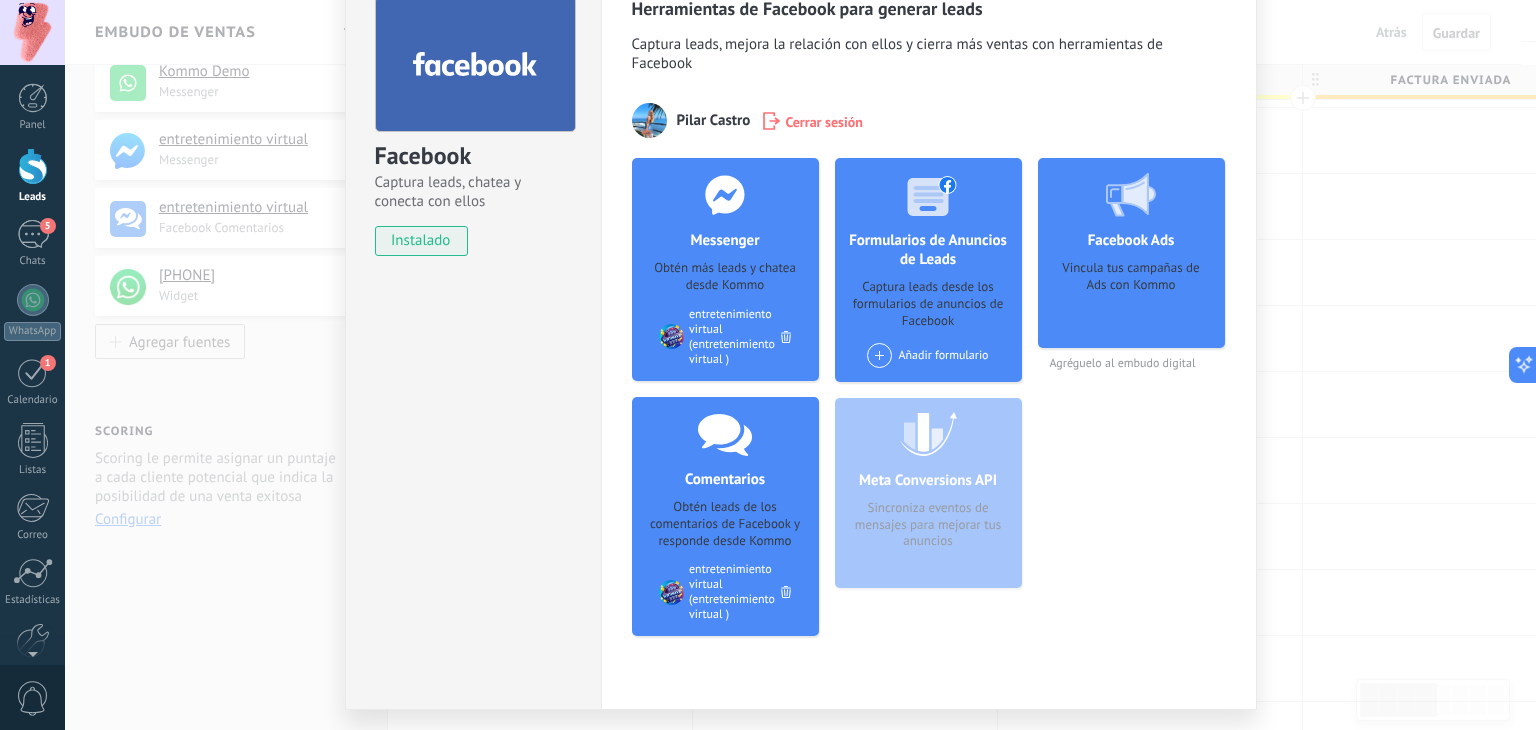 scroll, scrollTop: 162, scrollLeft: 0, axis: vertical 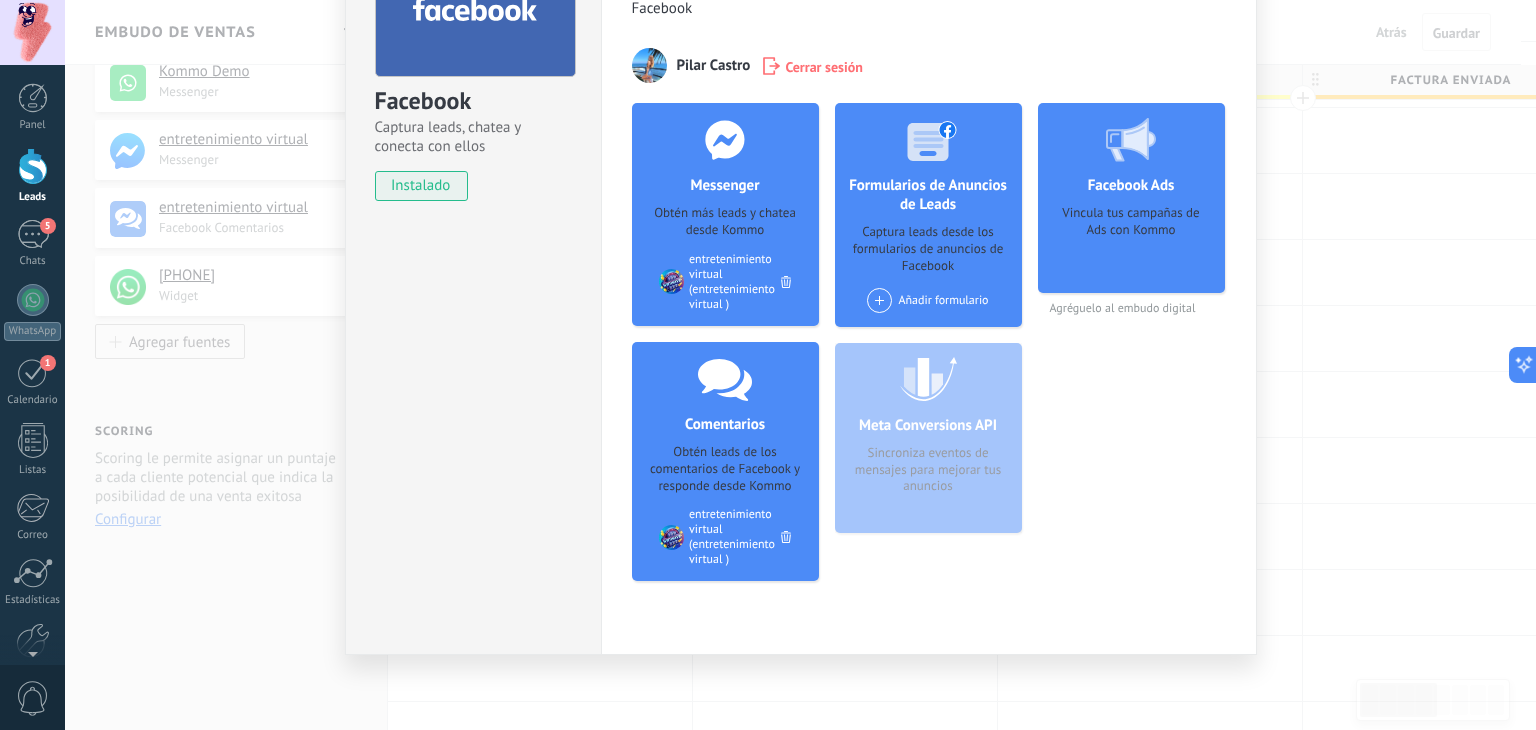 click on "Facebook Captura leads, chatea y conecta con ellos instalado Desinstalar Herramientas de Facebook para generar leads Captura leads, mejora la relación con ellos y cierra más ventas con herramientas de Facebook [LAST] Cerrar sesión Messenger Obtén más leads y chatea desde Kommo Agregar página entretenimiento virtual (entretenimiento virtual) Comentarios Obtén leads de los comentarios de Facebook y responde desde Kommo Agregar página entretenimiento virtual (entretenimiento virtual) Formularios de Anuncios de Leads Captura leads desde los formularios de anuncios de Facebook Añadir formulario Meta Conversions API Sincroniza eventos de mensajes para mejorar tus anuncios Facebook Ads Vincula tus campañas de Ads con Kommo Agréguelo al embudo digital más" at bounding box center (800, 365) 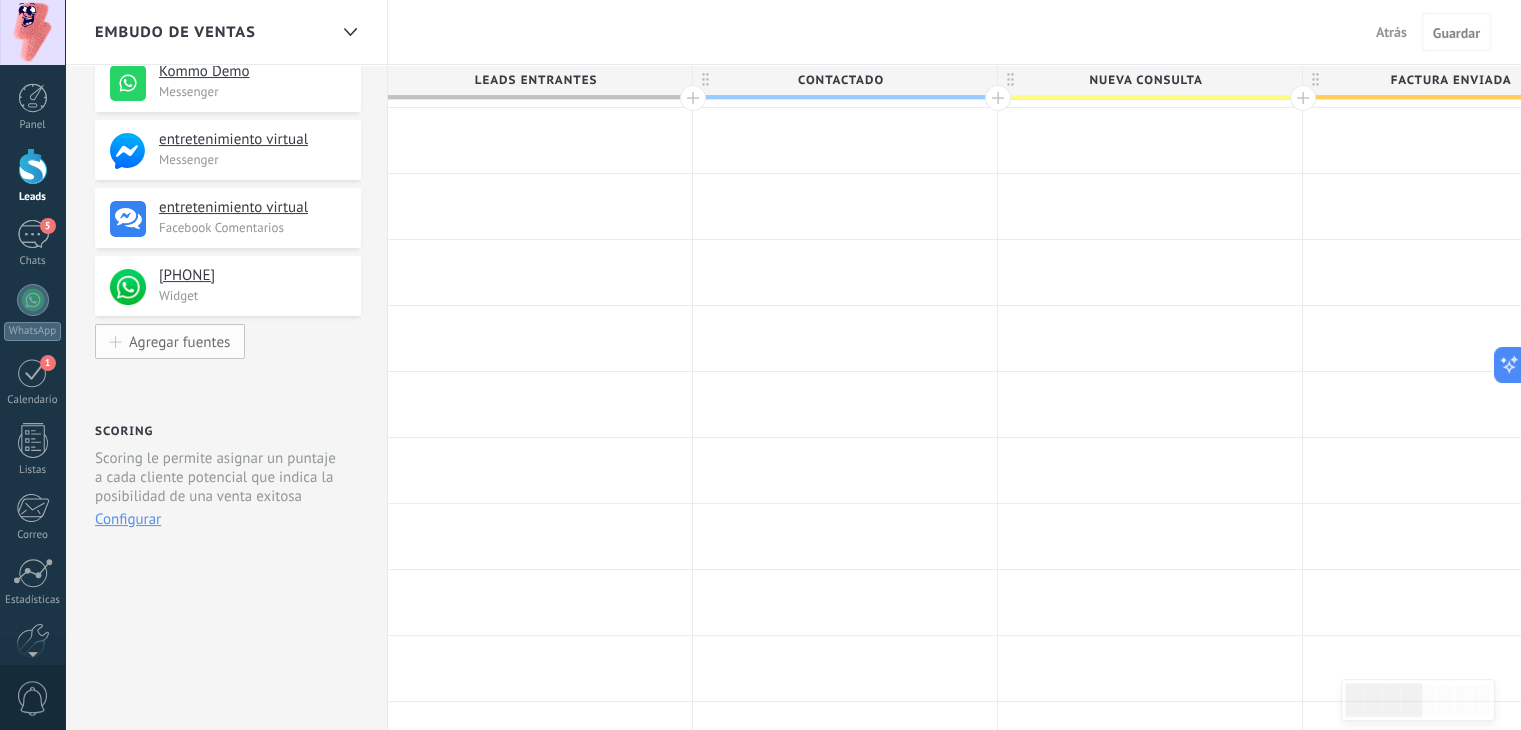 click on "Agregar fuentes" at bounding box center (179, 341) 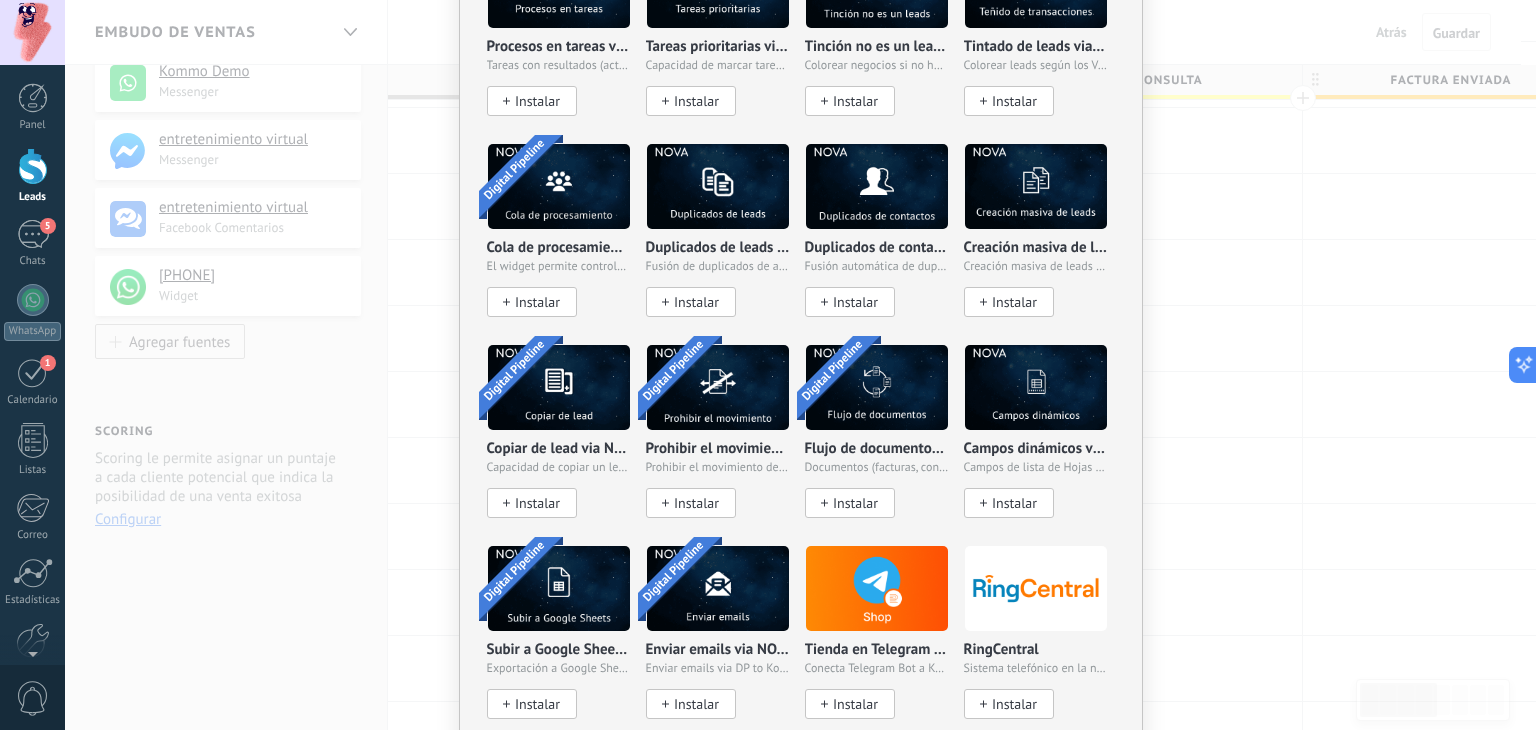 scroll, scrollTop: 3789, scrollLeft: 0, axis: vertical 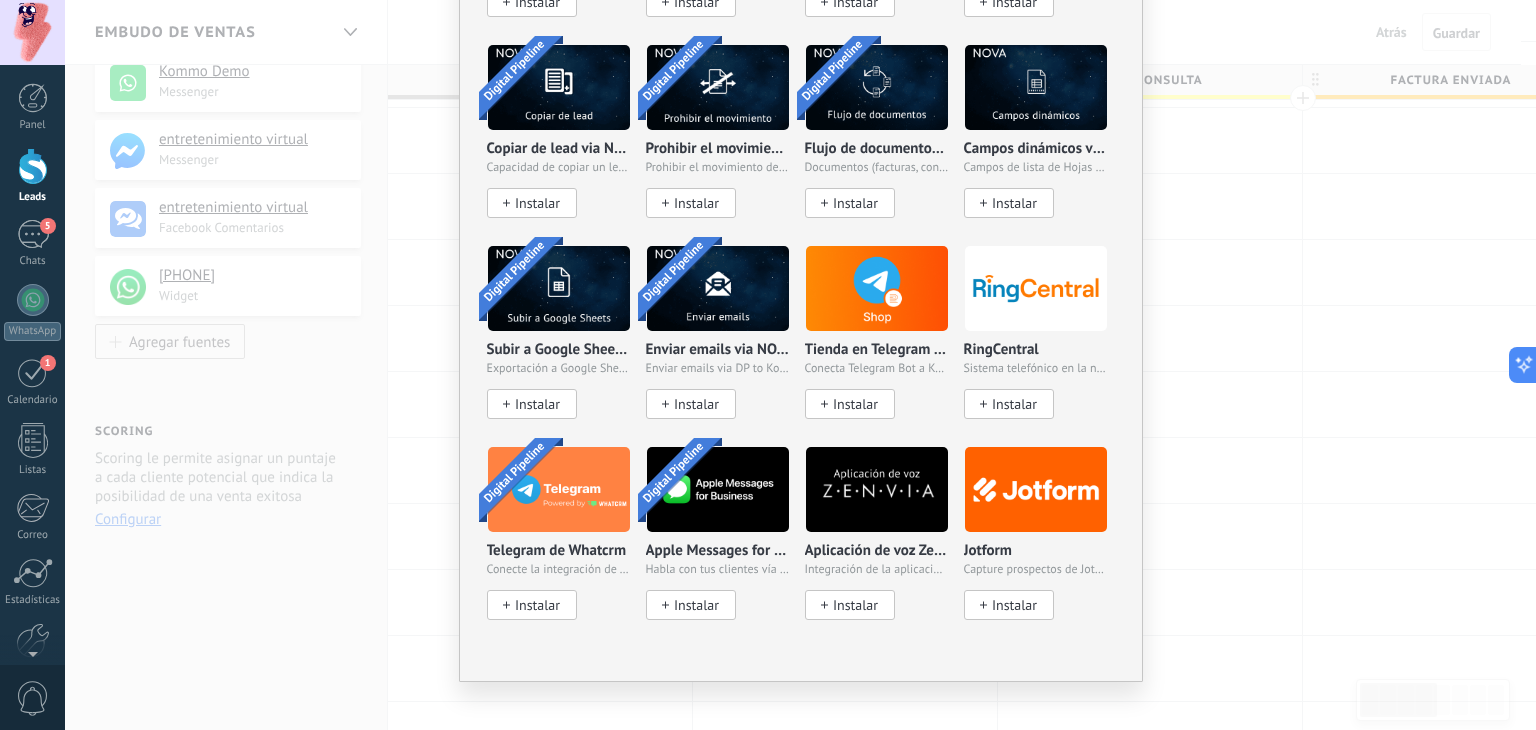 click on "No hay resultados Fuentes de leads Agregar fuentes Agregar fuentes Agregar fuentes Agregar fuente Agregar fuentes Agregar fuentes Agregar fuentes Formularios web Agregar fuentes Botón de chat web Agregar fuentes Página de engagement Agregar fuentes Parsing de Correos Agregar fuentes Correos electrónicos Agregar fuentes Lead scraper Añadir Fuente Tablas Agregar fuentes Agregar fuentes Widgets WebConnect por KWID Reciba datos de cualquier fuente Instalar Avito por Whatcrm Conecta la integración de Avito en un minuto Instalar Chatter - WA+ChatGPT via Komanda F5 Integración de WhatsApp, Telegram, Avito & VK Instalar Whatsapp de YouMessages Integración de Whatsapp y creador de bots Instalar WPForms Wordpress via CRMapp Conecta formularios en minutos Instalar Woocommerce Wordpress via CRMapp Conecte la tienda en minutos Instalar Contact Form 7 Wordpress by Devamo Conecta formularios en minutos Instalar Opencart-OcStore by Devamo Configuración de la tienda en solo unos minutos Instalar Otros leads de Emfy" at bounding box center [800, 365] 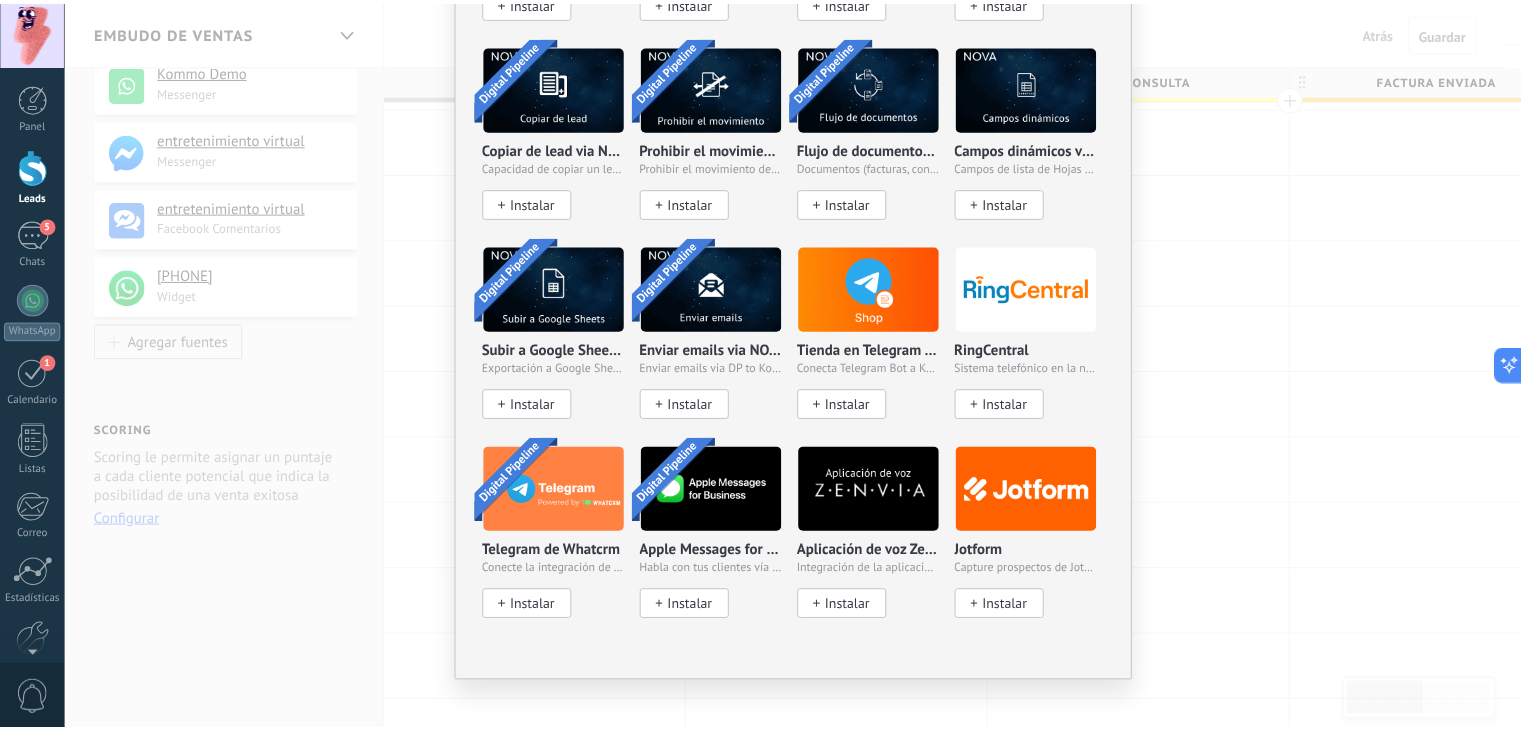 scroll, scrollTop: 0, scrollLeft: 0, axis: both 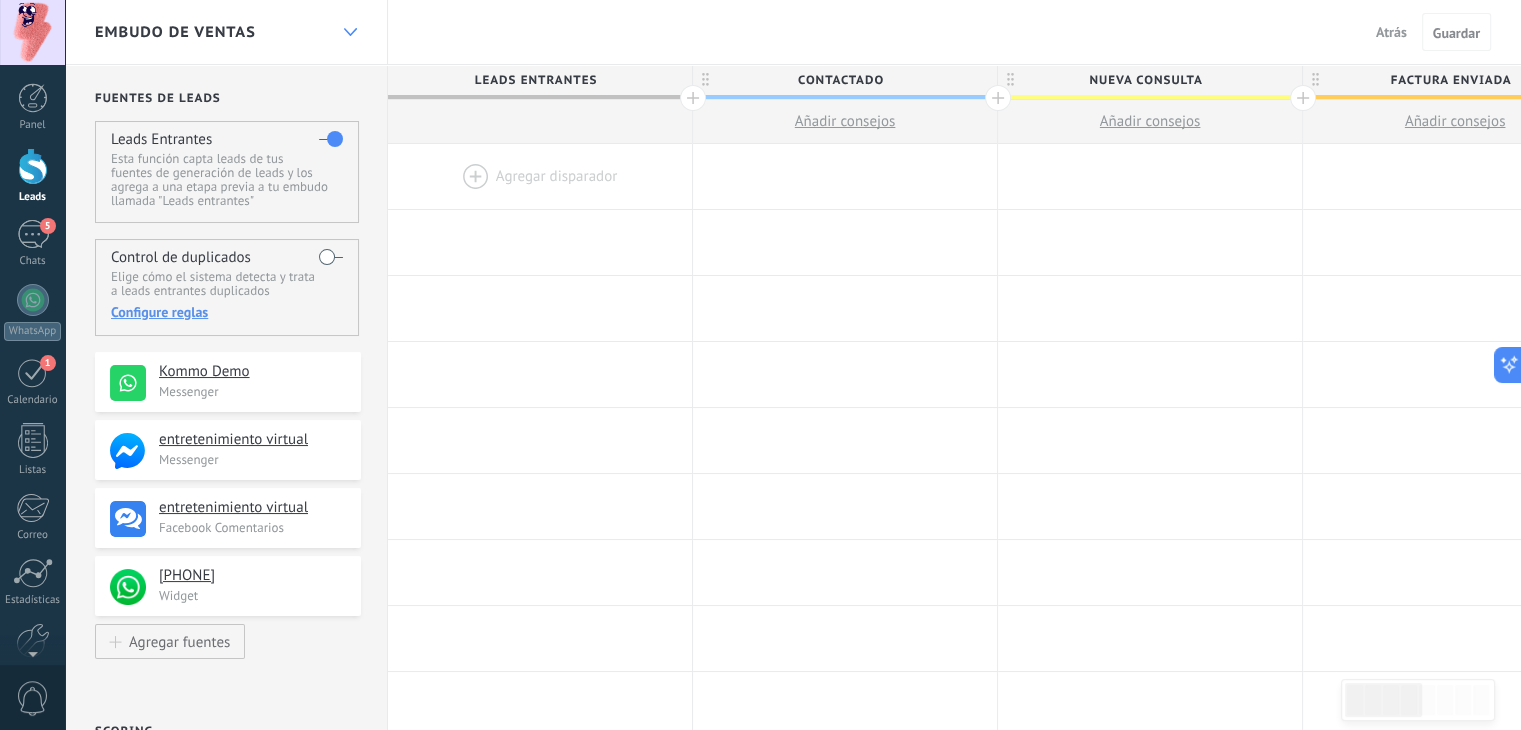 click at bounding box center (350, 32) 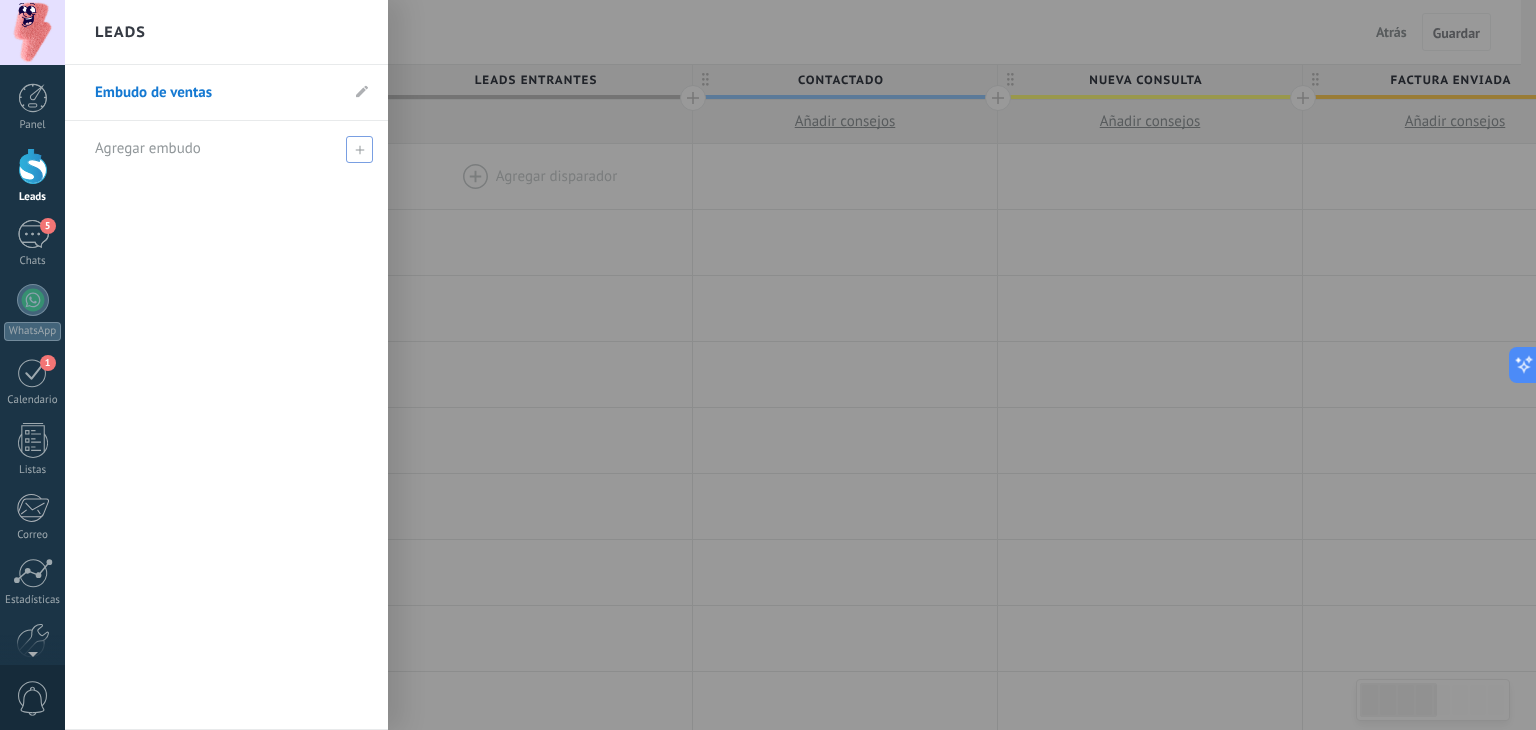click on "Agregar embudo" at bounding box center (231, 148) 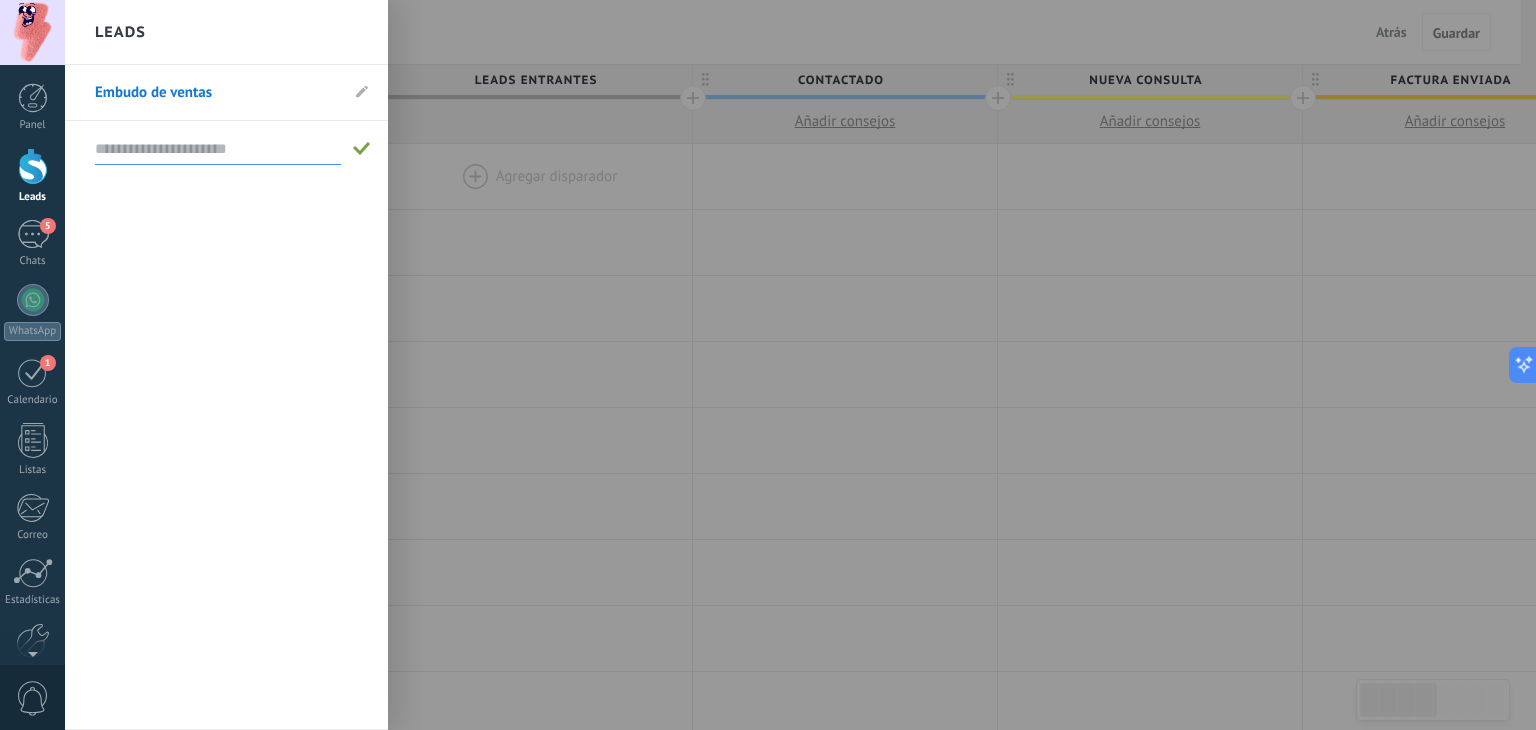 click at bounding box center [218, 149] 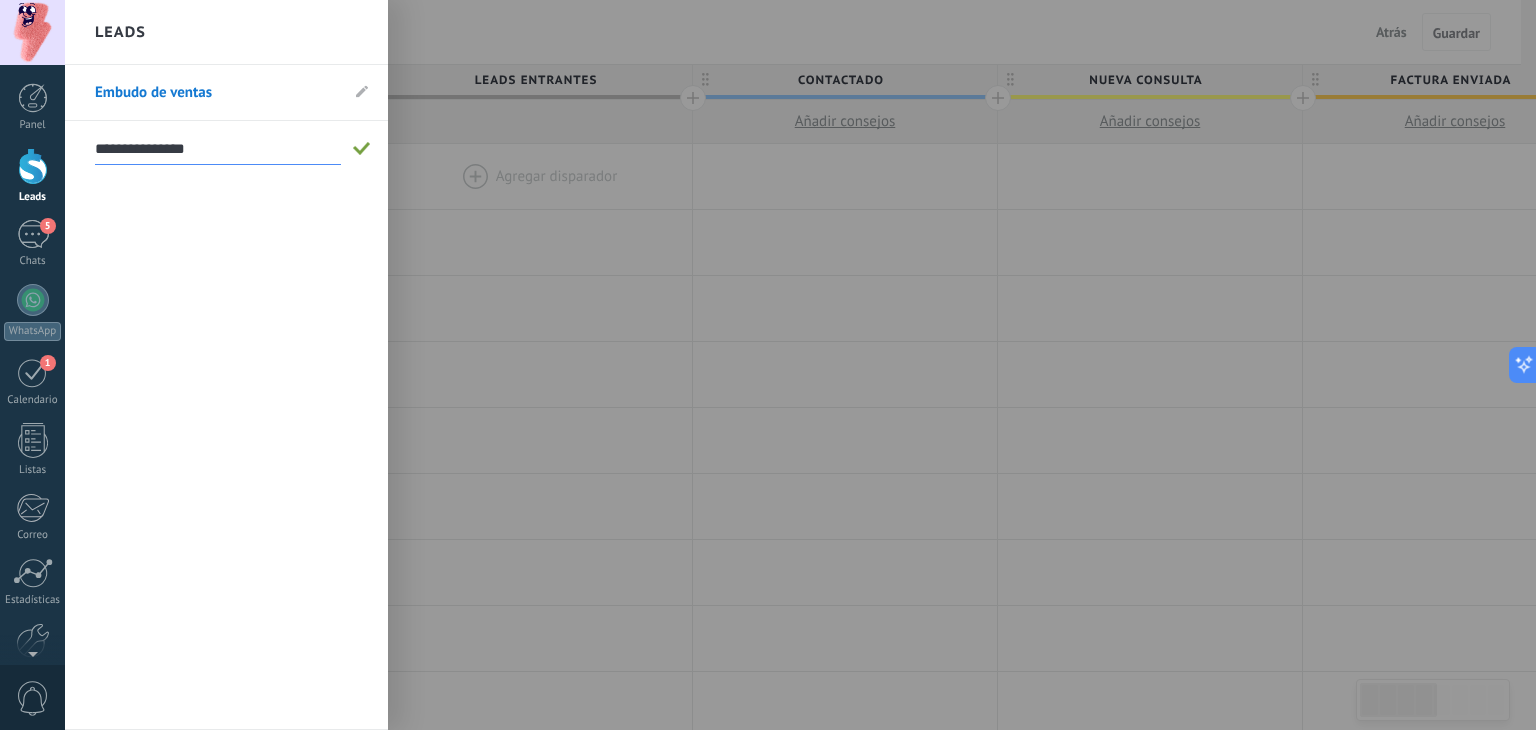 type on "**********" 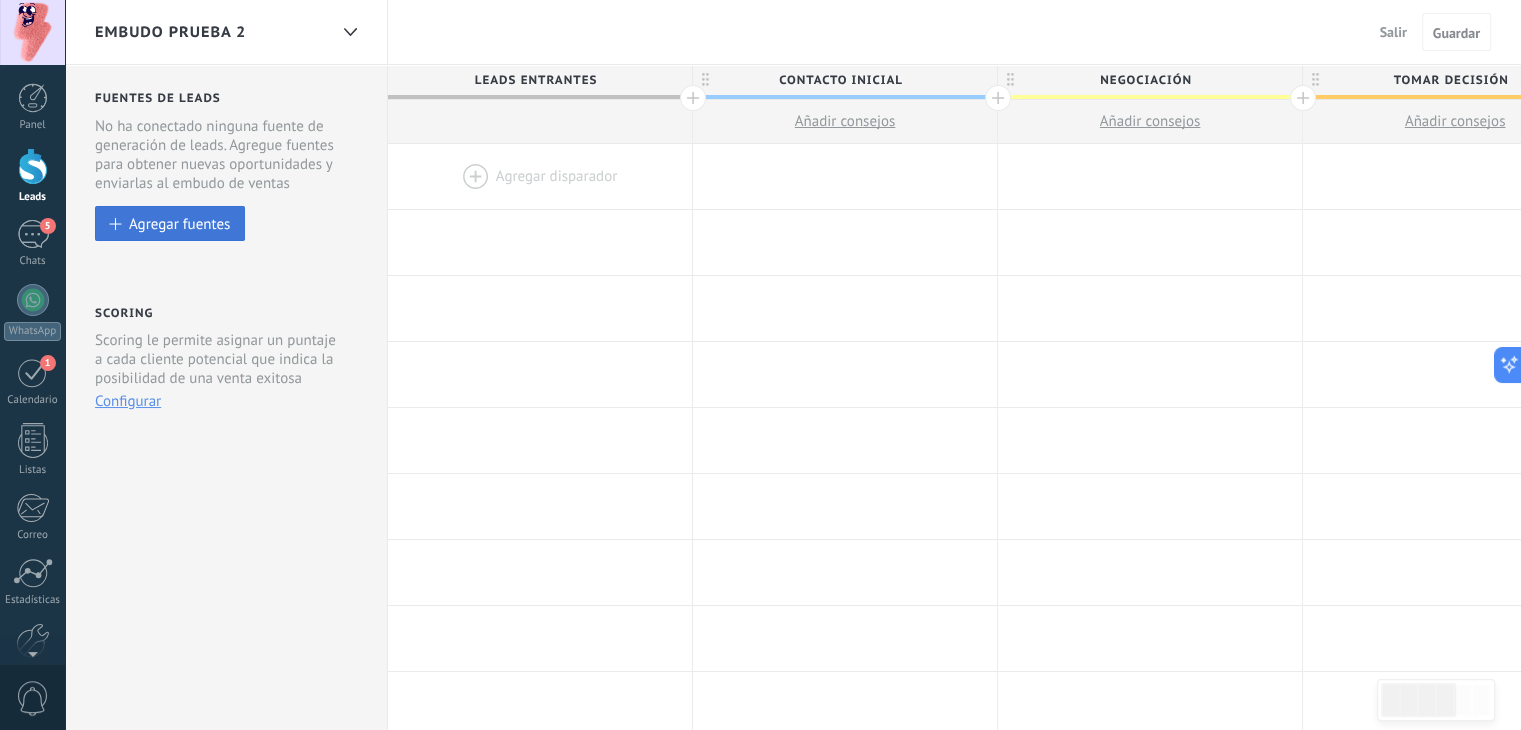 click on "Agregar fuentes" at bounding box center [170, 223] 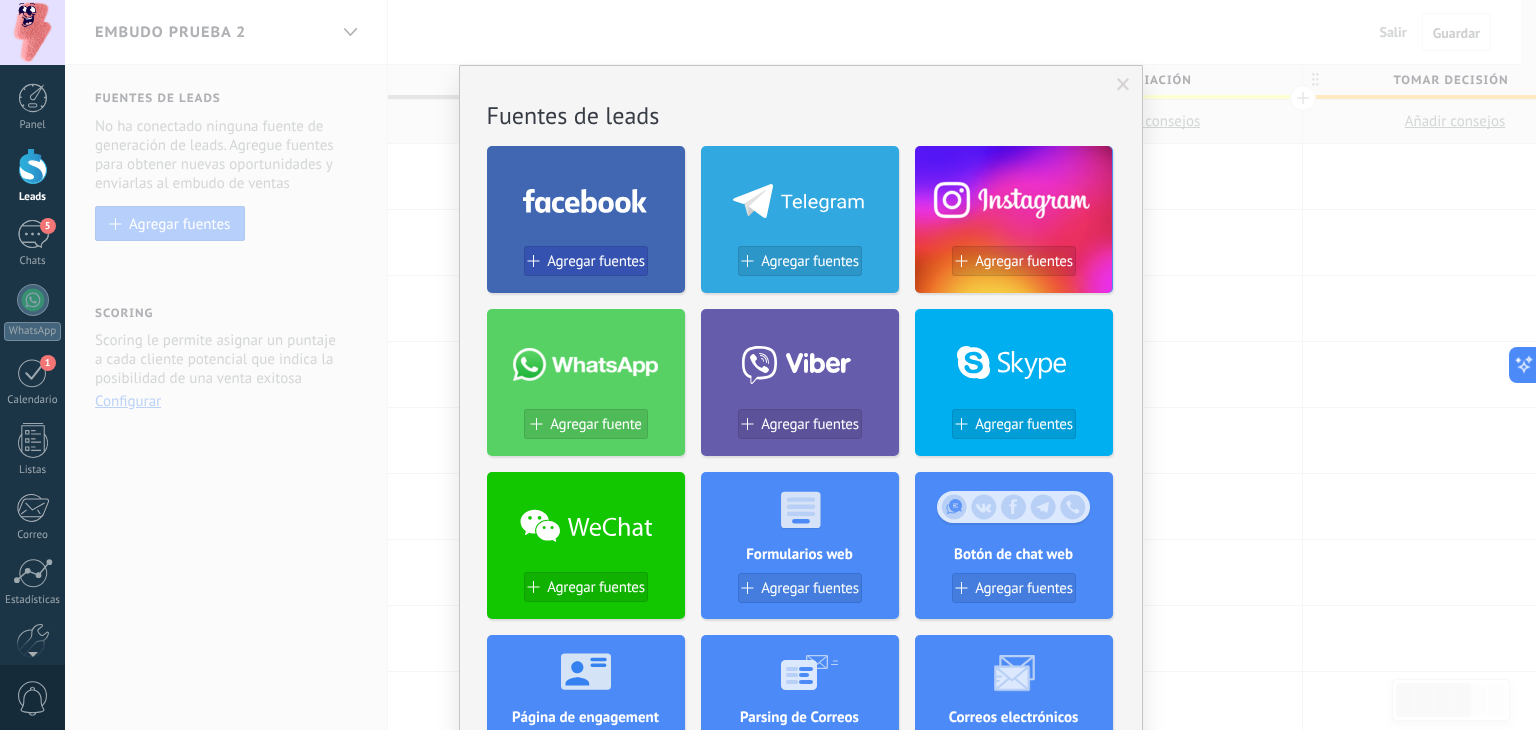 click on "Agregar fuentes" at bounding box center (596, 261) 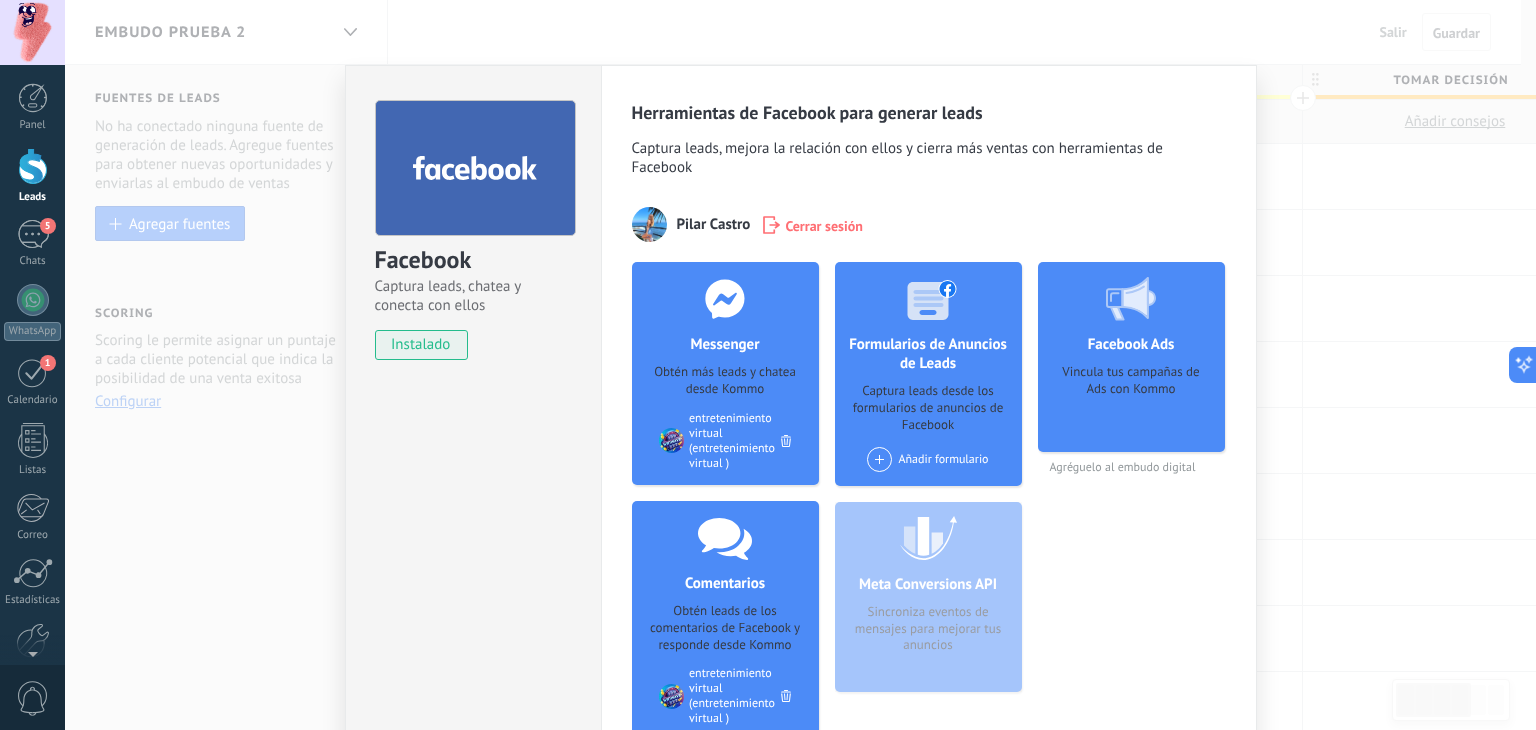 click 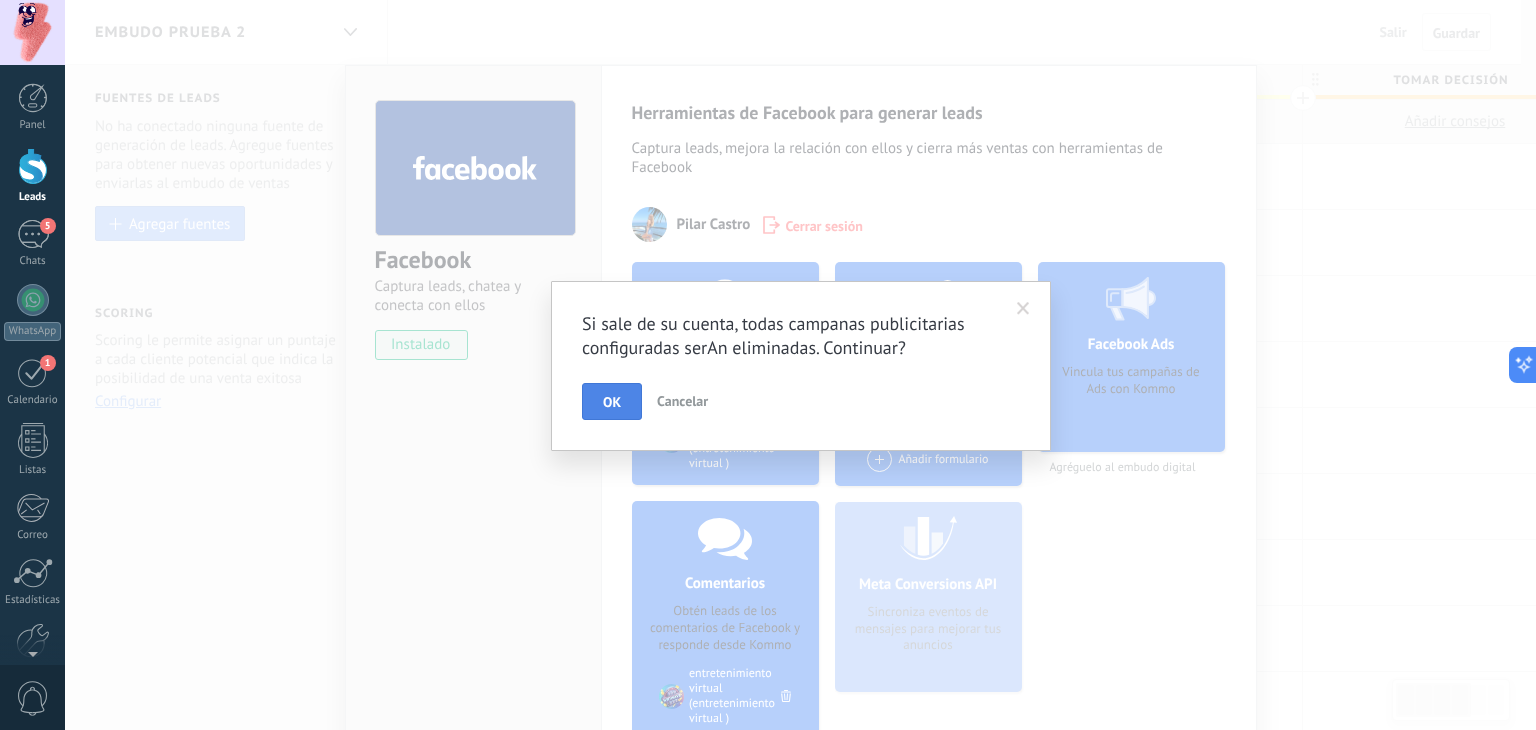 click on "OK" at bounding box center (612, 402) 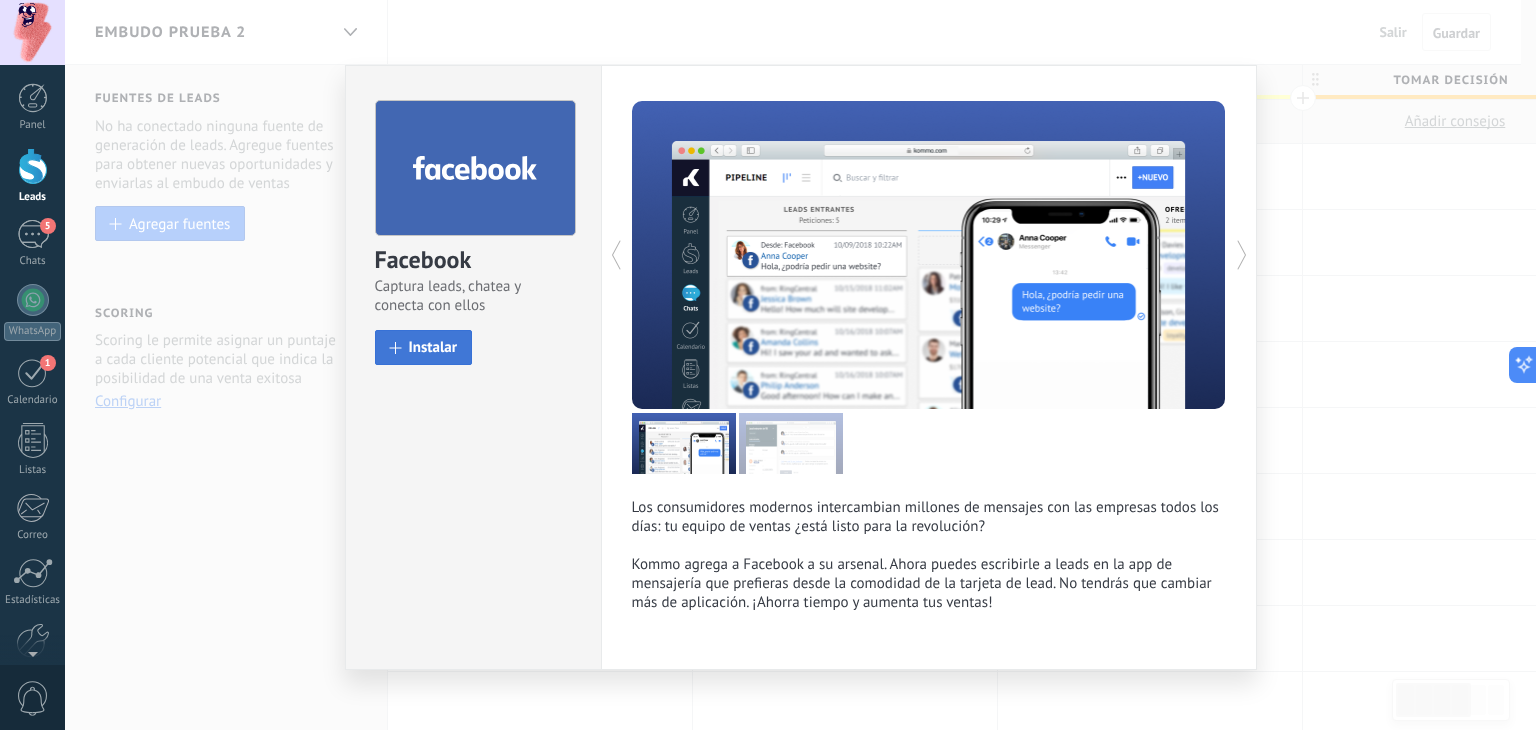 click on "Instalar" at bounding box center [433, 347] 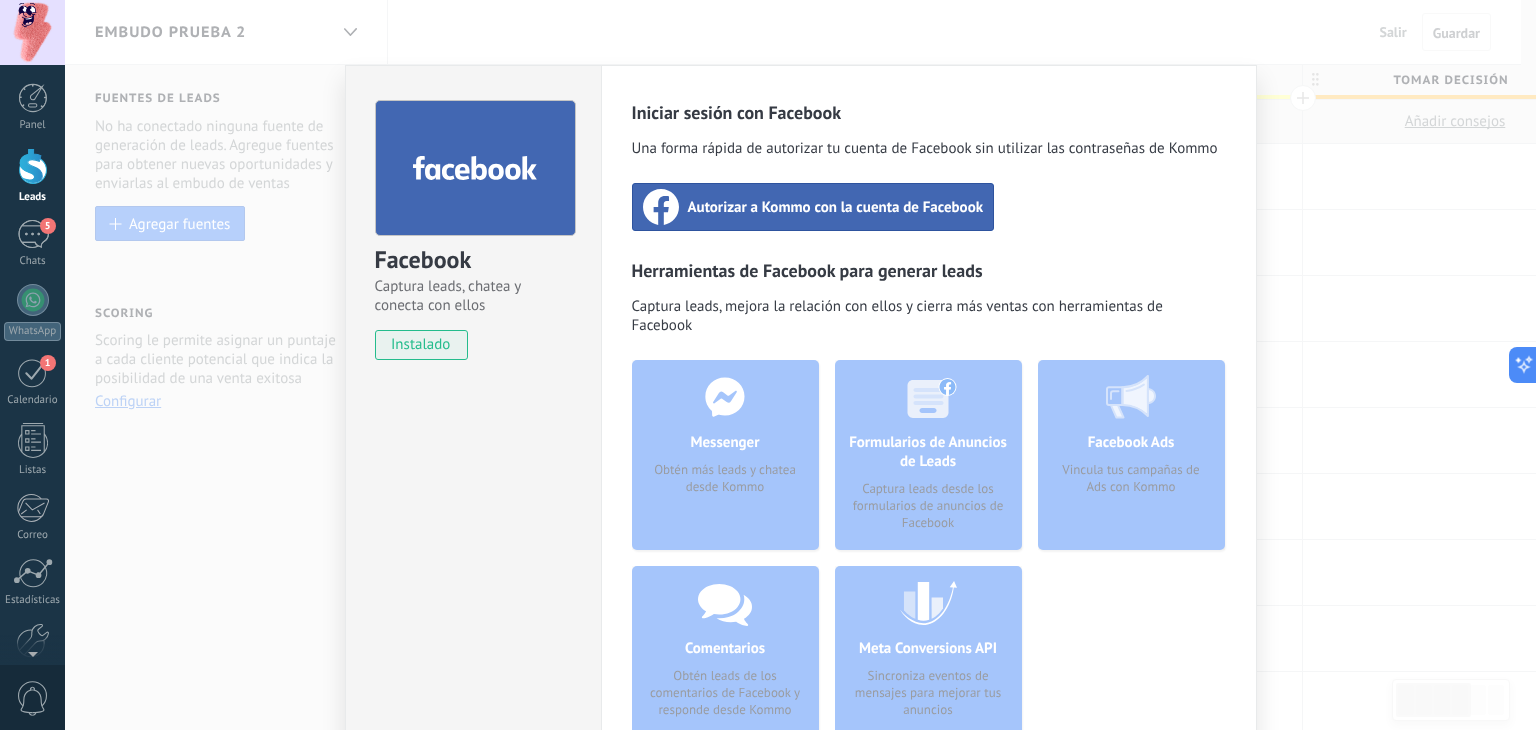 click on "Facebook Captura leads, chatea y conecta con ellos instalado Desinstalar Iniciar sesión con Facebook Una forma rápida de autorizar tu cuenta de Facebook sin utilizar las contraseñas de Kommo Autorizar a Kommo con la cuenta de Facebook Herramientas de Facebook para generar leads Captura leads, mejora la relación con ellos y cierra más ventas con herramientas de Facebook Messenger Obtén más leads y chatea desde Kommo Comentarios Obtén leads de los comentarios de Facebook y responde desde Kommo Formularios de Anuncios de Leads Captura leads desde los formularios de anuncios de Facebook Meta Conversions API Sincroniza eventos de mensajes para mejorar tus anuncios Facebook Ads Vincula tus campañas de Ads con Kommo más" at bounding box center (800, 365) 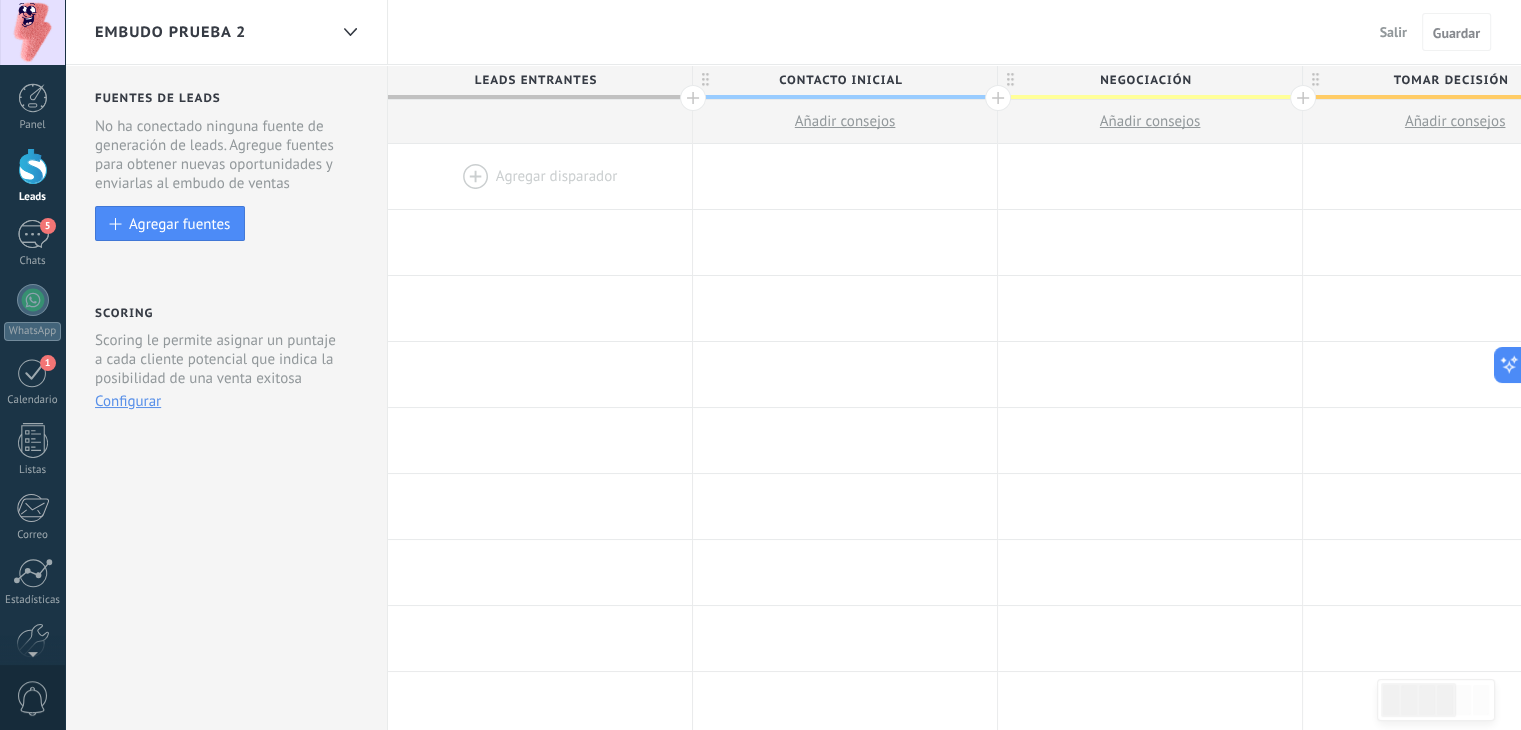 click on "EMBUDO PRUEBA 2" at bounding box center (211, 32) 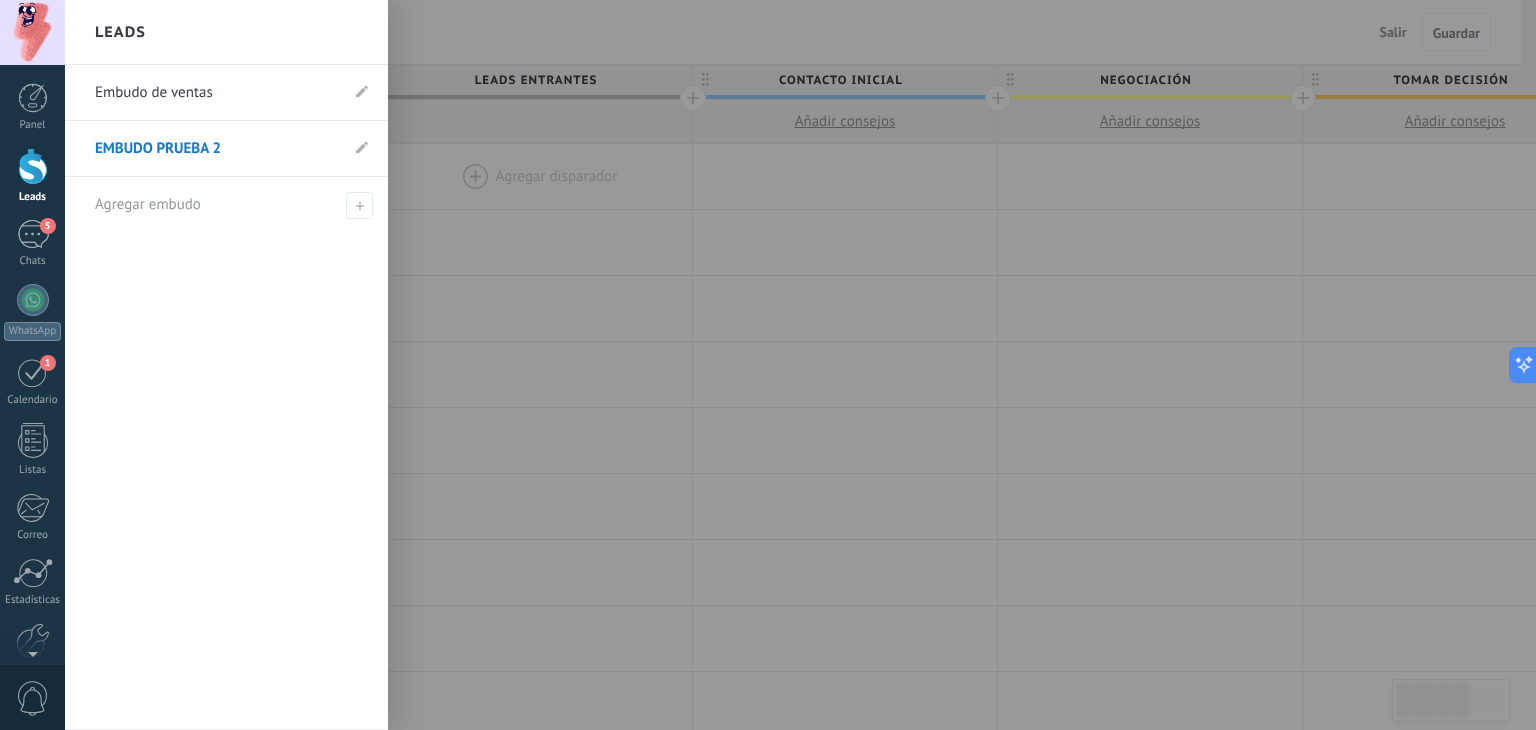 click on "Embudo de ventas" at bounding box center [216, 93] 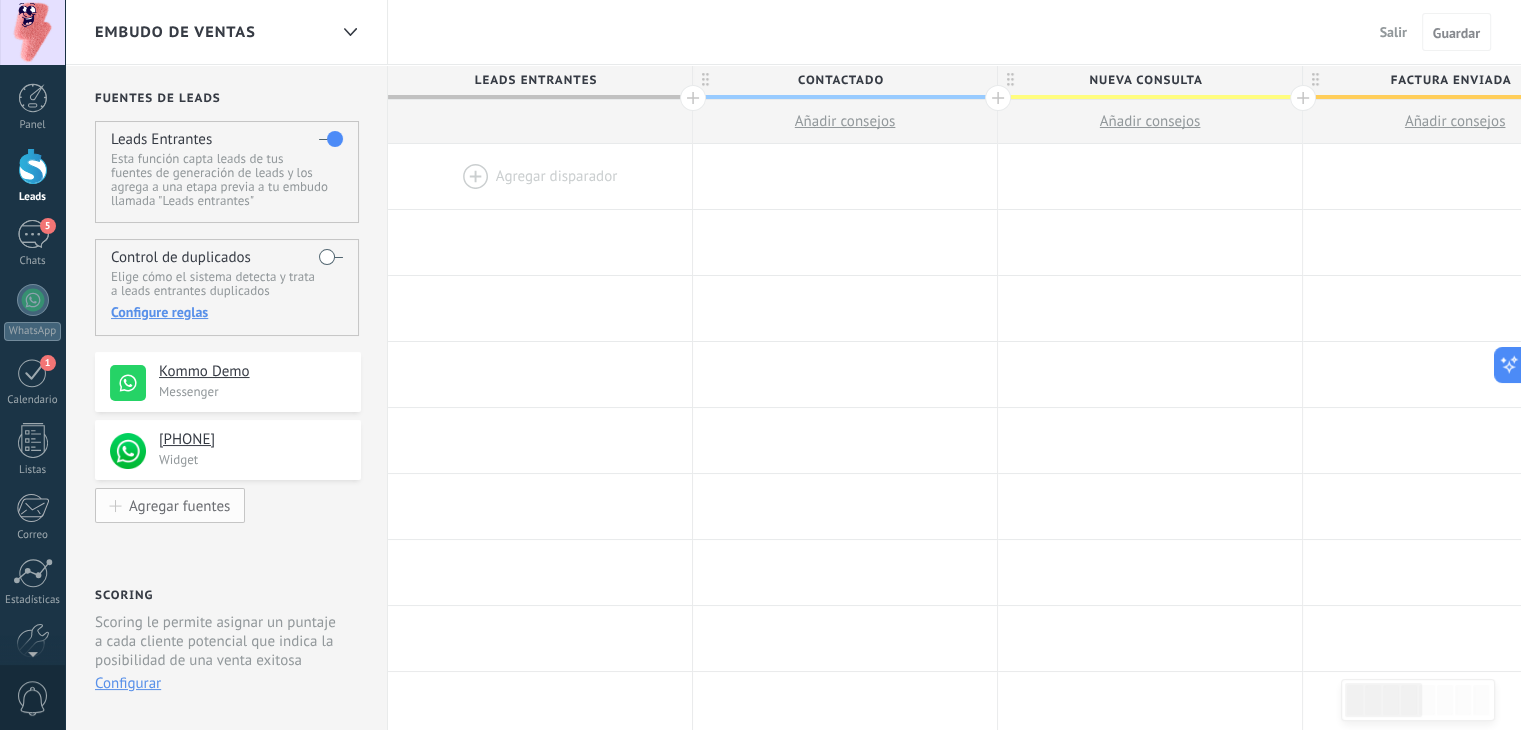 click on "Agregar fuentes" at bounding box center [179, 505] 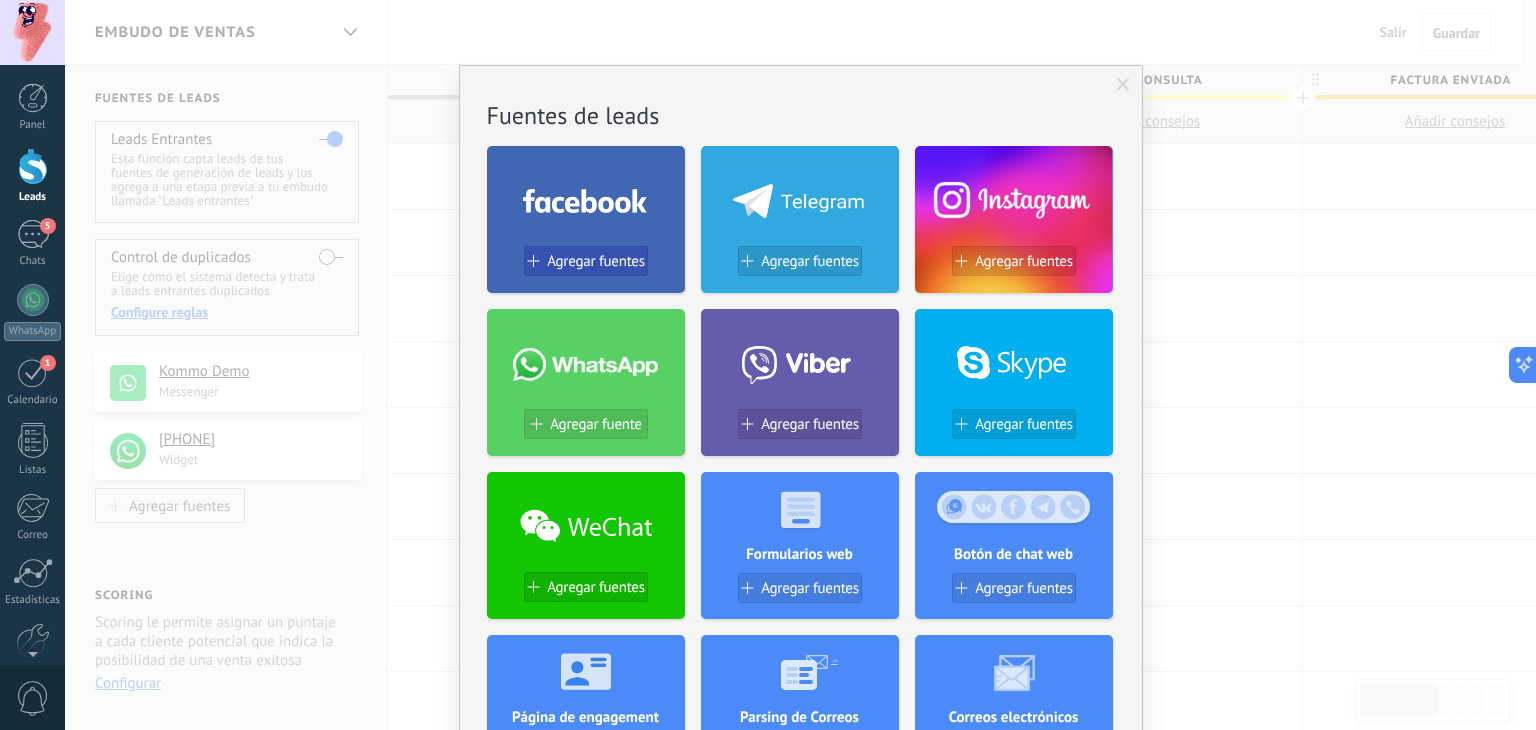 click on "Agregar fuentes" at bounding box center (596, 261) 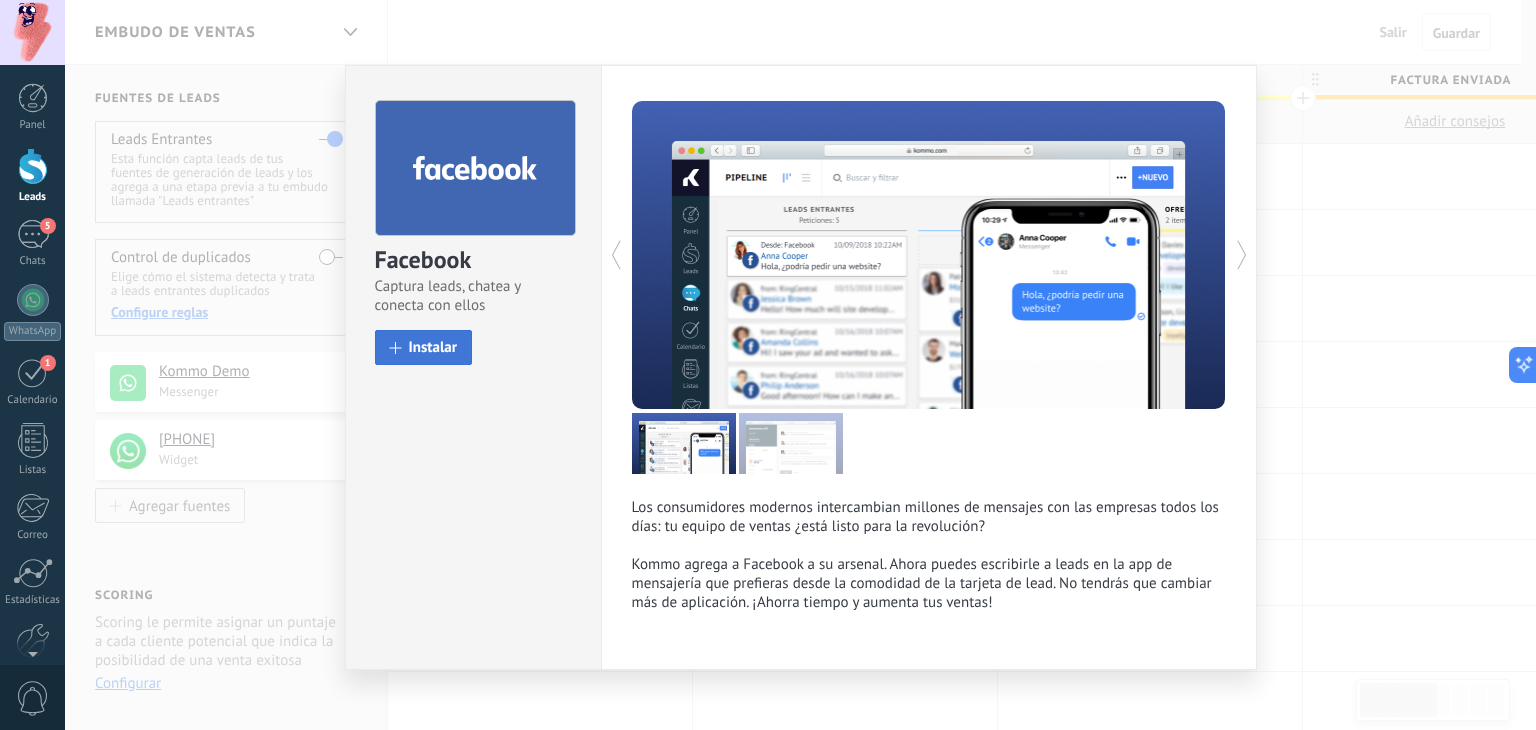 click on "Instalar" at bounding box center (433, 347) 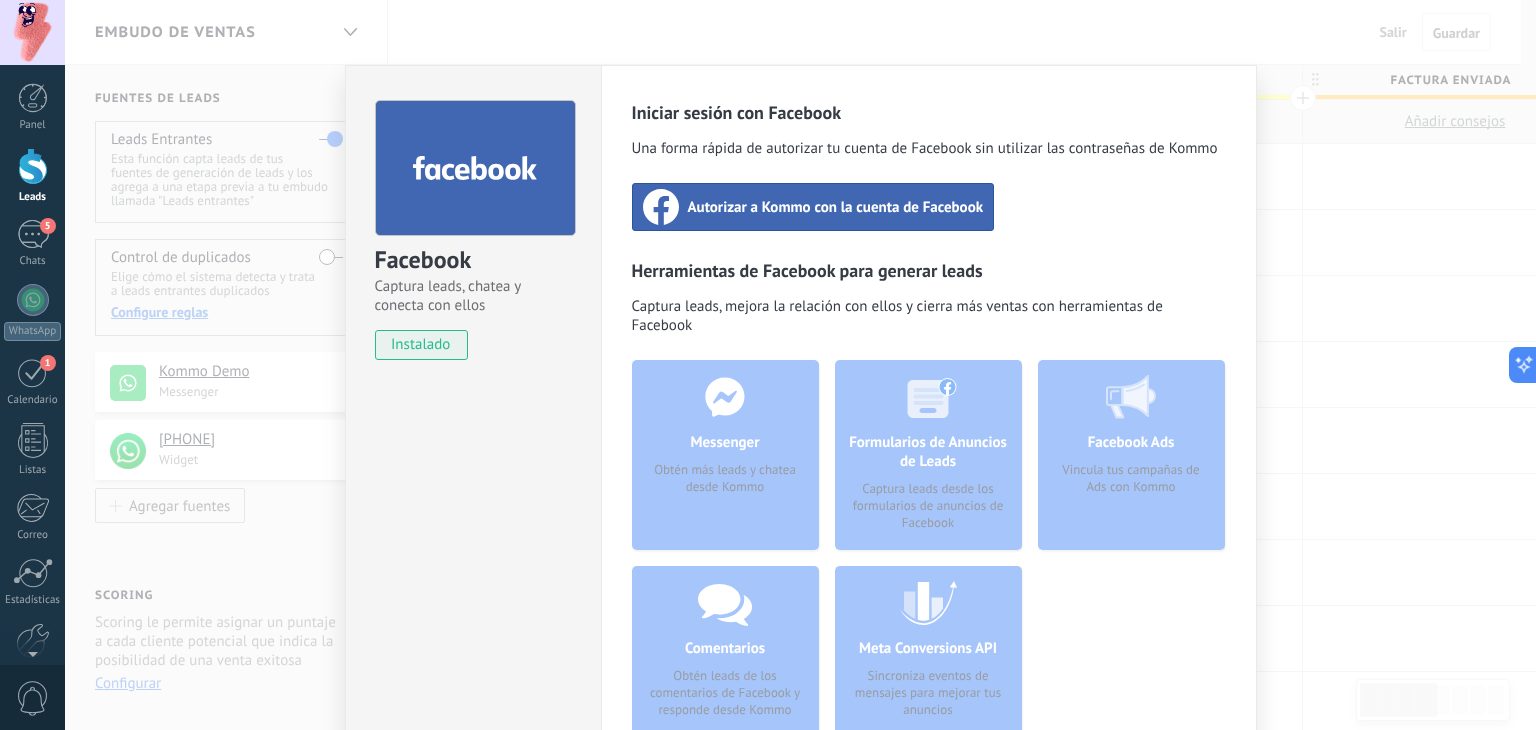 click on "Autorizar a Kommo con la cuenta de Facebook" at bounding box center (836, 207) 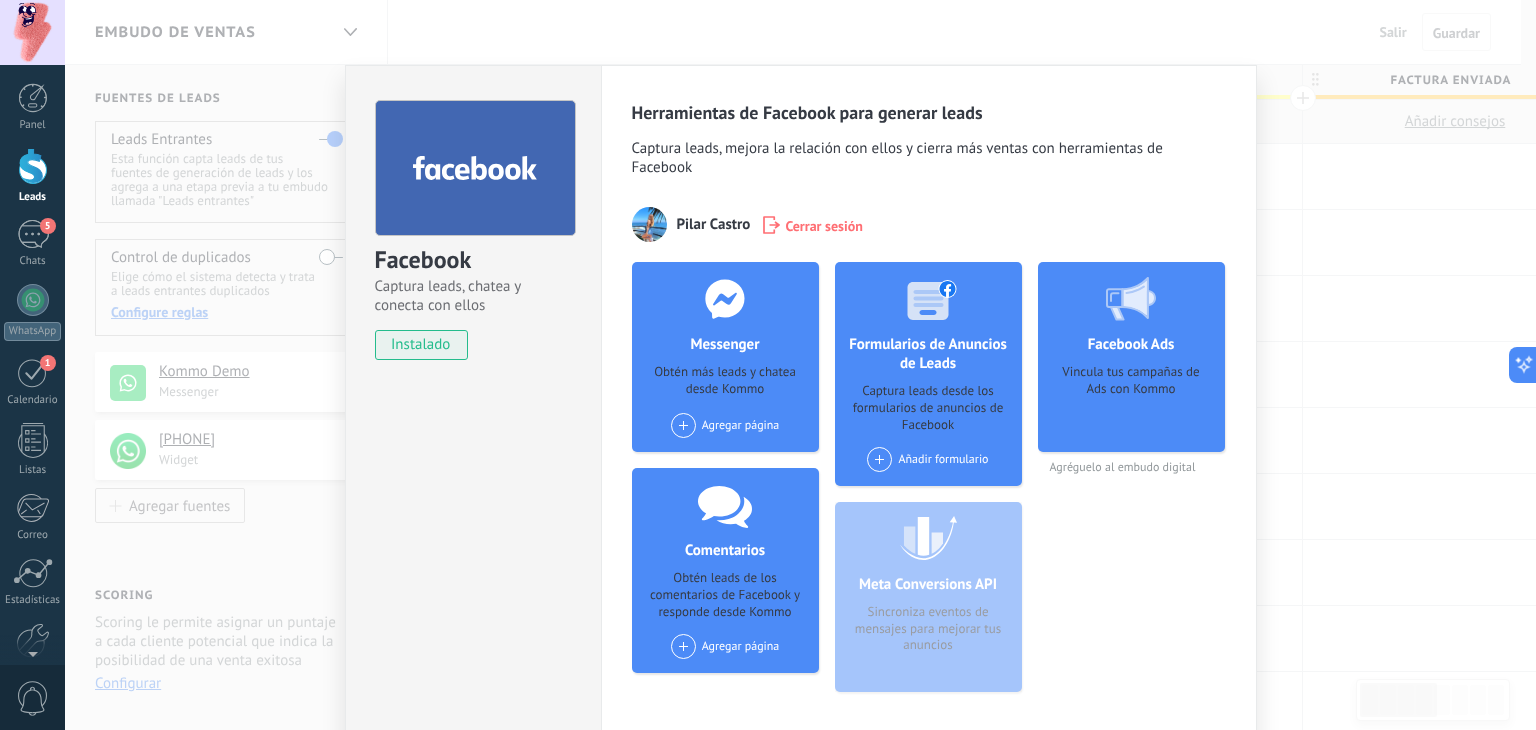 click on "Obtén más leads y chatea desde Kommo" at bounding box center (725, 382) 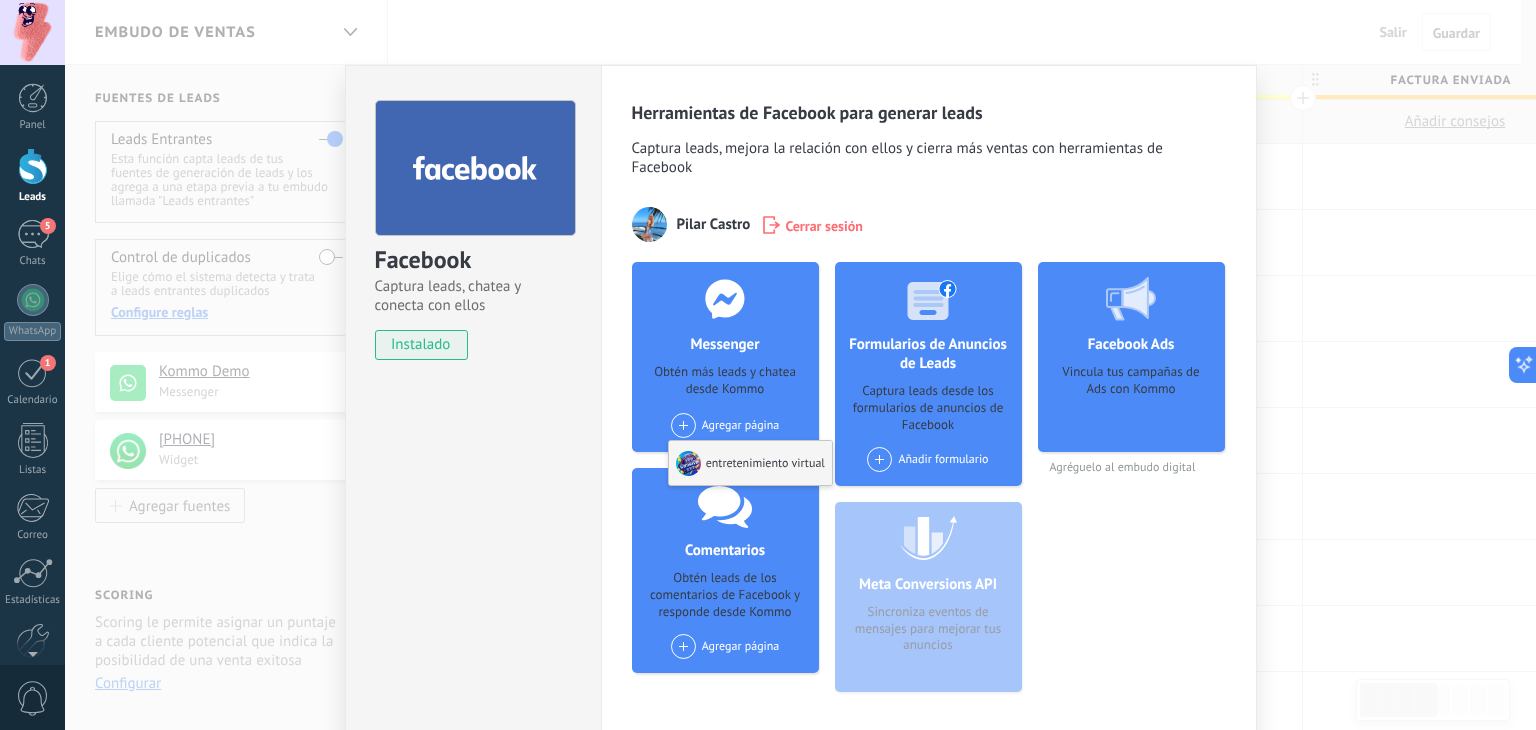 click at bounding box center [688, 463] 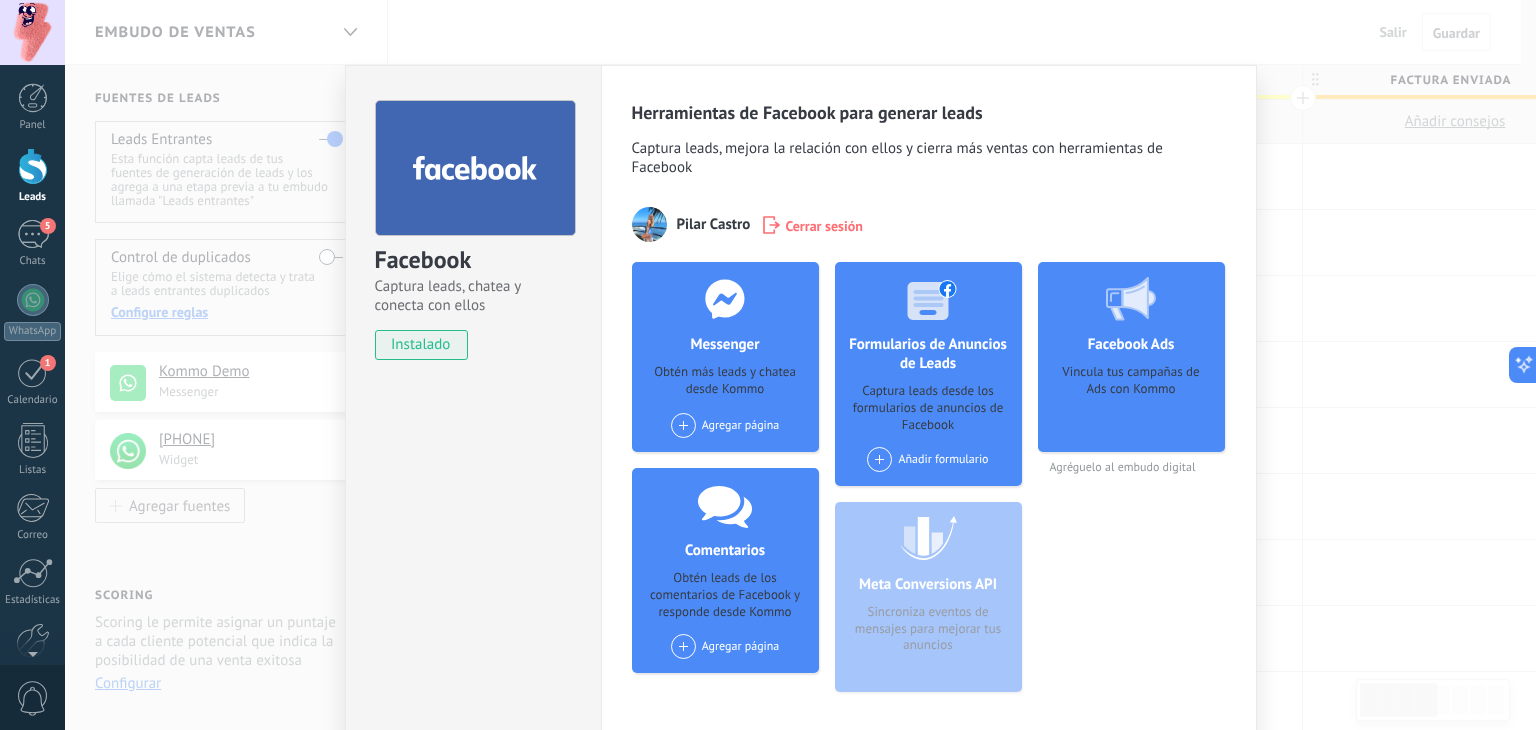 click at bounding box center (683, 646) 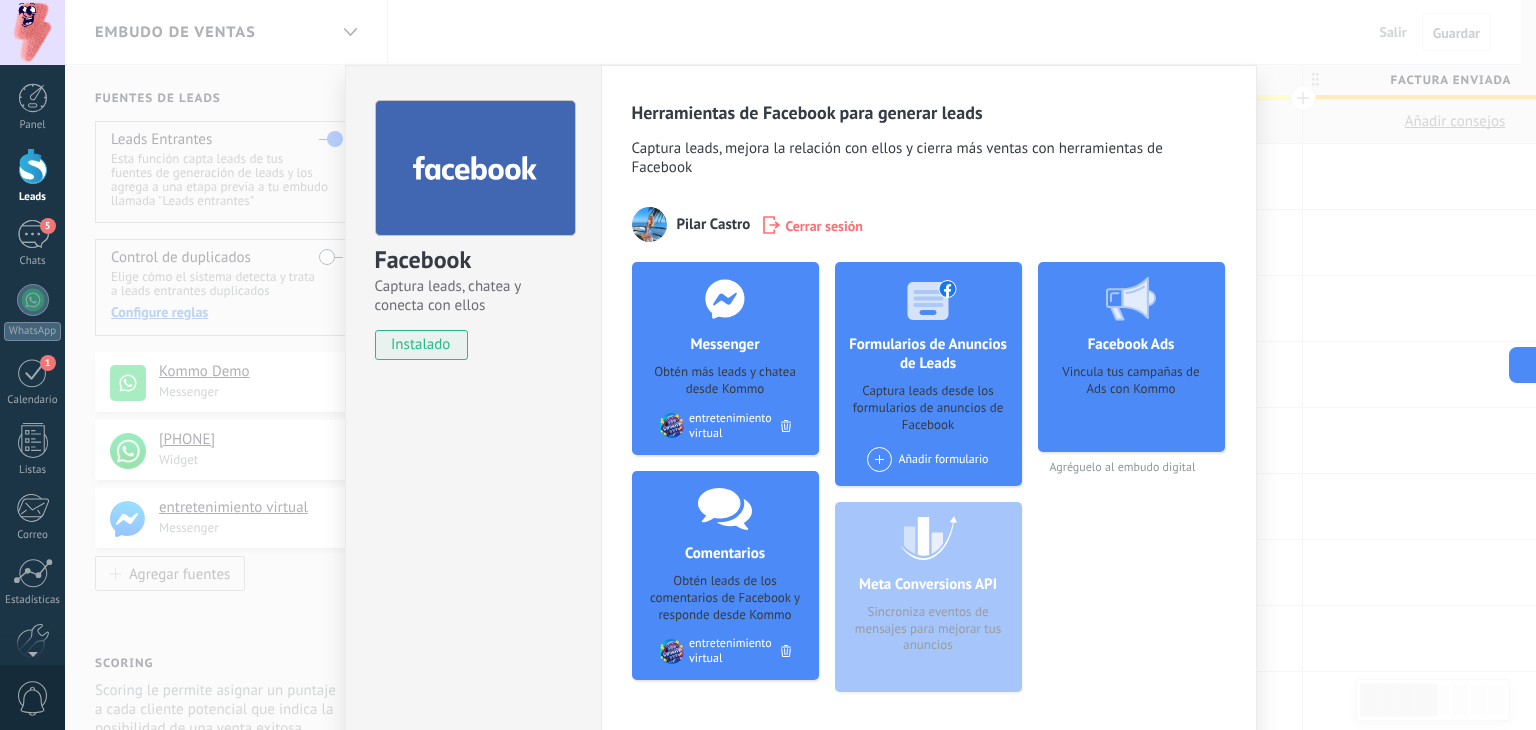 click on "entretenimiento virtual" at bounding box center (725, 651) 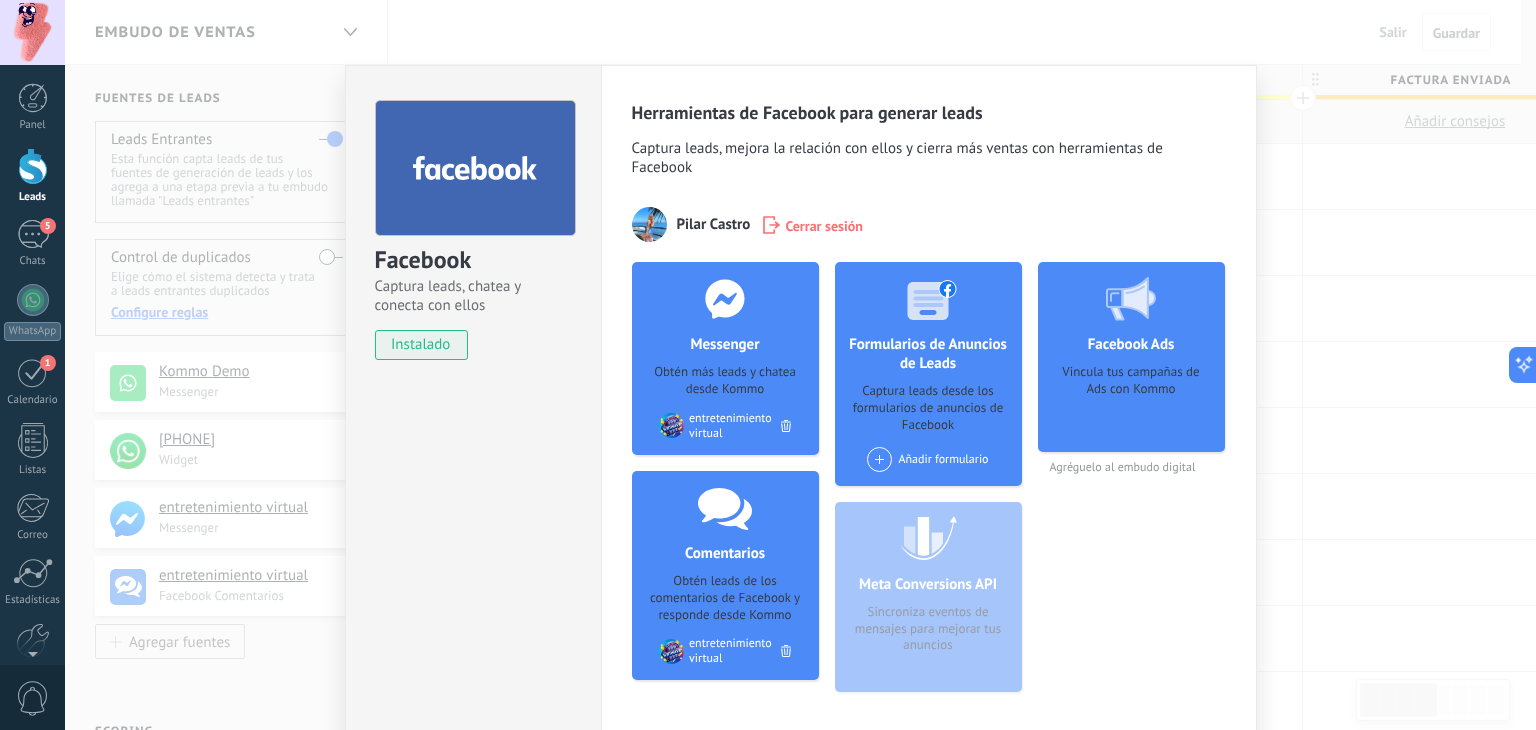 click on "Facebook Captura leads, chatea y conecta con ellos instalado Desinstalar Herramientas de Facebook para generar leads Captura leads, mejora la relación con ellos y cierra más ventas con herramientas de Facebook [LAST] Cerrar sesión Messenger Obtén más leads y chatea desde Kommo Agregar página entretenimiento virtual entretenimiento virtual Comentarios Obtén leads de los comentarios de Facebook y responde desde Kommo Agregar página entretenimiento virtual entretenimiento virtual Formularios de Anuncios de Leads Captura leads desde los formularios de anuncios de Facebook Añadir formulario Meta Conversions API Sincroniza eventos de mensajes para mejorar tus anuncios Facebook Ads Vincula tus campañas de Ads con Kommo Agréguelo al embudo digital más" at bounding box center [800, 365] 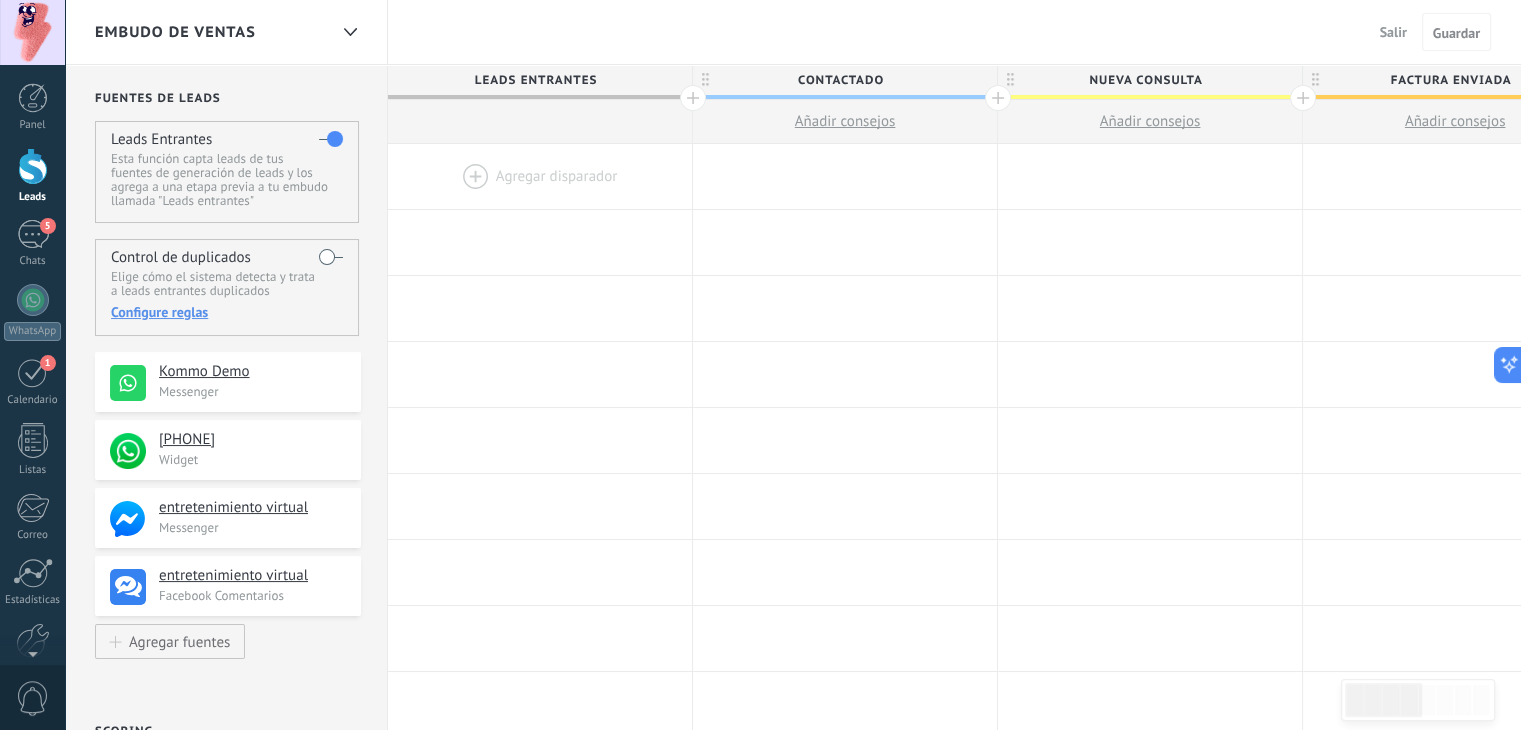 click on "Embudo de ventas" at bounding box center (175, 32) 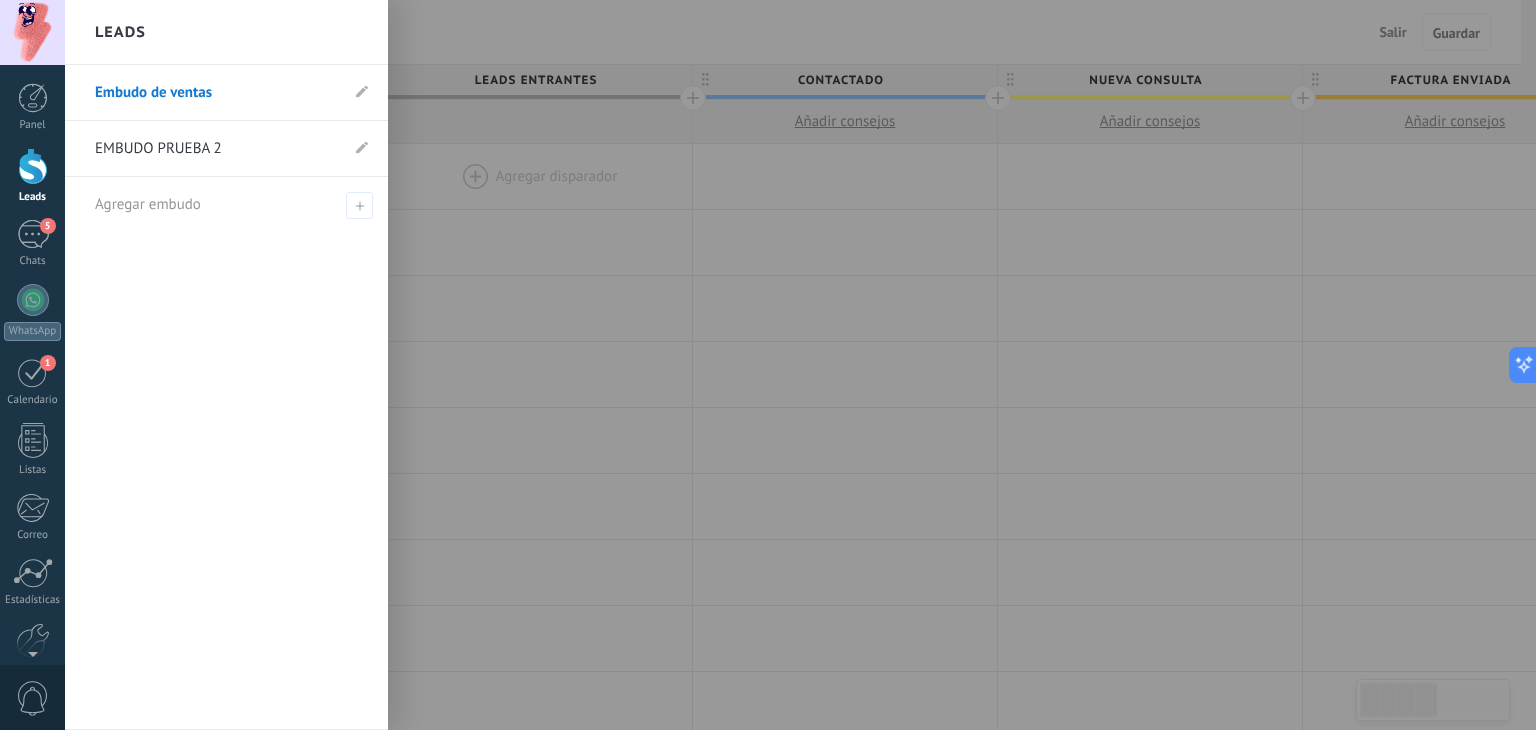 click on "EMBUDO PRUEBA 2" at bounding box center [216, 149] 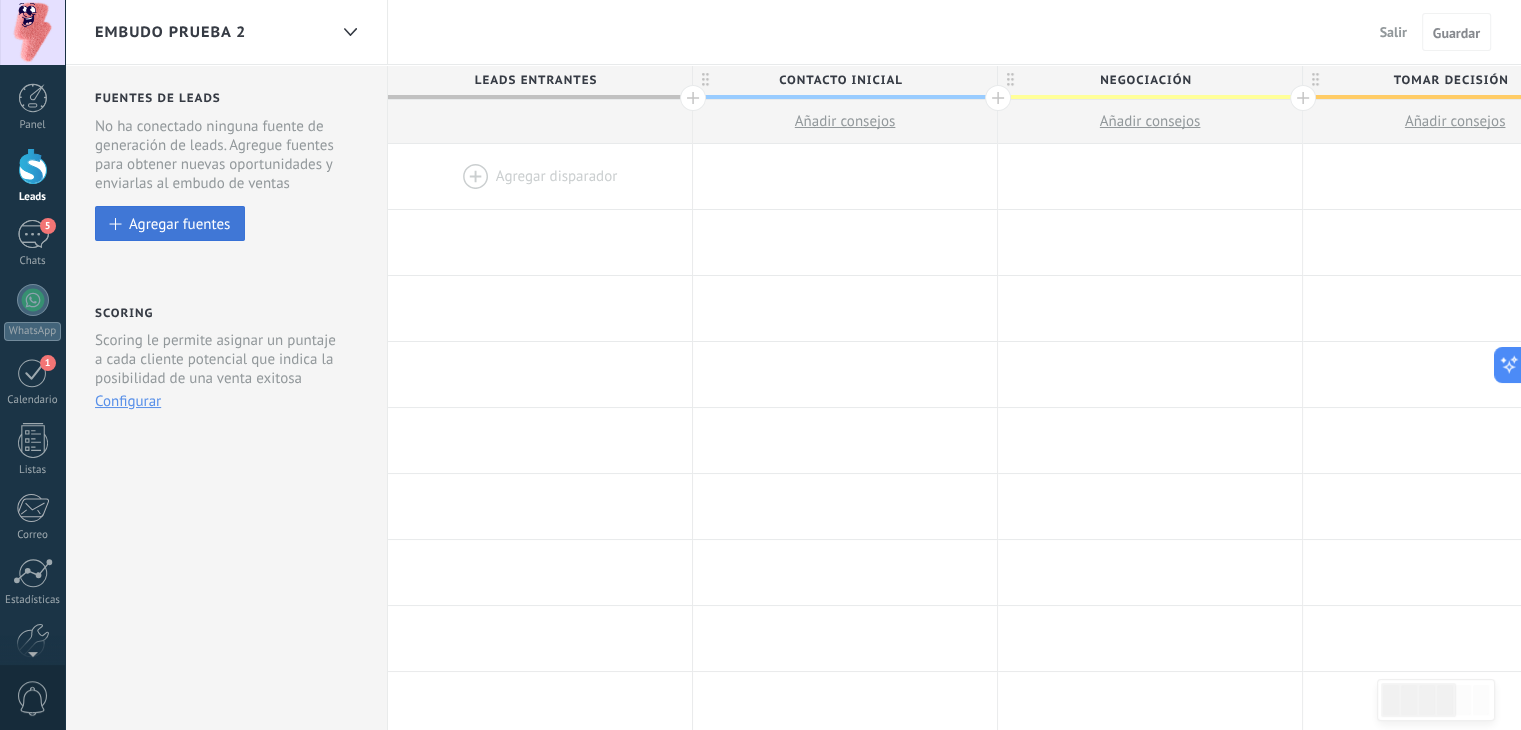 click on "Agregar fuentes" at bounding box center (179, 223) 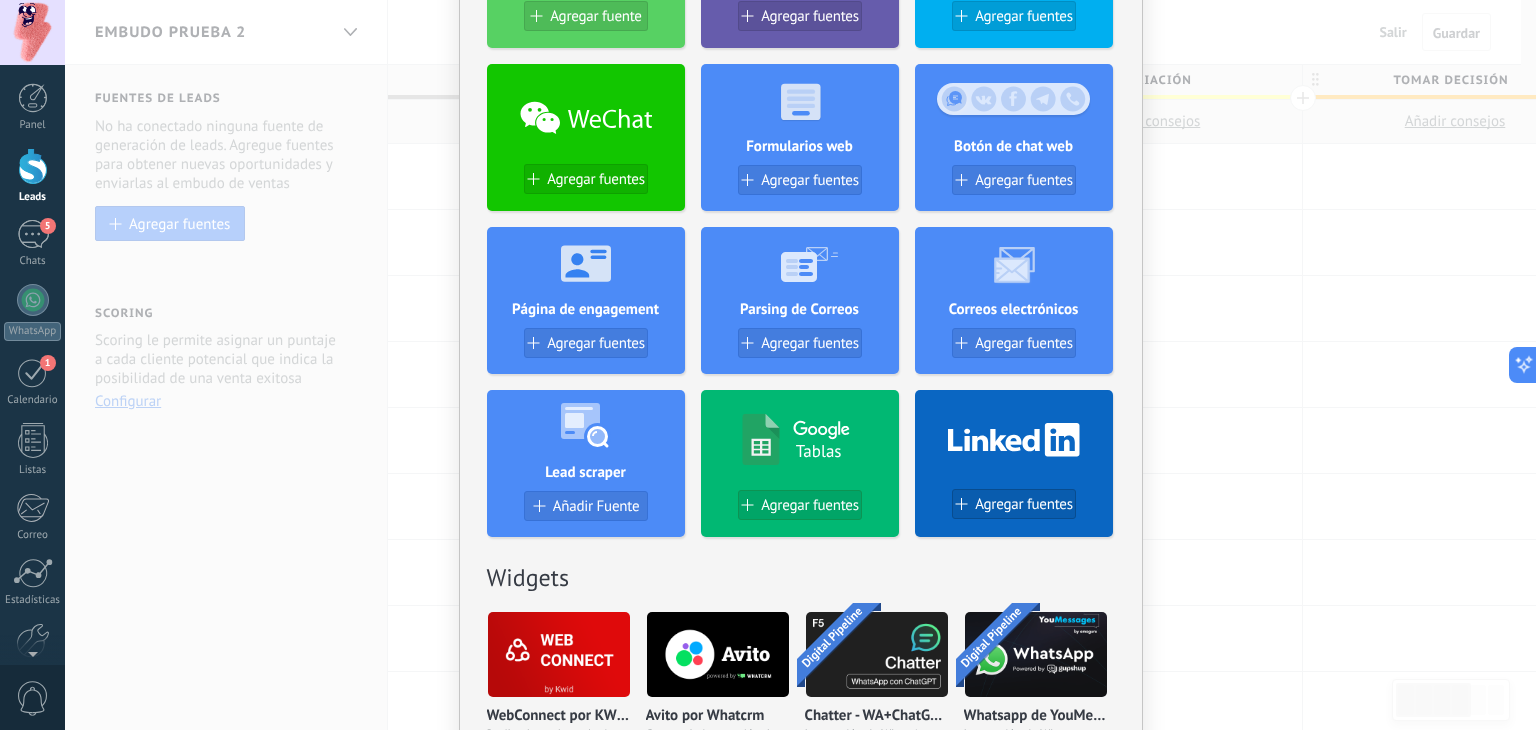 scroll, scrollTop: 0, scrollLeft: 0, axis: both 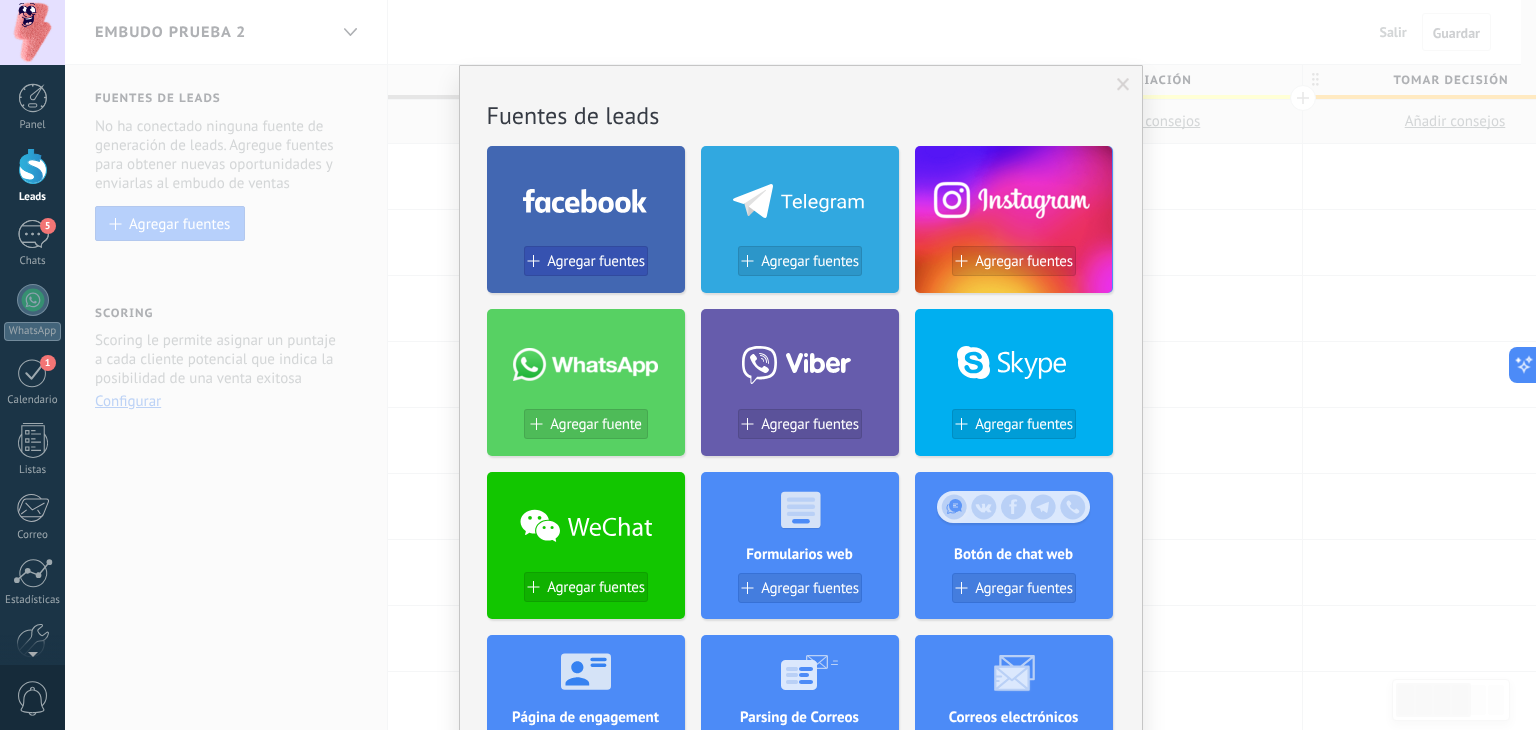 click on "Agregar fuentes" at bounding box center (596, 261) 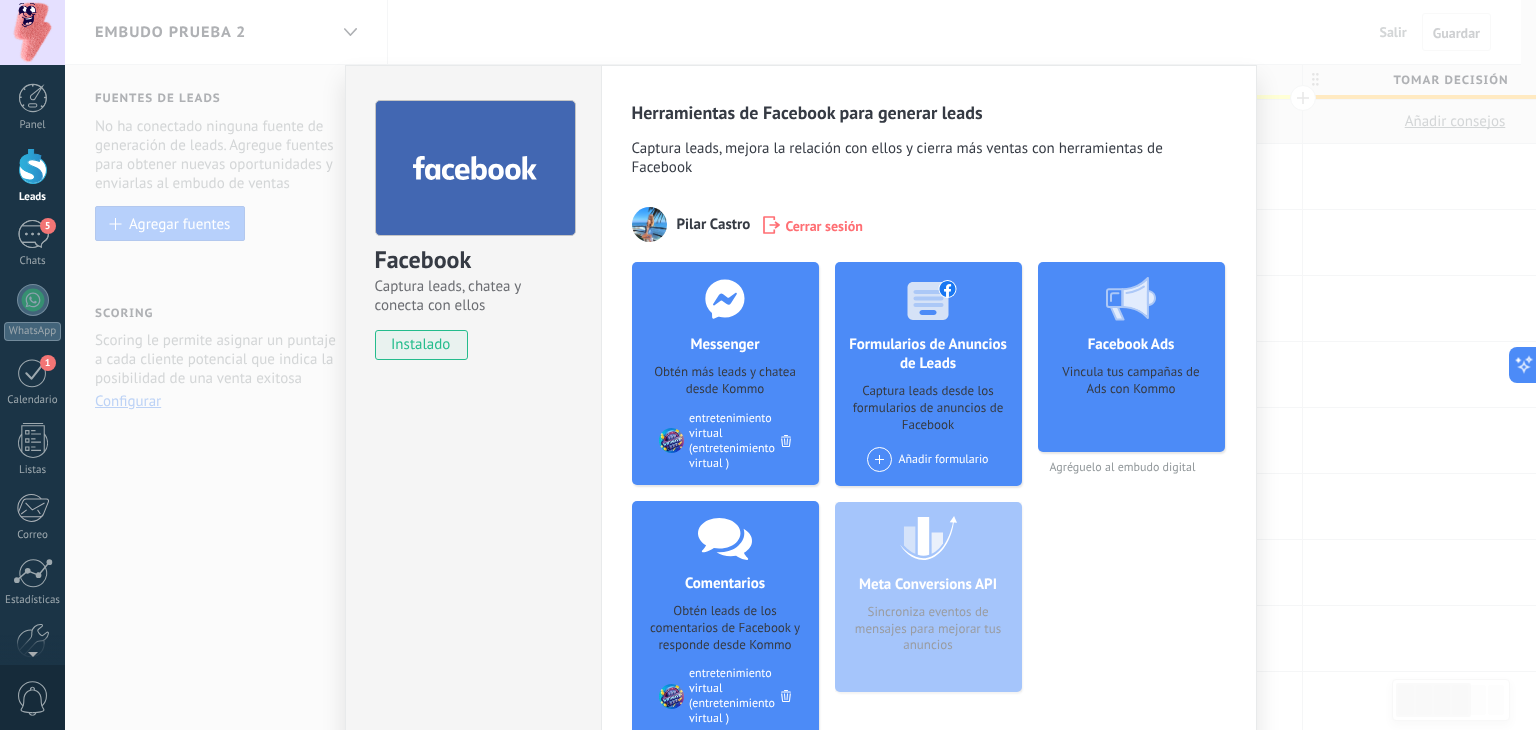 click 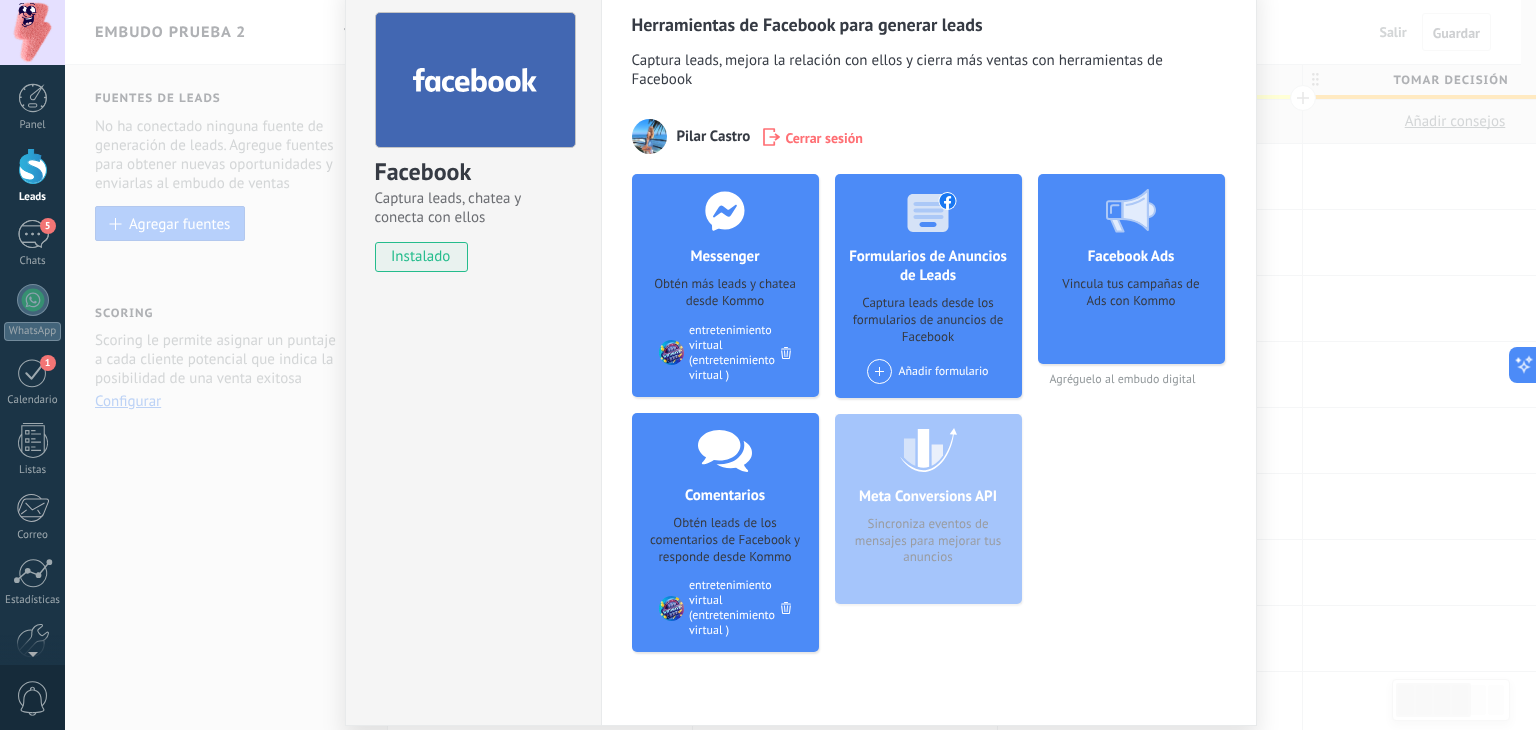 scroll, scrollTop: 162, scrollLeft: 0, axis: vertical 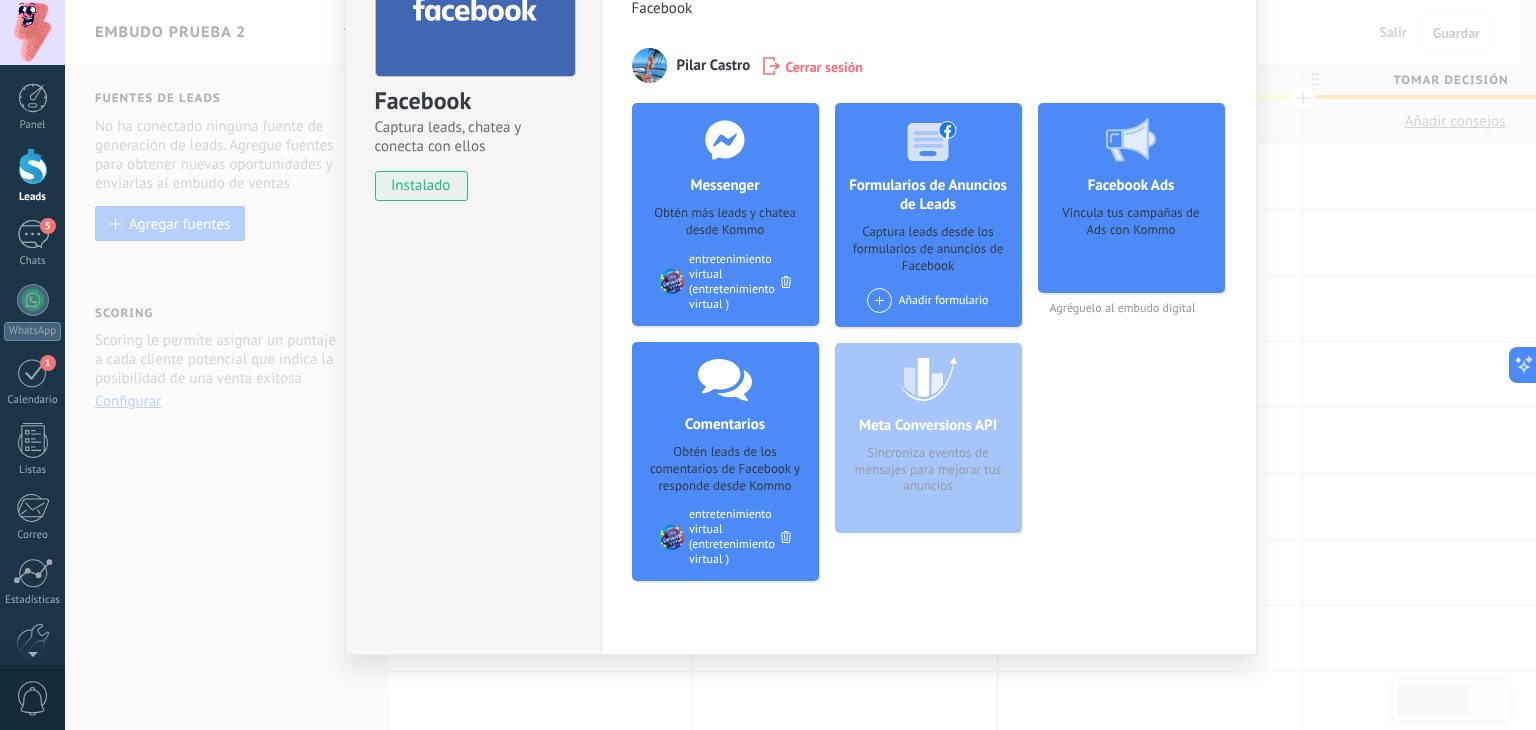 click on "Facebook Captura leads, chatea y conecta con ellos instalado Desinstalar Herramientas de Facebook para generar leads Captura leads, mejora la relación con ellos y cierra más ventas con herramientas de Facebook [LAST] Cerrar sesión Messenger Obtén más leads y chatea desde Kommo Agregar página entretenimiento virtual (entretenimiento virtual) Comentarios Obtén leads de los comentarios de Facebook y responde desde Kommo Agregar página entretenimiento virtual (entretenimiento virtual) Formularios de Anuncios de Leads Captura leads desde los formularios de anuncios de Facebook Añadir formulario Meta Conversions API Sincroniza eventos de mensajes para mejorar tus anuncios Facebook Ads Vincula tus campañas de Ads con Kommo Agréguelo al embudo digital más" at bounding box center (800, 365) 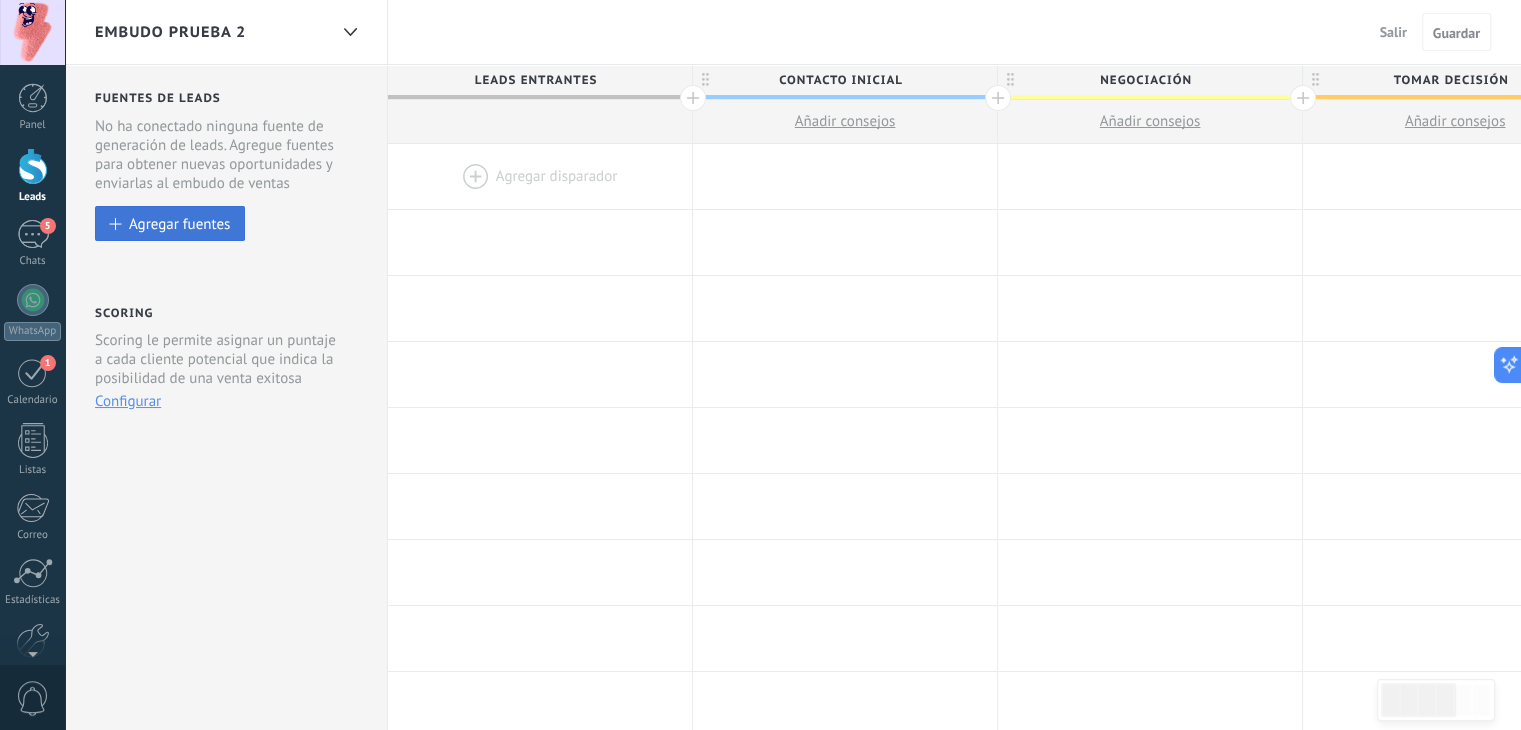 click on "Agregar fuentes" at bounding box center (179, 223) 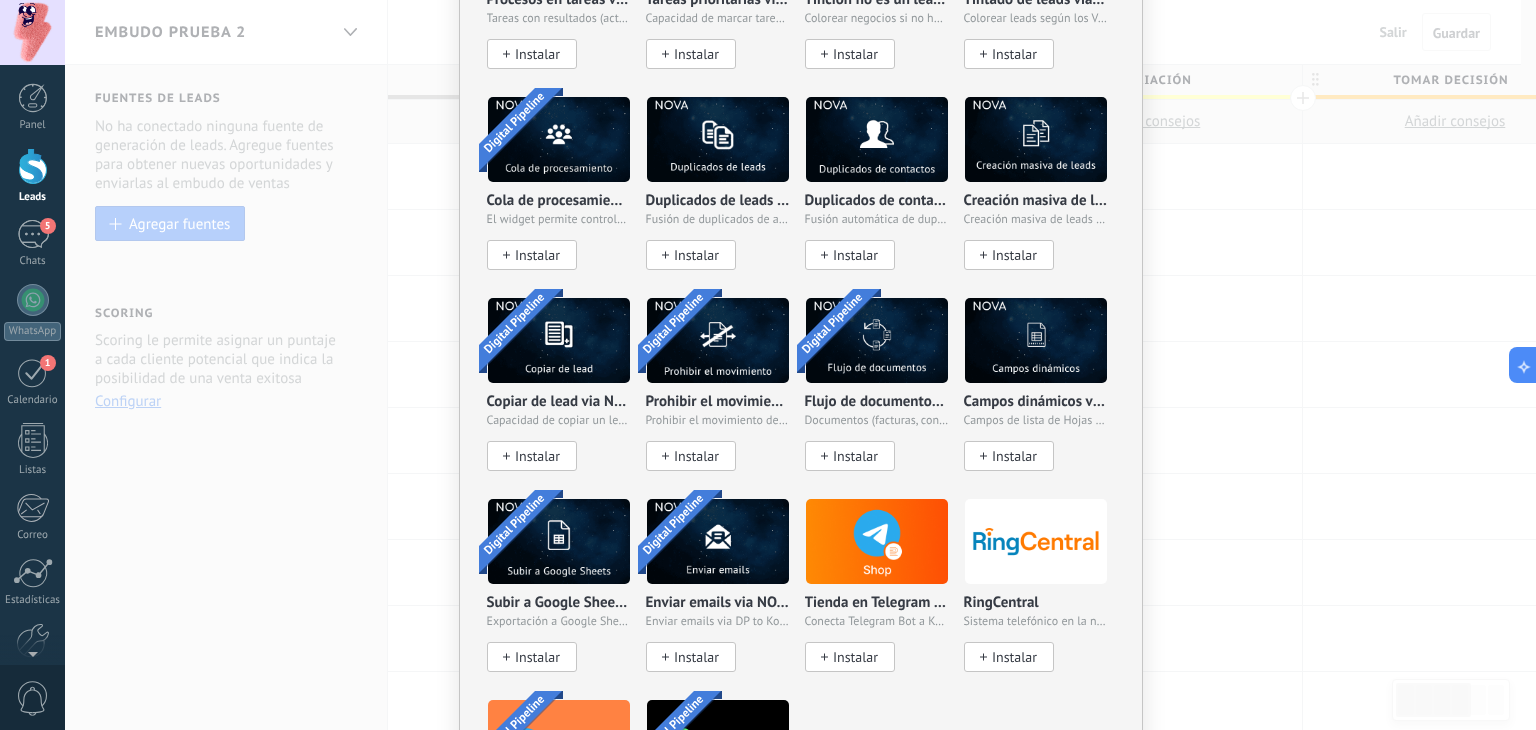 scroll, scrollTop: 3789, scrollLeft: 0, axis: vertical 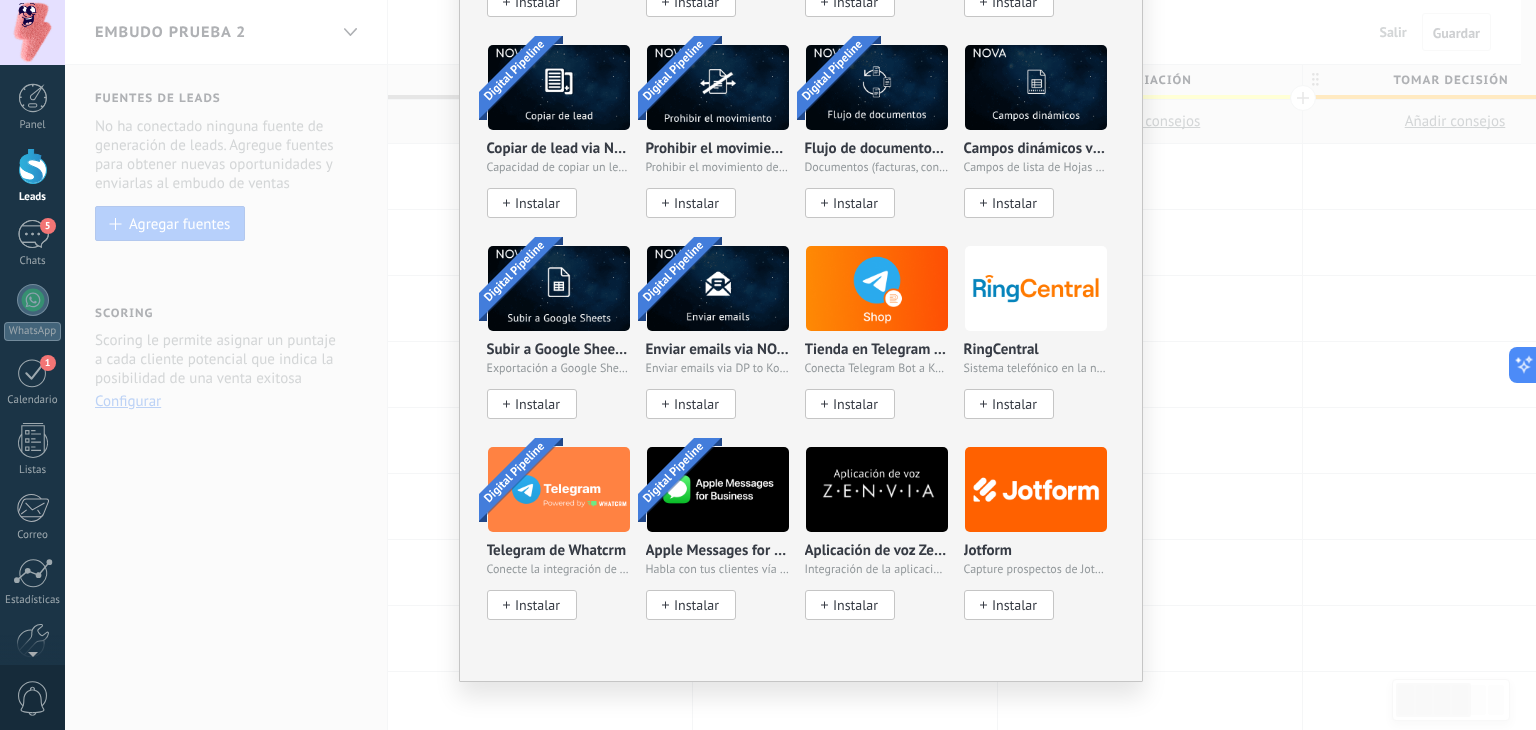 click on "No hay resultados Fuentes de leads Agregar fuentes Agregar fuentes Agregar fuentes Agregar fuente Agregar fuentes Agregar fuentes Agregar fuentes Formularios web Agregar fuentes Botón de chat web Agregar fuentes Página de engagement Agregar fuentes Parsing de Correos Agregar fuentes Correos electrónicos Agregar fuentes Lead scraper Añadir Fuente Tablas Agregar fuentes Agregar fuentes Widgets WebConnect por KWID Reciba datos de cualquier fuente Instalar Avito por Whatcrm Conecta la integración de Avito en un minuto Instalar Chatter - WA+ChatGPT via Komanda F5 Integración de WhatsApp, Telegram, Avito & VK Instalar Whatsapp de YouMessages Integración de Whatsapp y creador de bots Instalar WPForms Wordpress via CRMapp Conecta formularios en minutos Instalar Woocommerce Wordpress via CRMapp Conecte la tienda en minutos Instalar Contact Form 7 Wordpress by Devamo Conecta formularios en minutos Instalar Opencart-OcStore by Devamo Configuración de la tienda en solo unos minutos Instalar Otros leads de Emfy" at bounding box center (800, 365) 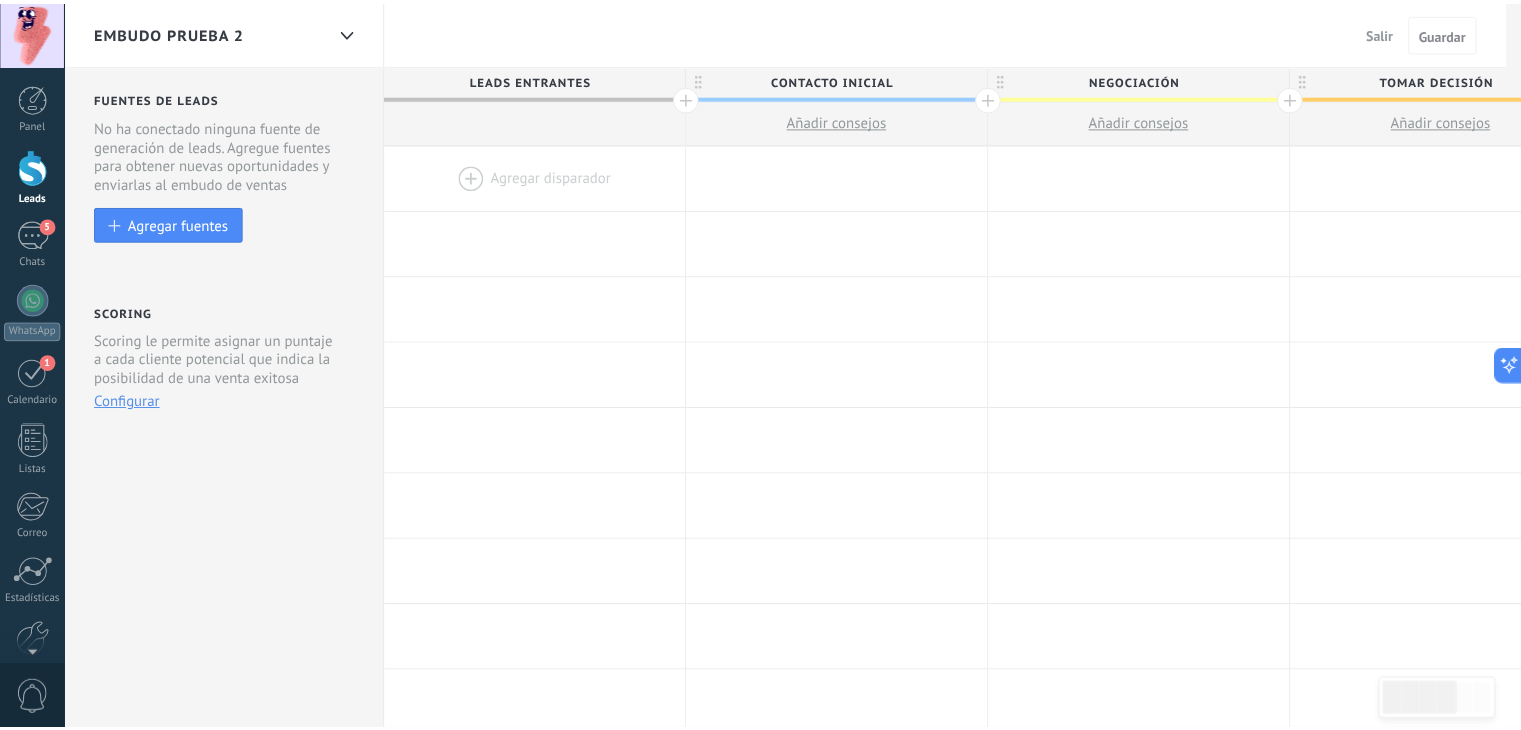 scroll, scrollTop: 0, scrollLeft: 0, axis: both 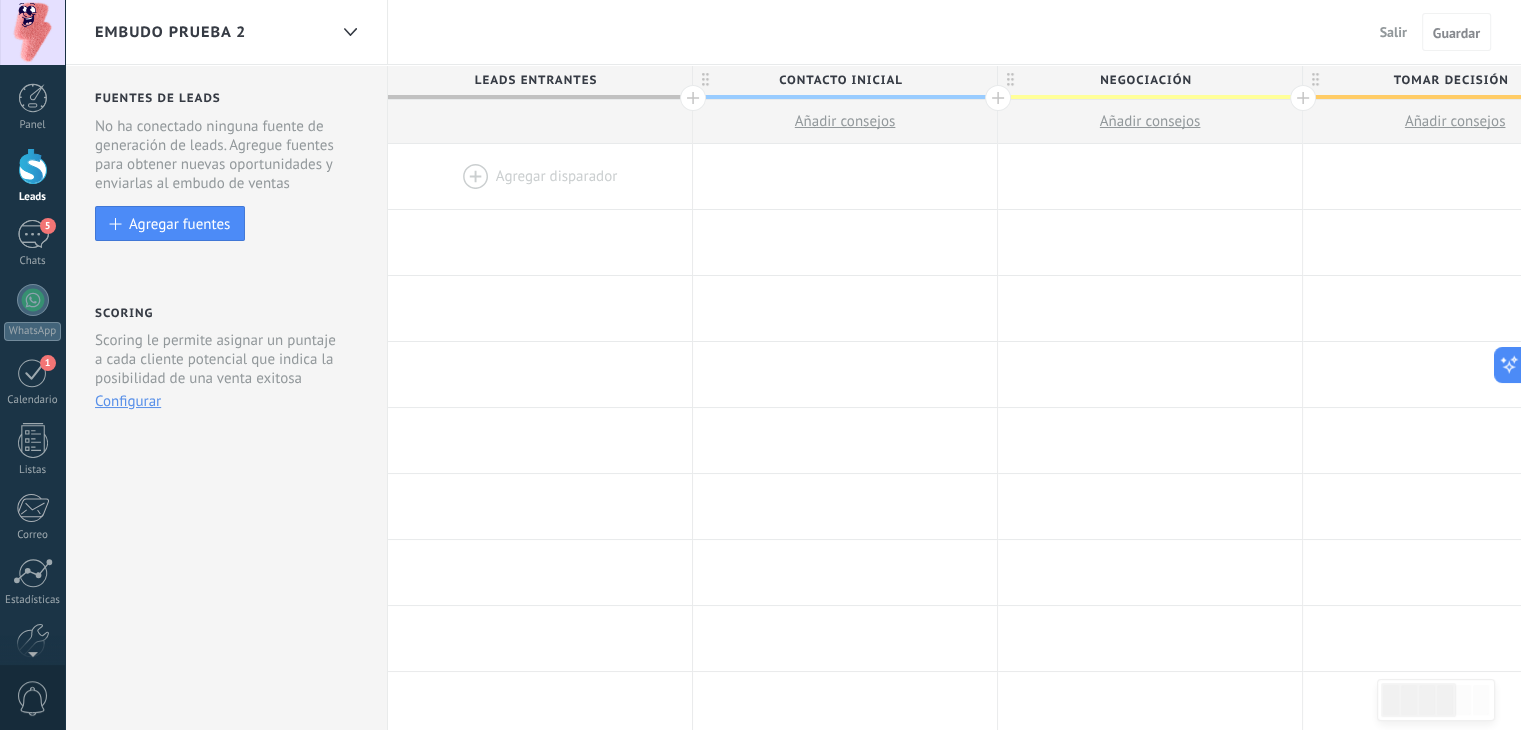 click on "EMBUDO PRUEBA 2" at bounding box center (226, 32) 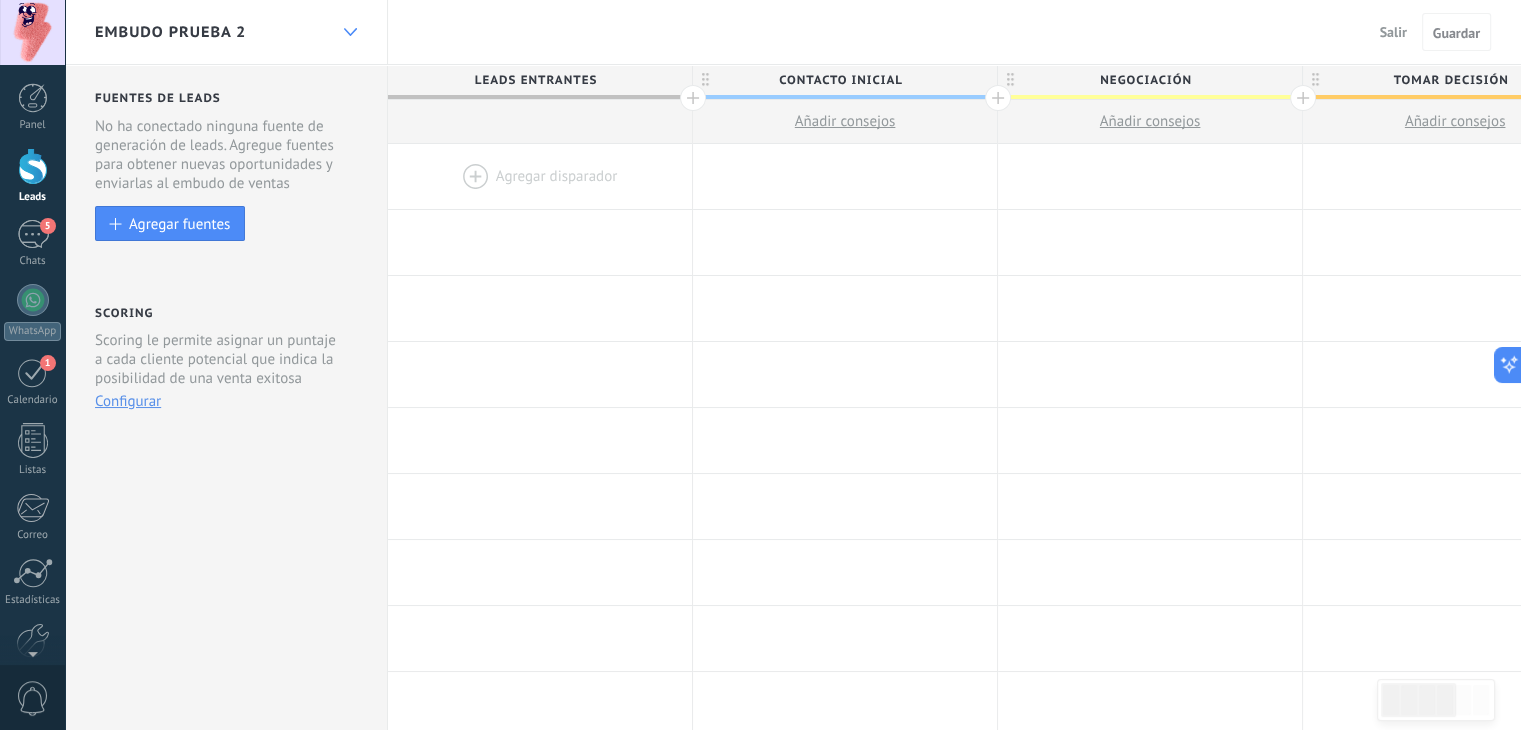 click 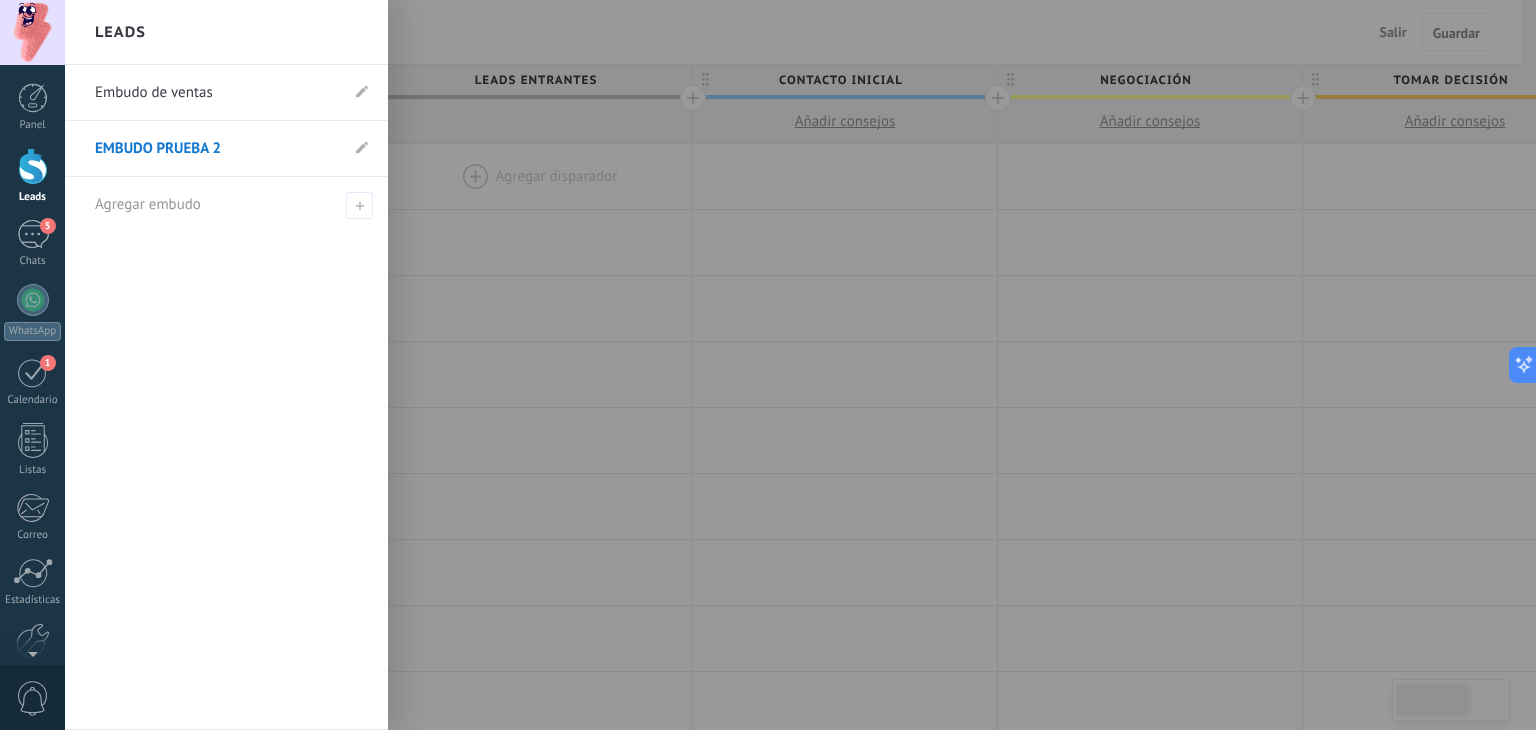 click on "Embudo de ventas" at bounding box center [216, 93] 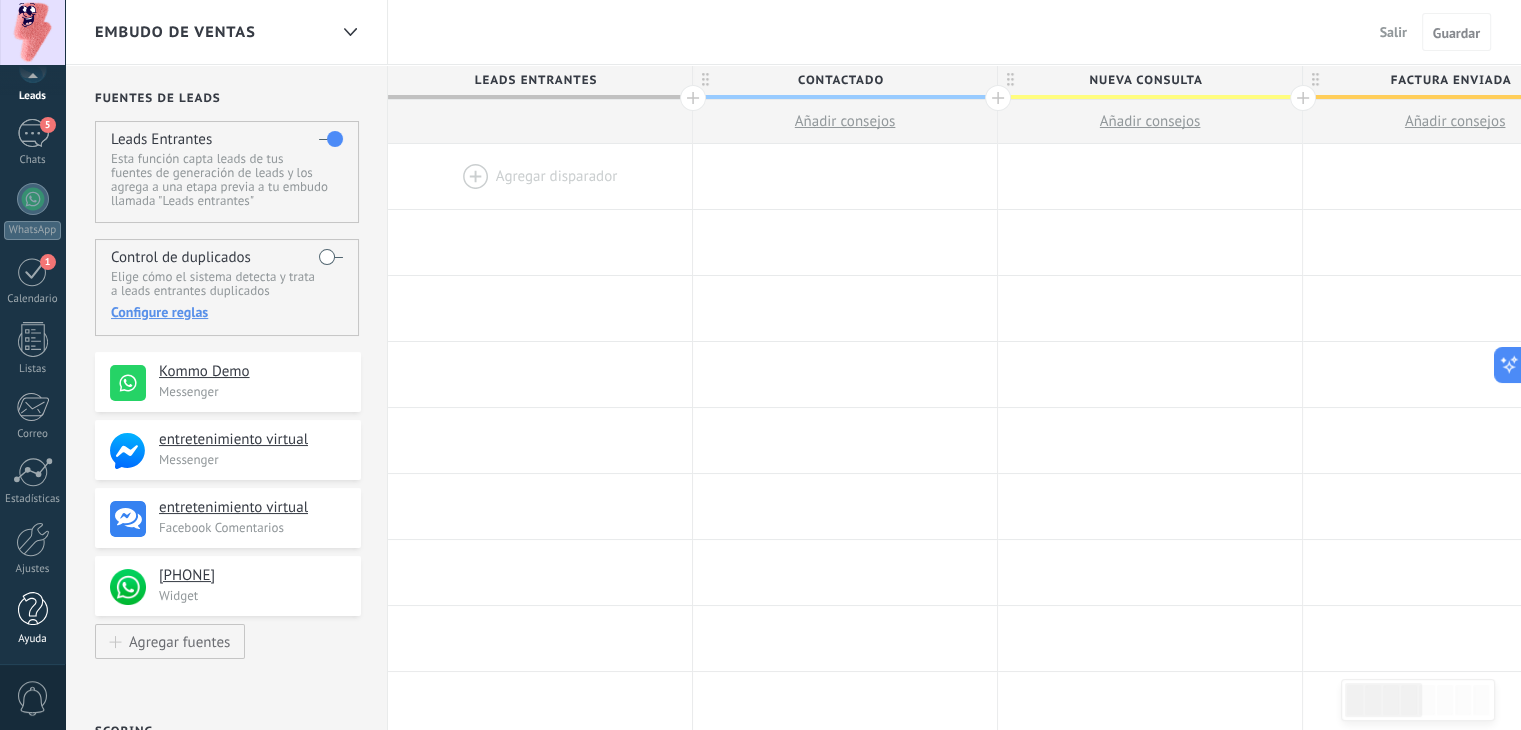 scroll, scrollTop: 100, scrollLeft: 0, axis: vertical 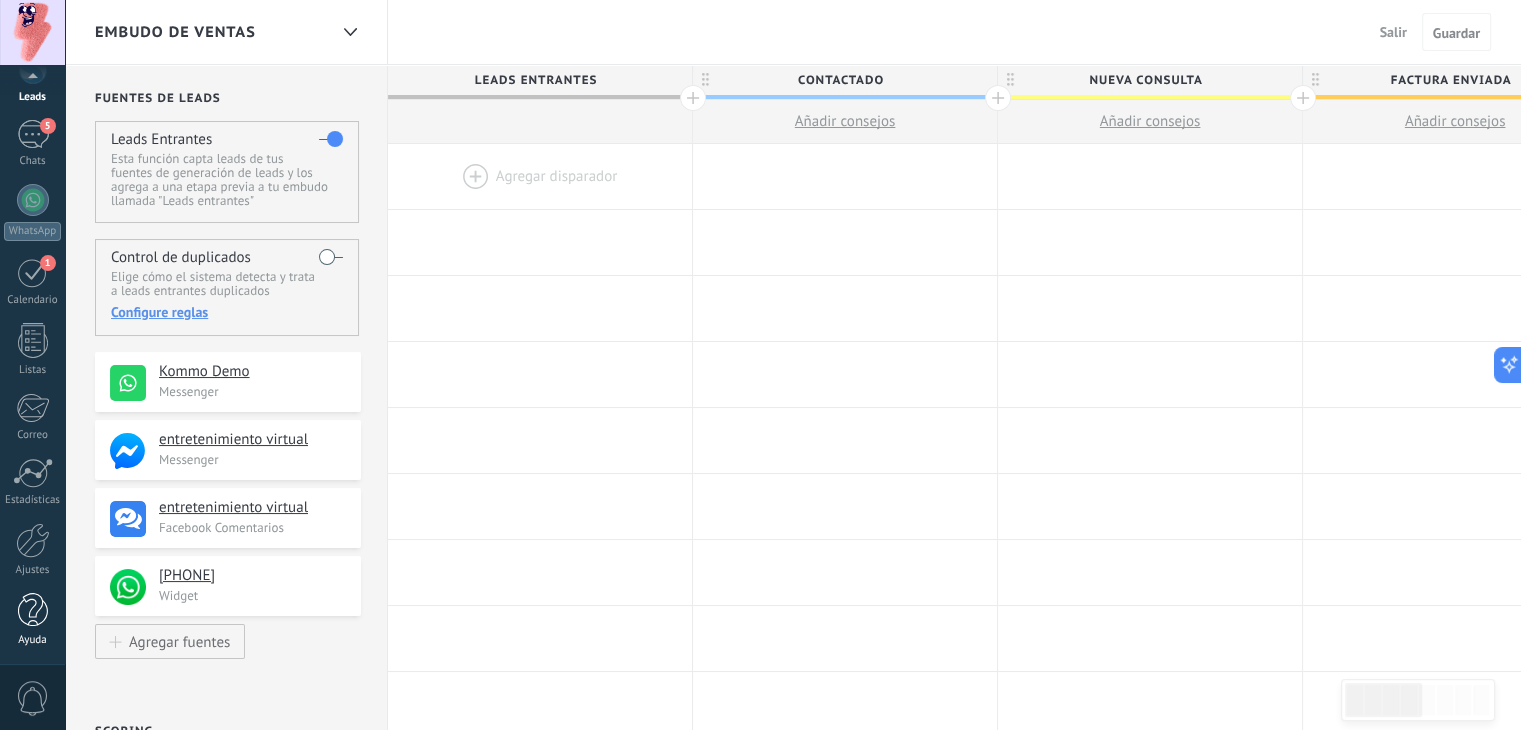 click at bounding box center (33, 610) 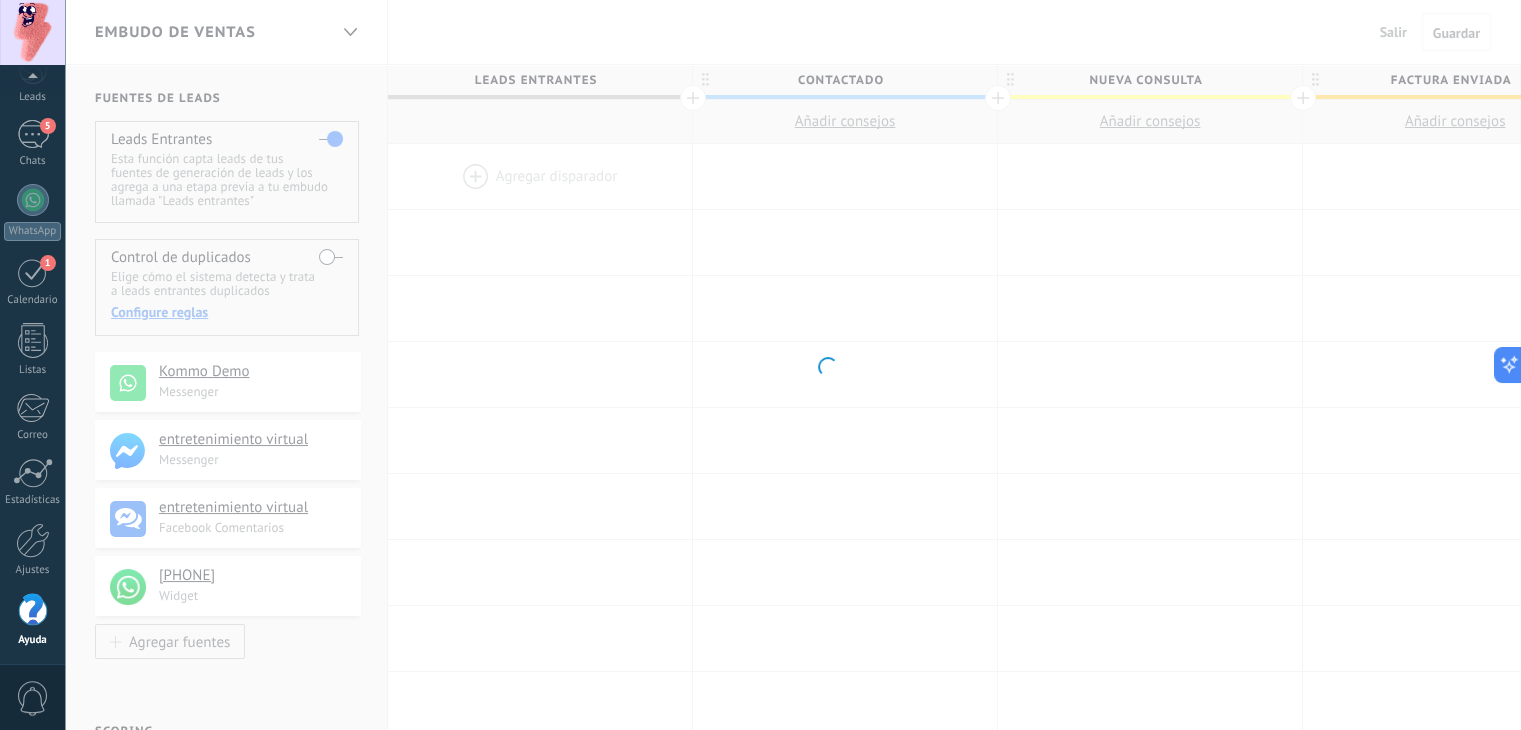scroll, scrollTop: 101, scrollLeft: 0, axis: vertical 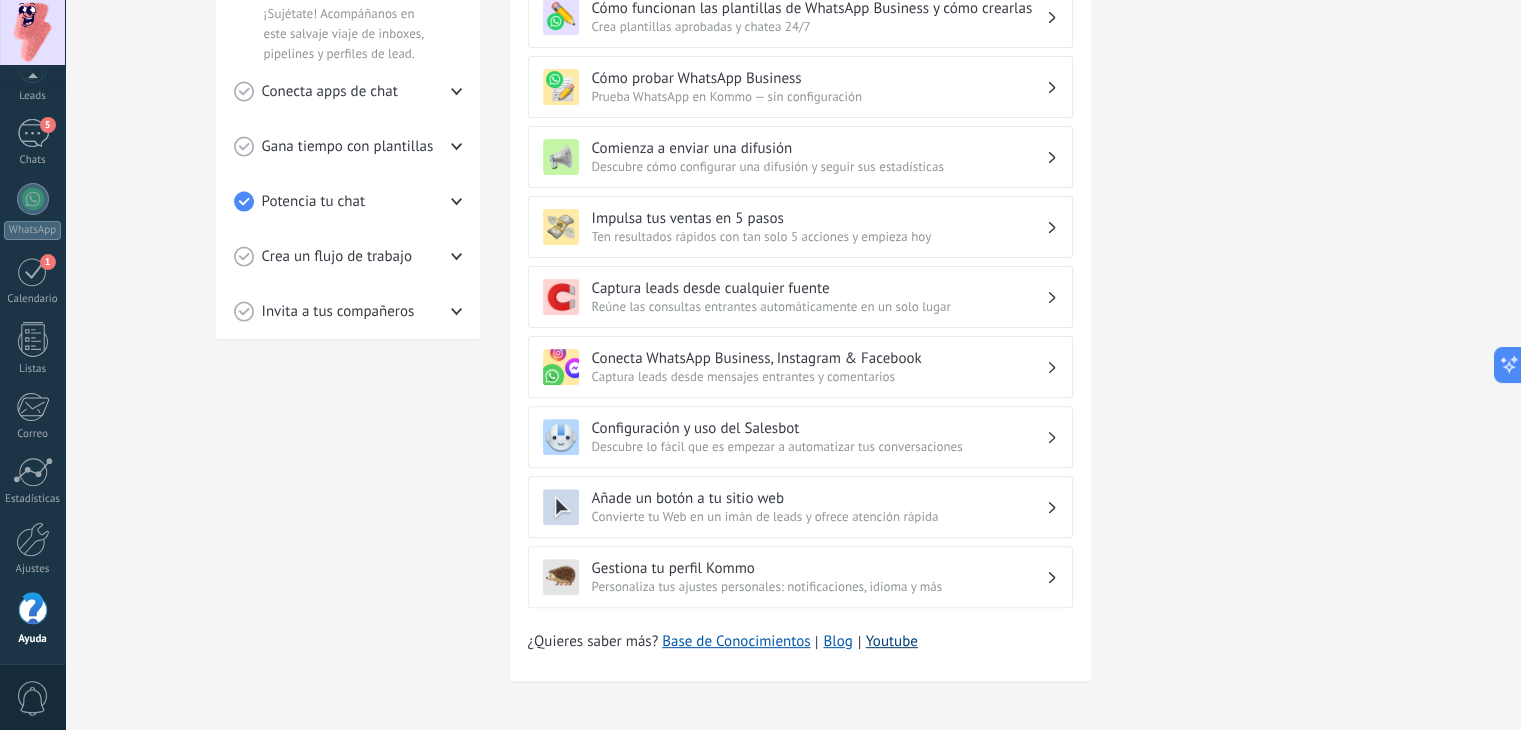 click on "Youtube" at bounding box center (892, 641) 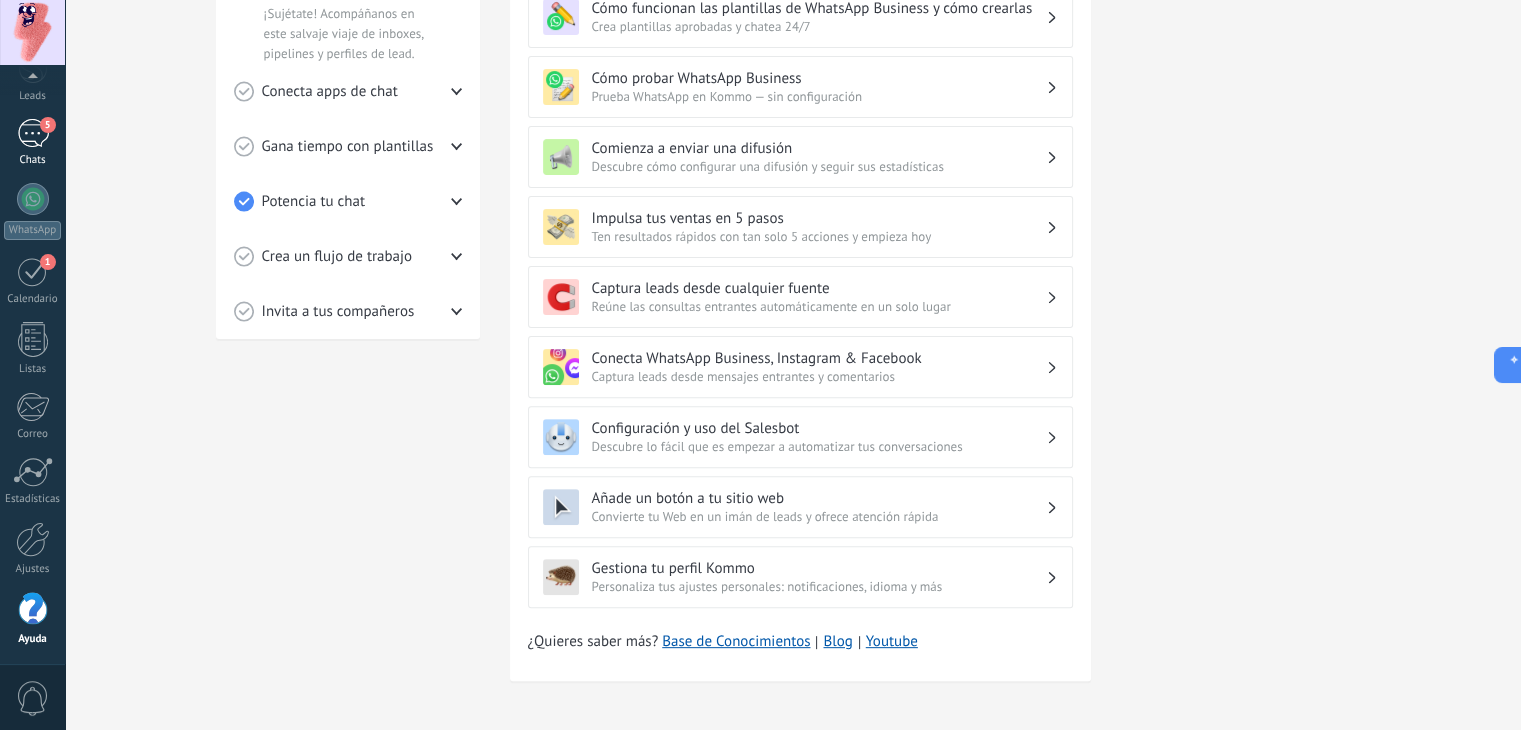 click on "5" at bounding box center (33, 133) 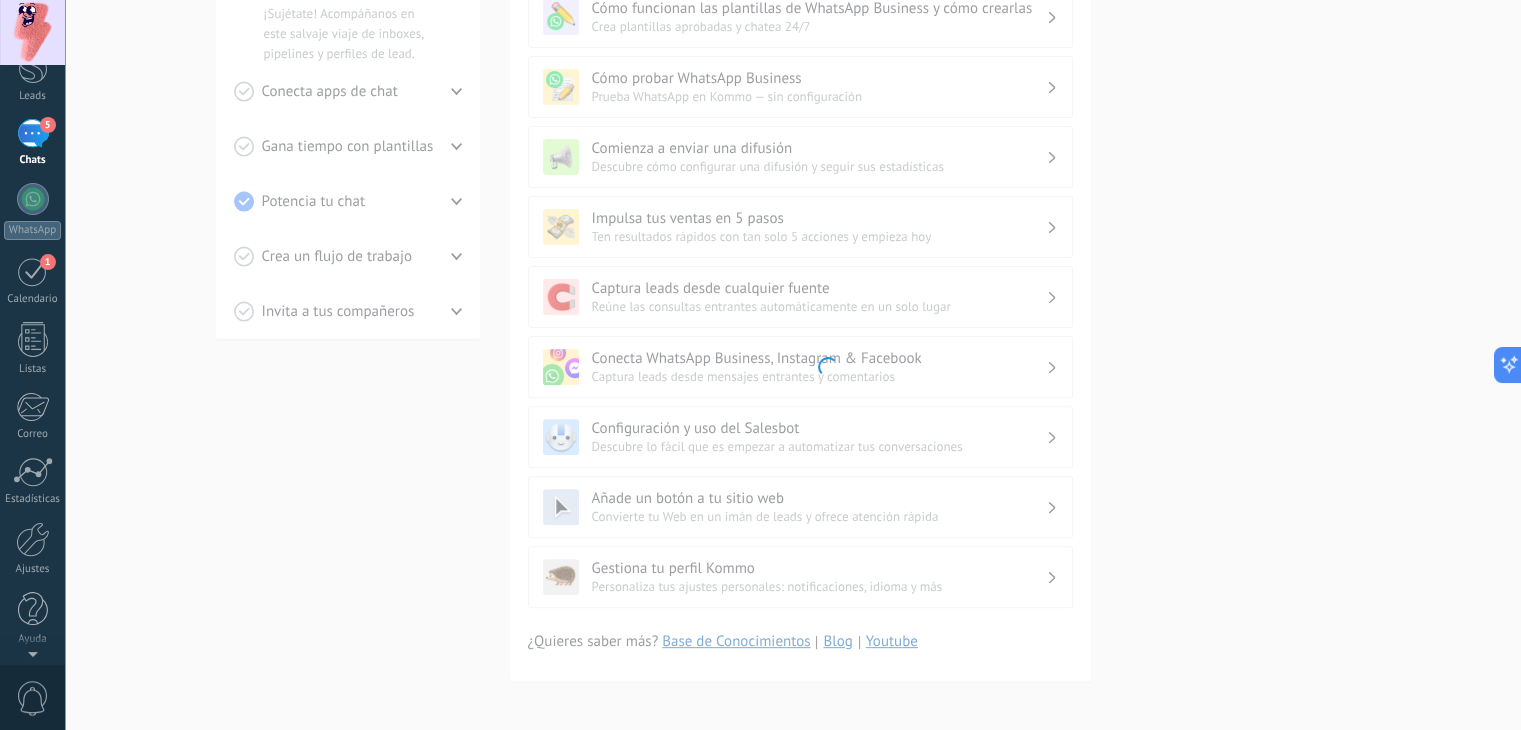 scroll, scrollTop: 0, scrollLeft: 0, axis: both 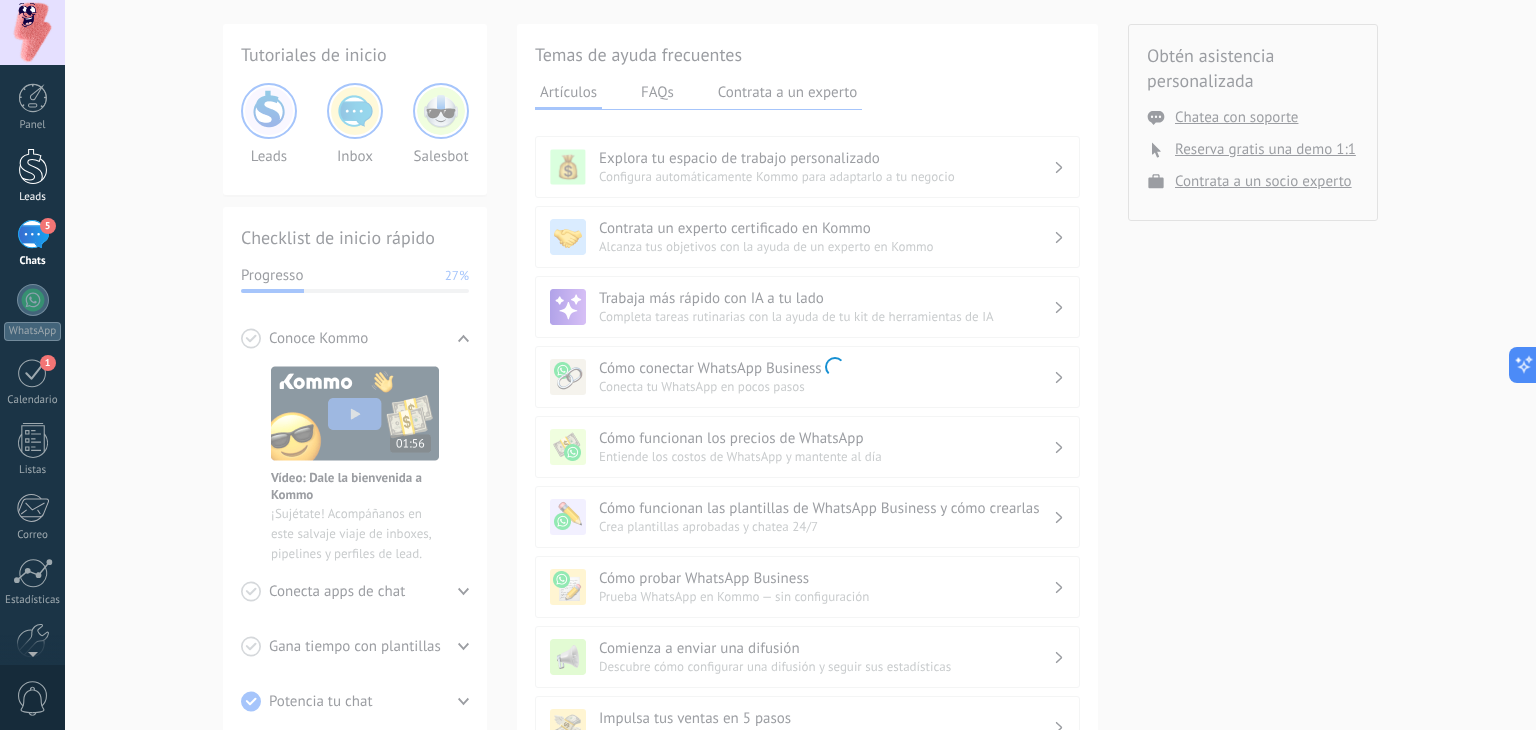click at bounding box center [33, 166] 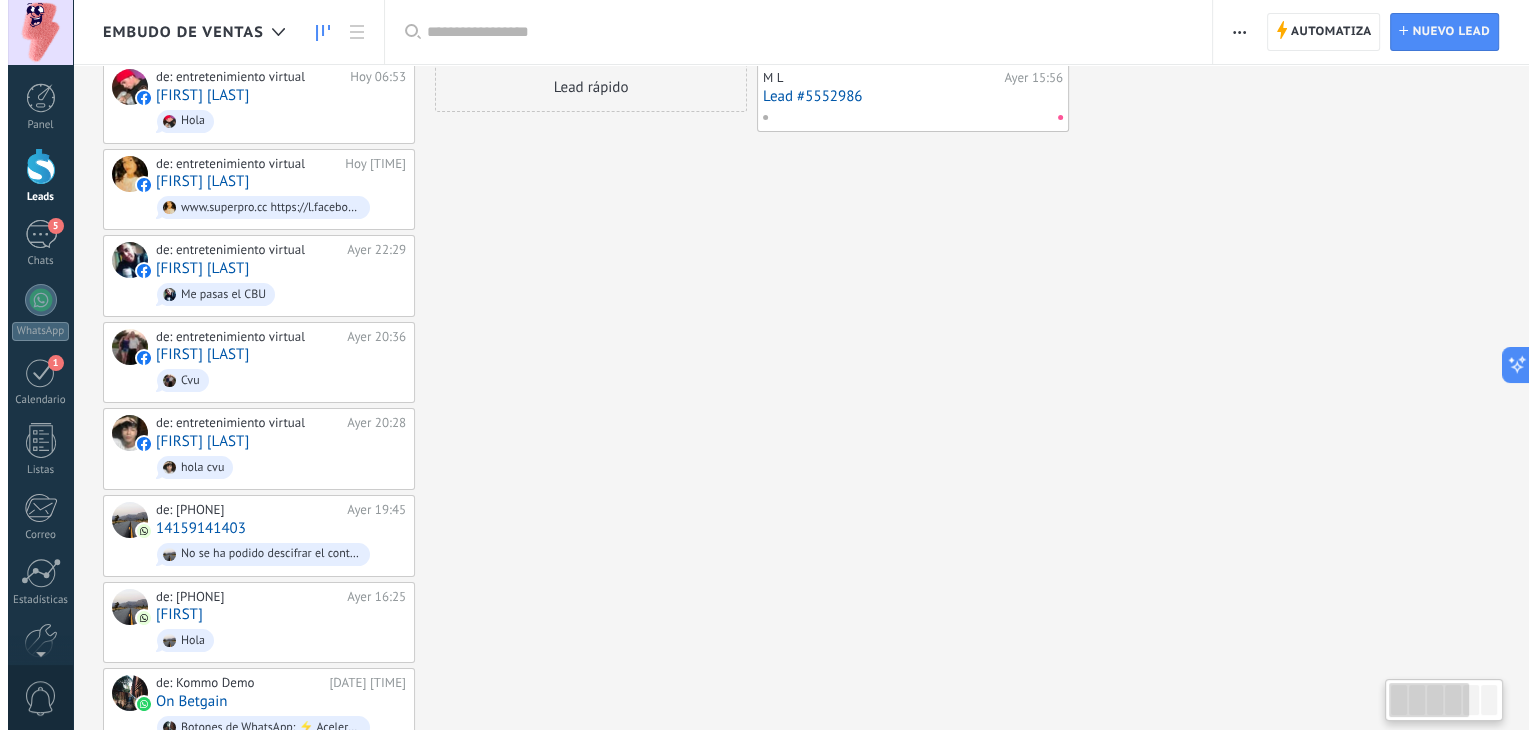 scroll, scrollTop: 0, scrollLeft: 0, axis: both 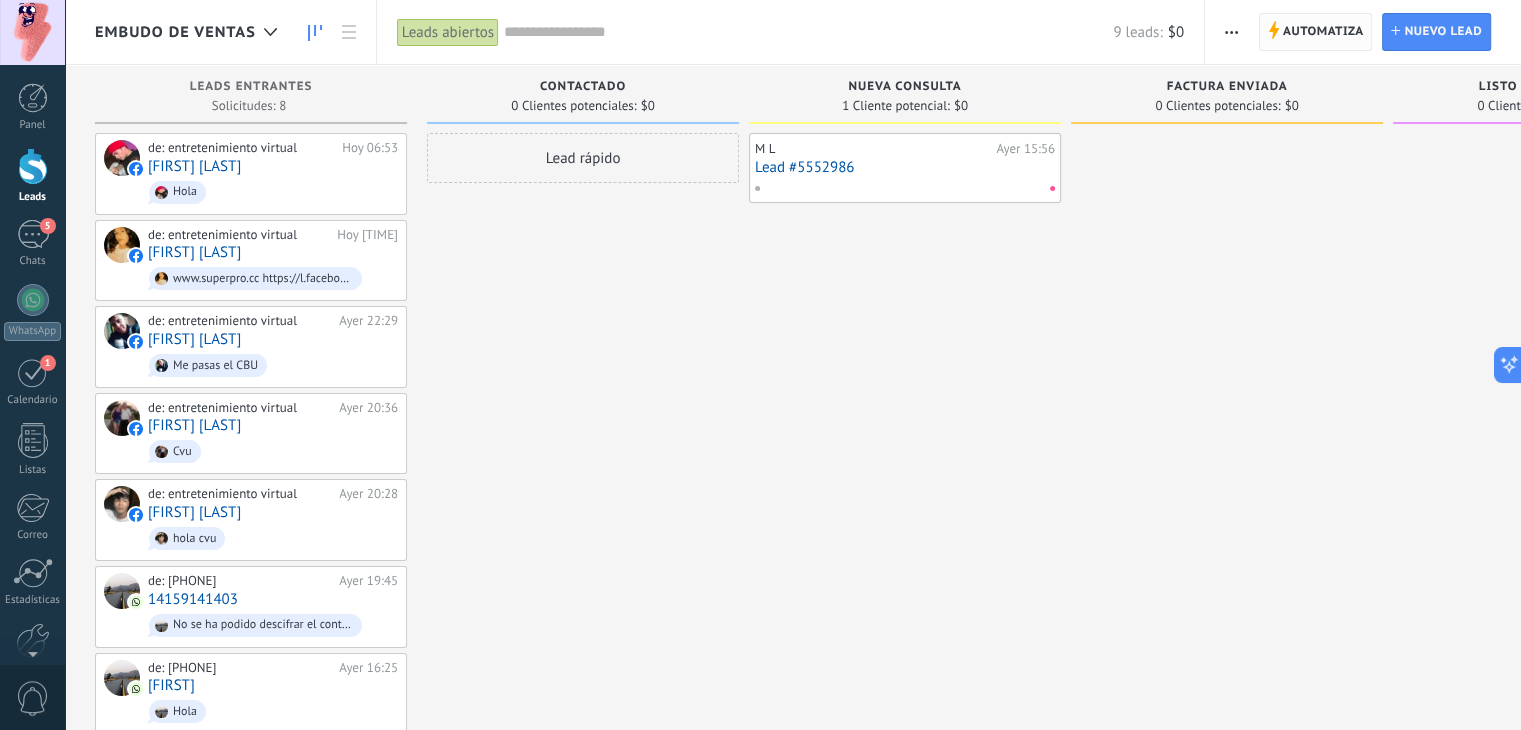 click on "Automatiza" at bounding box center [1323, 32] 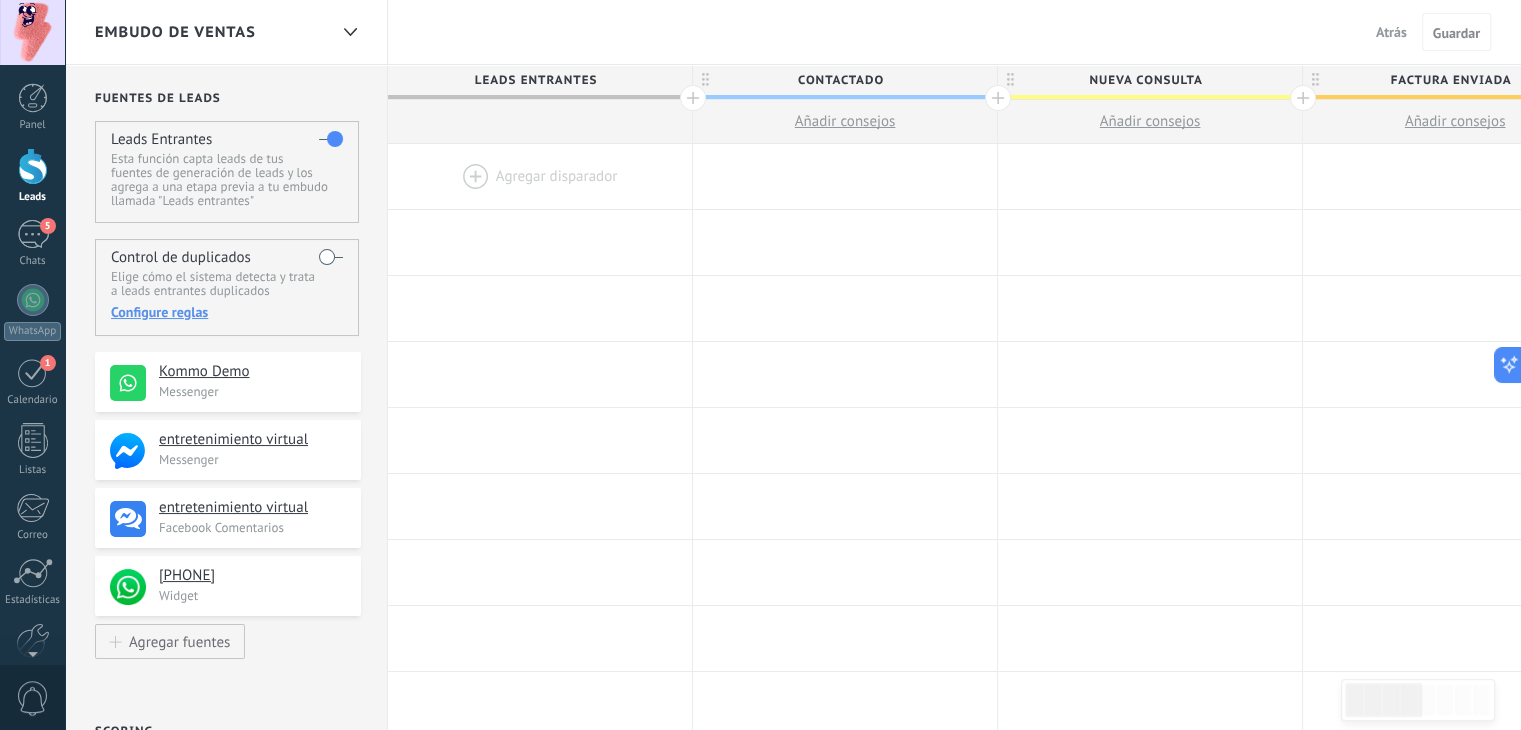 click on "Embudo de ventas" at bounding box center [211, 32] 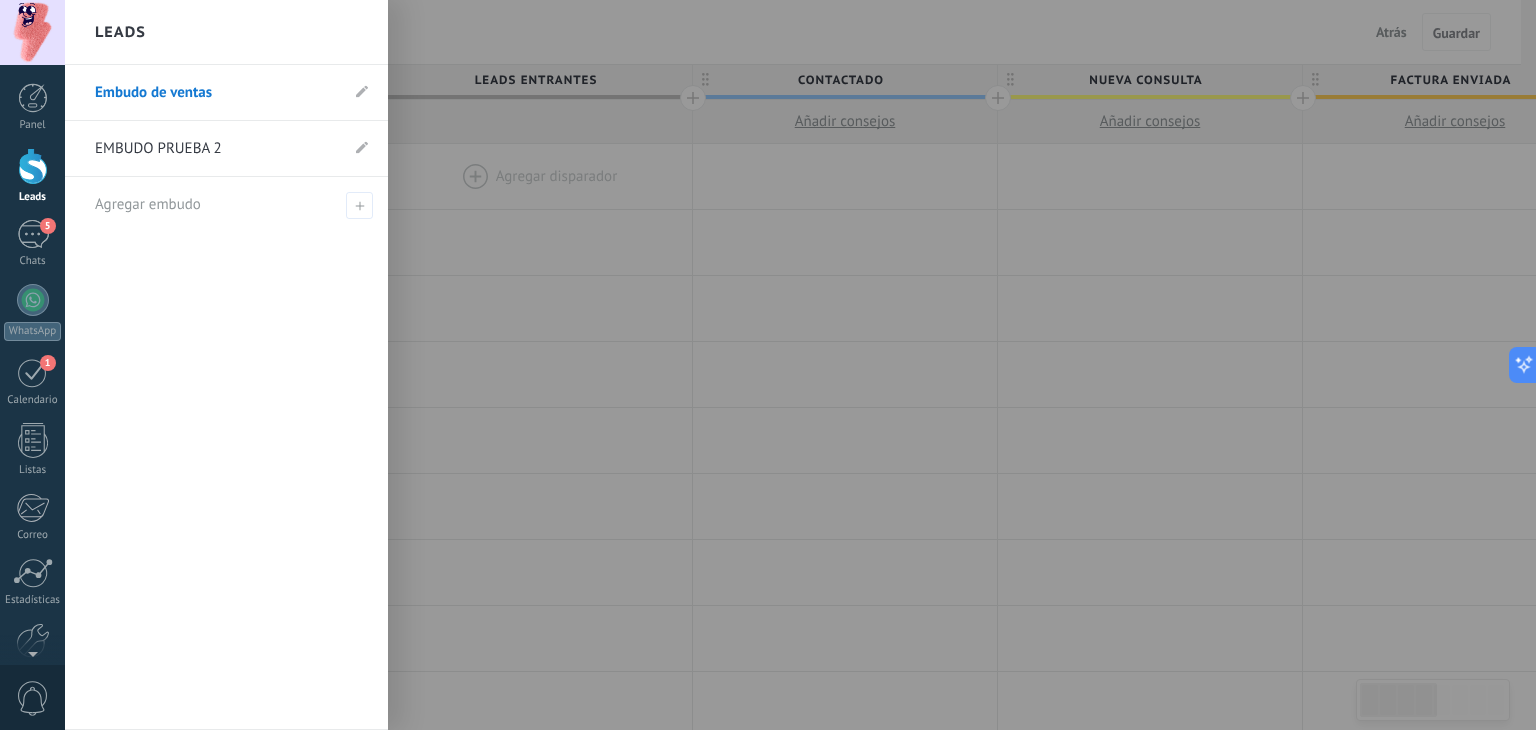 click on "EMBUDO PRUEBA 2" at bounding box center (216, 149) 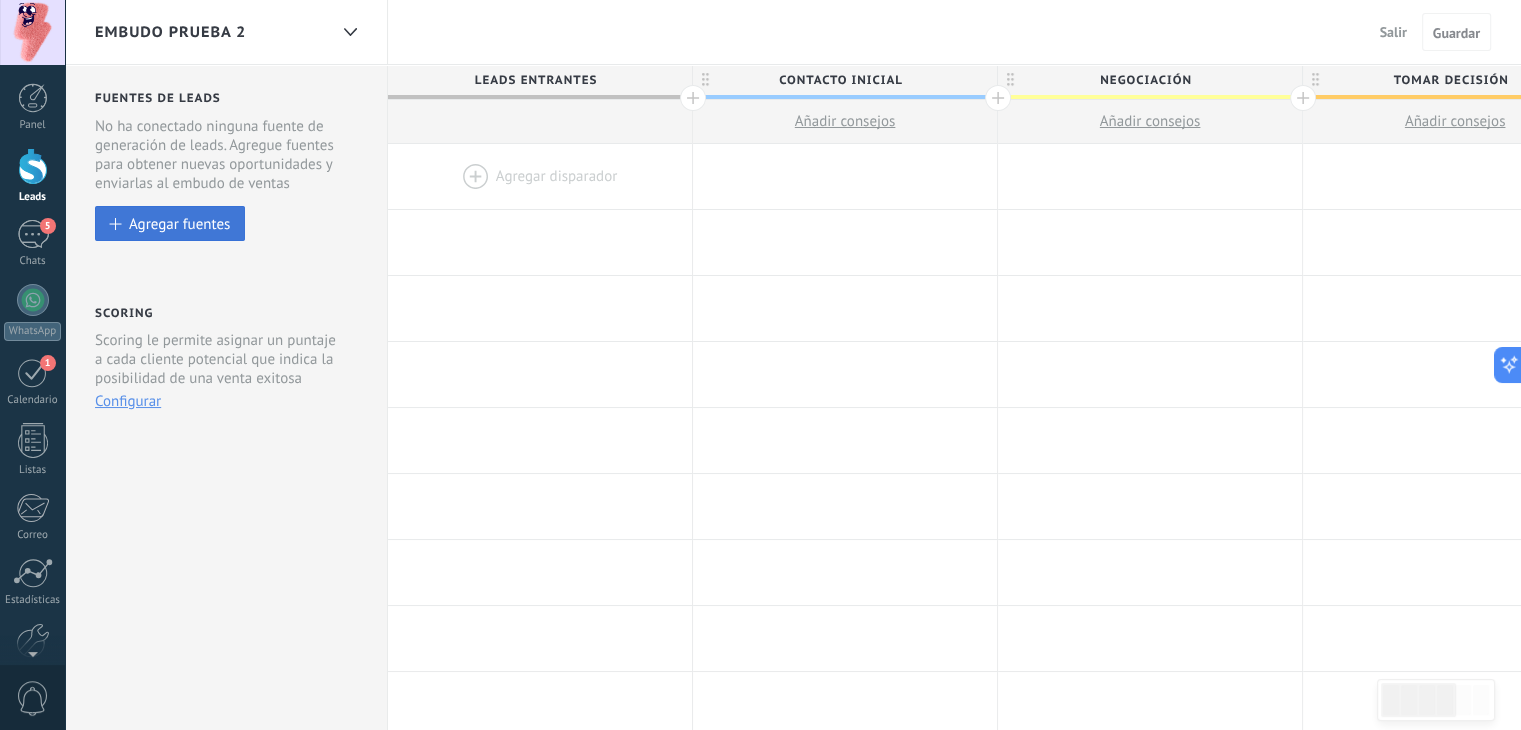 click on "Agregar fuentes" at bounding box center (179, 223) 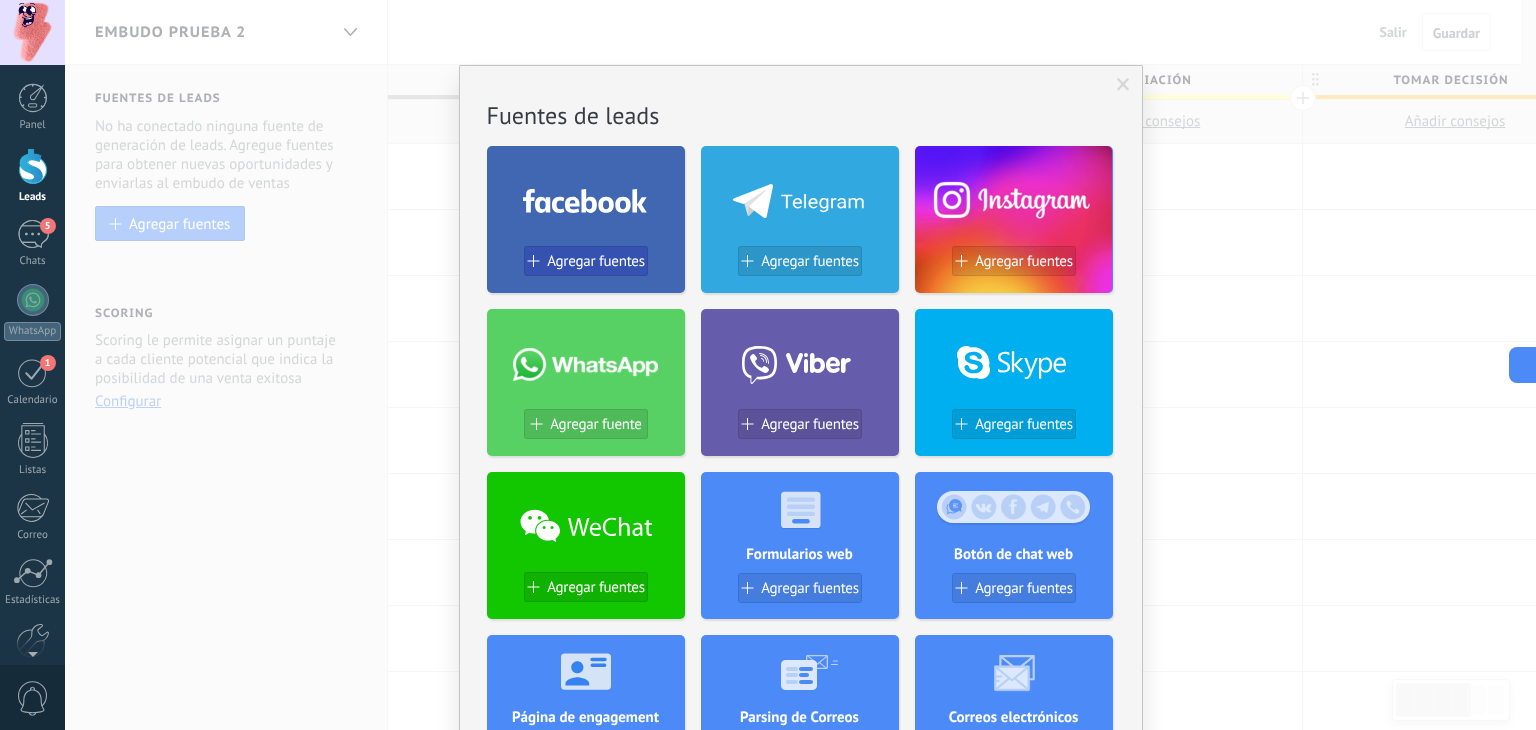 click on "Agregar fuentes" at bounding box center [586, 261] 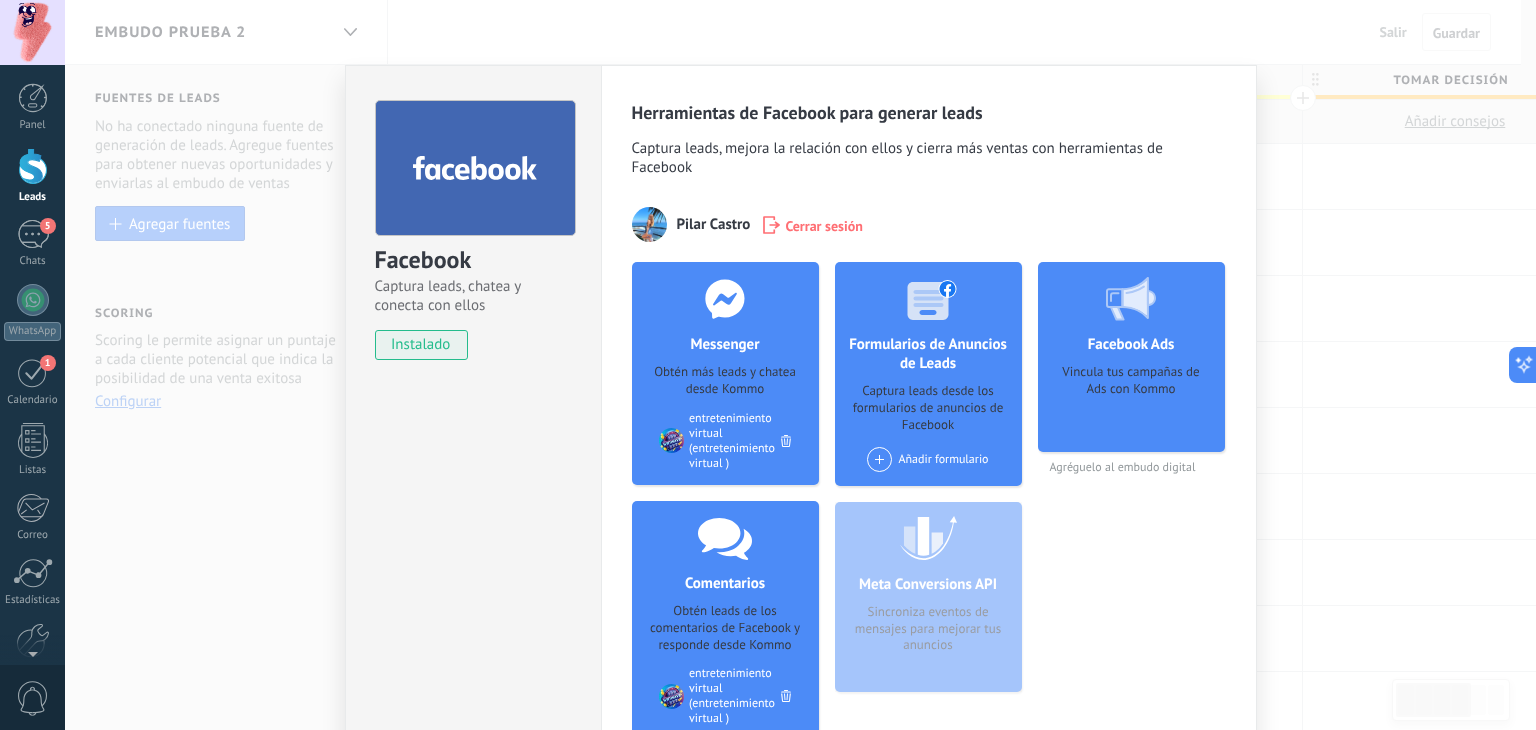 click on "Pilar Castro" at bounding box center (714, 224) 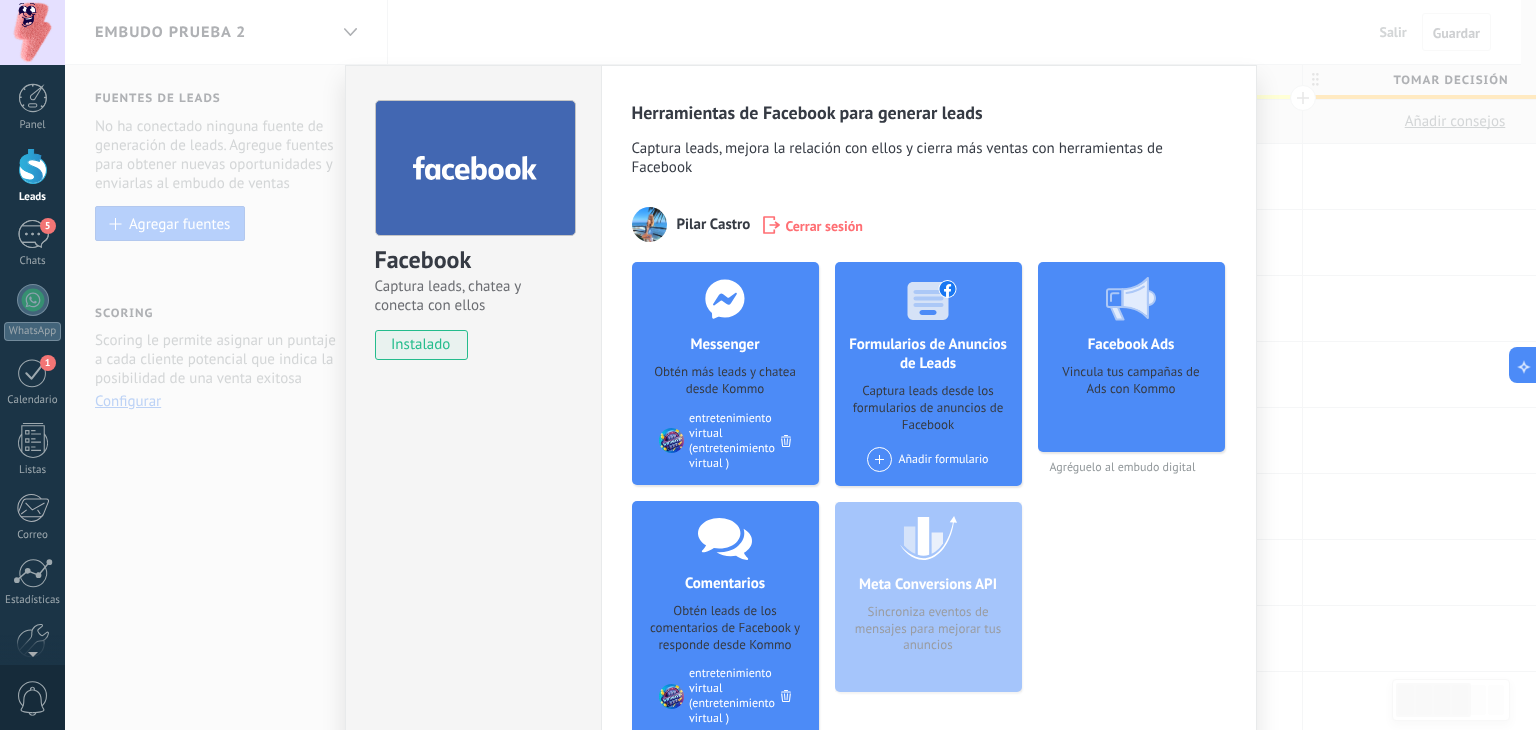 click on "Facebook Captura leads, chatea y conecta con ellos instalado Desinstalar Herramientas de Facebook para generar leads Captura leads, mejora la relación con ellos y cierra más ventas con herramientas de Facebook [LAST] Cerrar sesión Messenger Obtén más leads y chatea desde Kommo Agregar página entretenimiento virtual (entretenimiento virtual) Comentarios Obtén leads de los comentarios de Facebook y responde desde Kommo Agregar página entretenimiento virtual (entretenimiento virtual) Formularios de Anuncios de Leads Captura leads desde los formularios de anuncios de Facebook Añadir formulario Meta Conversions API Sincroniza eventos de mensajes para mejorar tus anuncios Facebook Ads Vincula tus campañas de Ads con Kommo Agréguelo al embudo digital más" at bounding box center (800, 365) 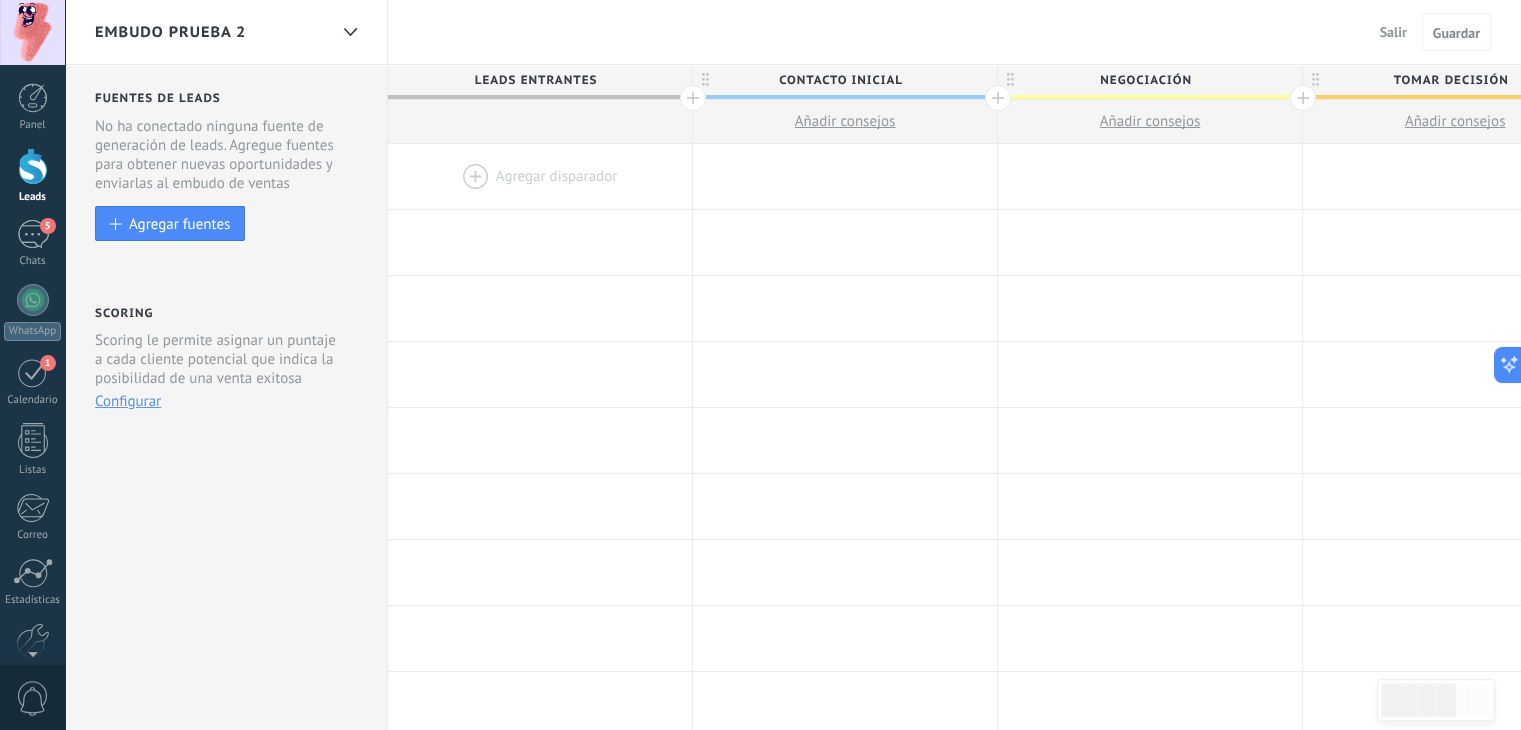 click at bounding box center [540, 176] 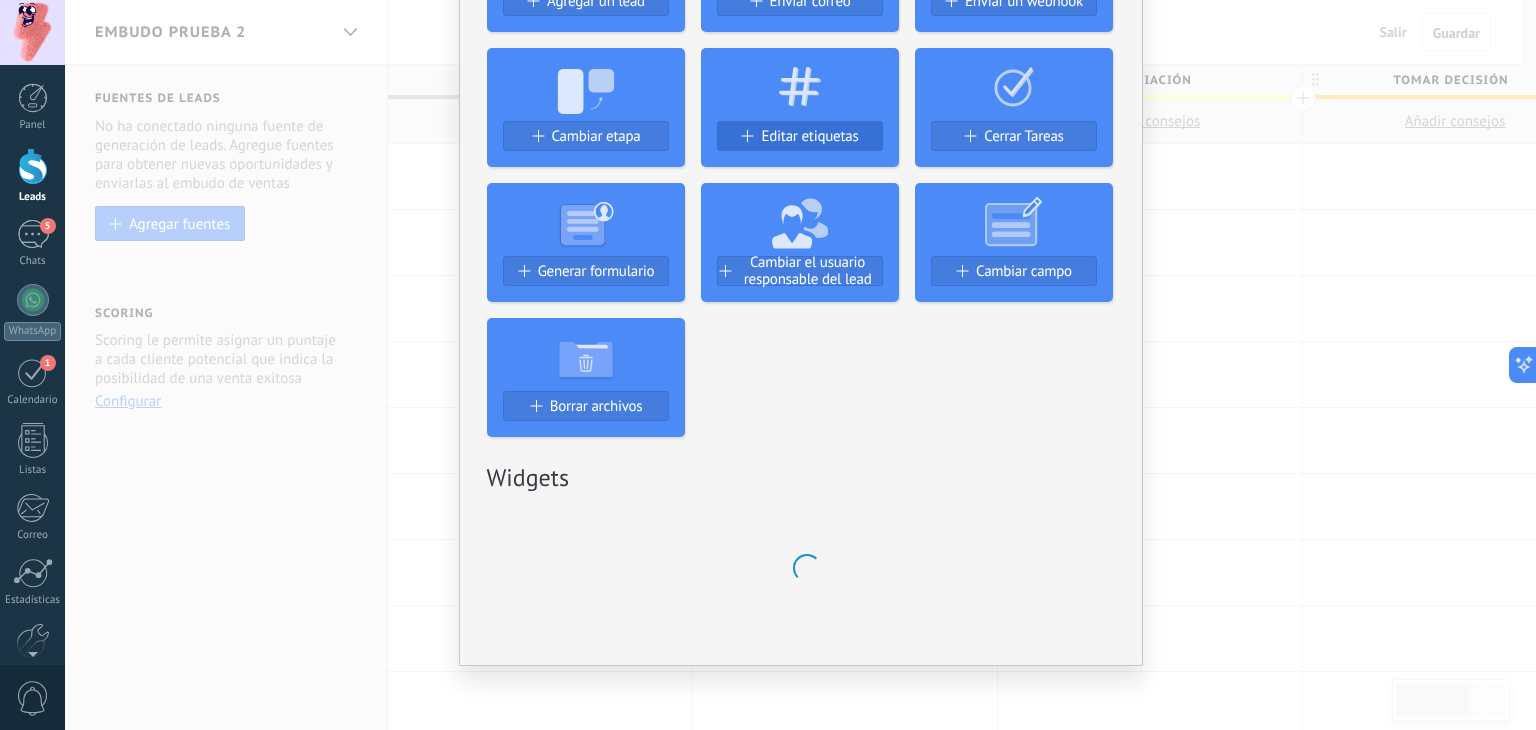 scroll, scrollTop: 394, scrollLeft: 0, axis: vertical 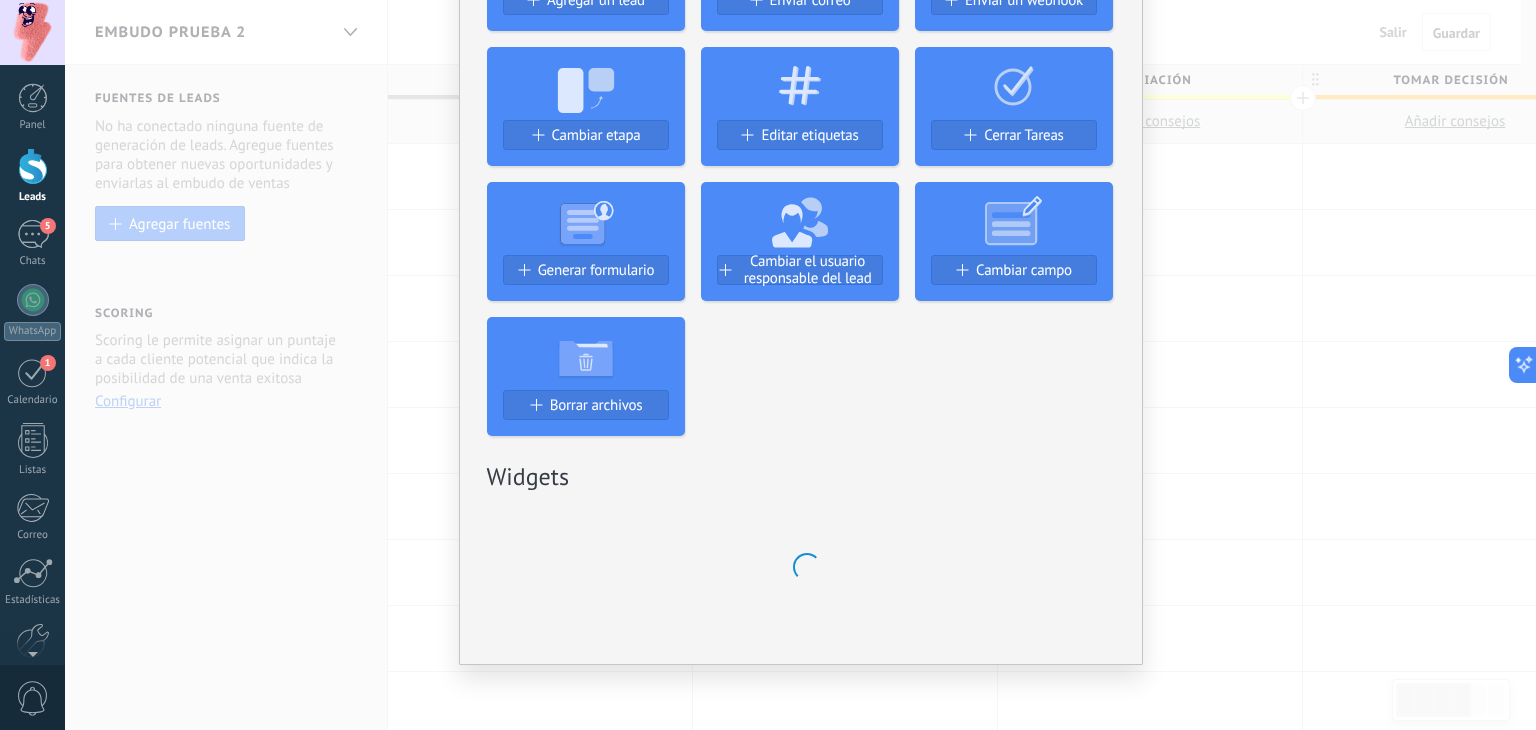 click on "No hay resultados Salesbot Agente de IA Agregar tarea Agregar un lead Enviar correo Enviar un webhook Cambiar etapa Editar etiquetas Cerrar Tareas Generar formulario Cambiar el usuario responsable del lead Cambiar campo Borrar archivos Widgets" at bounding box center (800, 365) 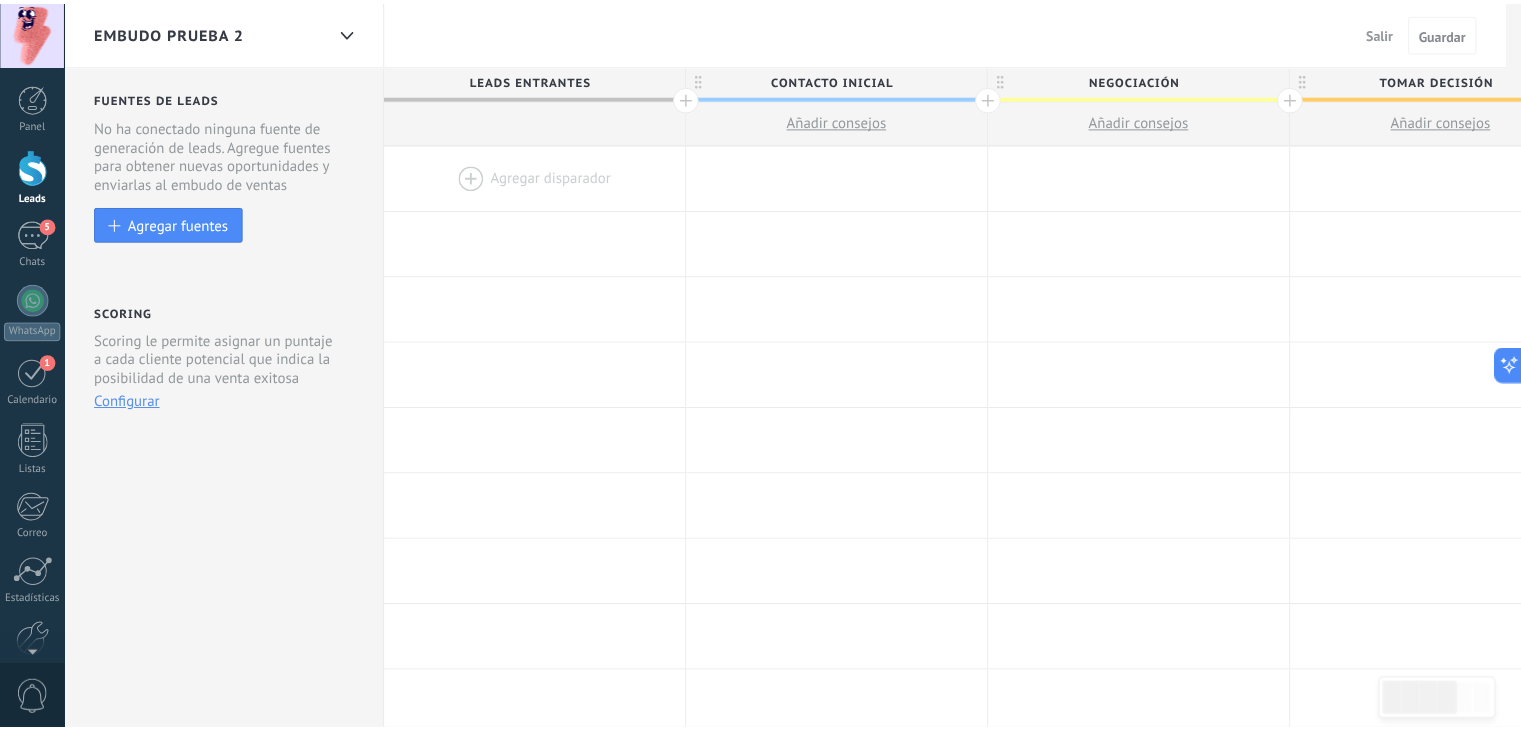 scroll, scrollTop: 0, scrollLeft: 0, axis: both 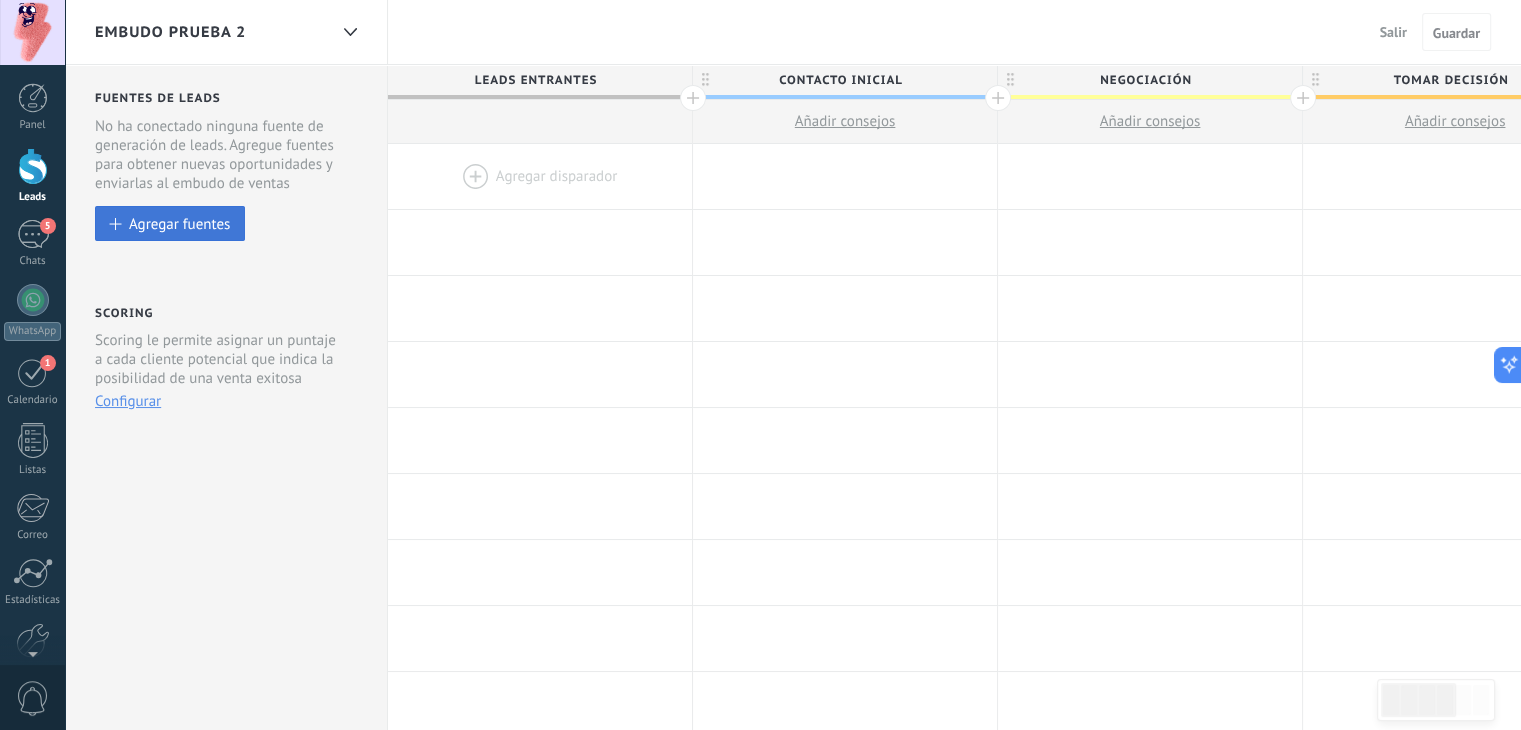 click on "Agregar fuentes" at bounding box center [179, 223] 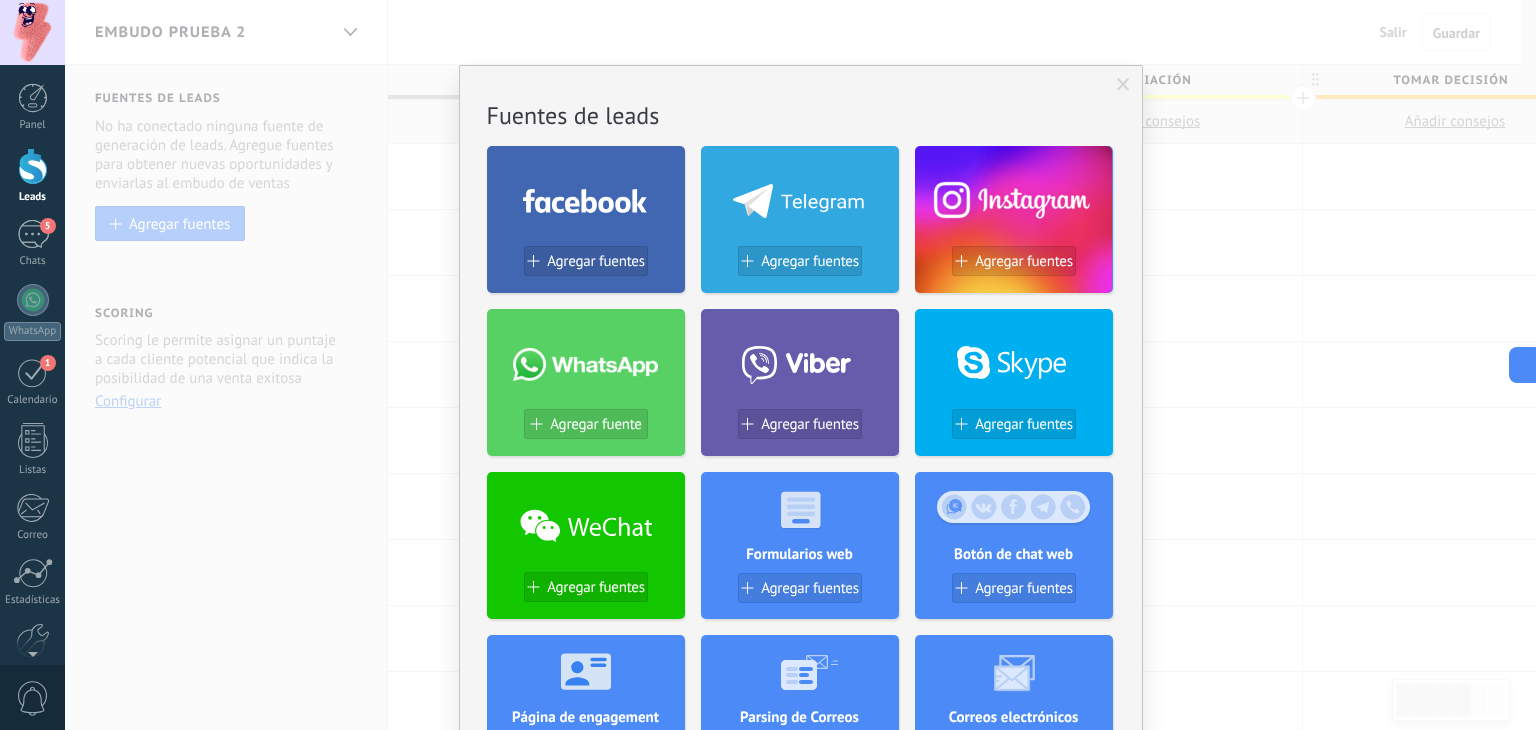 click at bounding box center [586, 197] 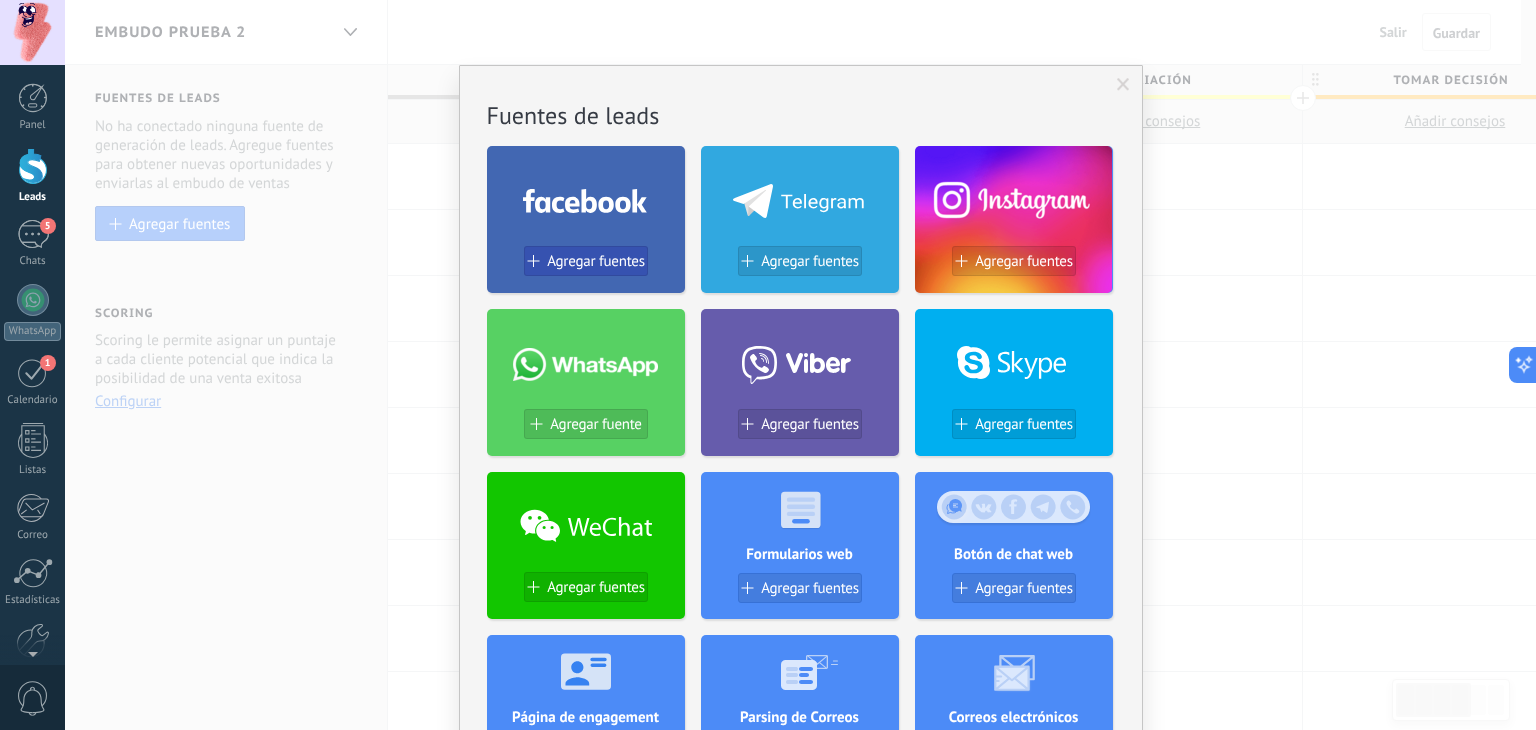 click on "Agregar fuentes" at bounding box center [596, 261] 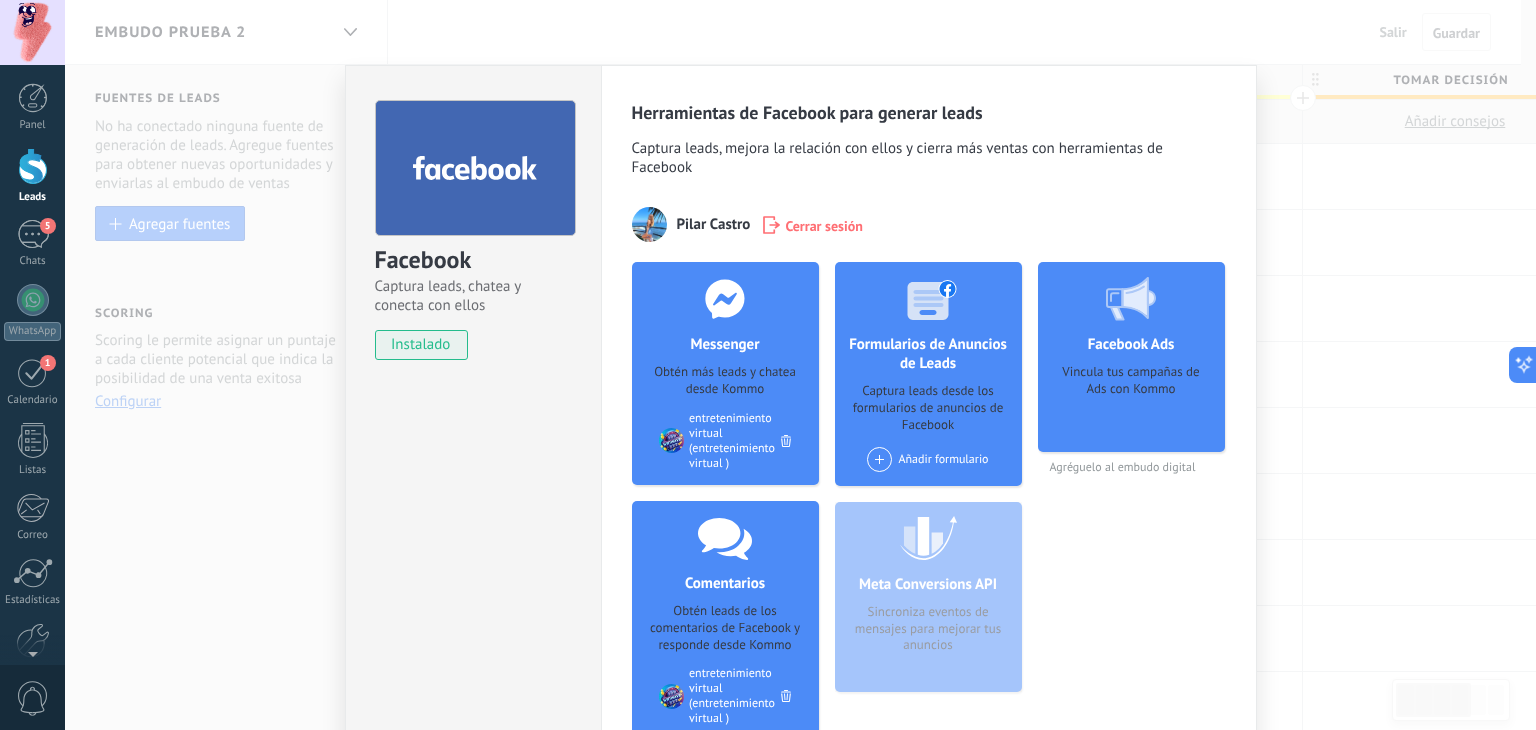 click on "instalado" at bounding box center (421, 345) 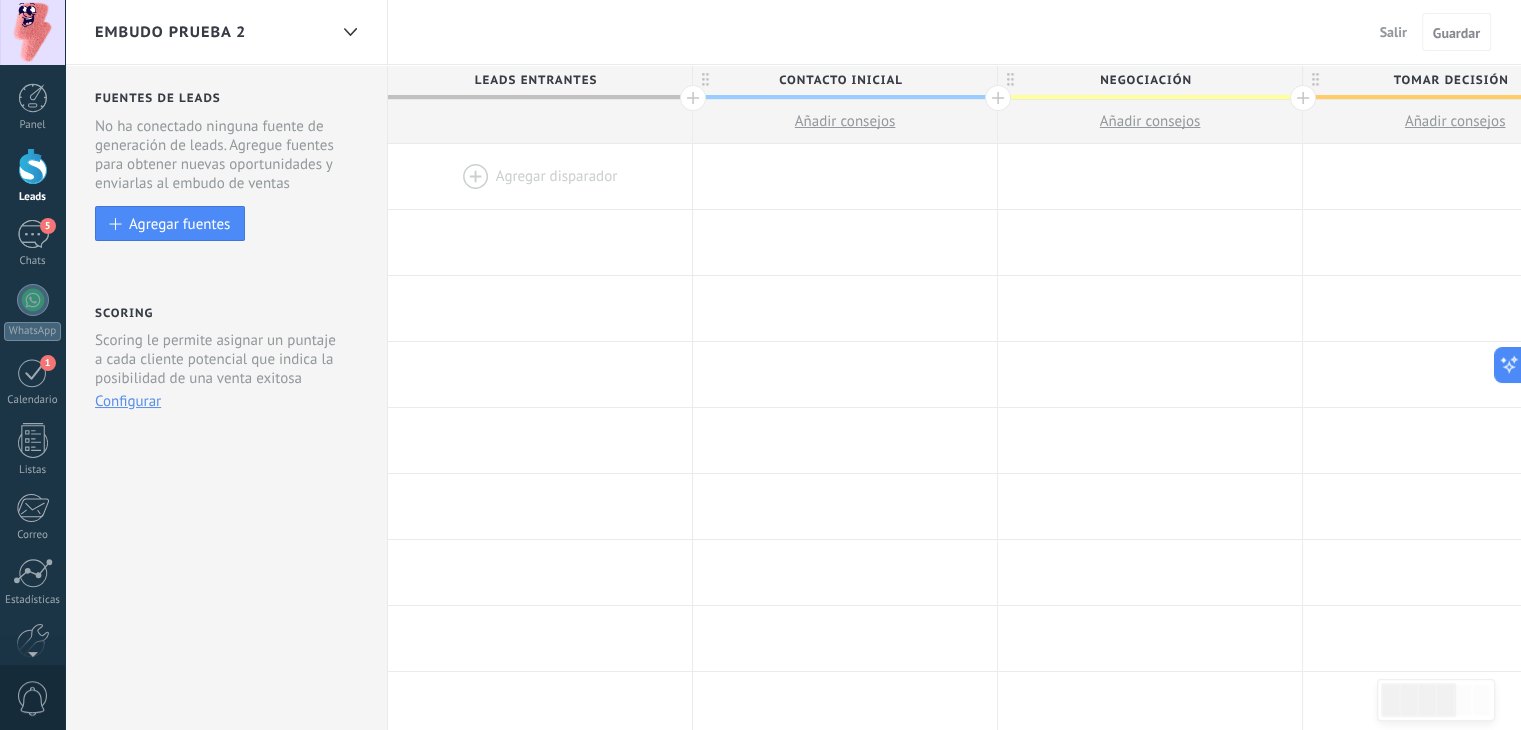 click on "EMBUDO PRUEBA 2" at bounding box center [170, 32] 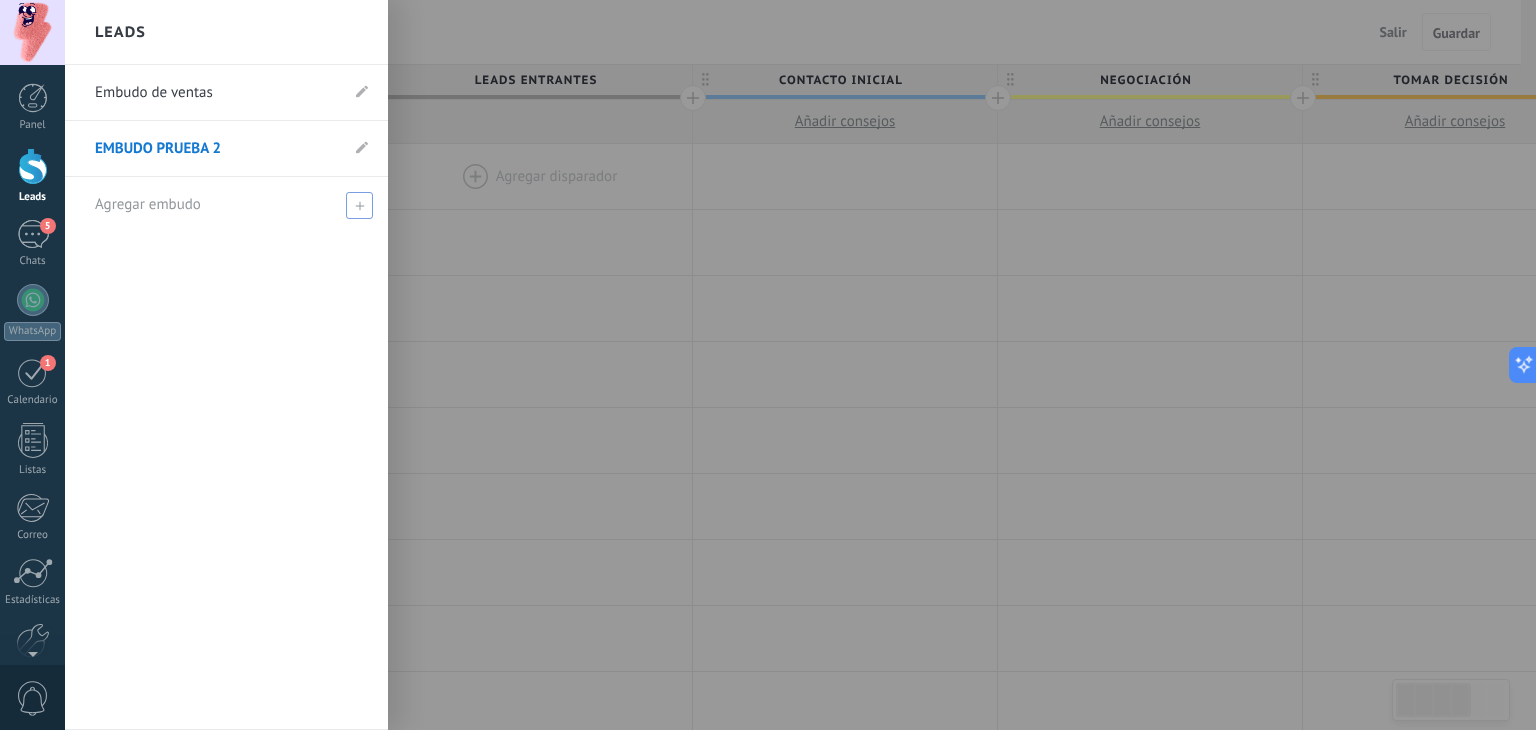 click on "Agregar embudo" at bounding box center [148, 204] 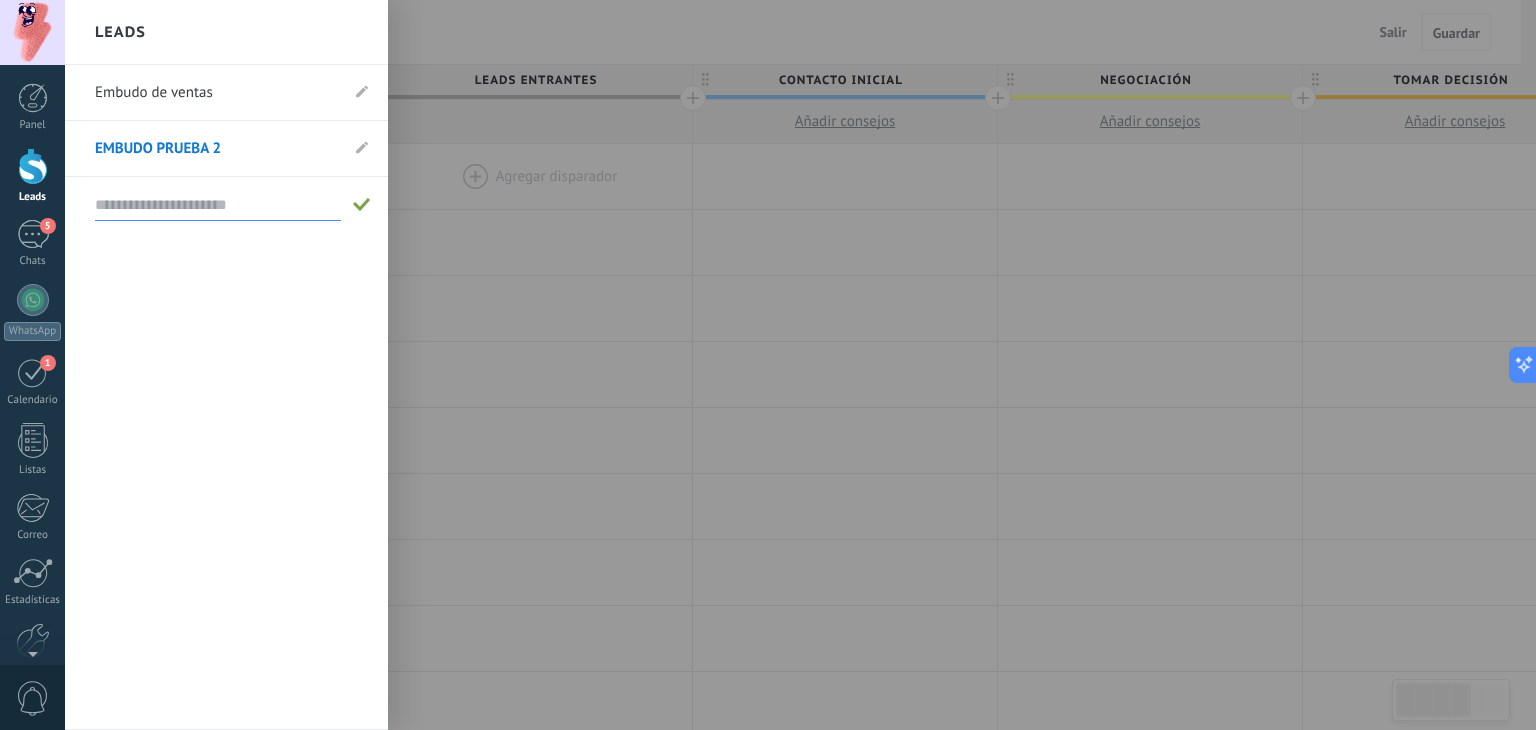 click at bounding box center [218, 205] 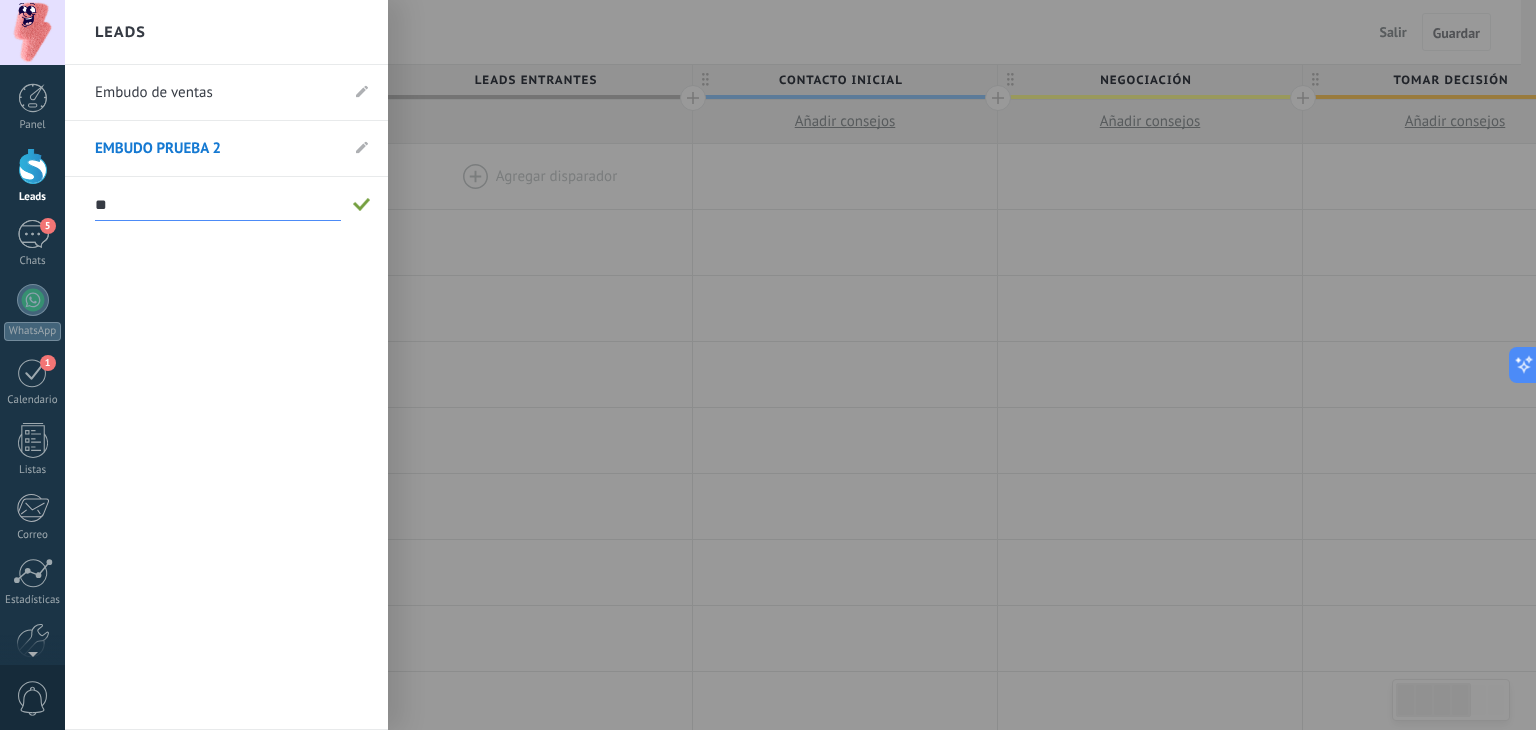 type on "**" 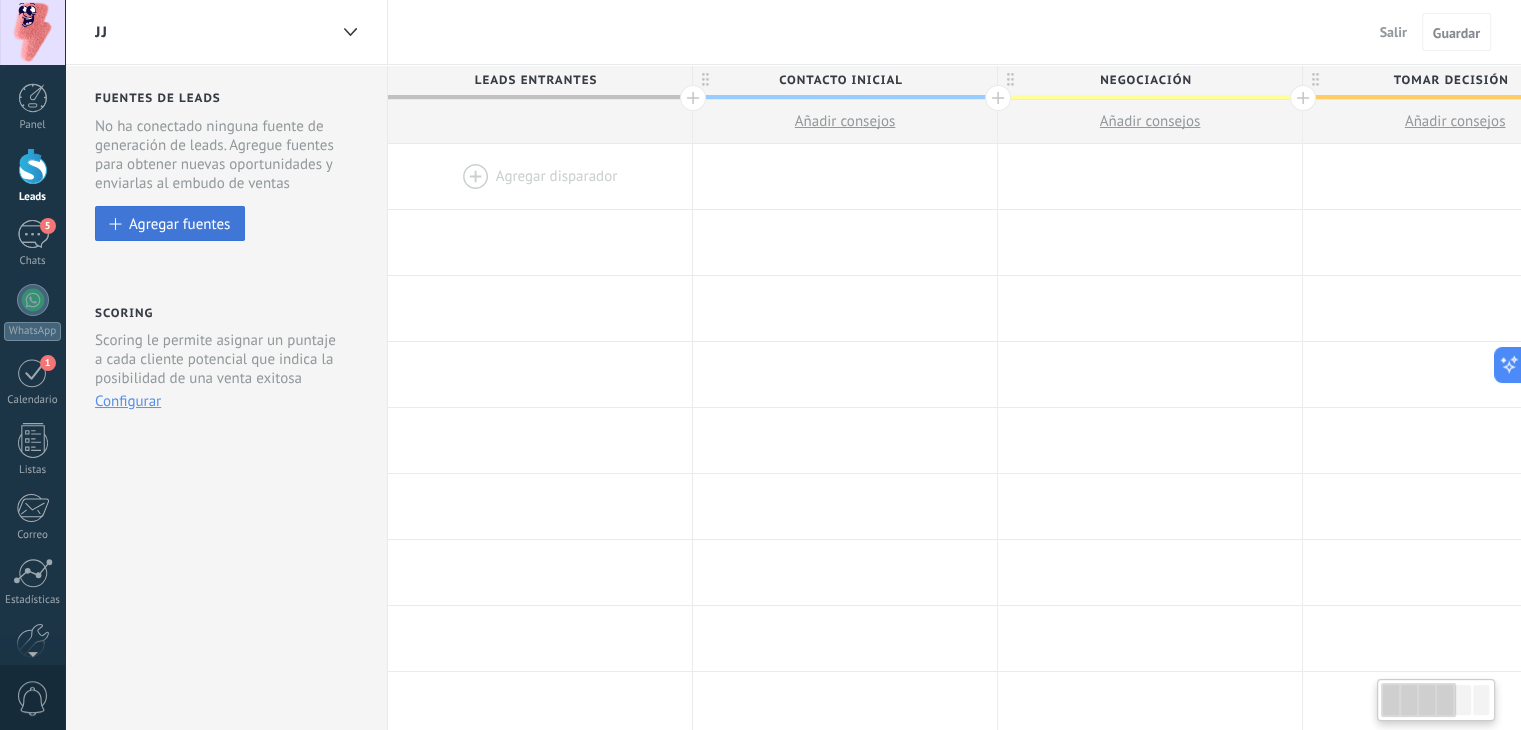 click on "Agregar fuentes" at bounding box center [179, 223] 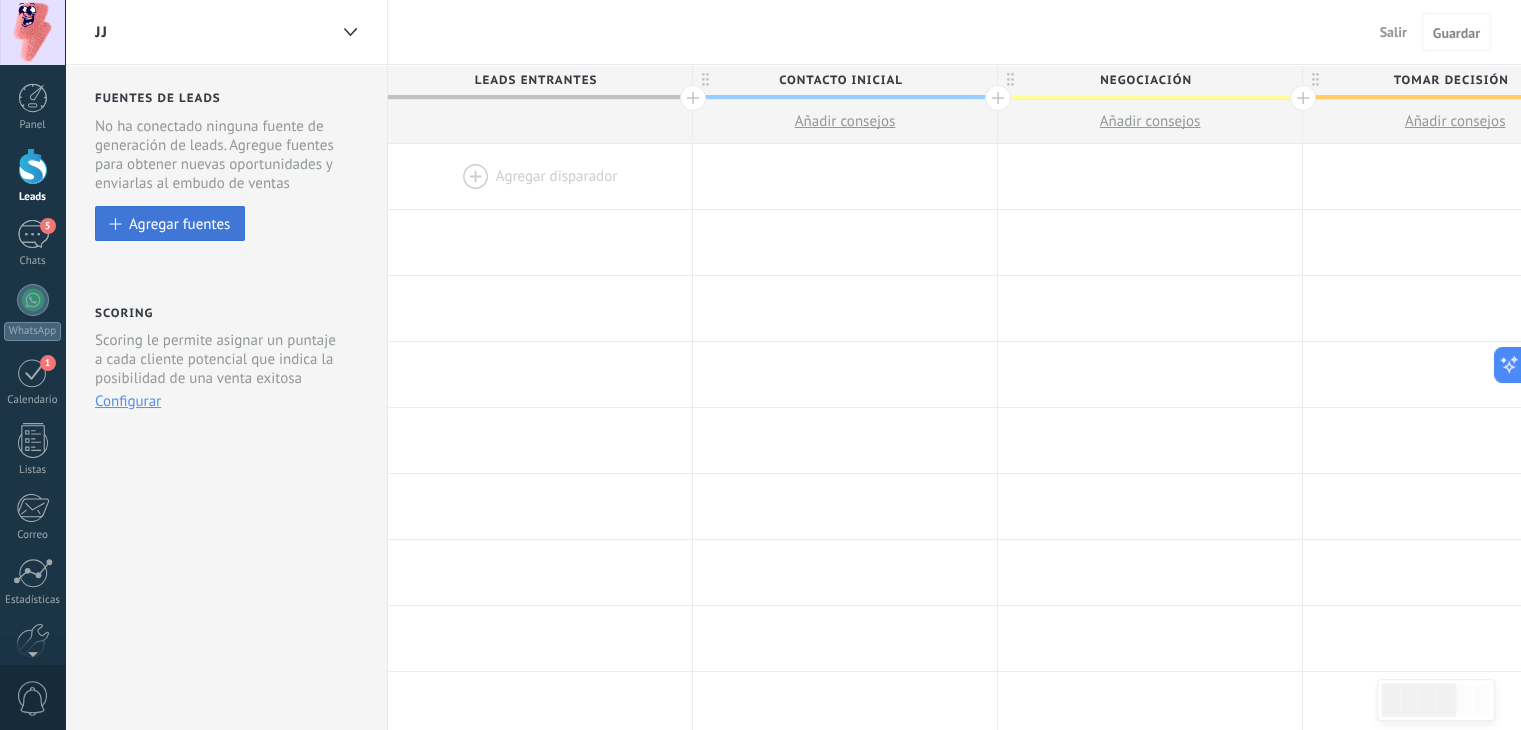 click on "Agregar fuentes" at bounding box center (179, 223) 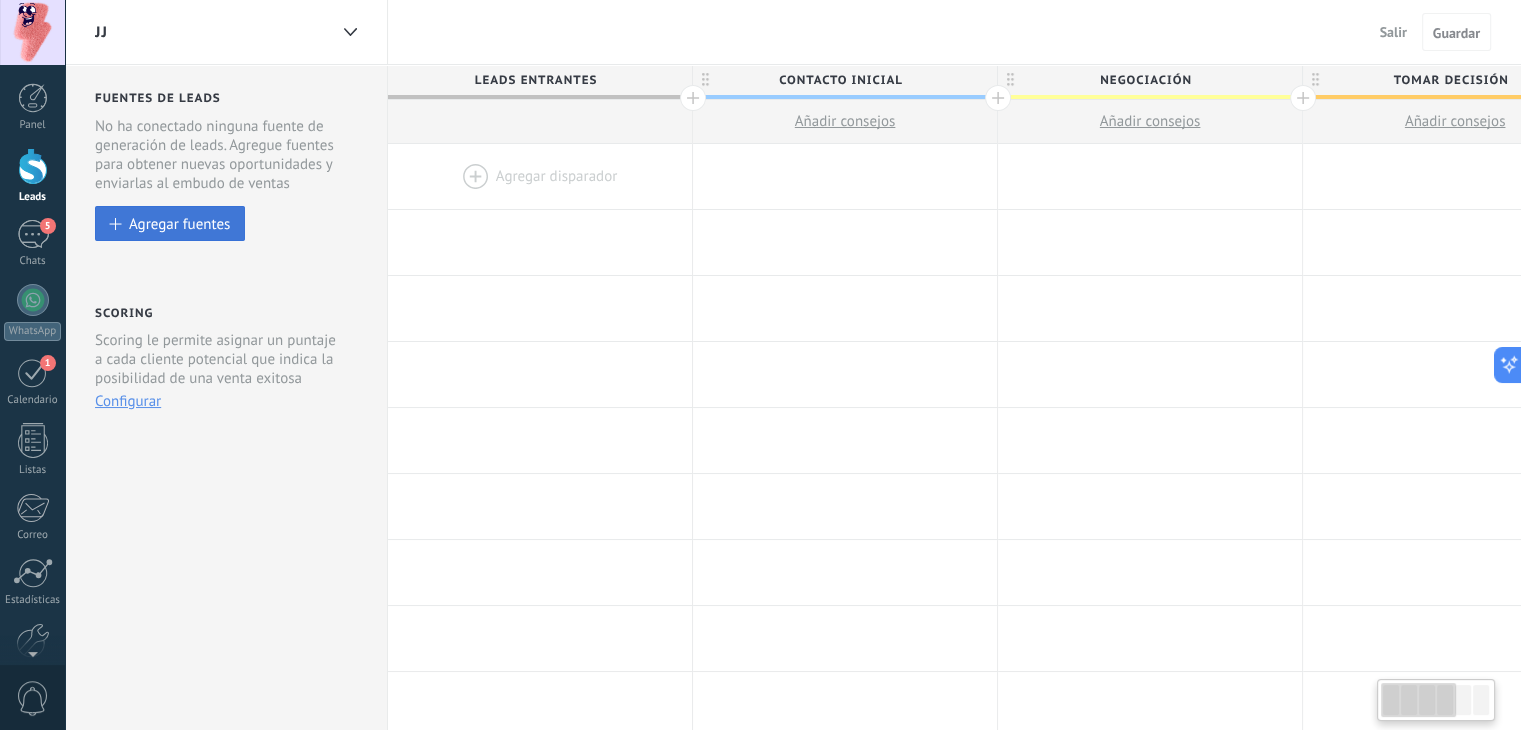 click on "Agregar fuentes" at bounding box center [179, 223] 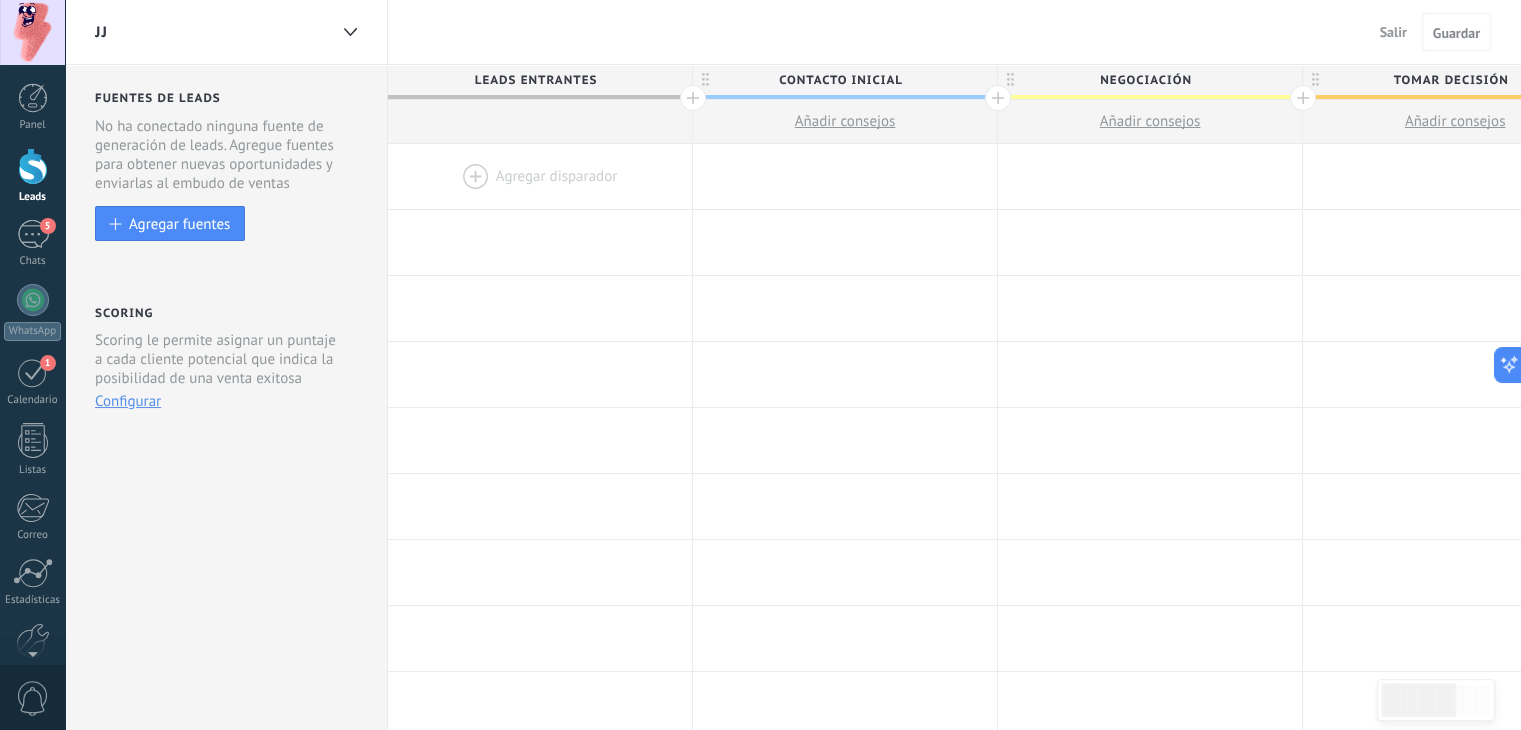 click on "Fuentes de leads Leads Entrantes Esta función capta leads de tus fuentes de generación de leads y los agrega a una etapa previa a tu embudo llamada "Leads entrantes" Esta función permite mostrar las nuevas solicitudes como peticiones en el estatus «Sin Calificar» Control de duplicados Elige cómo el sistema detecta y trata a leads entrantes duplicados Configure reglas No ha conectado ninguna fuente de generación de leads. Agregue fuentes para obtener nuevas oportunidades y enviarlas al embudo de ventas Agregar fuentes Scoring Scoring le permite asignar un puntaje a cada cliente potencial que indica la posibilidad de una venta exitosa Esta función permite mostrar las nuevas solicitudes como peticiones en el estatus «Sin Calificar» Configurar" at bounding box center (226, 797) 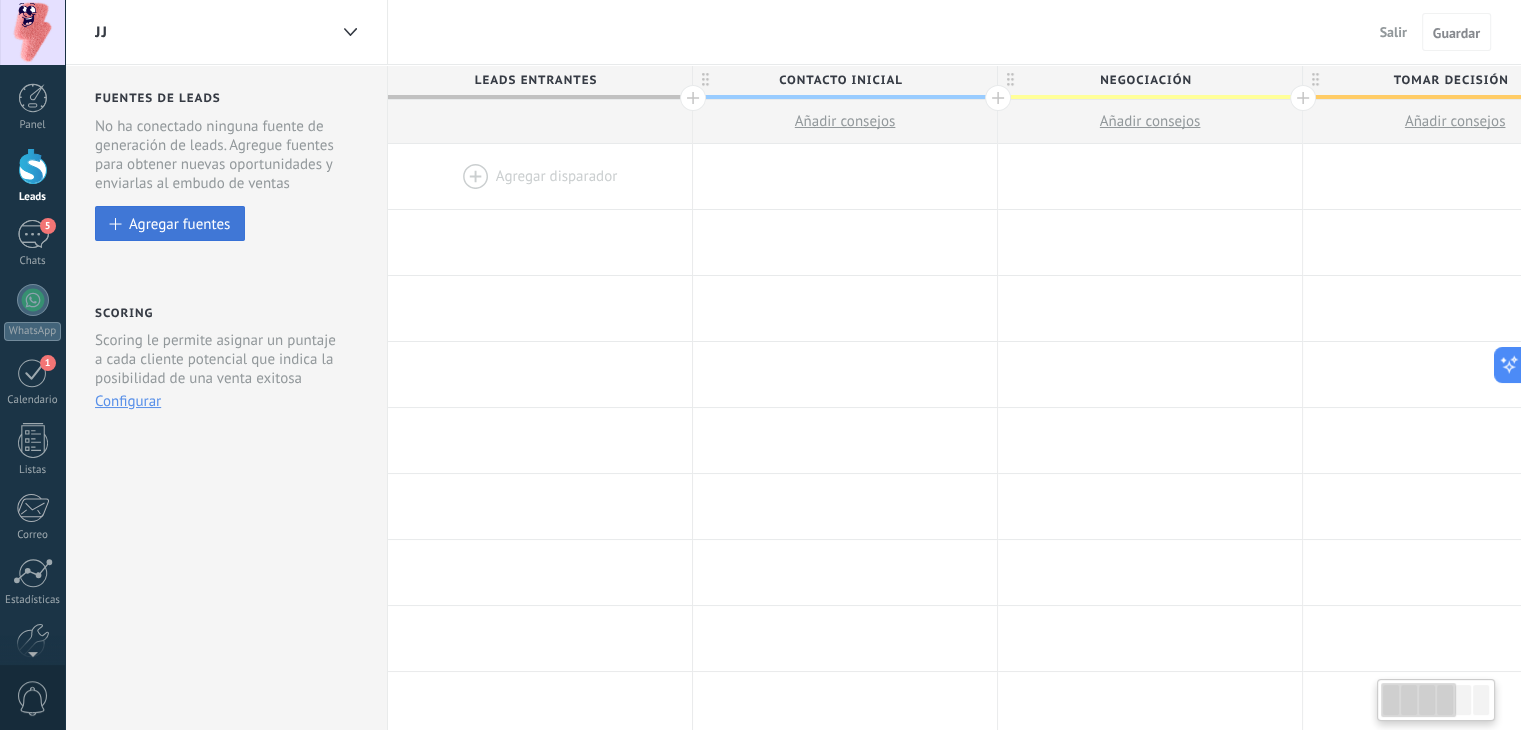 click on "Agregar fuentes" at bounding box center (179, 223) 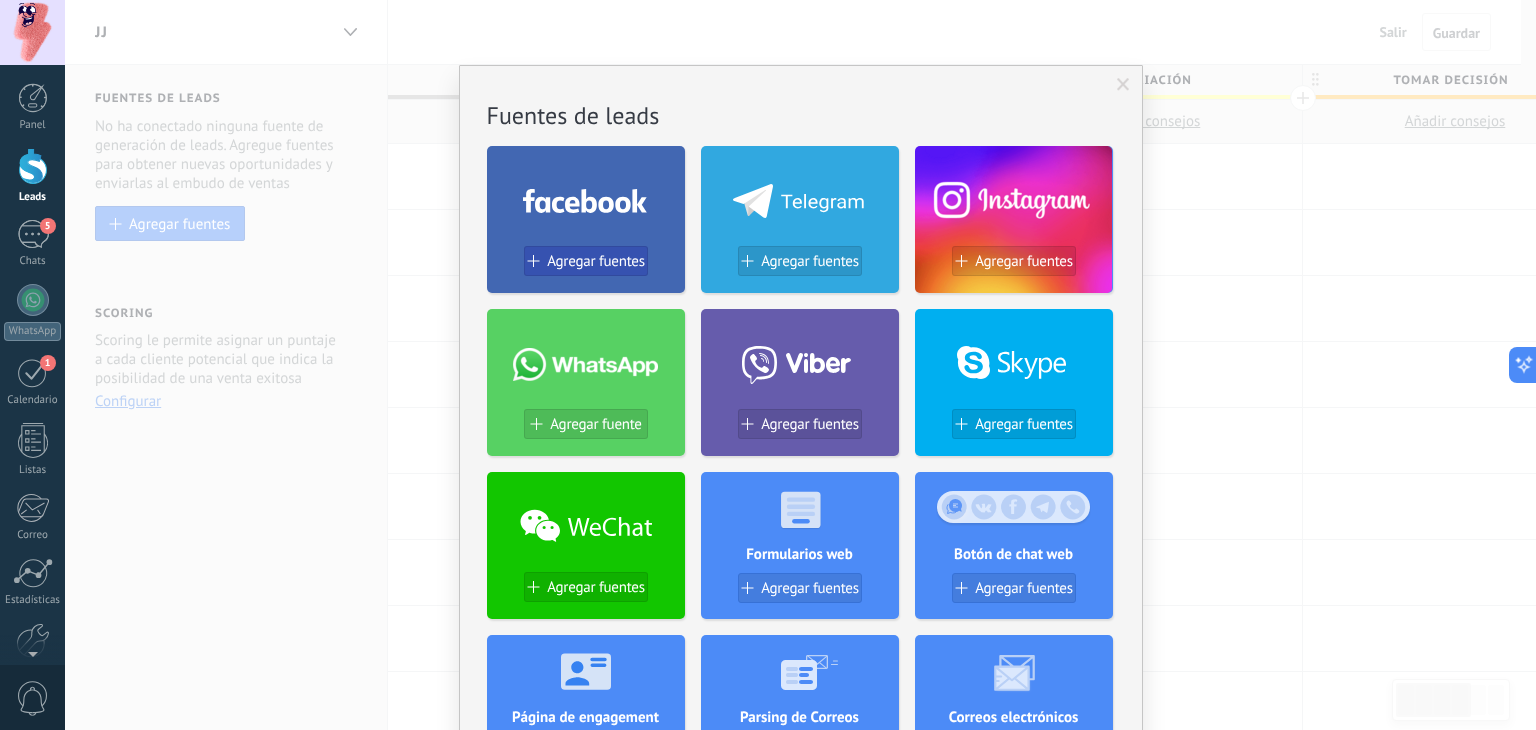 click on "Agregar fuentes" at bounding box center (596, 261) 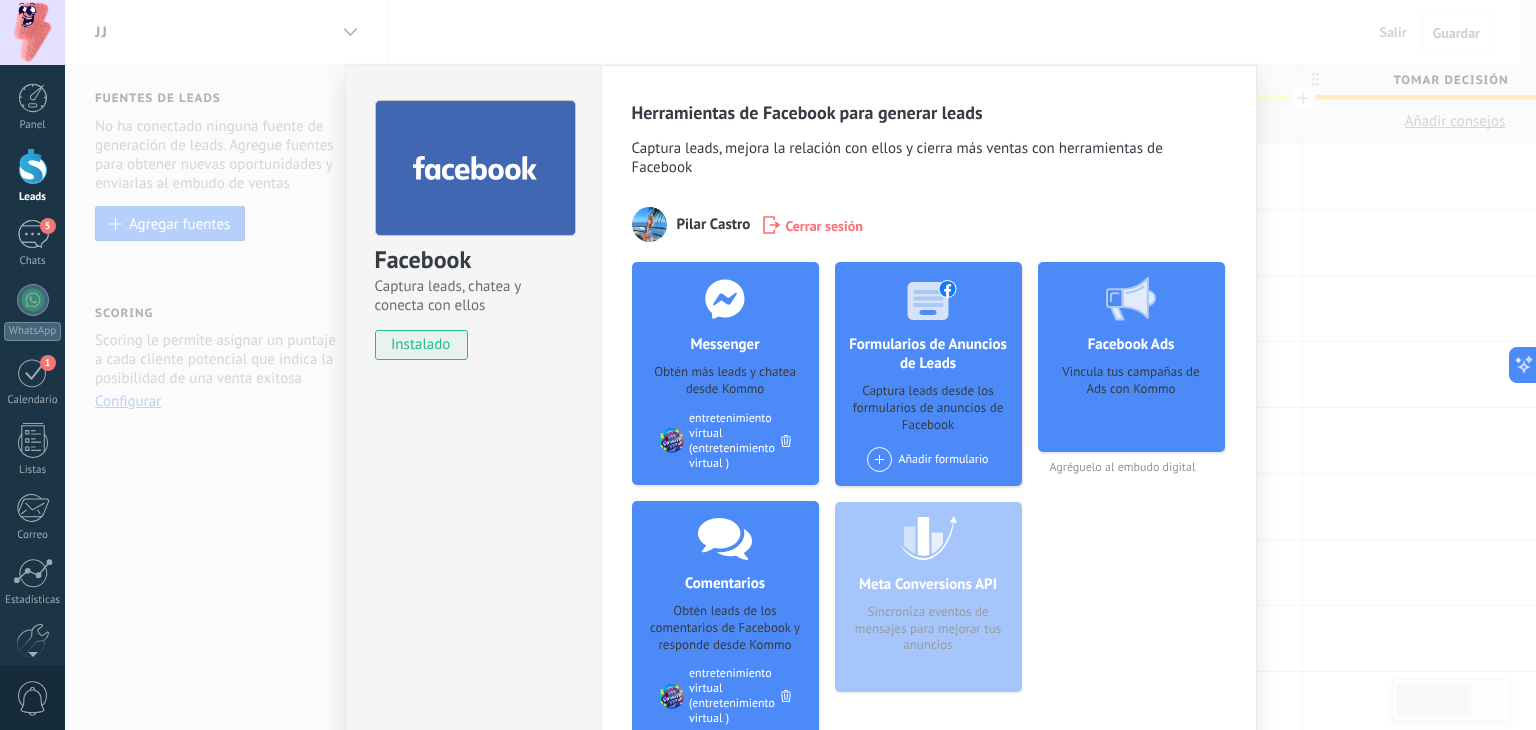 click on "instalado" at bounding box center (421, 345) 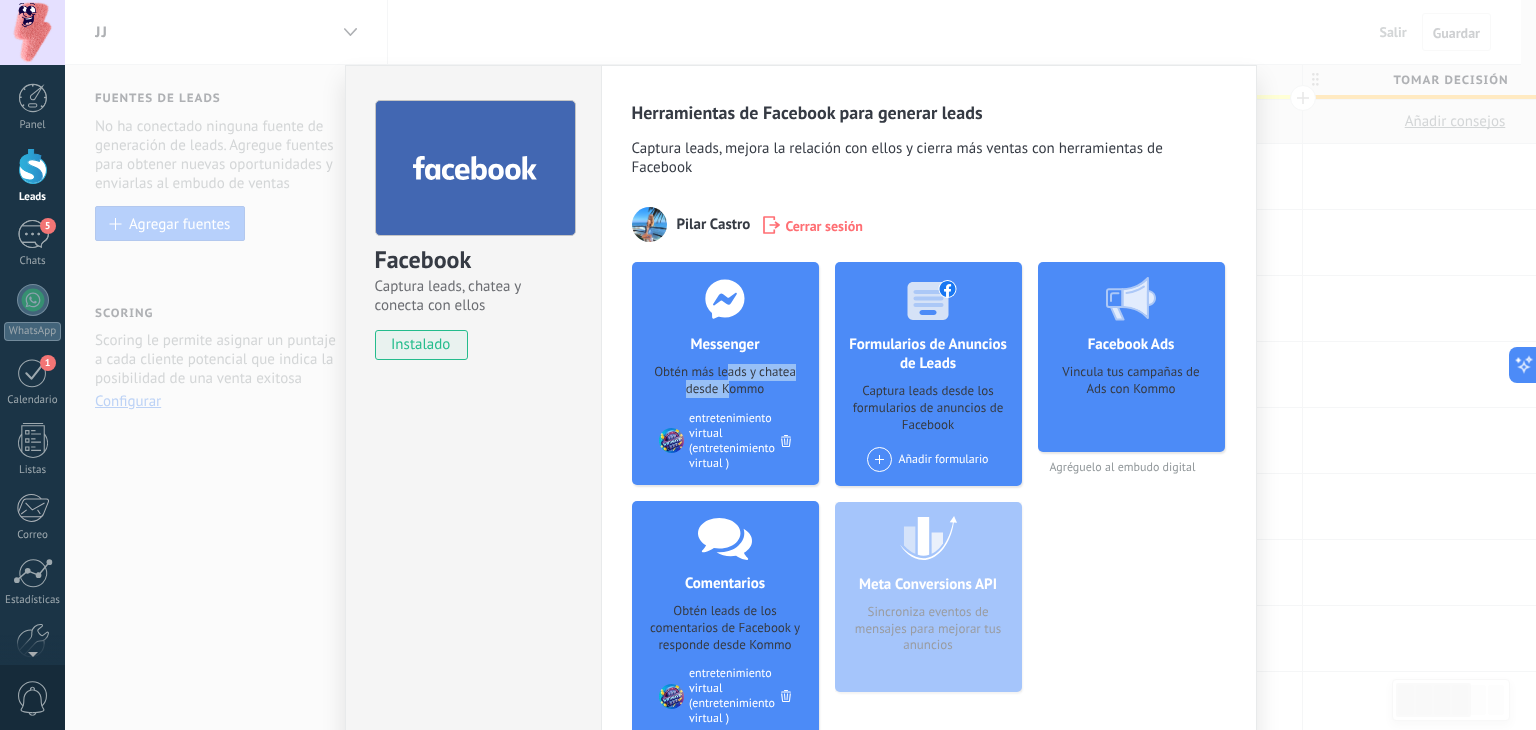 click on "Obtén más leads y chatea desde Kommo" at bounding box center [725, 381] 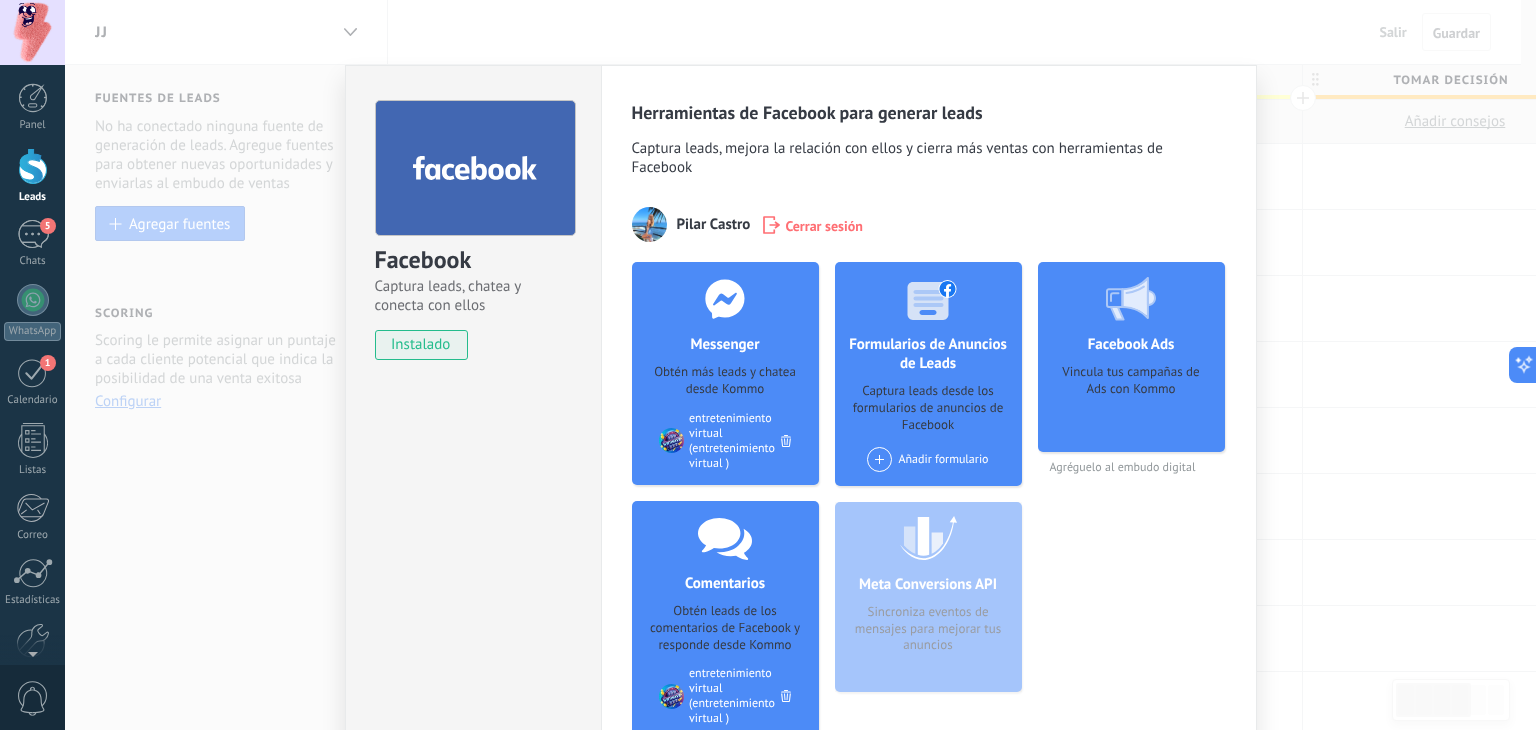 click on "Facebook Captura leads, chatea y conecta con ellos instalado Desinstalar Herramientas de Facebook para generar leads Captura leads, mejora la relación con ellos y cierra más ventas con herramientas de Facebook [LAST] Cerrar sesión Messenger Obtén más leads y chatea desde Kommo Agregar página entretenimiento virtual (entretenimiento virtual) Comentarios Obtén leads de los comentarios de Facebook y responde desde Kommo Agregar página entretenimiento virtual (entretenimiento virtual) Formularios de Anuncios de Leads Captura leads desde los formularios de anuncios de Facebook Añadir formulario Meta Conversions API Sincroniza eventos de mensajes para mejorar tus anuncios Facebook Ads Vincula tus campañas de Ads con Kommo Agréguelo al embudo digital más" at bounding box center (800, 365) 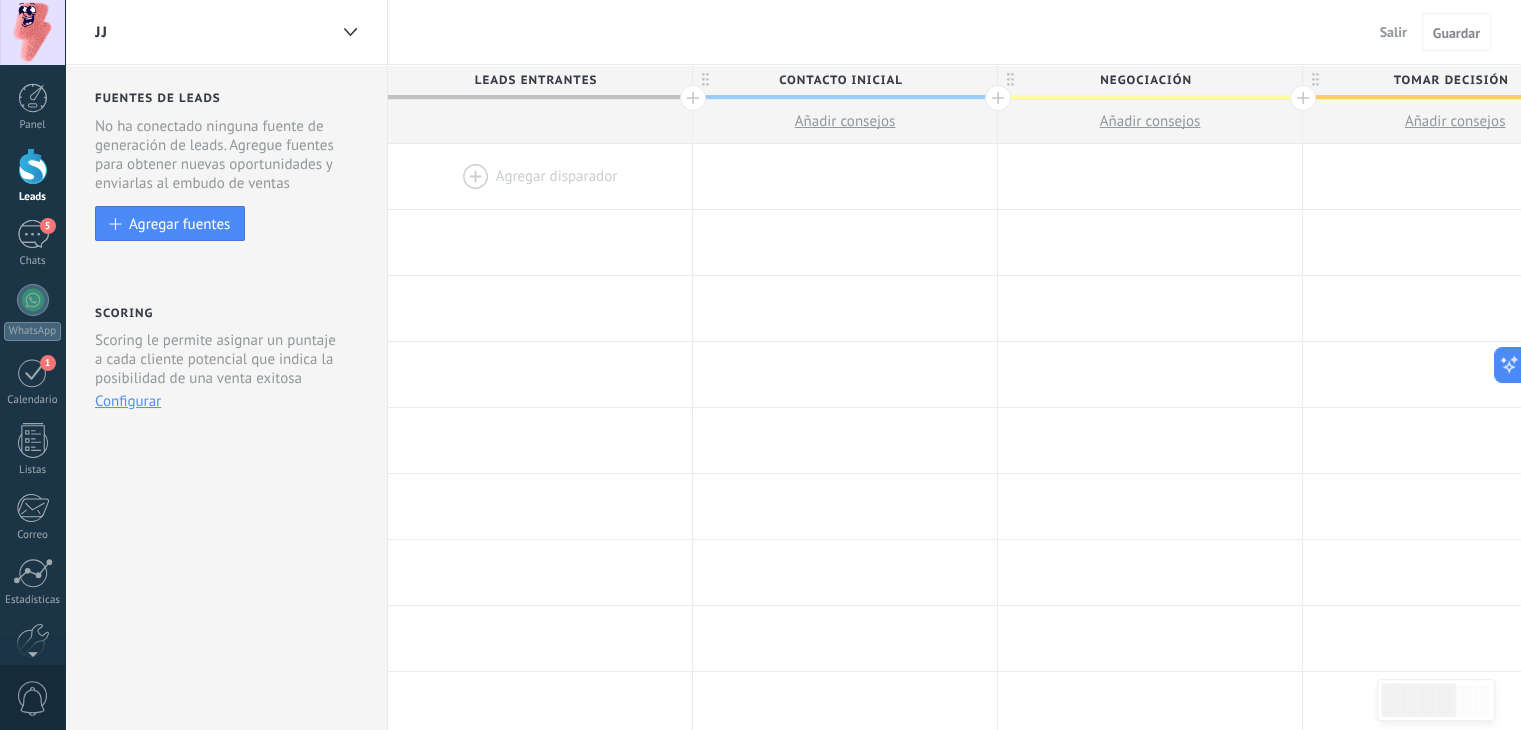 click on "Configurar" at bounding box center (128, 401) 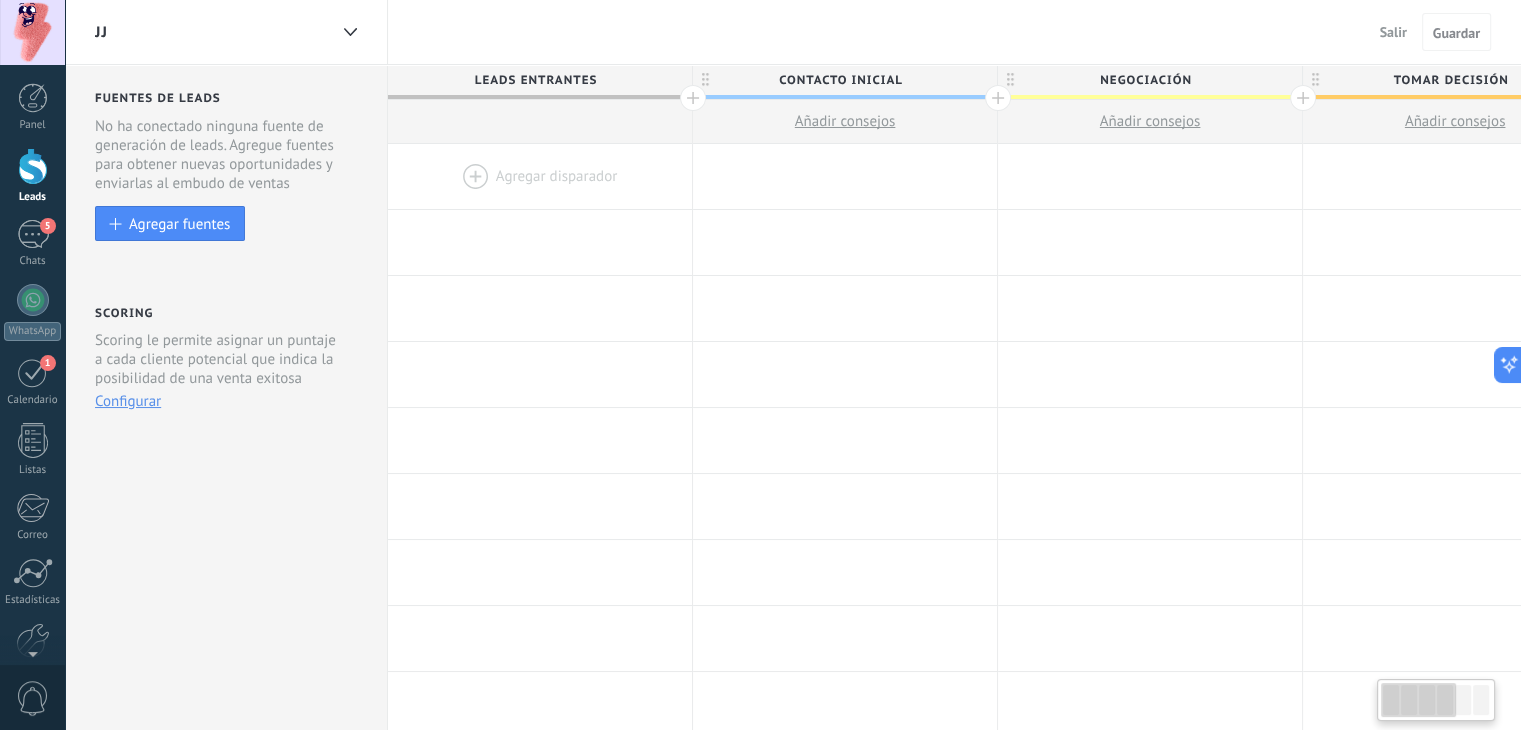 click on "Configurar" at bounding box center (128, 401) 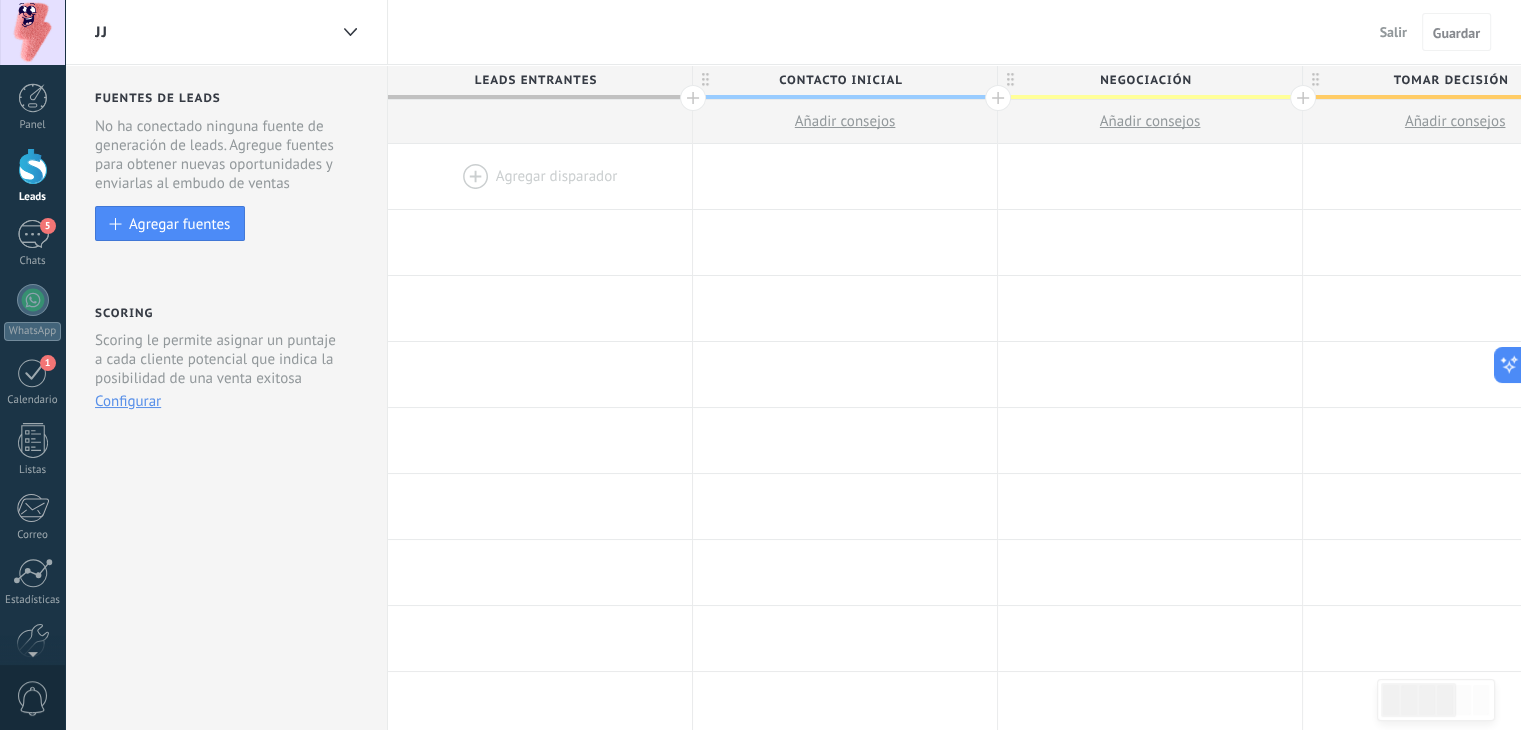 click on "Configurar" at bounding box center (128, 401) 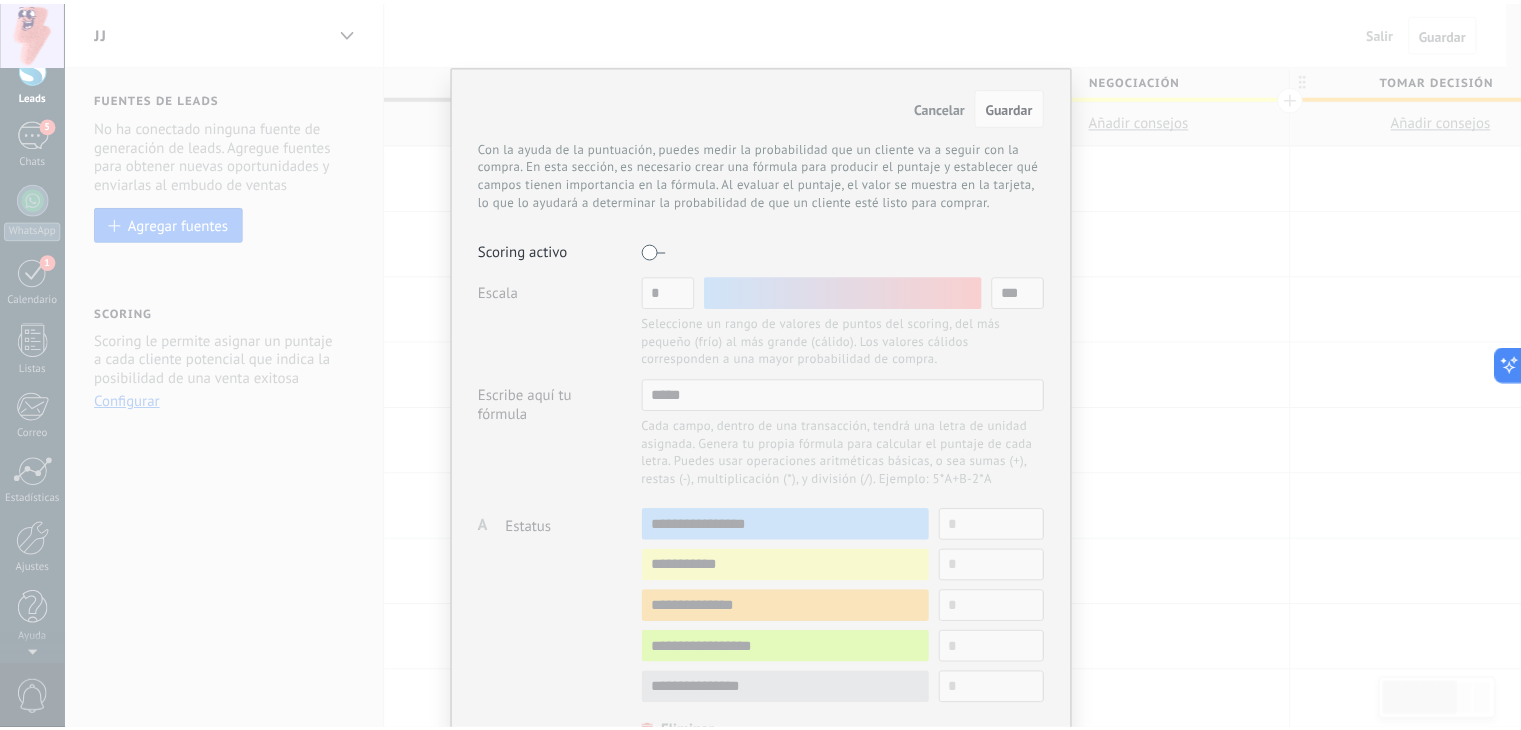 scroll, scrollTop: 0, scrollLeft: 0, axis: both 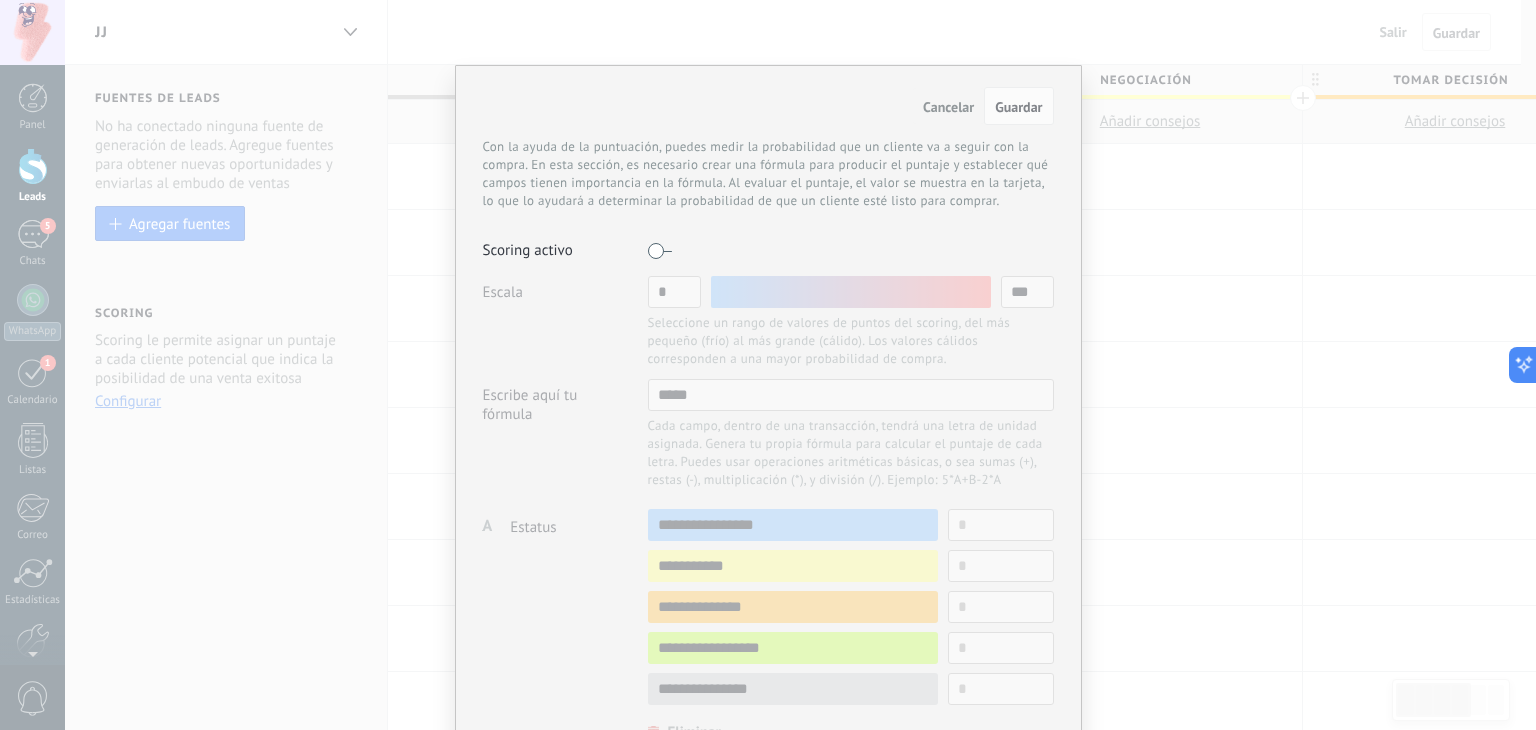 click on "Cancelar Guardar Con la ayuda de la puntuación, puedes medir la probabilidad que un cliente va a seguir con la compra. En esta sección, es necesario crear una fórmula para producir el puntaje y establecer qué campos tienen importancia en la fórmula. Al evaluar el puntaje, el valor se muestra en la tarjeta, lo que lo ayudará a determinar la probabilidad de que un cliente esté listo para comprar. Scoring activo Escala * *** Seleccione un rango de valores de puntos del scoring, del más pequeño (frío) al más grande (cálido). Los valores cálidos corresponden a una mayor probabilidad de compra. Escribe aquí tu fórmula ***** Cada campo, dentro de una transacción, tendrá una letra de unidad asignada. Genera tu propia fórmula para calcular el puntaje de cada letra. Puedes usar operaciones aritméticas básicas, o sea sumas (+), restas (-), multiplicación (*), y división (/). Ejemplo: 5*A+B-2*A A Campo no seleccionado Estatus utm_content utm_medium utm_campaign utm_source utm_term utm_referrer gclid" at bounding box center [768, 365] 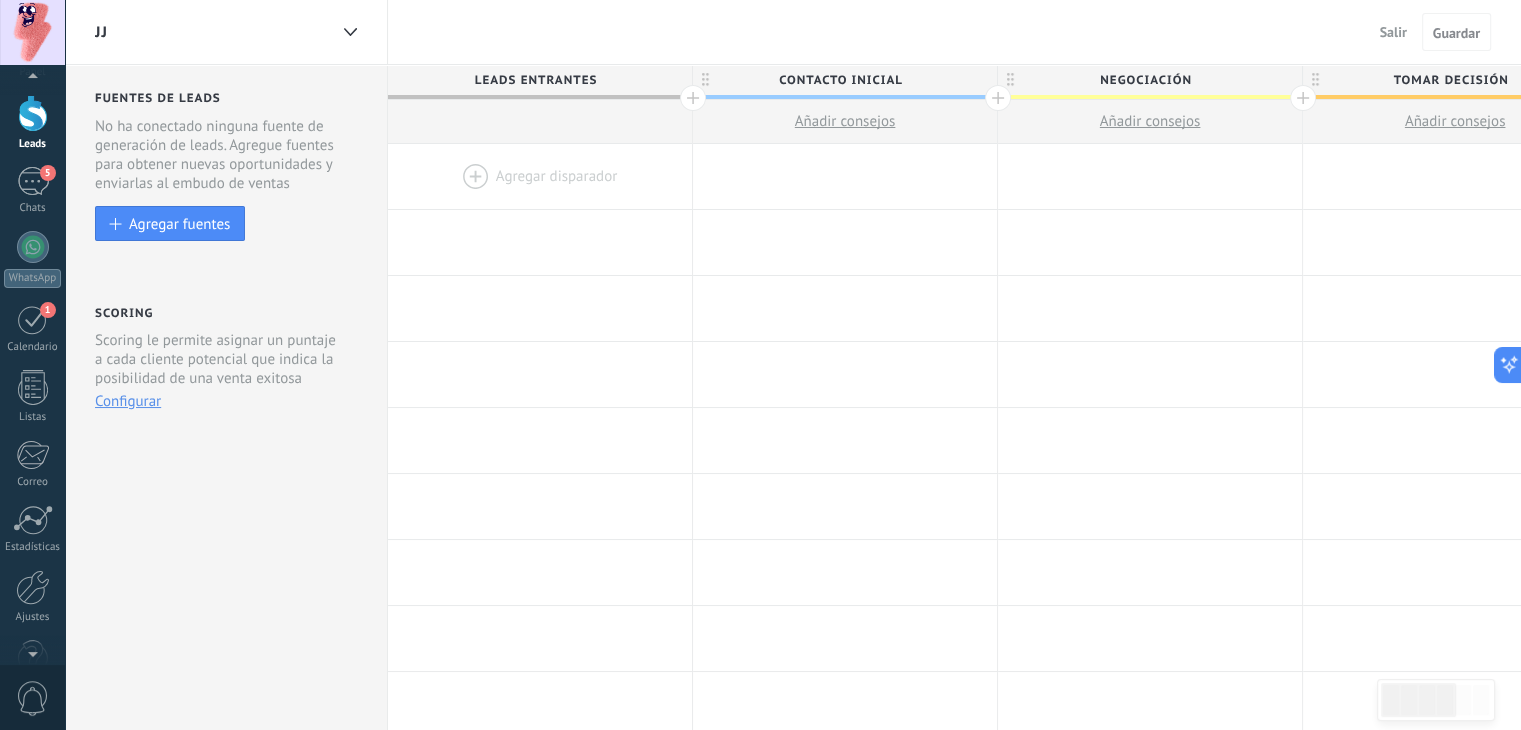 scroll, scrollTop: 101, scrollLeft: 0, axis: vertical 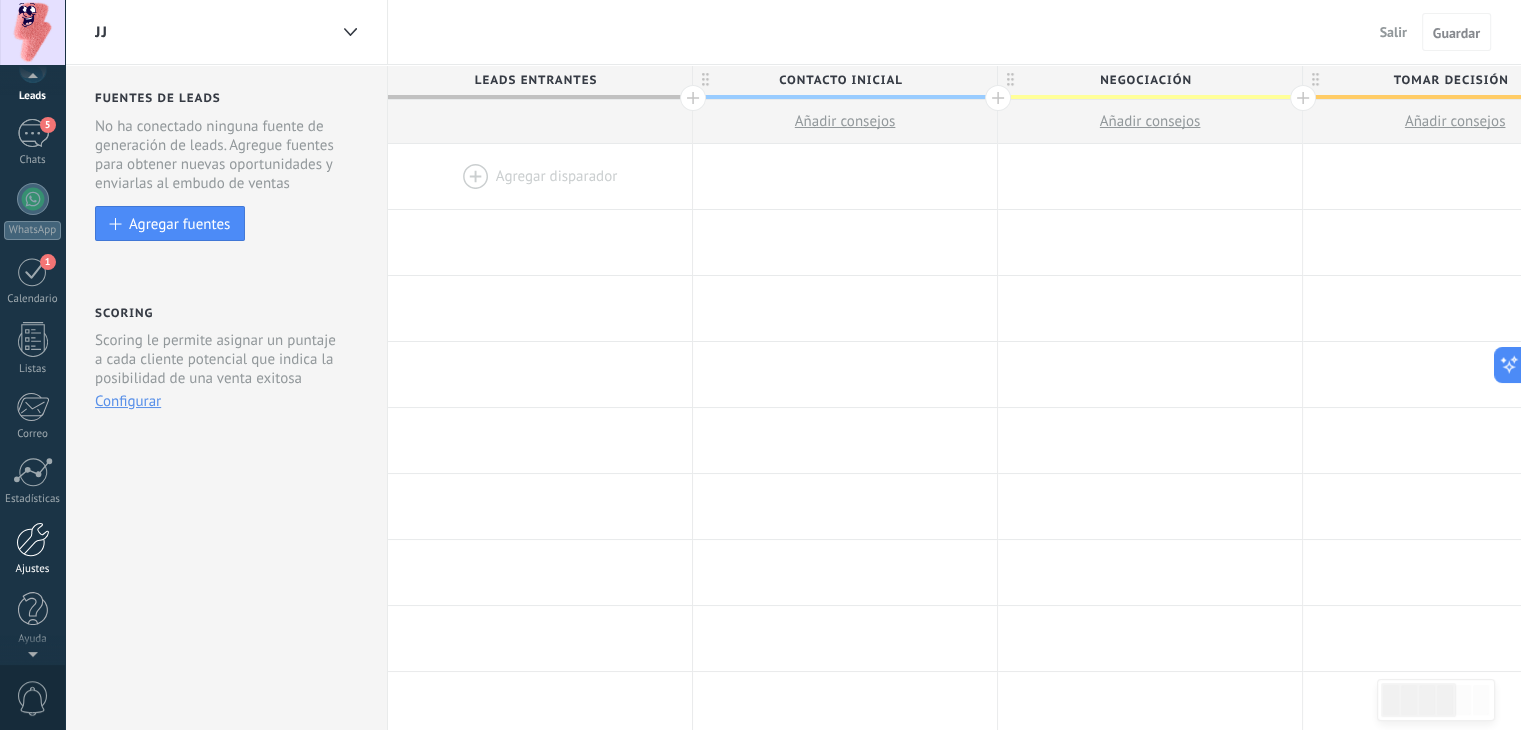 click on "Ajustes" at bounding box center [32, 549] 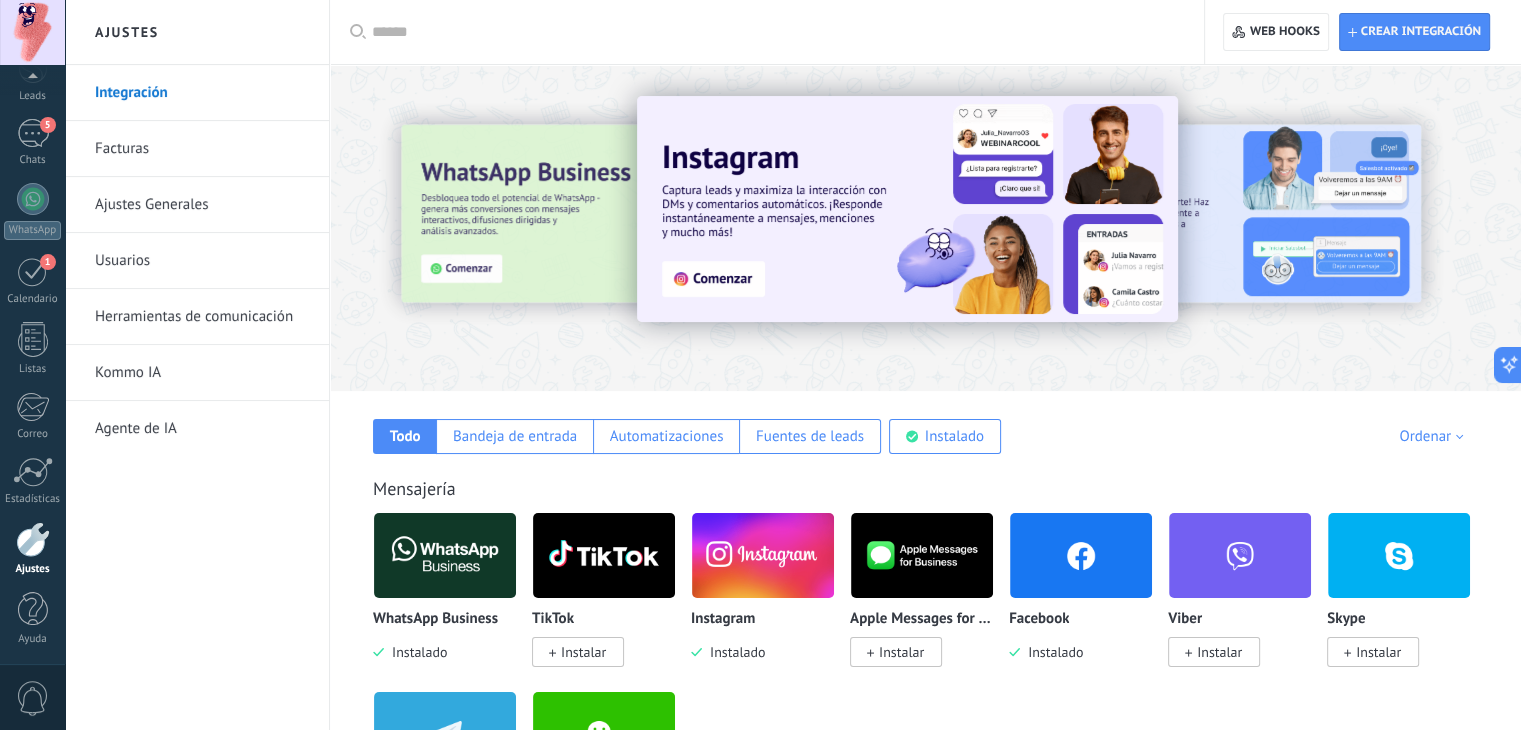 click on "Ajustes Generales" at bounding box center (202, 205) 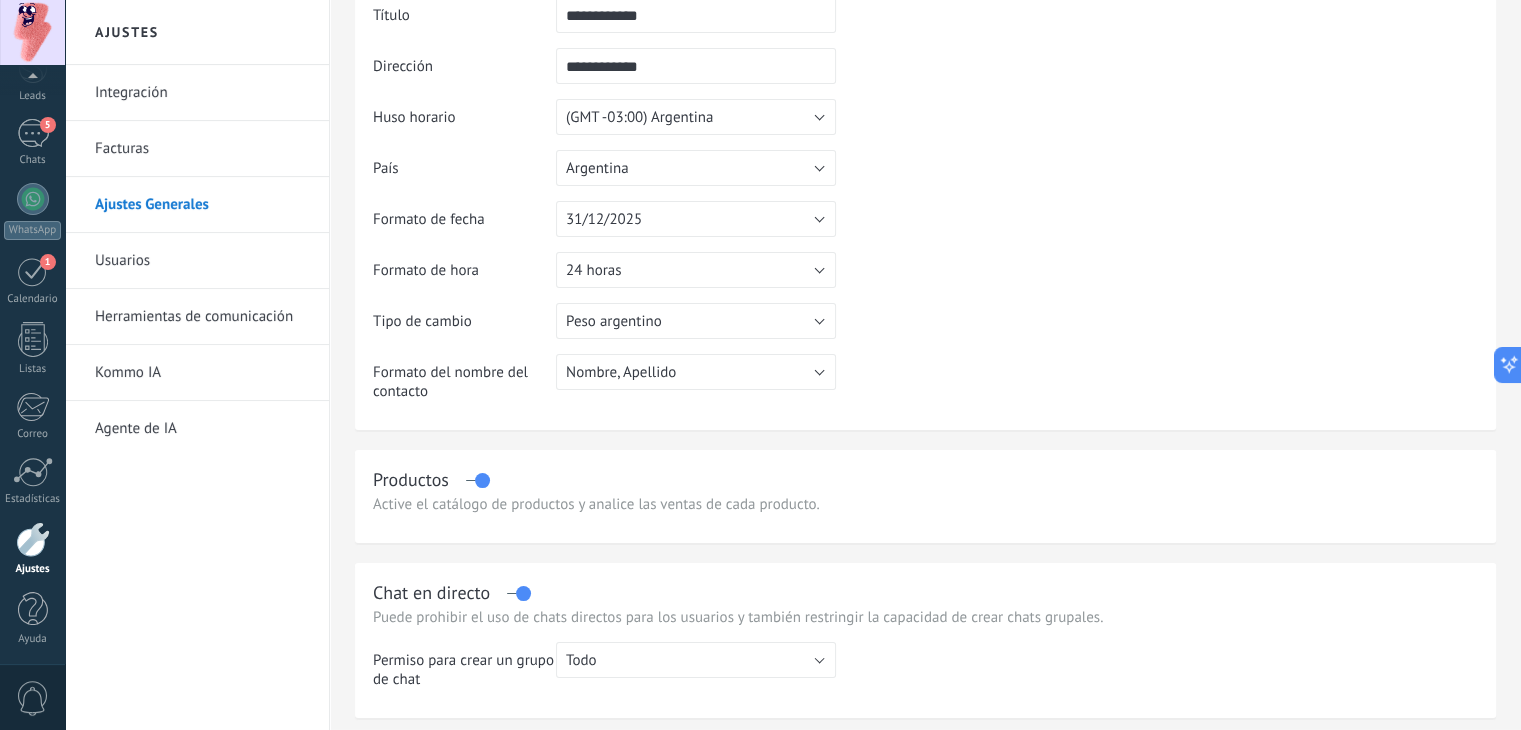 scroll, scrollTop: 100, scrollLeft: 0, axis: vertical 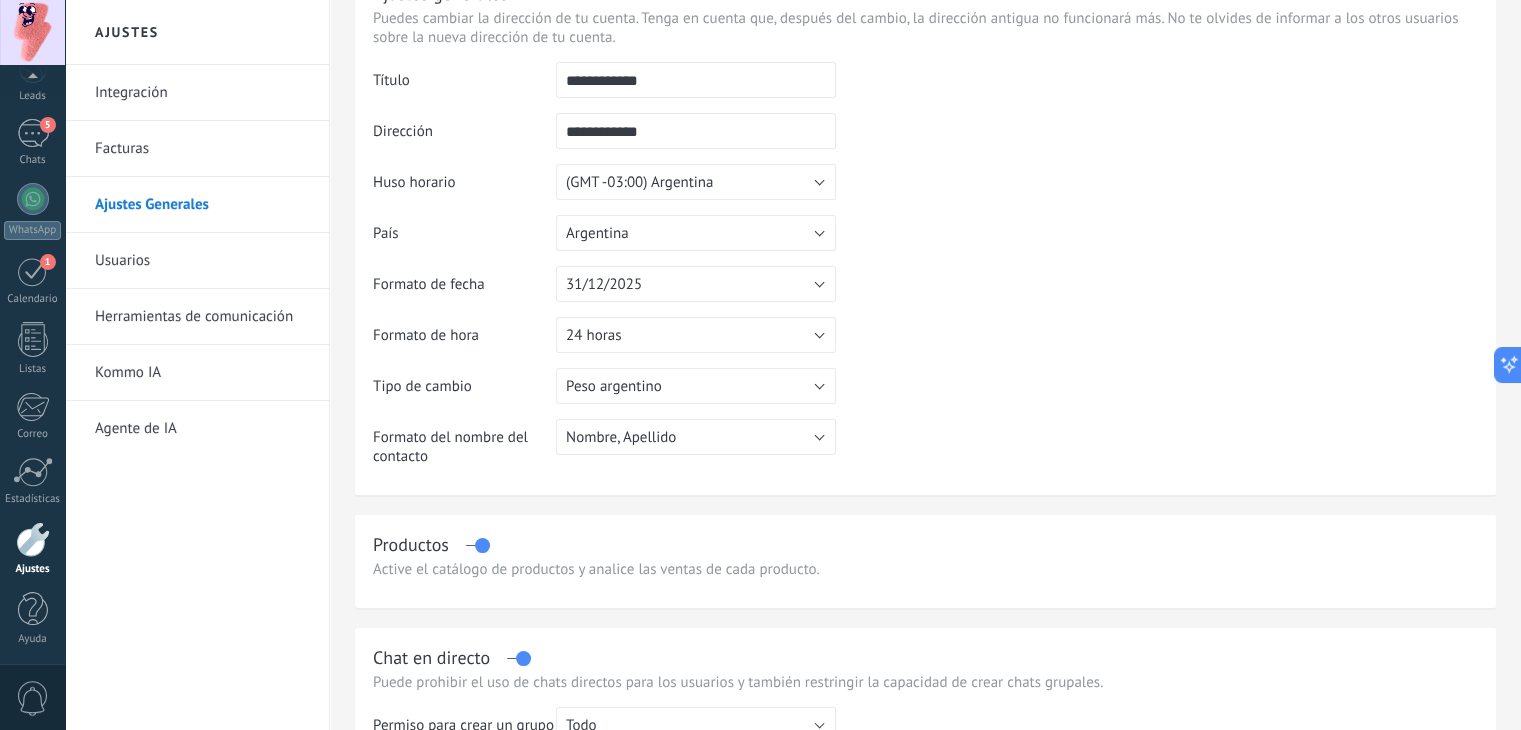 click on "Integración" at bounding box center [202, 93] 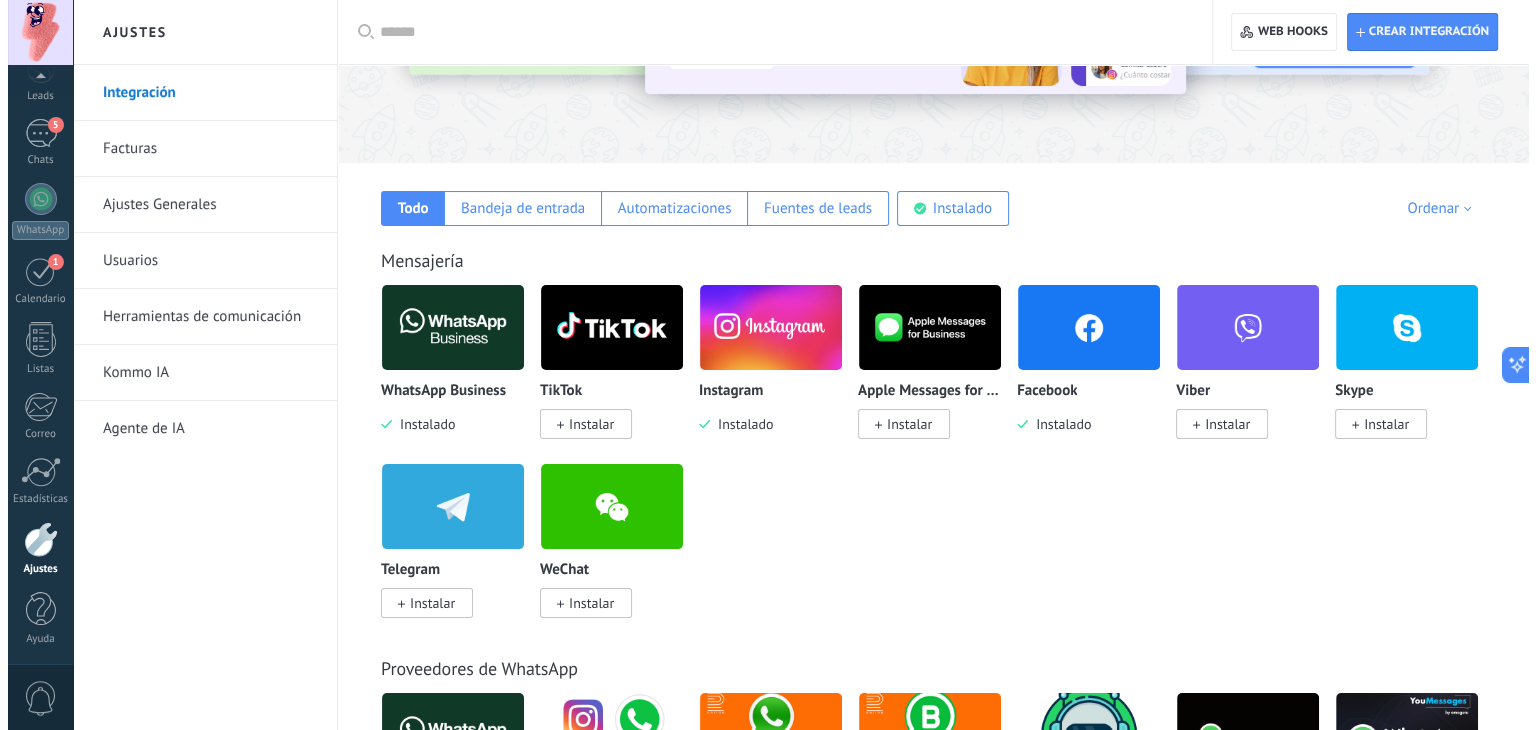 scroll, scrollTop: 300, scrollLeft: 0, axis: vertical 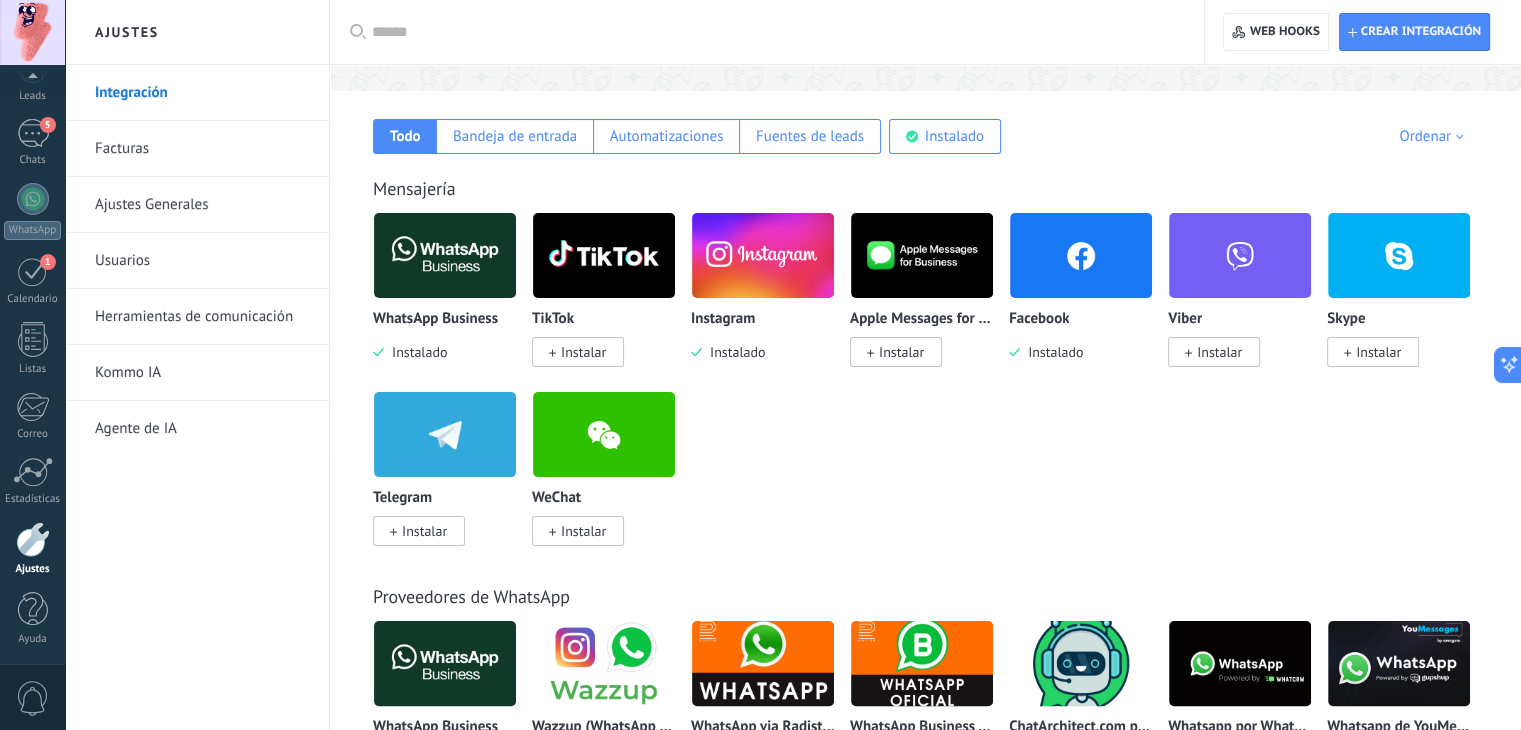 click 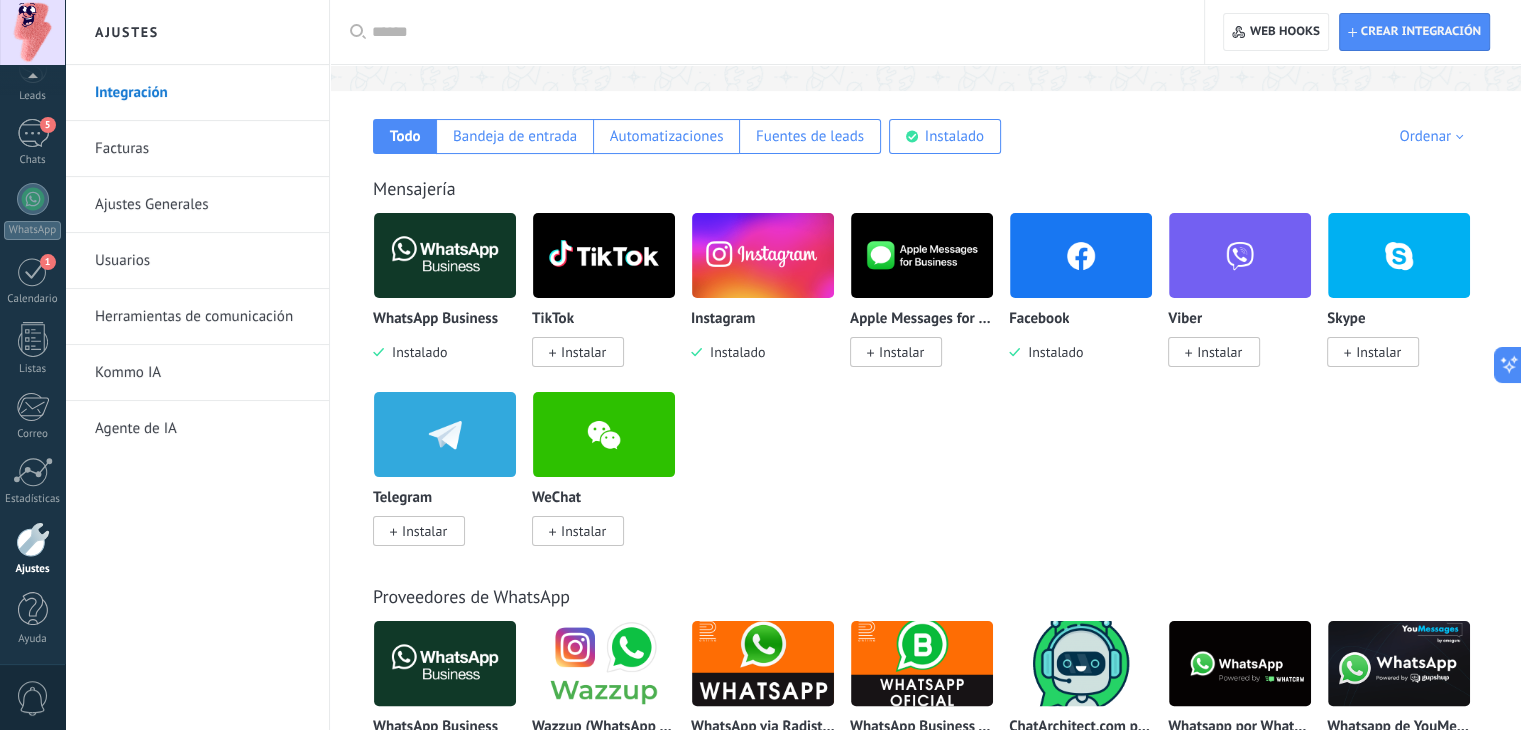 click on "Instalado" at bounding box center (1051, 352) 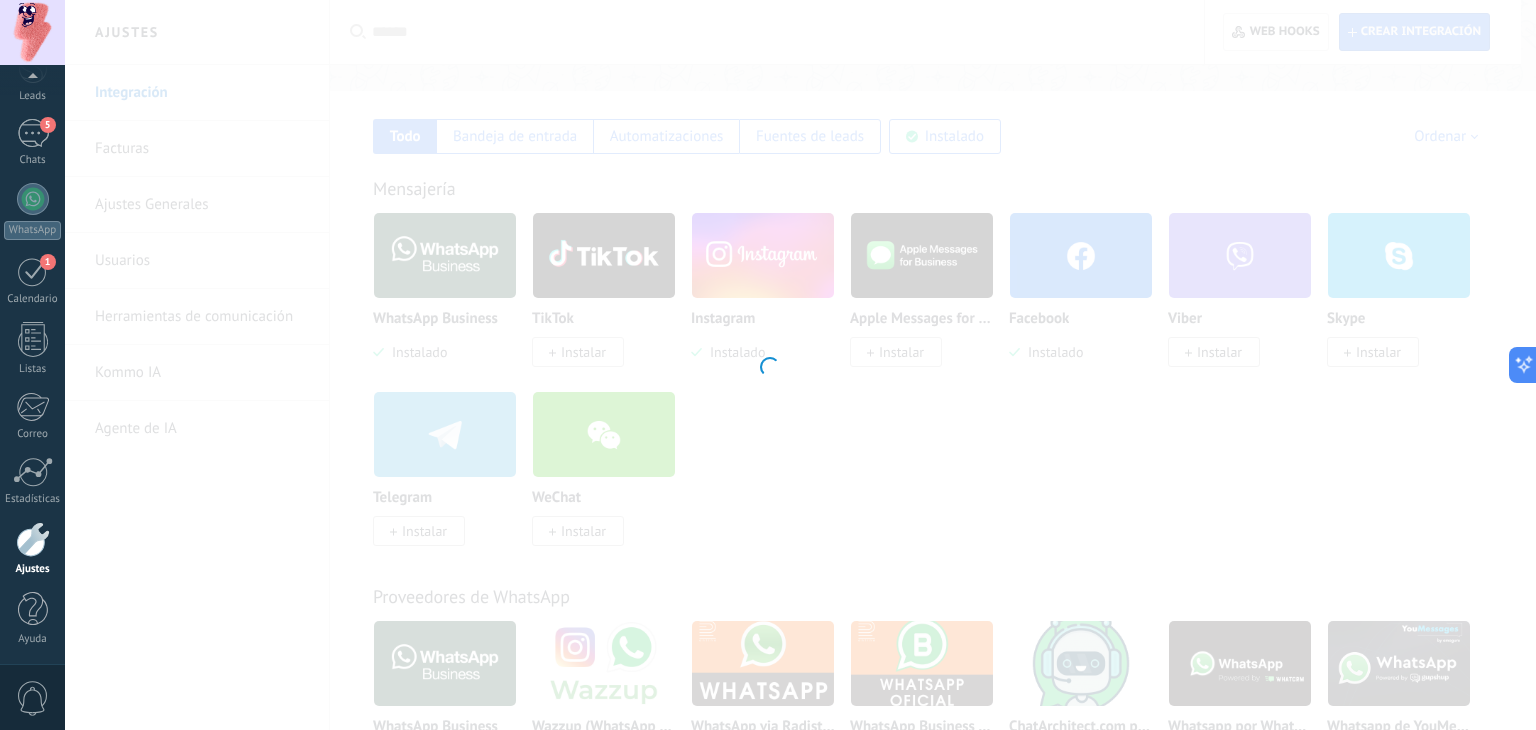 drag, startPoint x: 1041, startPoint y: 333, endPoint x: 984, endPoint y: 376, distance: 71.40028 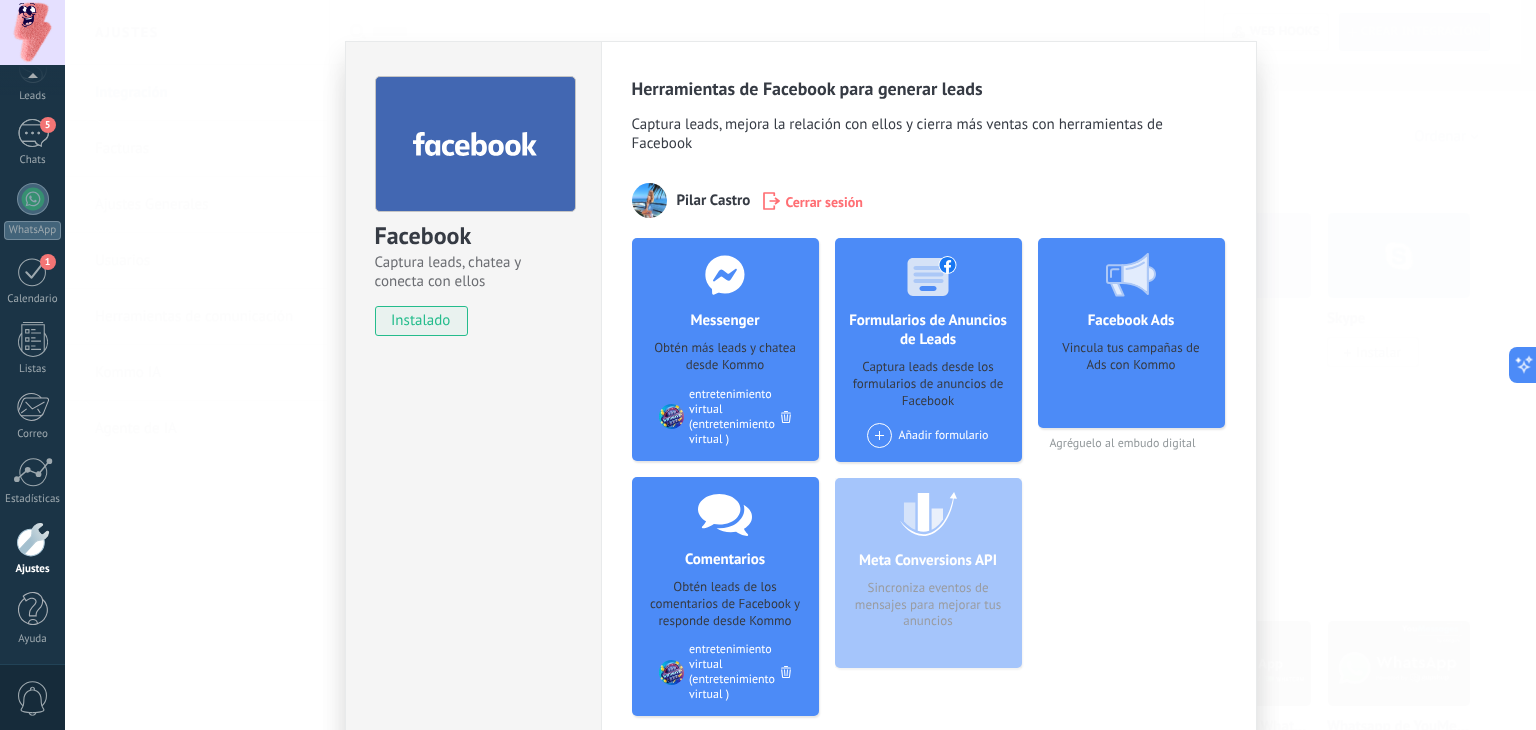 scroll, scrollTop: 0, scrollLeft: 0, axis: both 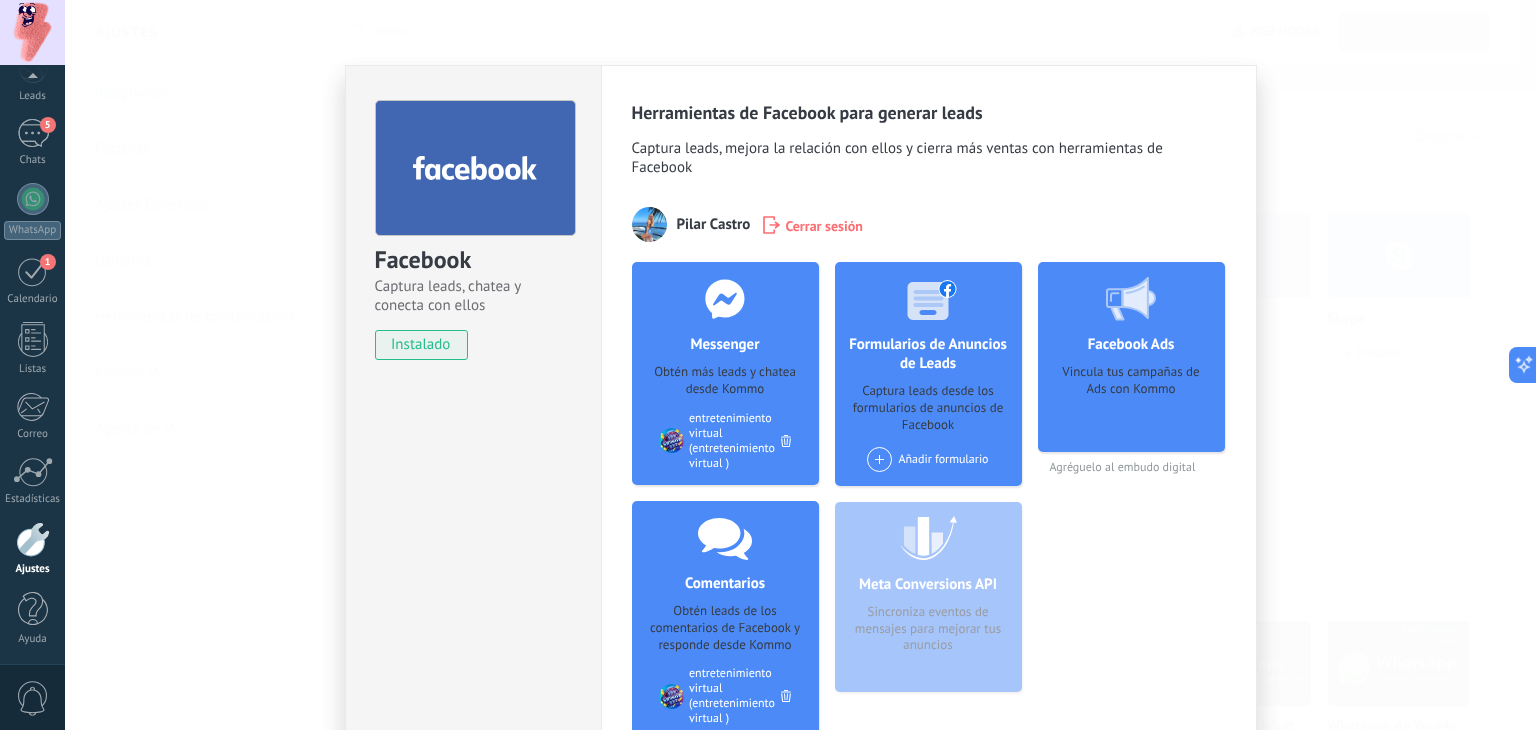 click on "Cerrar sesión" at bounding box center (824, 225) 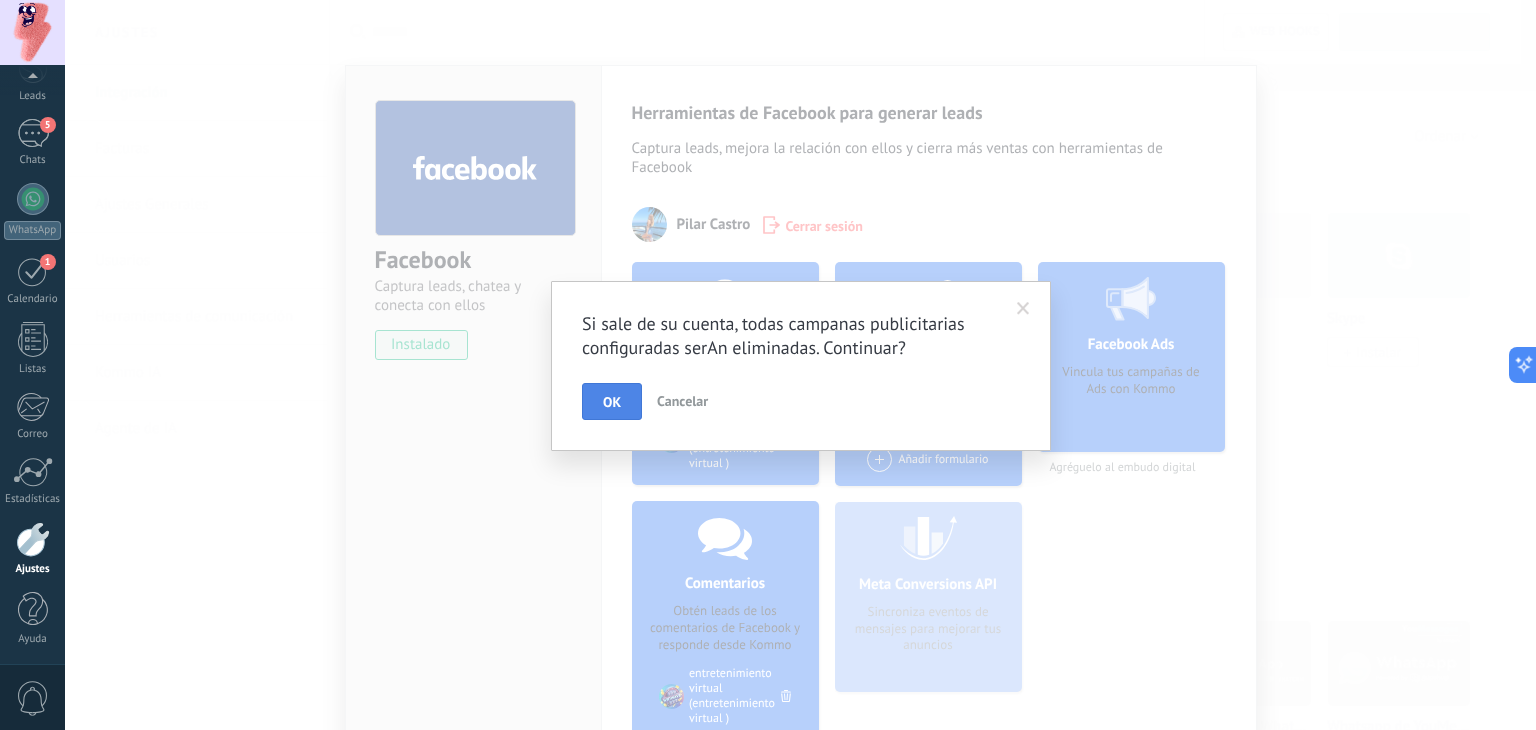 click on "OK" at bounding box center (612, 402) 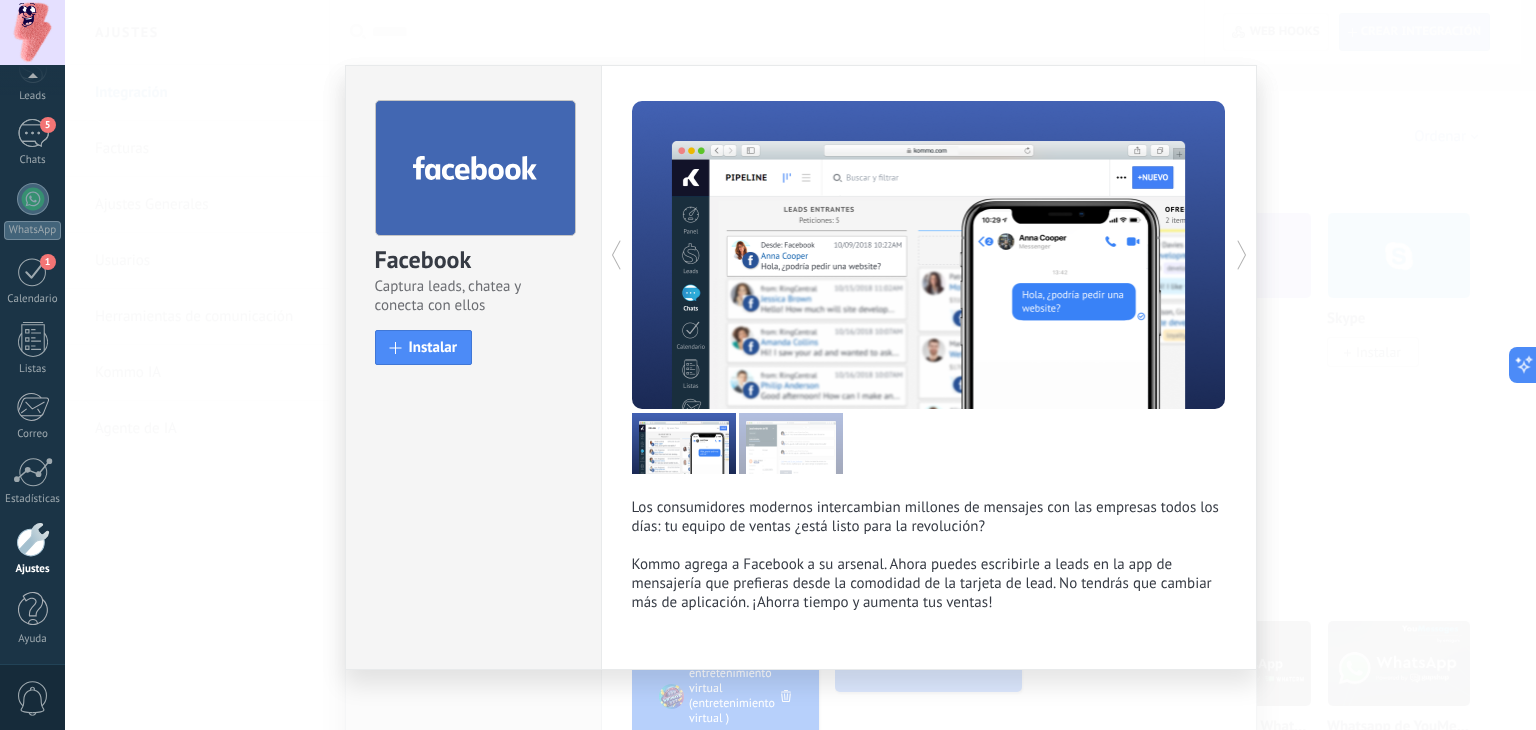 click on "Facebook Captura leads, chatea y conecta con ellos install Instalar Los consumidores modernos intercambian millones de mensajes con las empresas todos los días: tu equipo de ventas ¿está listo para la revolución?     Kommo agrega a Facebook a su arsenal. Ahora puedes escribirle a leads en la app de mensajería que prefieras desde la comodidad de la tarjeta de lead. No tendrás que cambiar más de aplicación. ¡Ahorra tiempo y aumenta tus ventas! más" at bounding box center (800, 365) 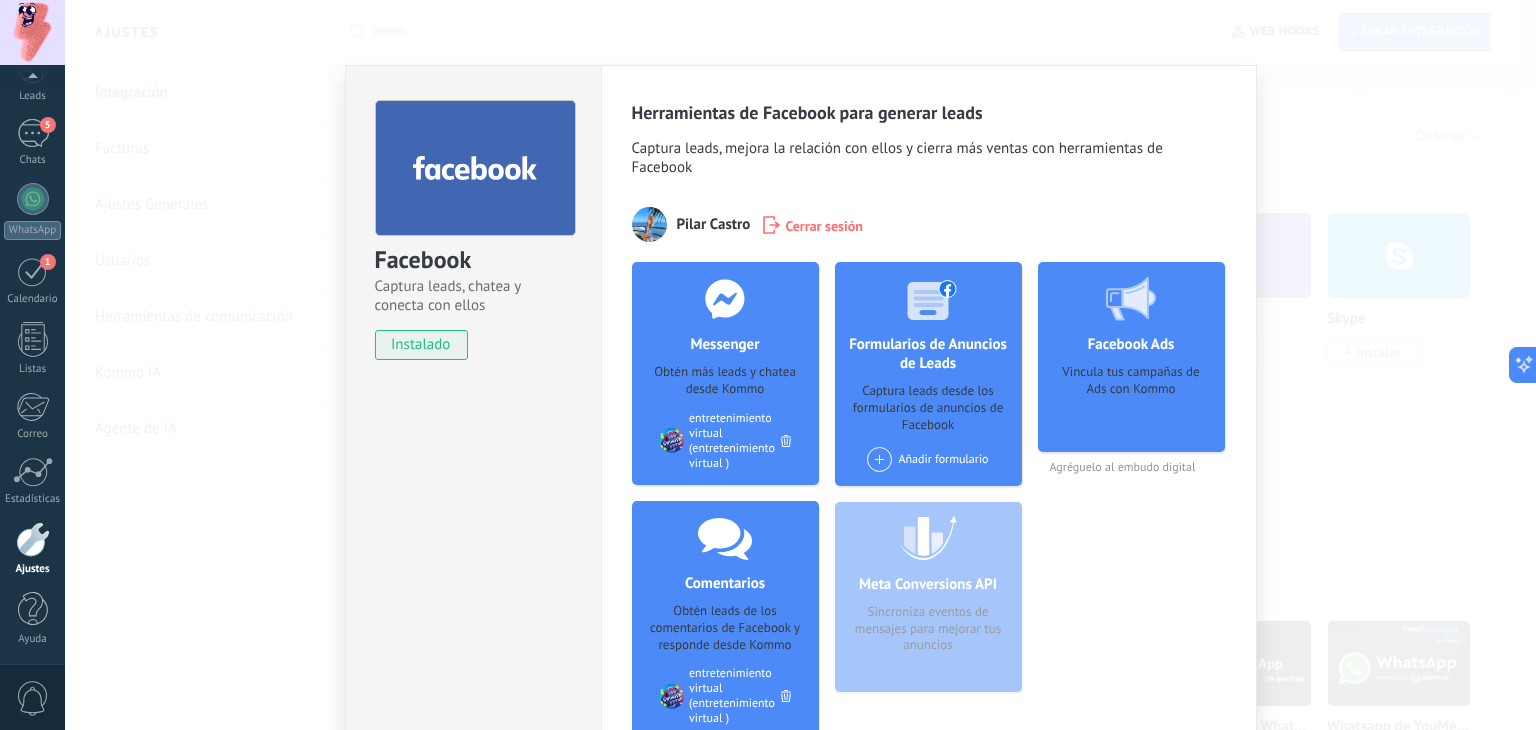 click on "Facebook Captura leads, chatea y conecta con ellos instalado Desinstalar Herramientas de Facebook para generar leads Captura leads, mejora la relación con ellos y cierra más ventas con herramientas de Facebook [LAST] Cerrar sesión Messenger Obtén más leads y chatea desde Kommo Agregar página entretenimiento virtual (entretenimiento virtual) Comentarios Obtén leads de los comentarios de Facebook y responde desde Kommo Agregar página entretenimiento virtual (entretenimiento virtual) Formularios de Anuncios de Leads Captura leads desde los formularios de anuncios de Facebook Añadir formulario Meta Conversions API Sincroniza eventos de mensajes para mejorar tus anuncios Facebook Ads Vincula tus campañas de Ads con Kommo Agréguelo al embudo digital más" at bounding box center [800, 365] 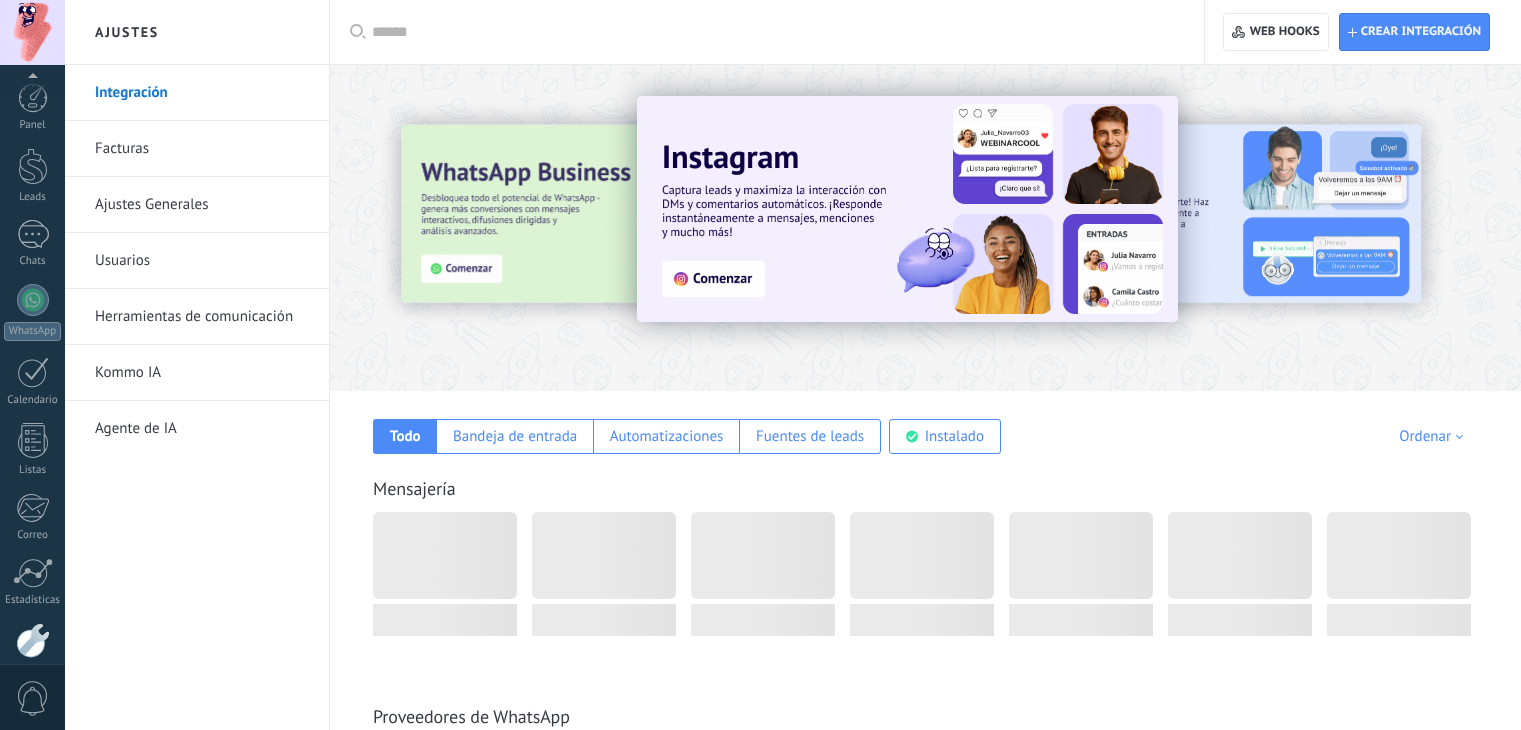 scroll, scrollTop: 300, scrollLeft: 0, axis: vertical 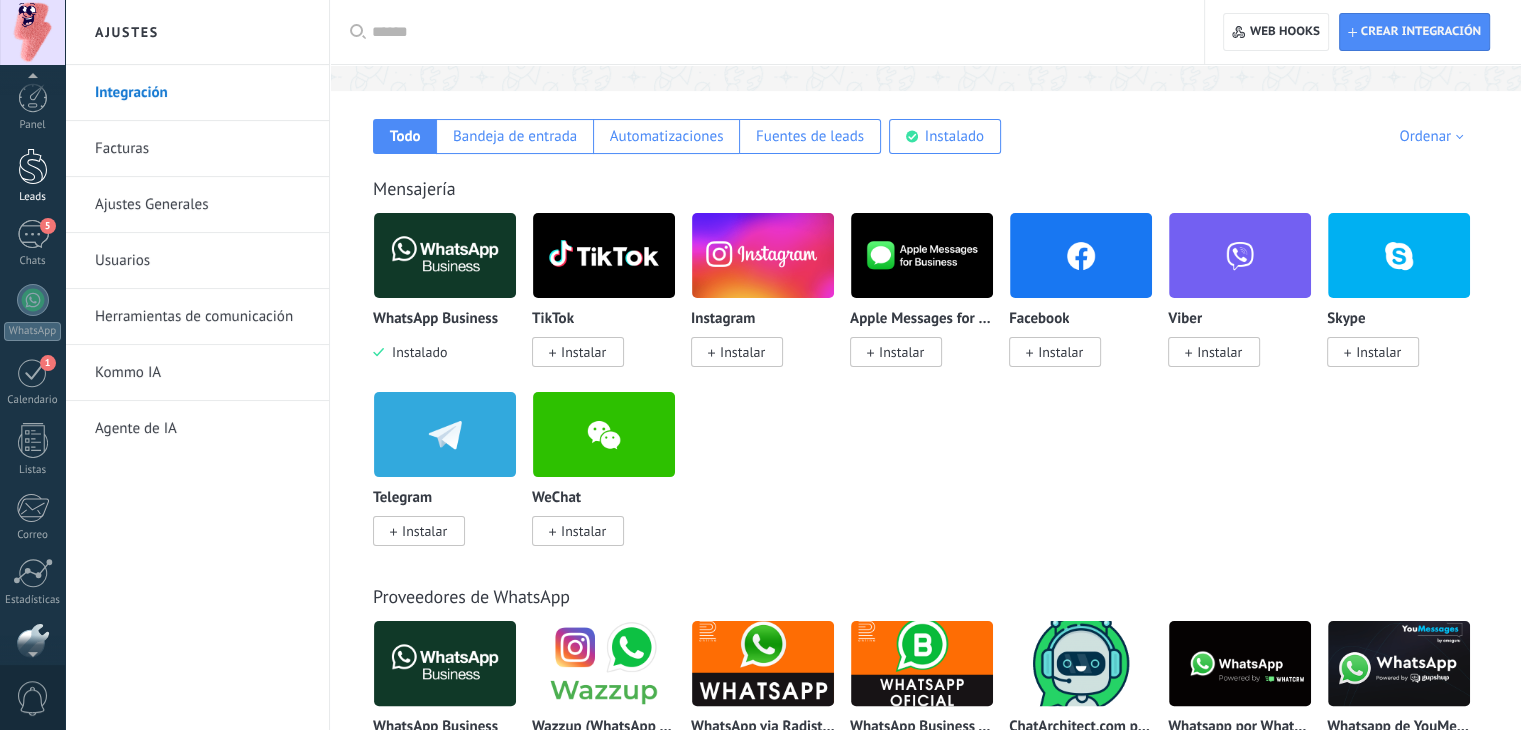 click at bounding box center (33, 166) 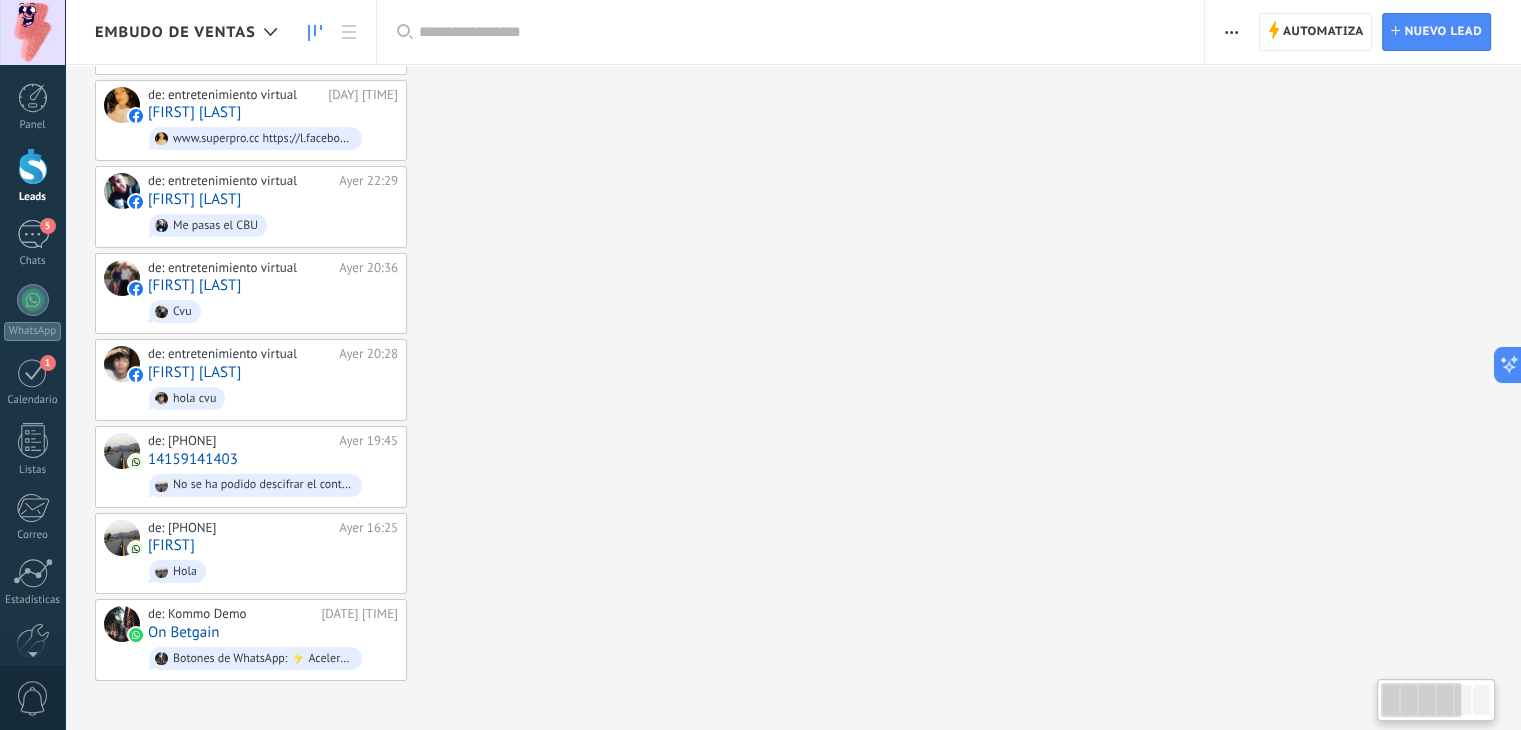 scroll, scrollTop: 0, scrollLeft: 0, axis: both 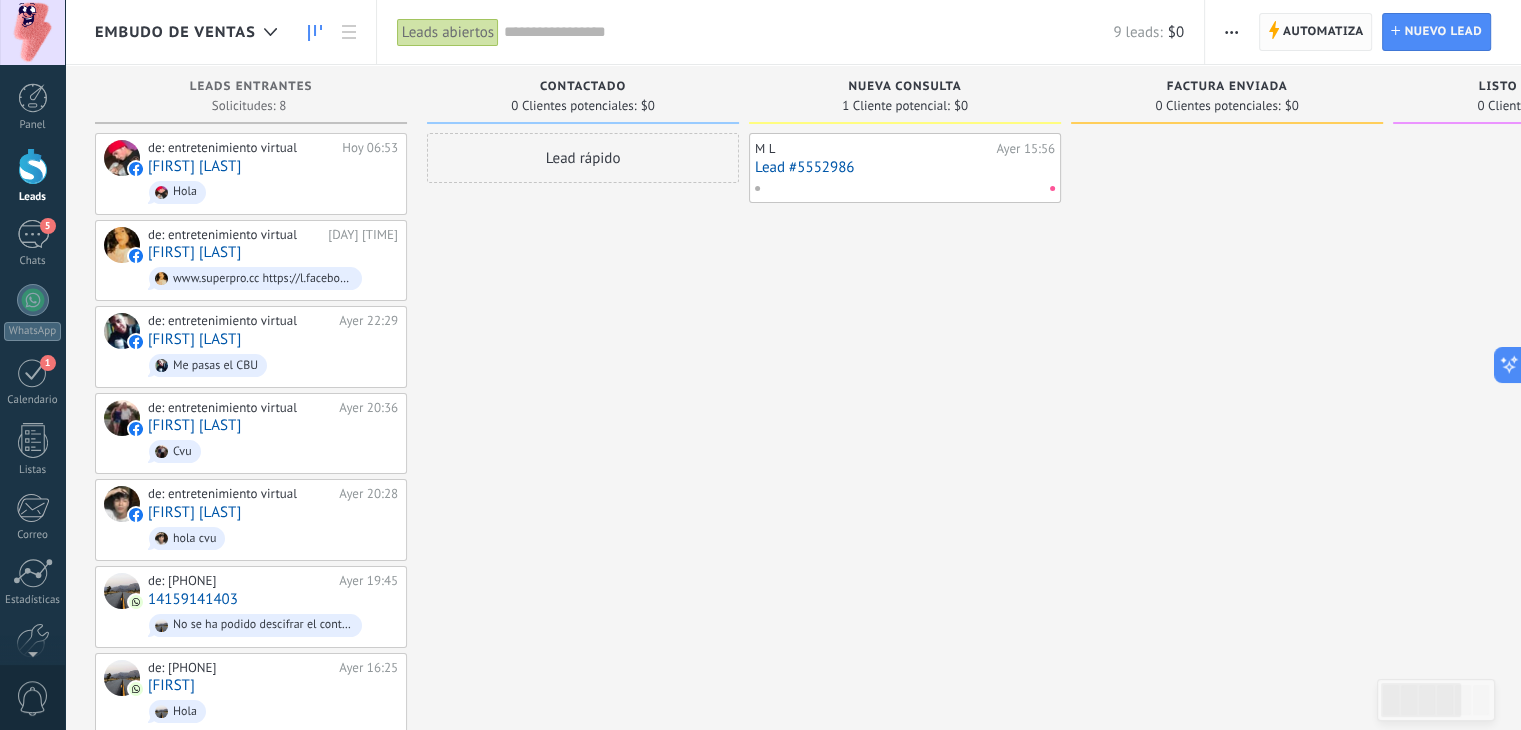 click on "Automatiza" at bounding box center [1323, 32] 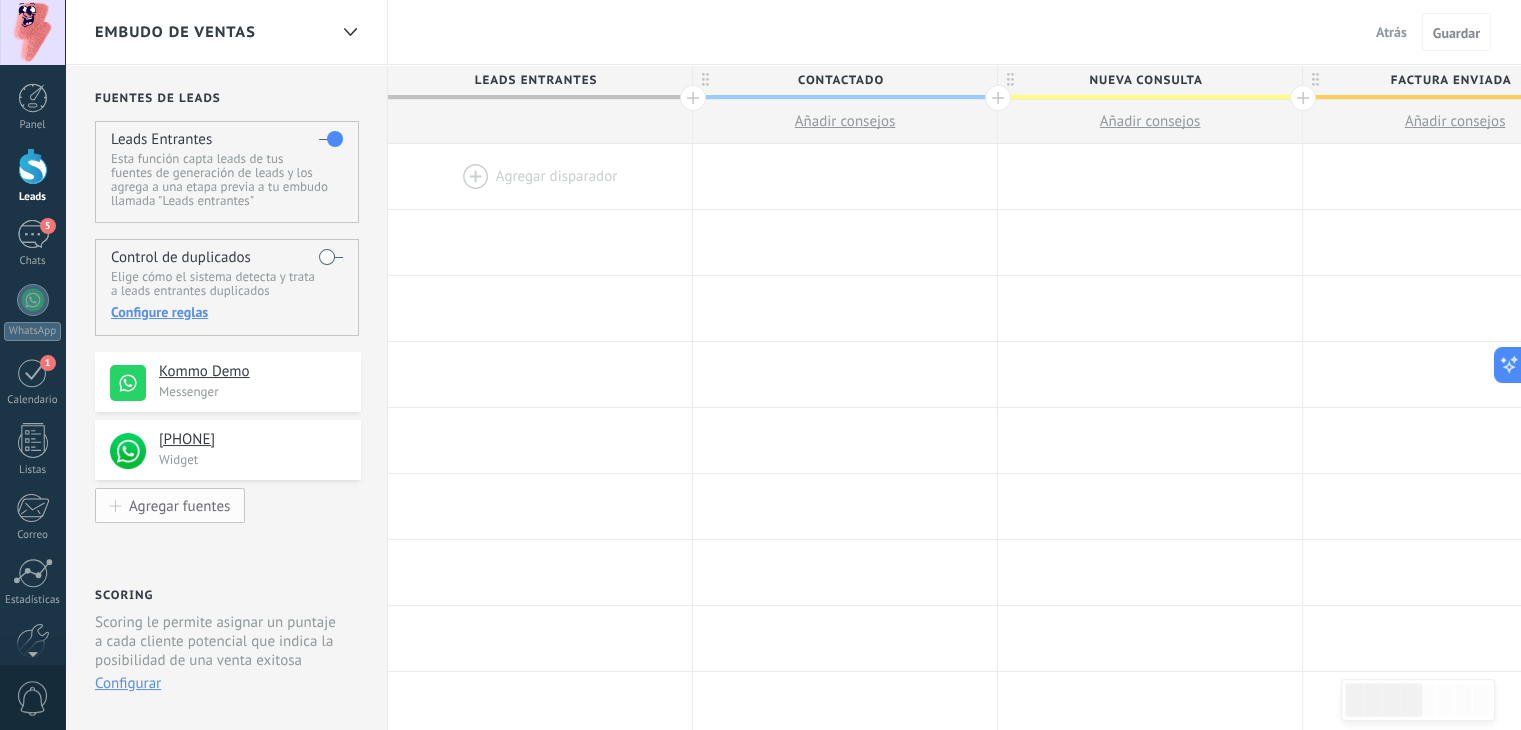 click on "Agregar fuentes" at bounding box center [179, 505] 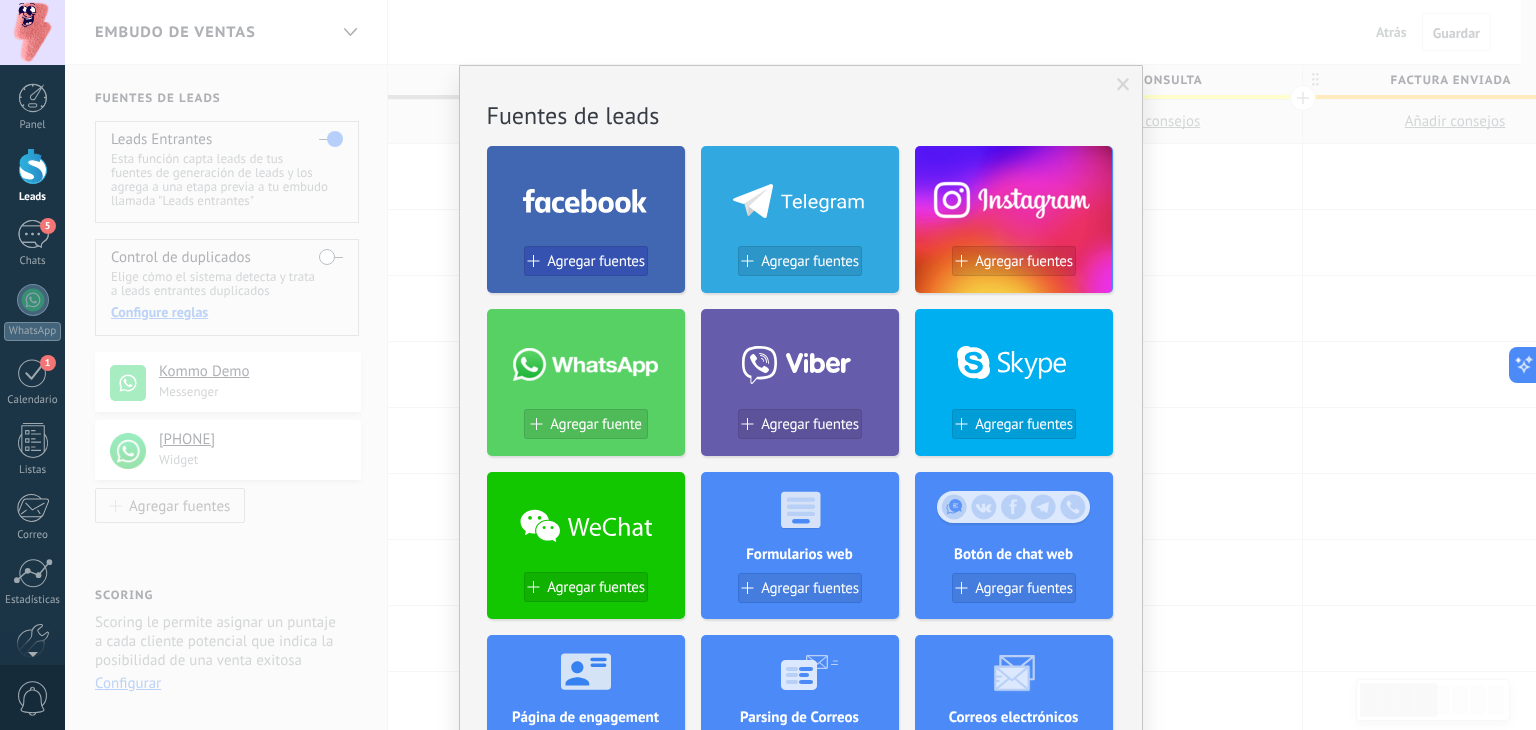 click on "Agregar fuentes" at bounding box center [596, 261] 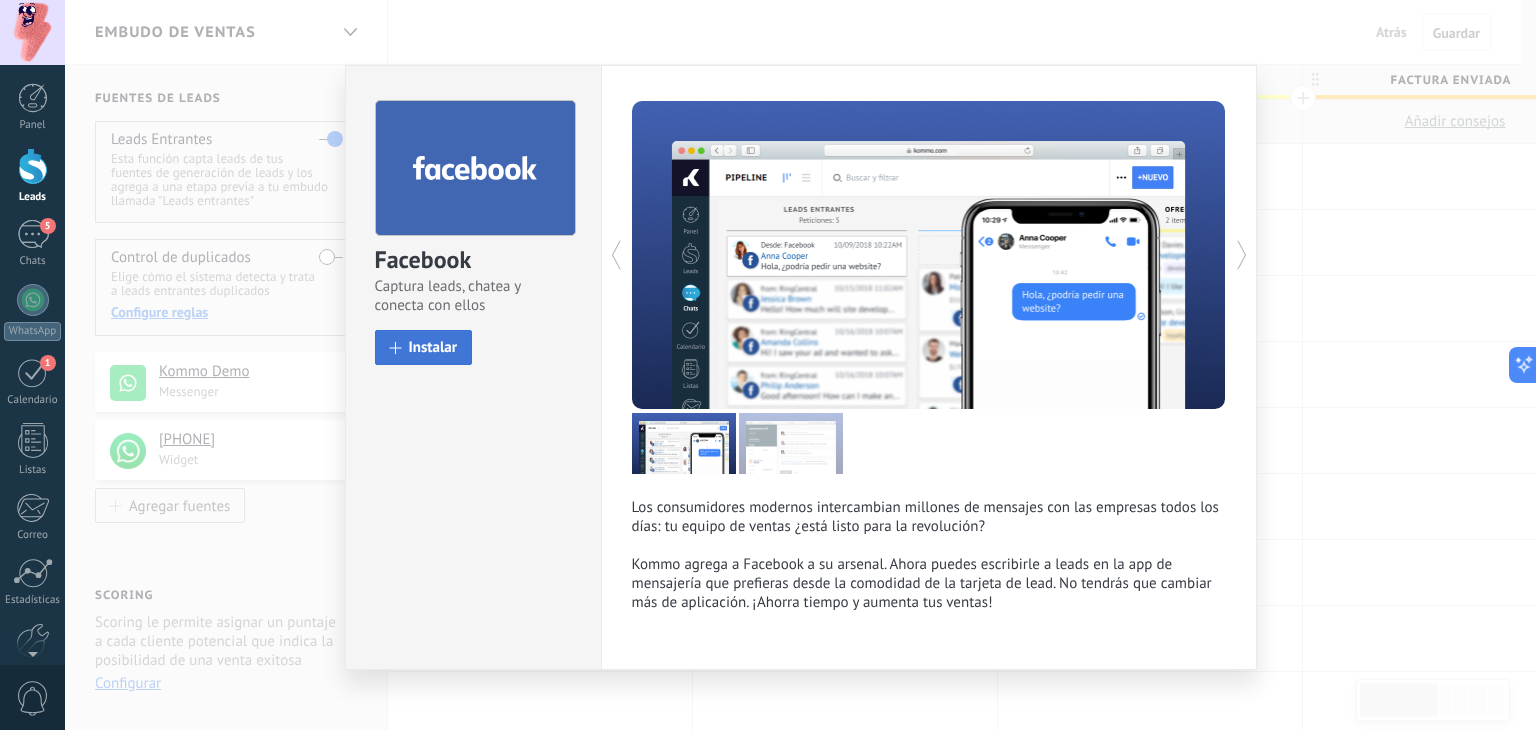 click on "Instalar" at bounding box center (424, 347) 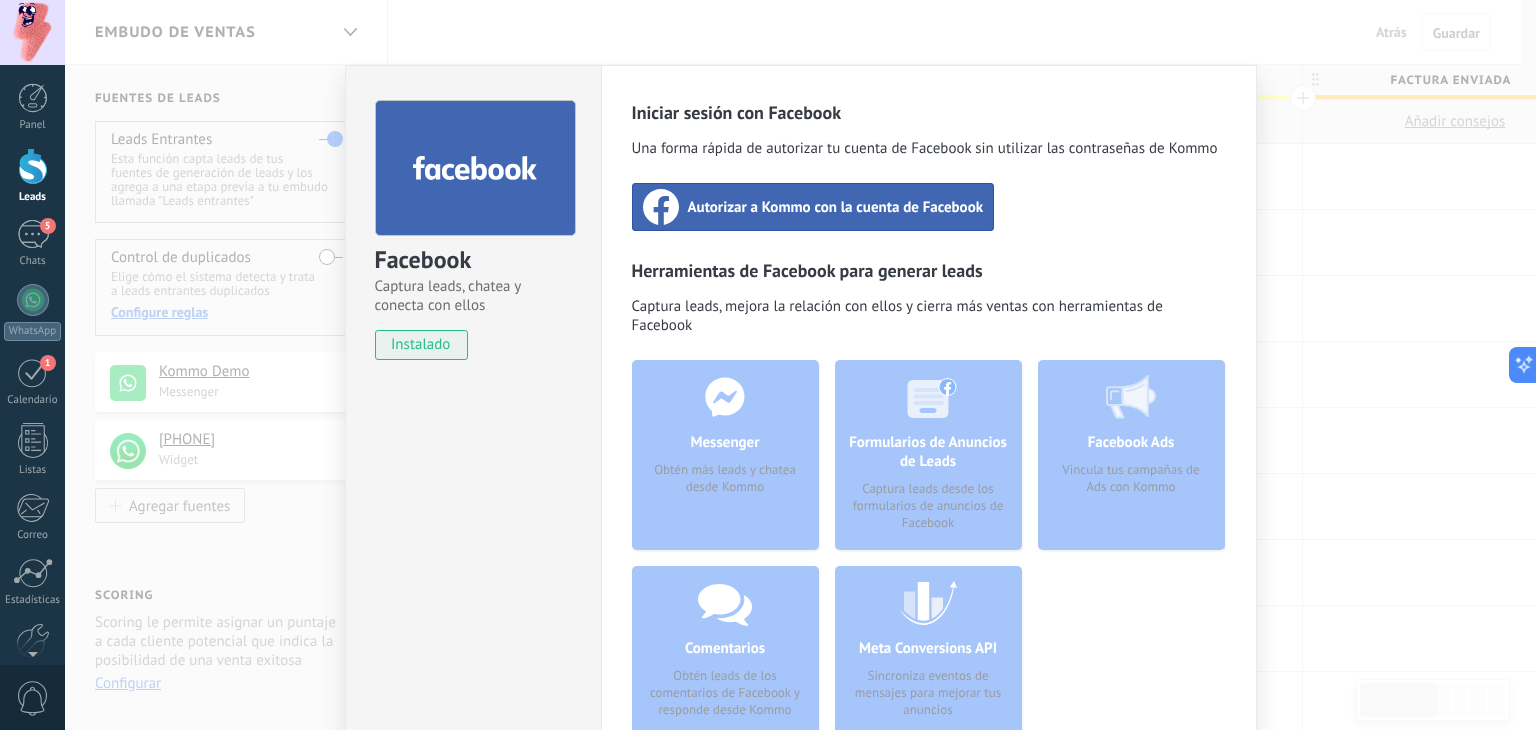 click on "Autorizar a Kommo con la cuenta de Facebook" at bounding box center [836, 207] 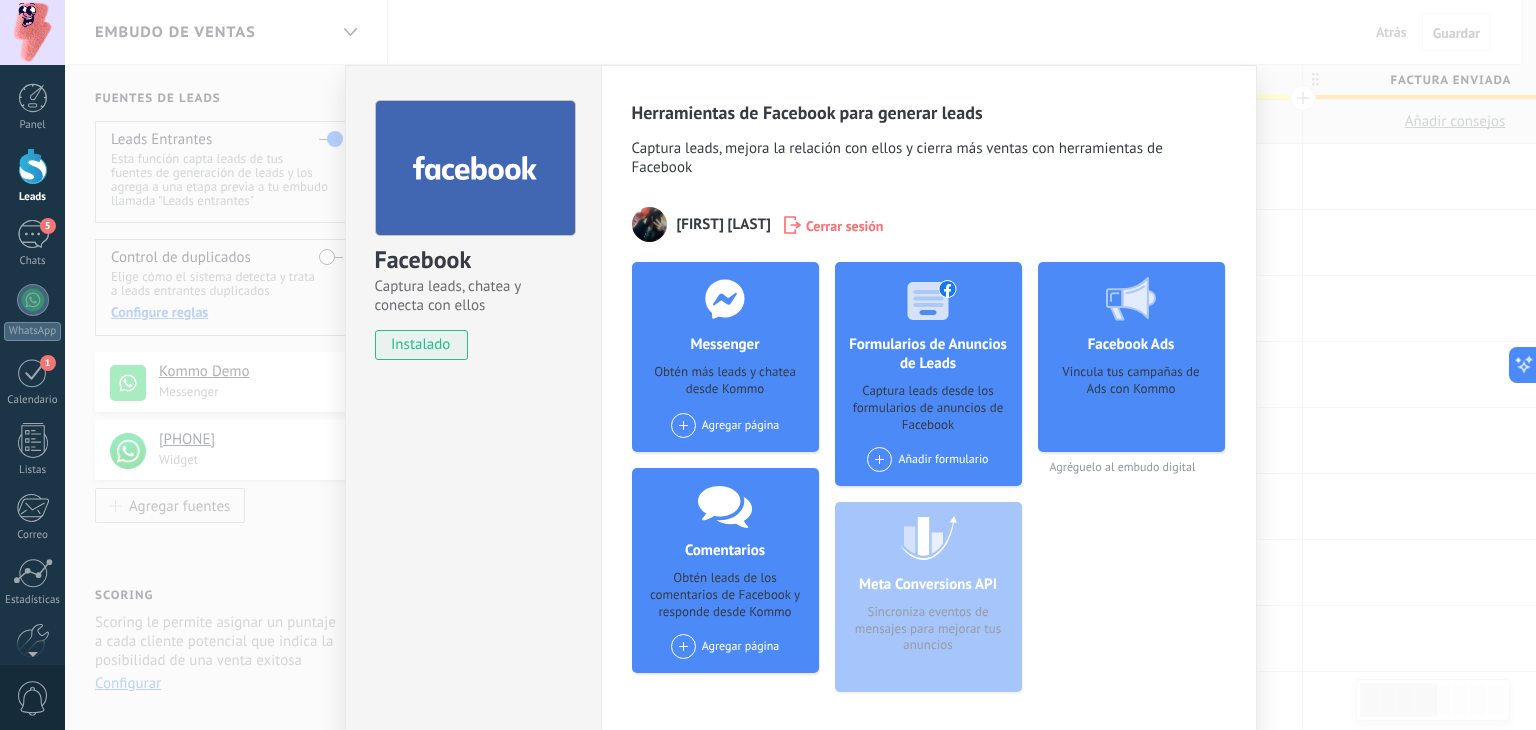 click at bounding box center (683, 425) 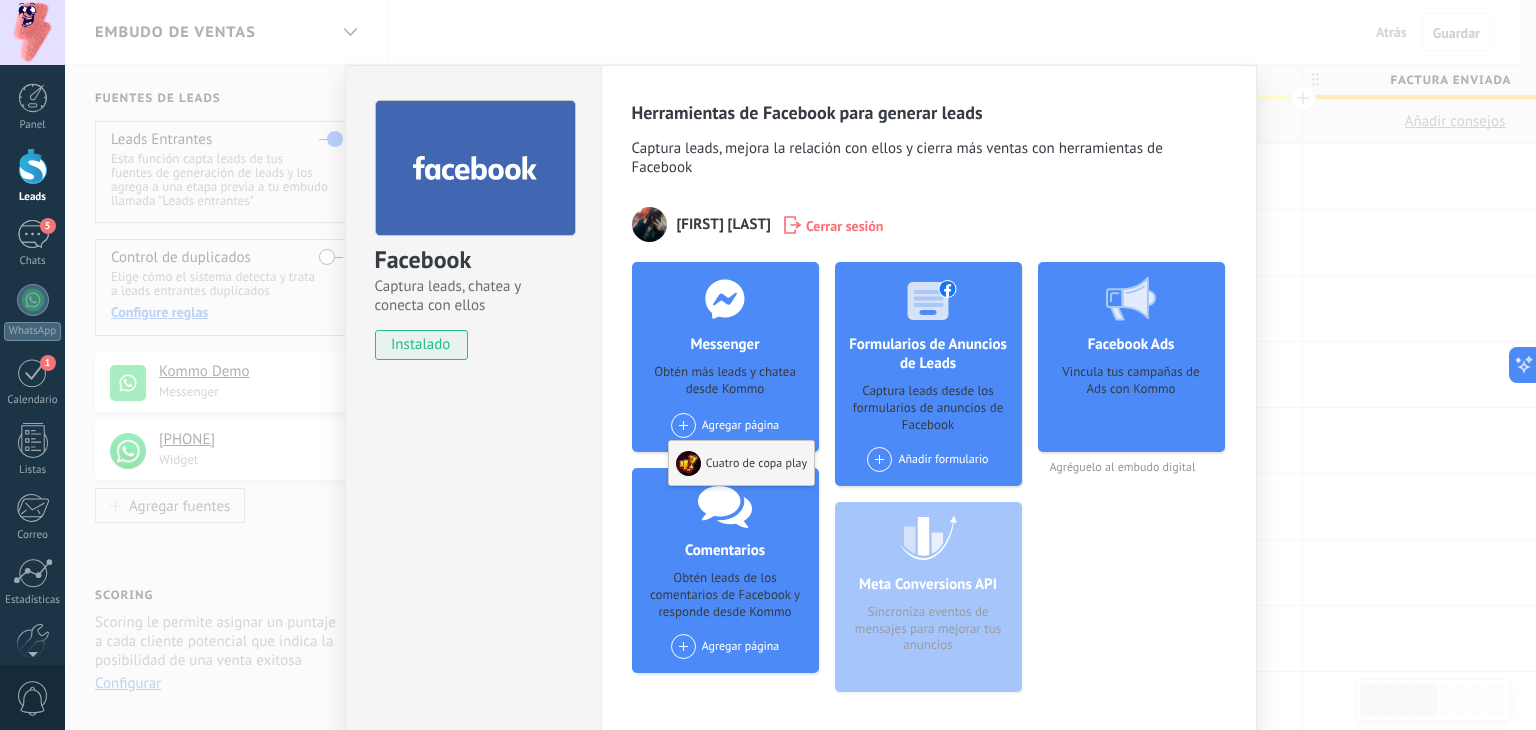 click on "Cuatro de copa play" at bounding box center (741, 463) 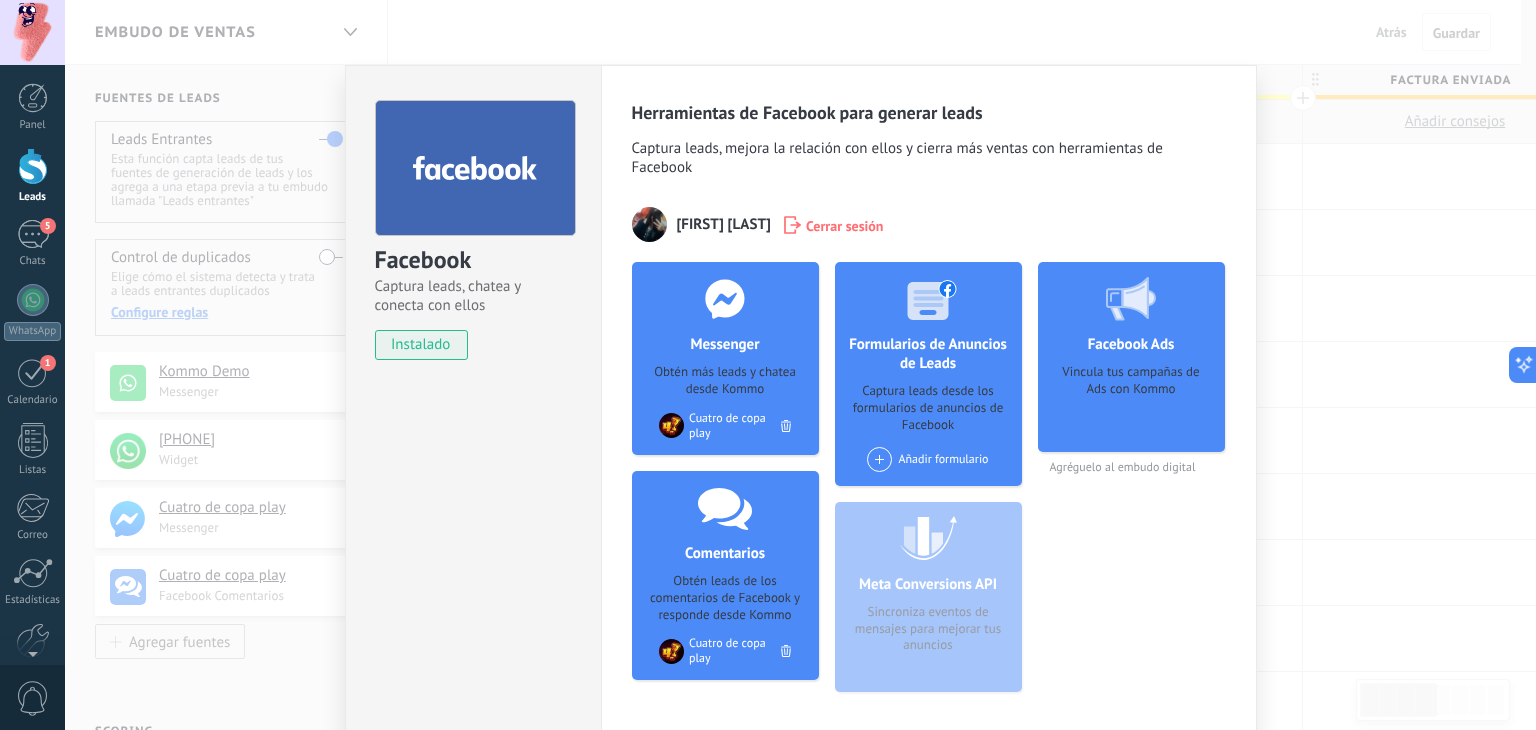 click on "Facebook Captura leads, chatea y conecta con ellos instalado Desinstalar Herramientas de Facebook para generar leads Captura leads, mejora la relación con ellos y cierra más ventas con herramientas de Facebook Cintia Ferreyra Cerrar sesión Messenger Obtén más leads y chatea desde Kommo Agregar página Cuatro de copa play Comentarios Obtén leads de los comentarios de Facebook y responde desde Kommo Agregar página Cuatro de copa play Formularios de Anuncios de Leads Captura leads desde los formularios de anuncios de Facebook Añadir formulario Meta Conversions API Sincroniza eventos de mensajes para mejorar tus anuncios Facebook Ads Vincula tus campañas de Ads con Kommo Agréguelo al embudo digital más" at bounding box center [800, 365] 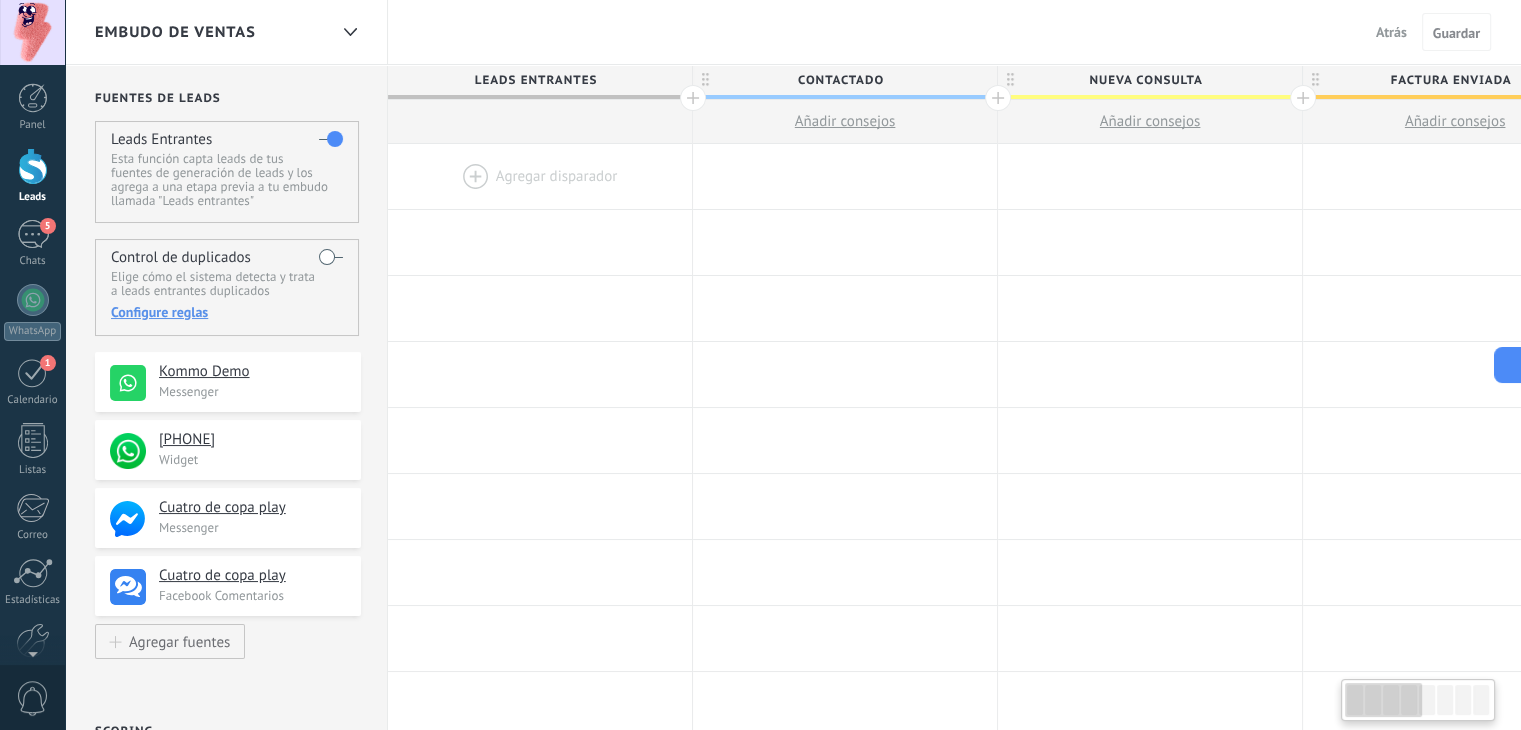 click on "Embudo de ventas" at bounding box center (175, 32) 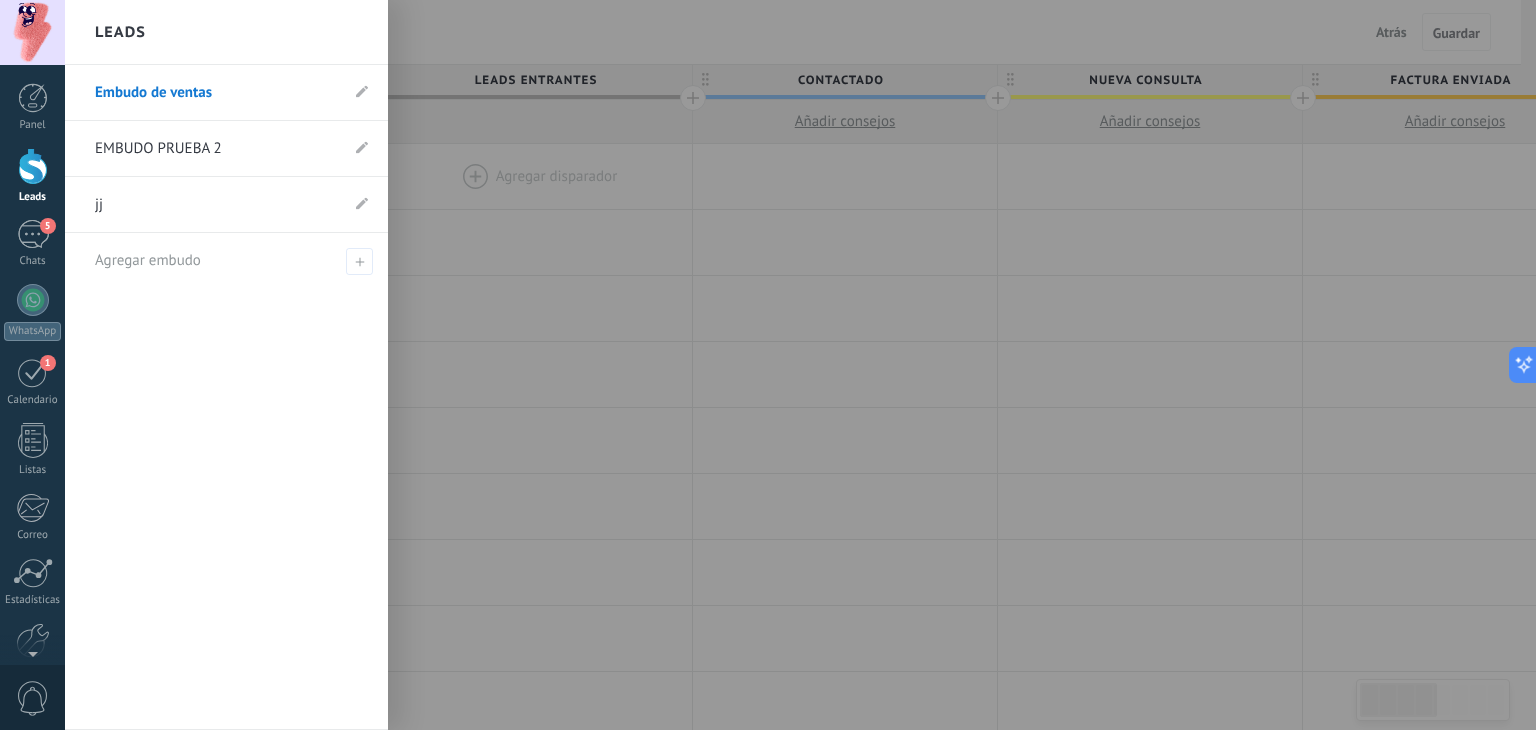 click on "EMBUDO PRUEBA 2" at bounding box center (216, 149) 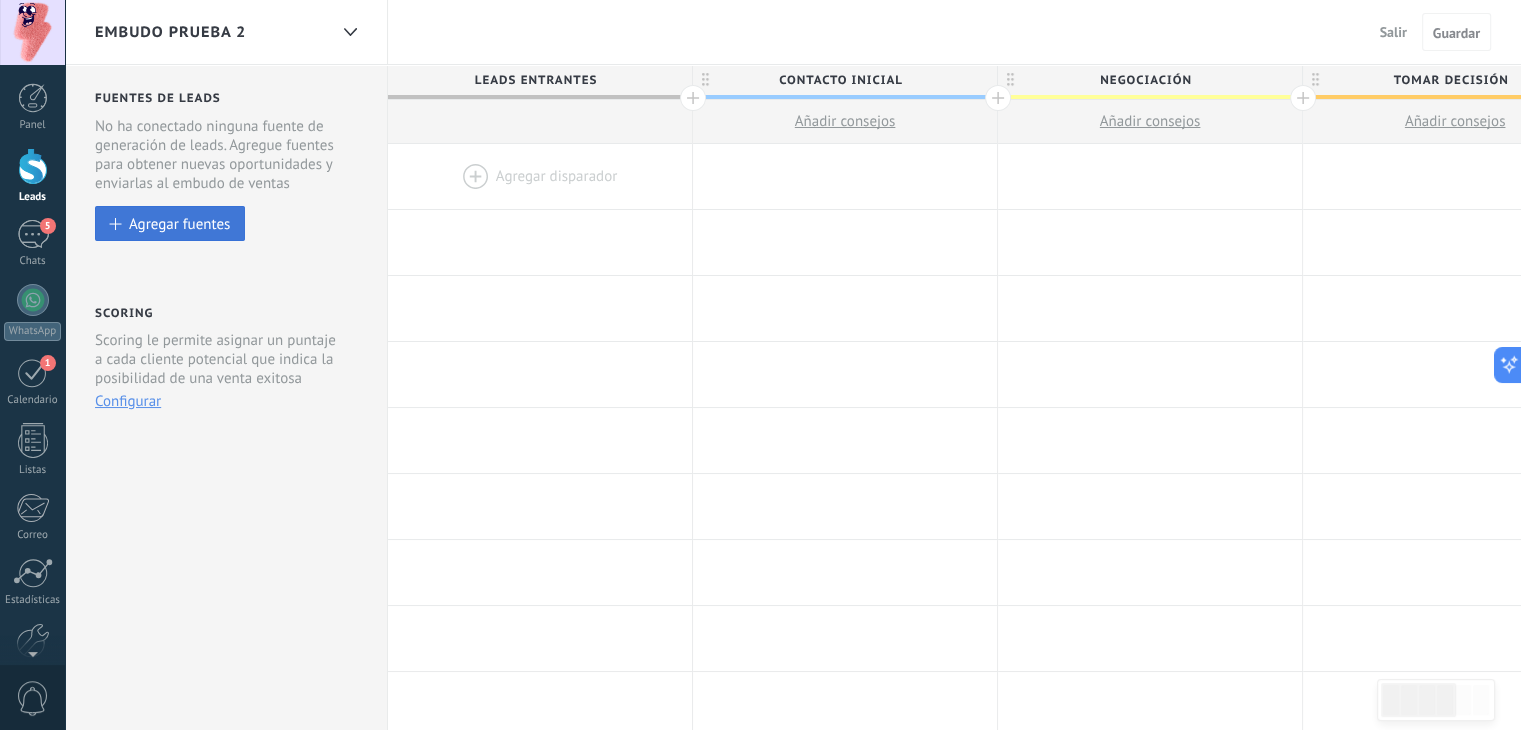 click on "Agregar fuentes" at bounding box center (179, 223) 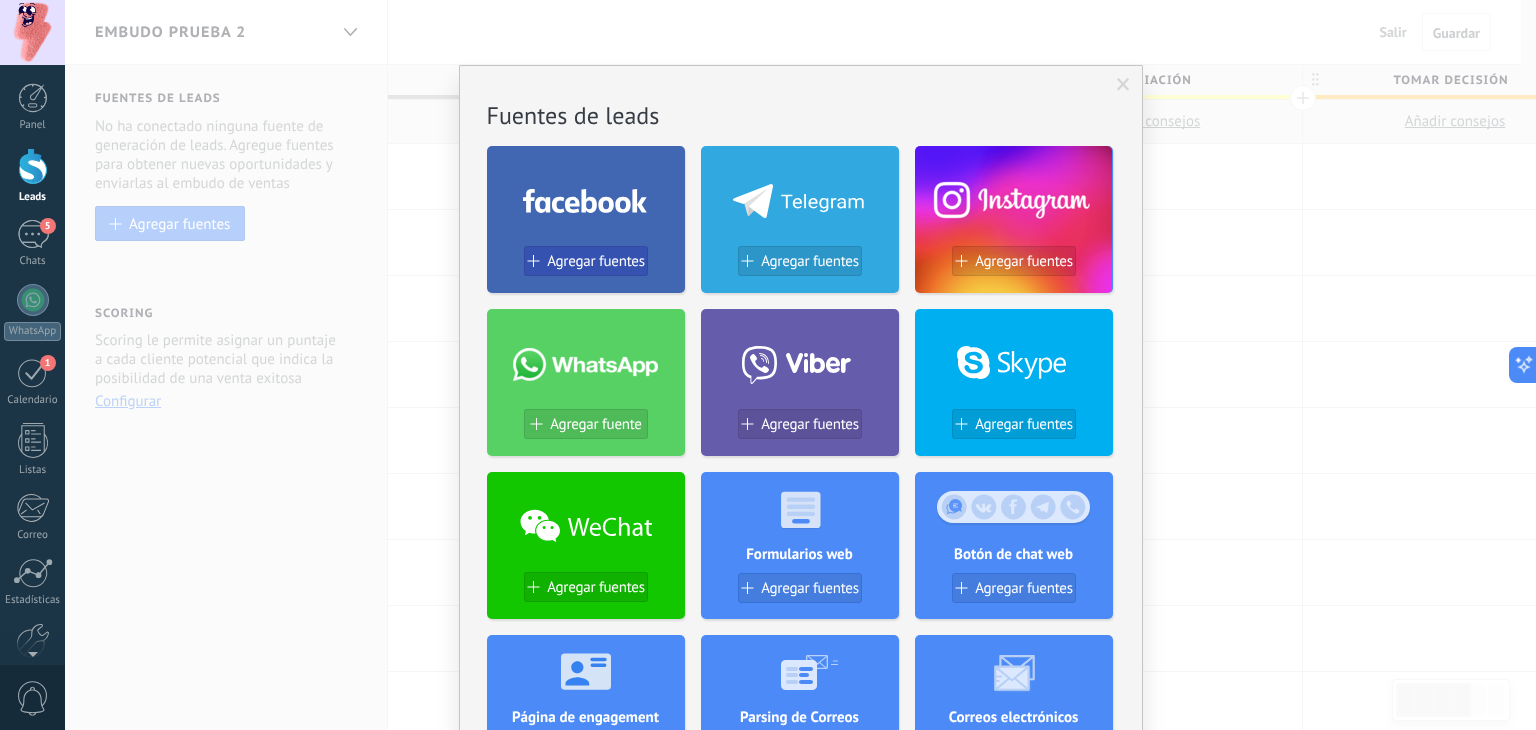click on "Agregar fuentes" at bounding box center (596, 261) 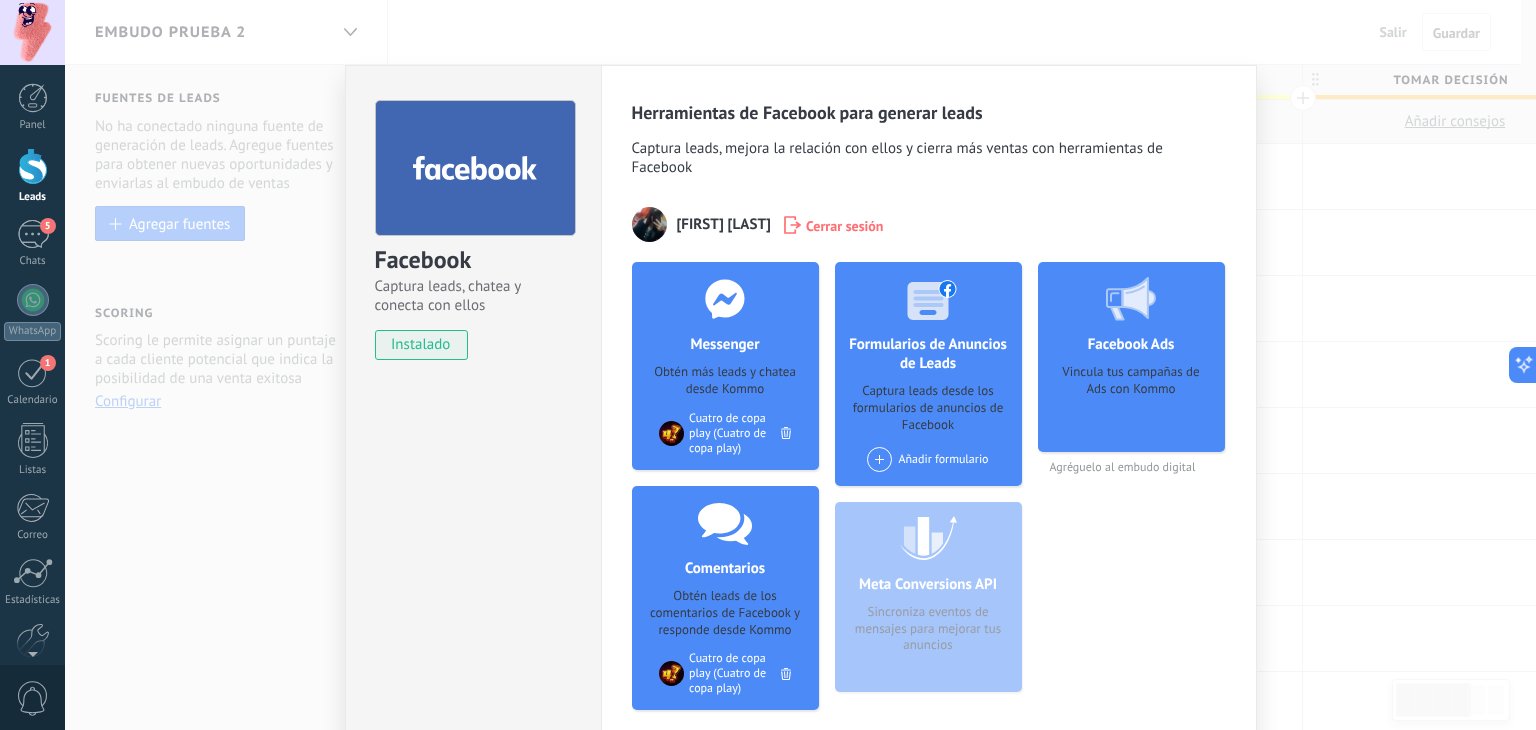click on "Cuatro de copa play (Cuatro de copa play)" at bounding box center (735, 433) 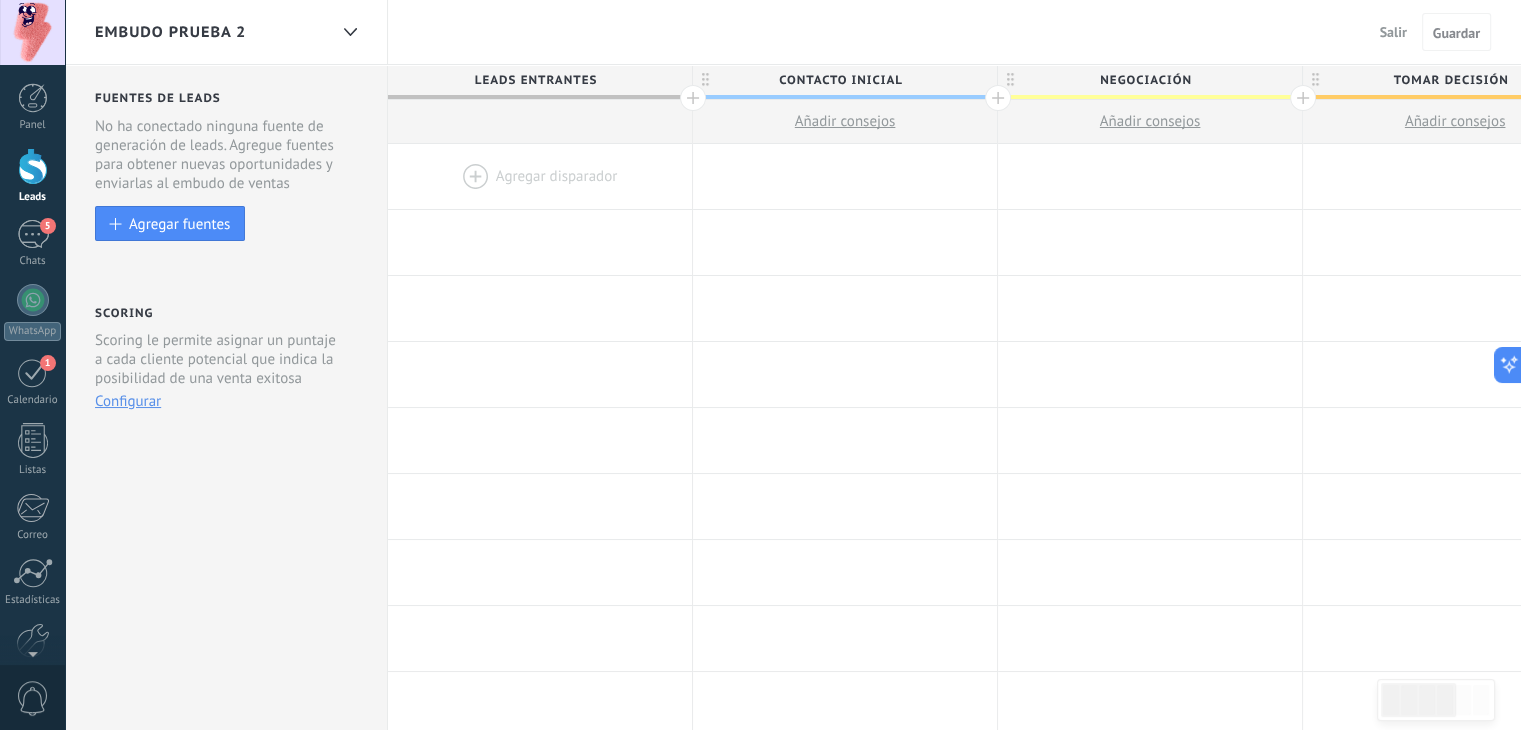 click on "Fuentes de leads Leads Entrantes Esta función capta leads de tus fuentes de generación de leads y los agrega a una etapa previa a tu embudo llamada "Leads entrantes" Esta función permite mostrar las nuevas solicitudes como peticiones en el estatus «Sin Calificar» Control de duplicados Elige cómo el sistema detecta y trata a leads entrantes duplicados Configure reglas No ha conectado ninguna fuente de generación de leads. Agregue fuentes para obtener nuevas oportunidades y enviarlas al embudo de ventas Agregar fuentes Scoring Scoring le permite asignar un puntaje a cada cliente potencial que indica la posibilidad de una venta exitosa Esta función permite mostrar las nuevas solicitudes como peticiones en el estatus «Sin Calificar» Configurar" at bounding box center (226, 797) 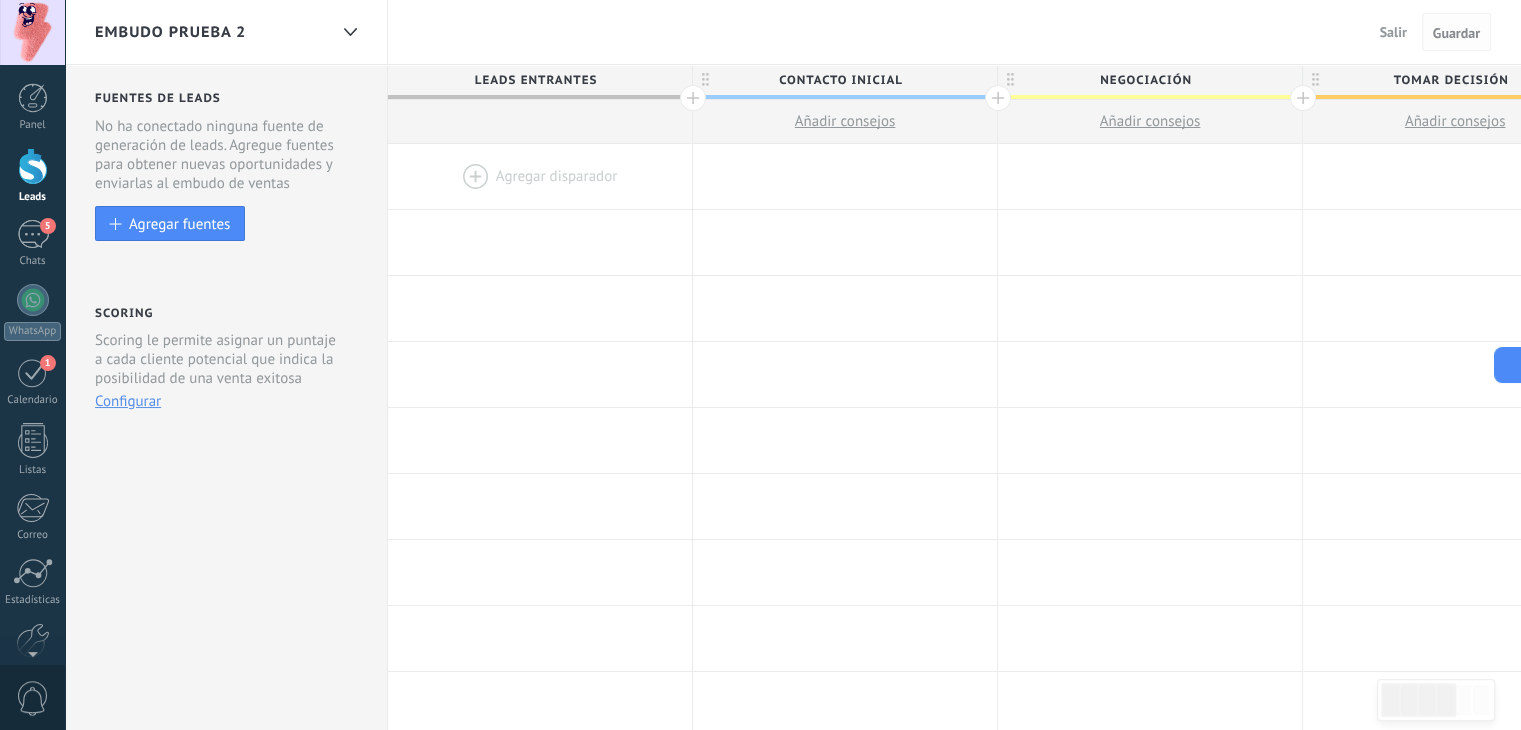 click on "Guardar" at bounding box center [1456, 33] 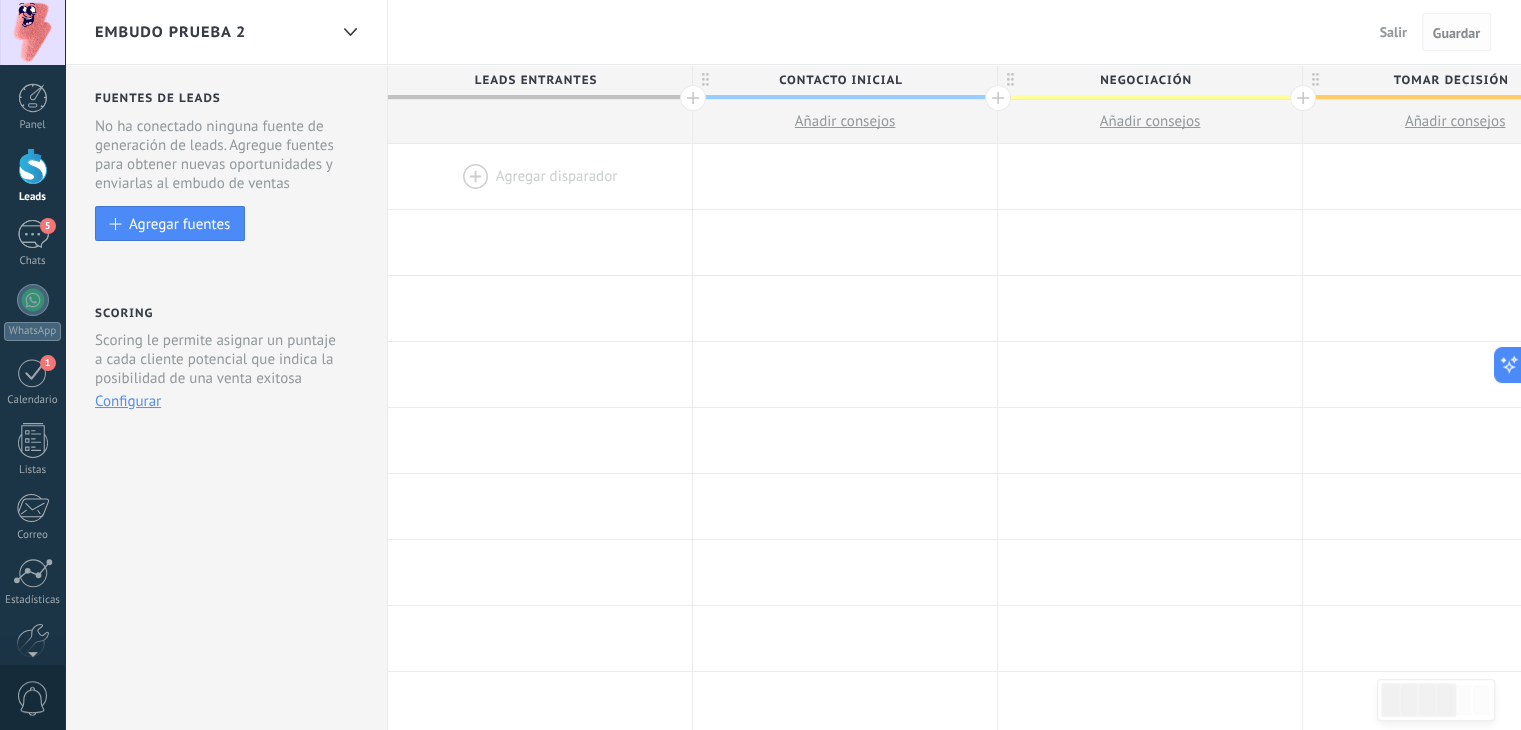 click on "Guardar" at bounding box center (1456, 33) 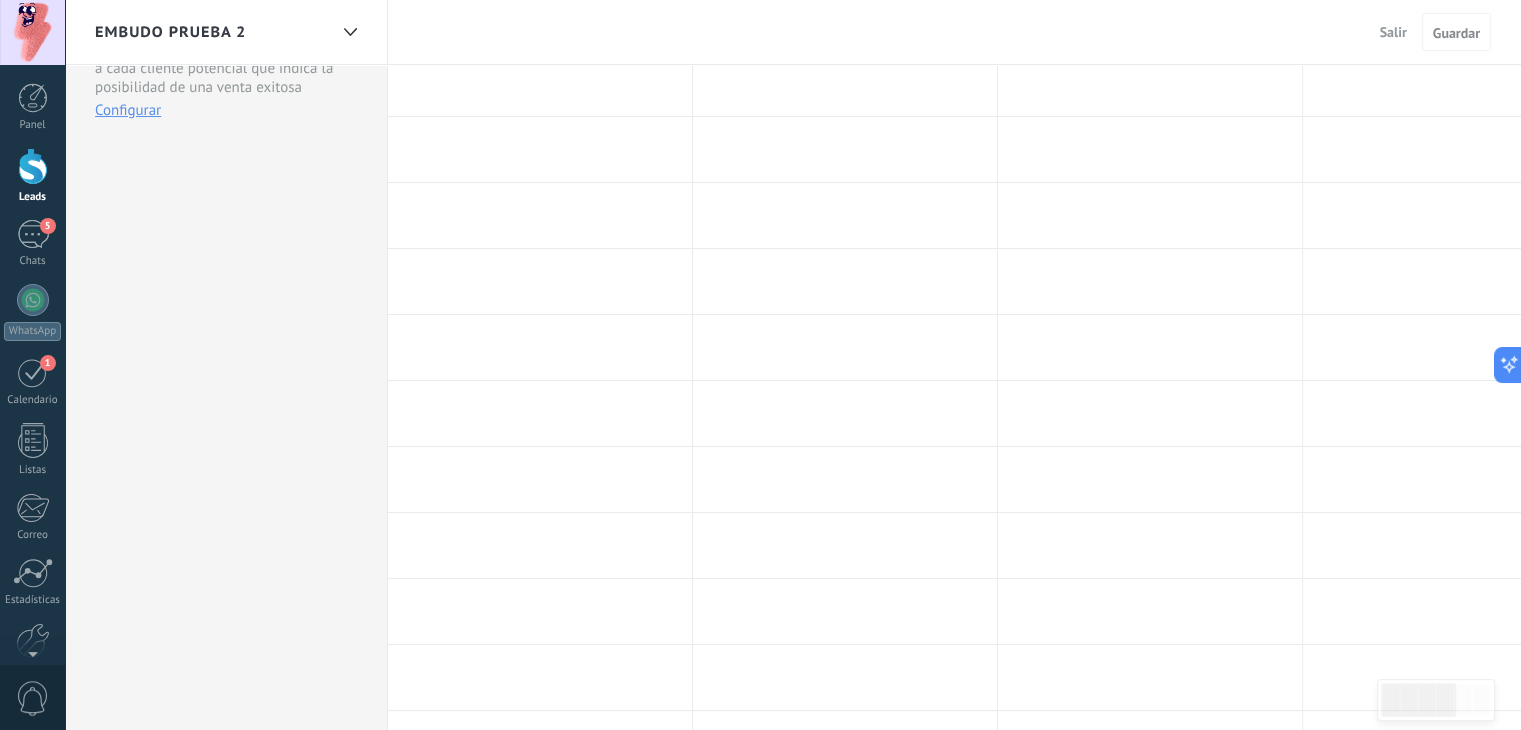 scroll, scrollTop: 0, scrollLeft: 0, axis: both 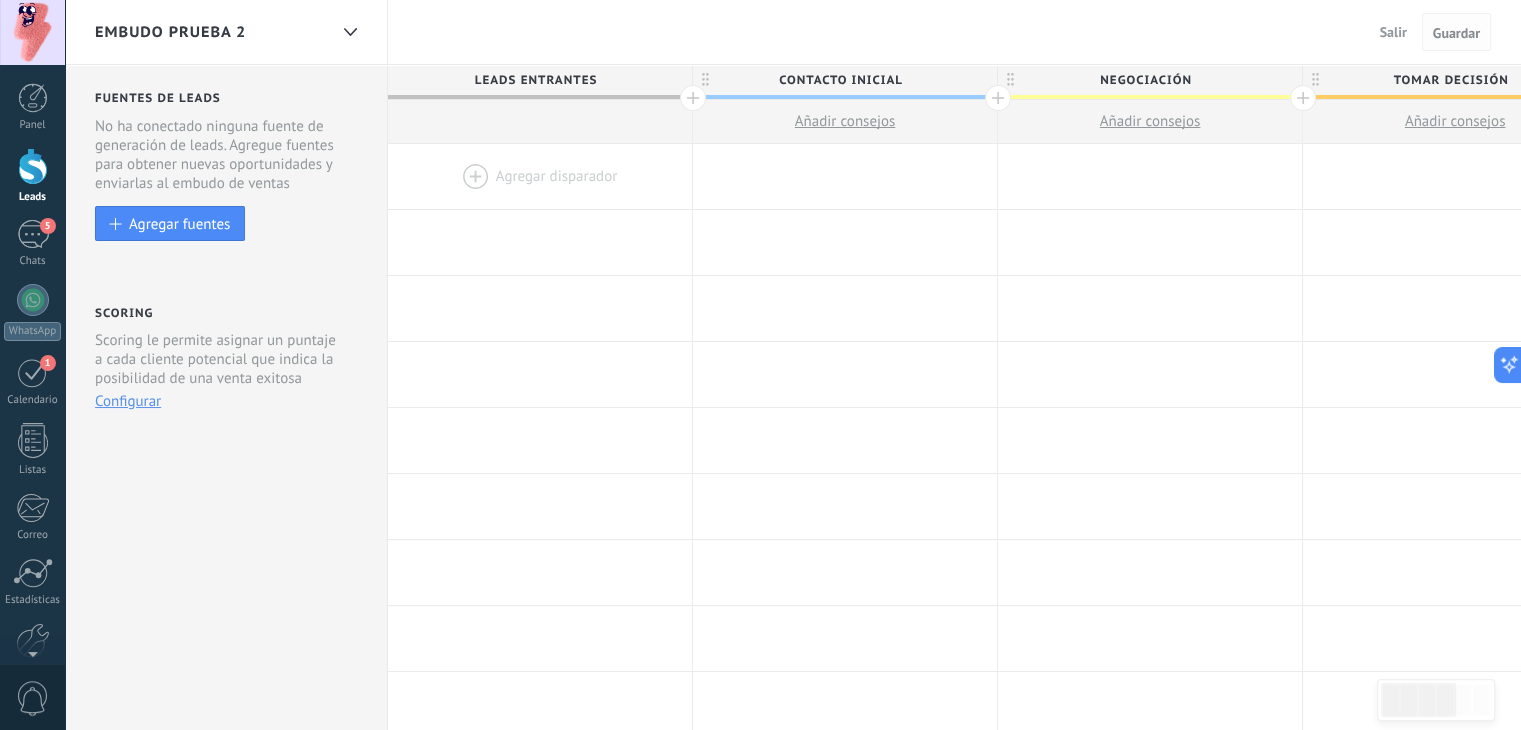 click on "Guardar" at bounding box center [1456, 33] 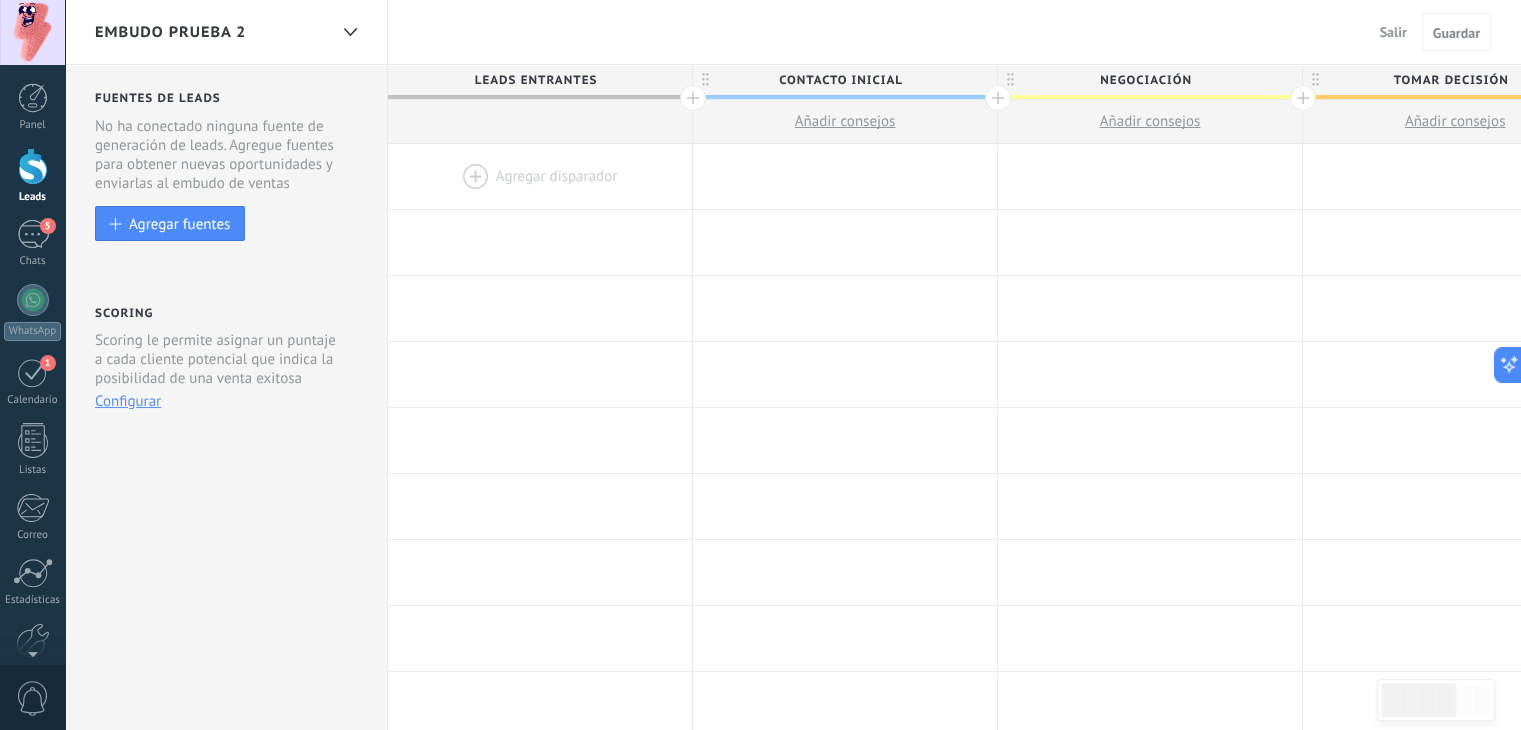 click on "Salir" at bounding box center [1393, 32] 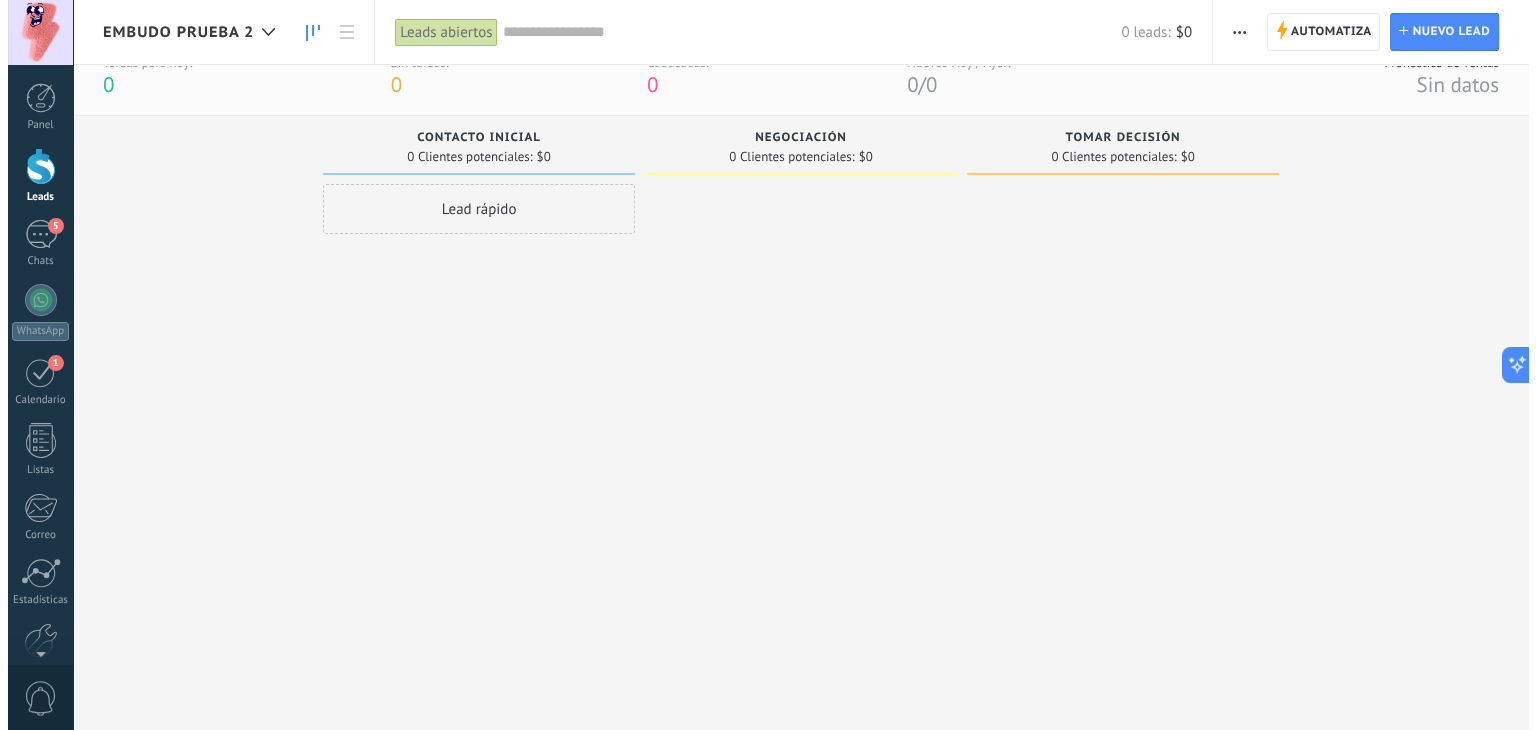 scroll, scrollTop: 0, scrollLeft: 0, axis: both 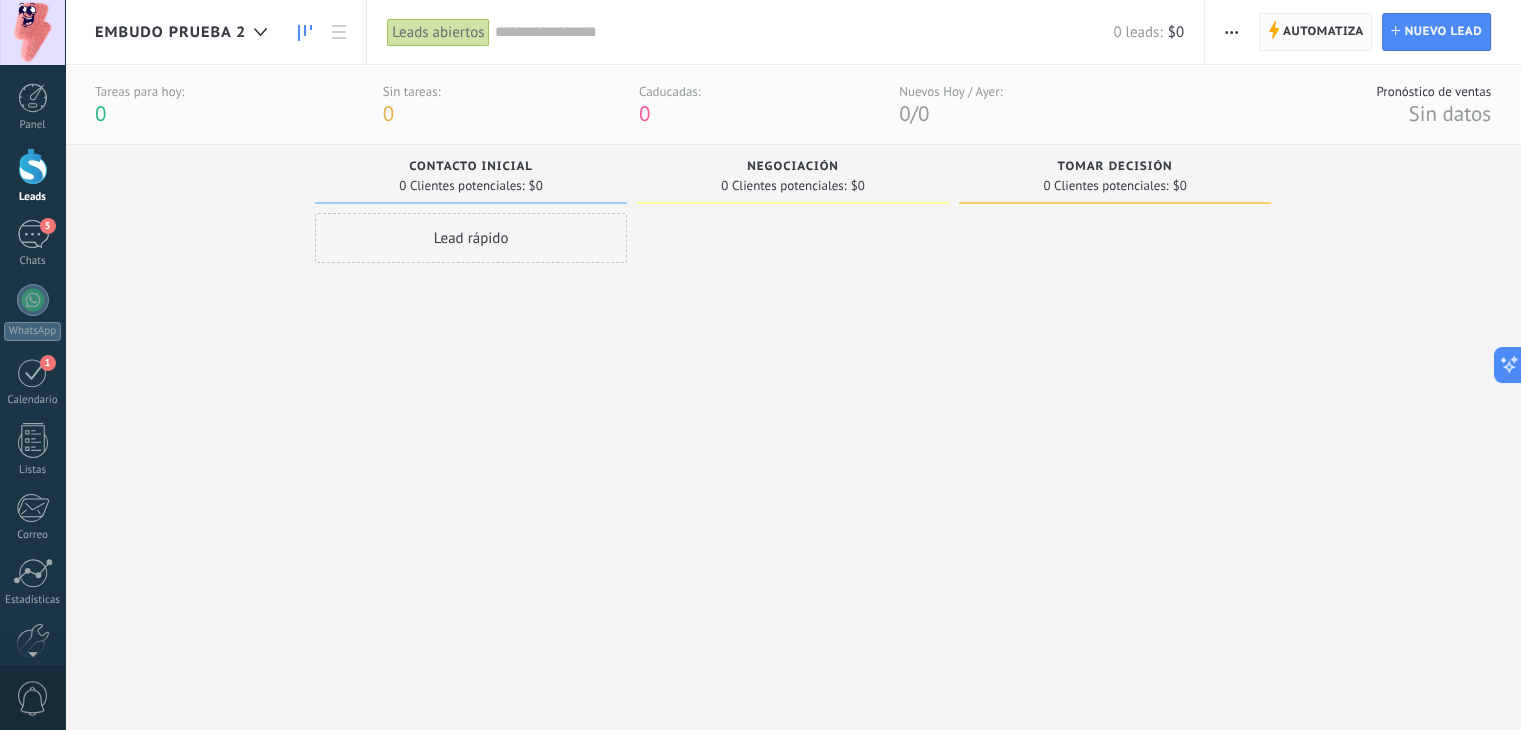 click on "Automatiza" at bounding box center [1323, 32] 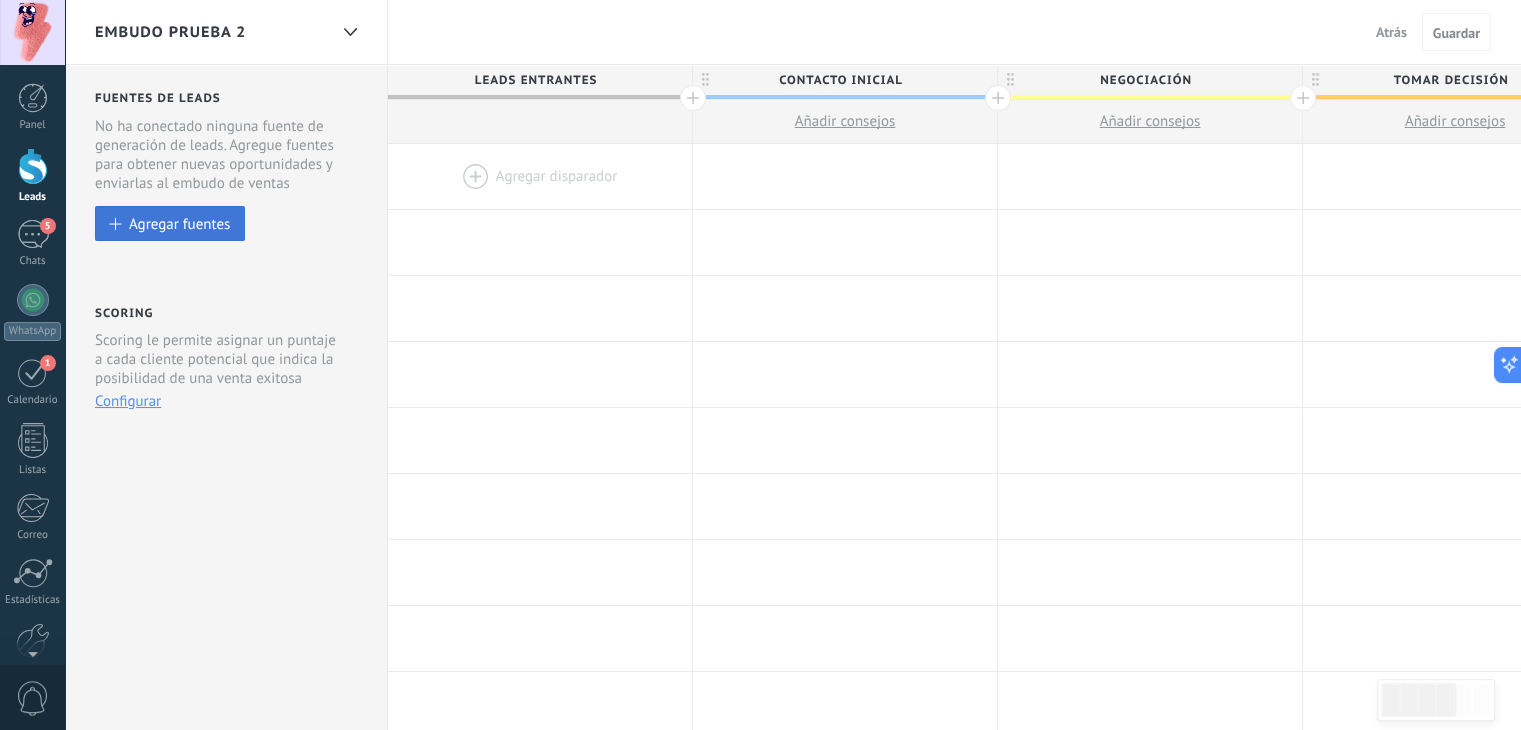 click on "Agregar fuentes" at bounding box center [179, 223] 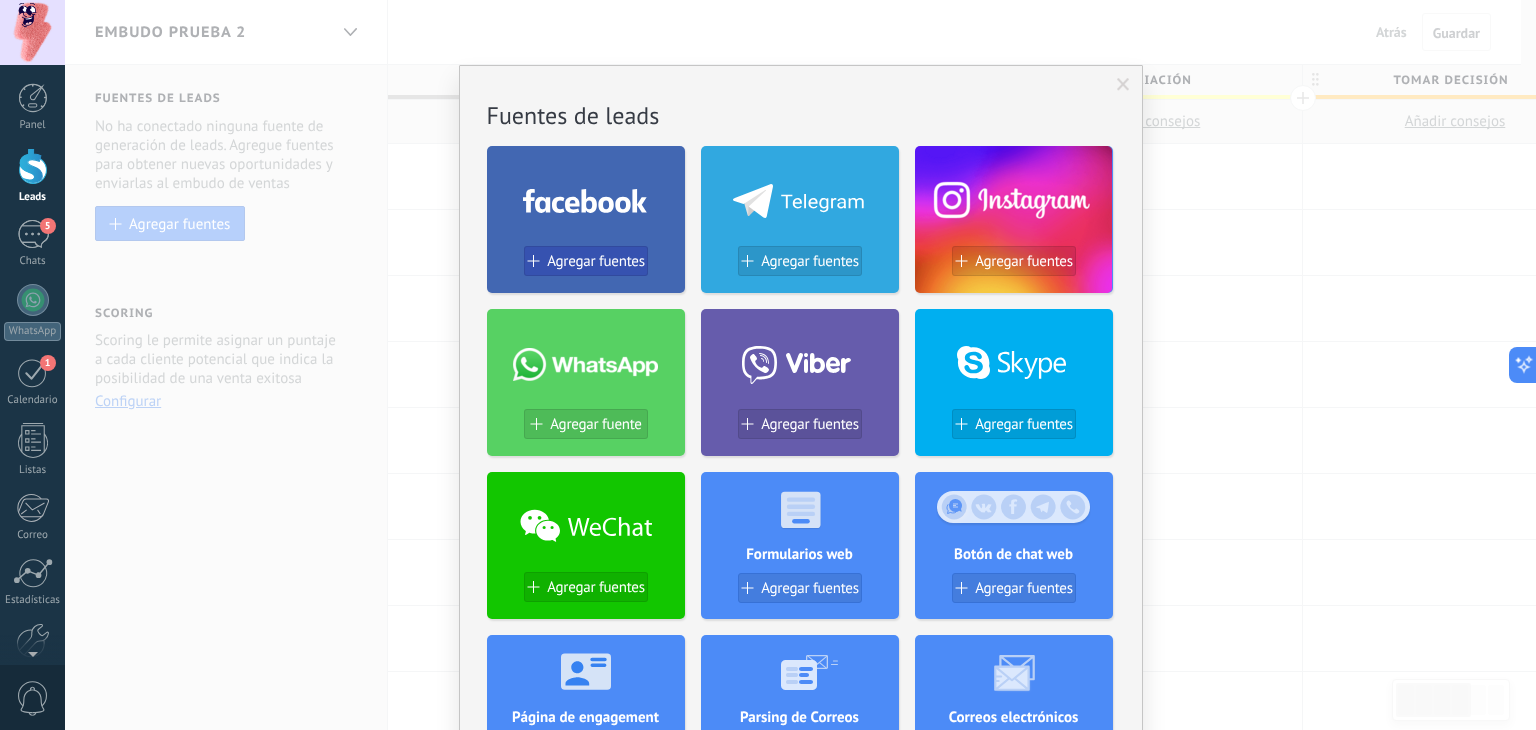 click on "Agregar fuentes" at bounding box center (596, 261) 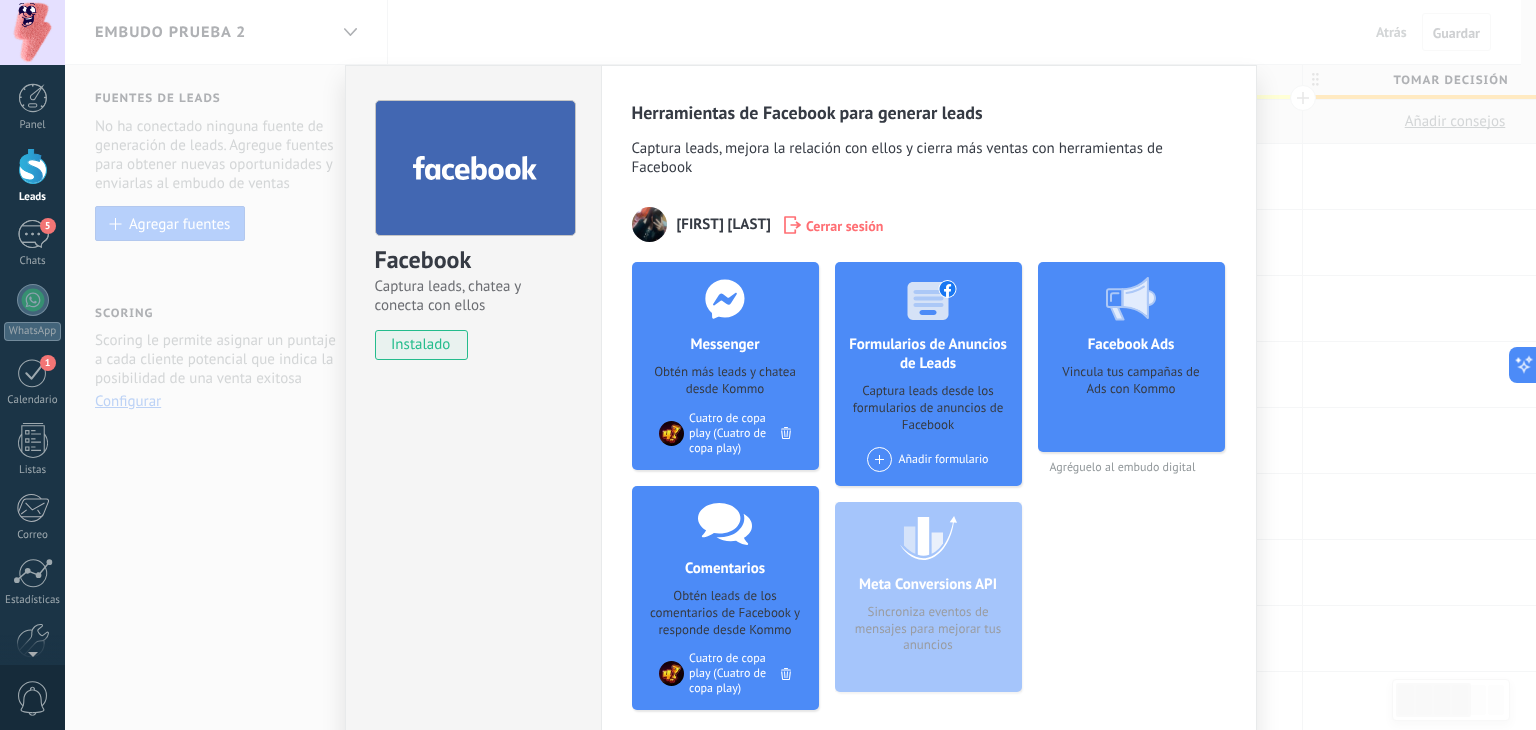 click on "instalado" at bounding box center [421, 345] 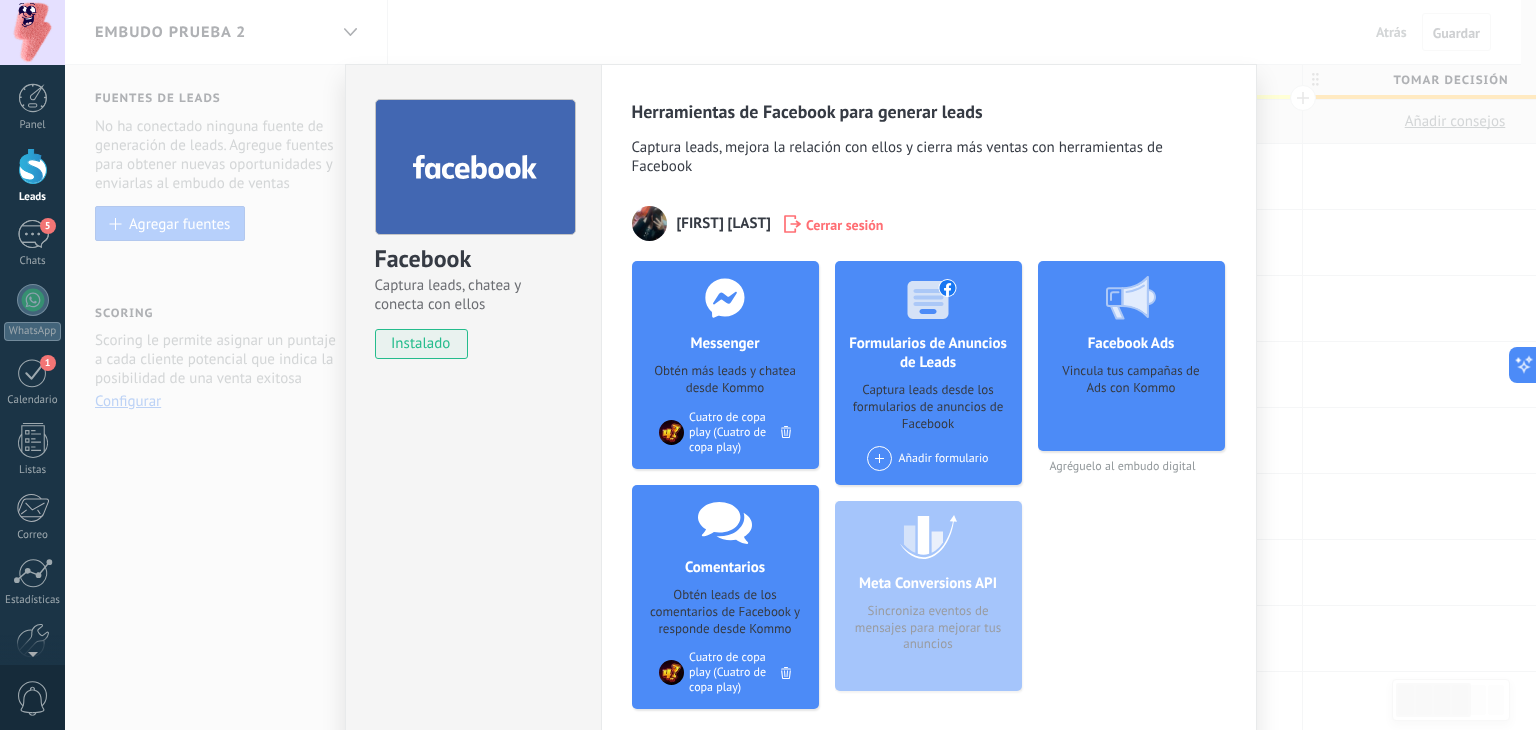 scroll, scrollTop: 0, scrollLeft: 0, axis: both 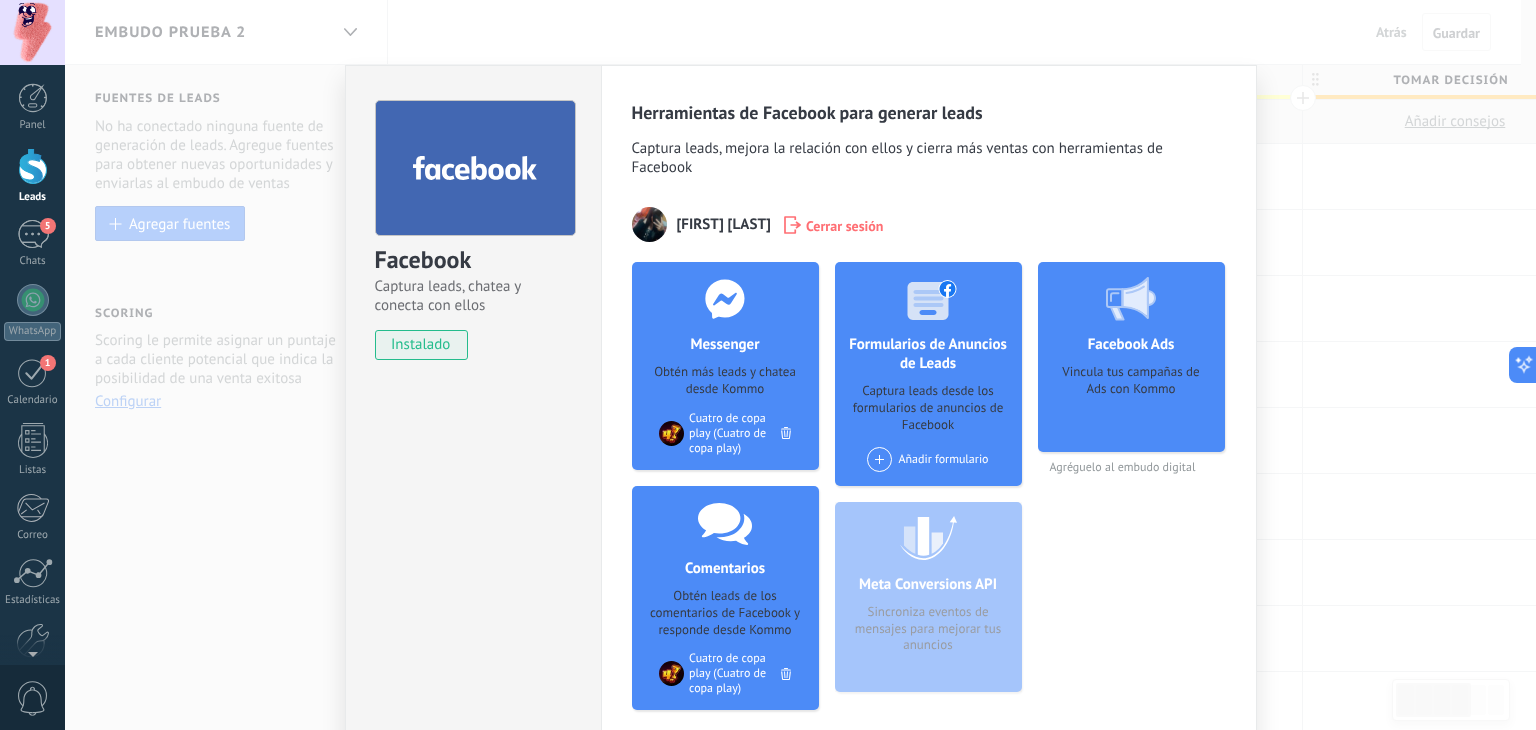click on "Facebook Captura leads, chatea y conecta con ellos instalado Desinstalar Herramientas de Facebook para generar leads Captura leads, mejora la relación con ellos y cierra más ventas con herramientas de Facebook Cintia Ferreyra Cerrar sesión Messenger Obtén más leads y chatea desde Kommo Agregar página Cuatro de copa play (Cuatro de copa play) Comentarios Obtén leads de los comentarios de Facebook y responde desde Kommo Agregar página Cuatro de copa play (Cuatro de copa play) Formularios de Anuncios de Leads Captura leads desde los formularios de anuncios de Facebook Añadir formulario Meta Conversions API Sincroniza eventos de mensajes para mejorar tus anuncios Facebook Ads Vincula tus campañas de Ads con Kommo Agréguelo al embudo digital más" at bounding box center (800, 365) 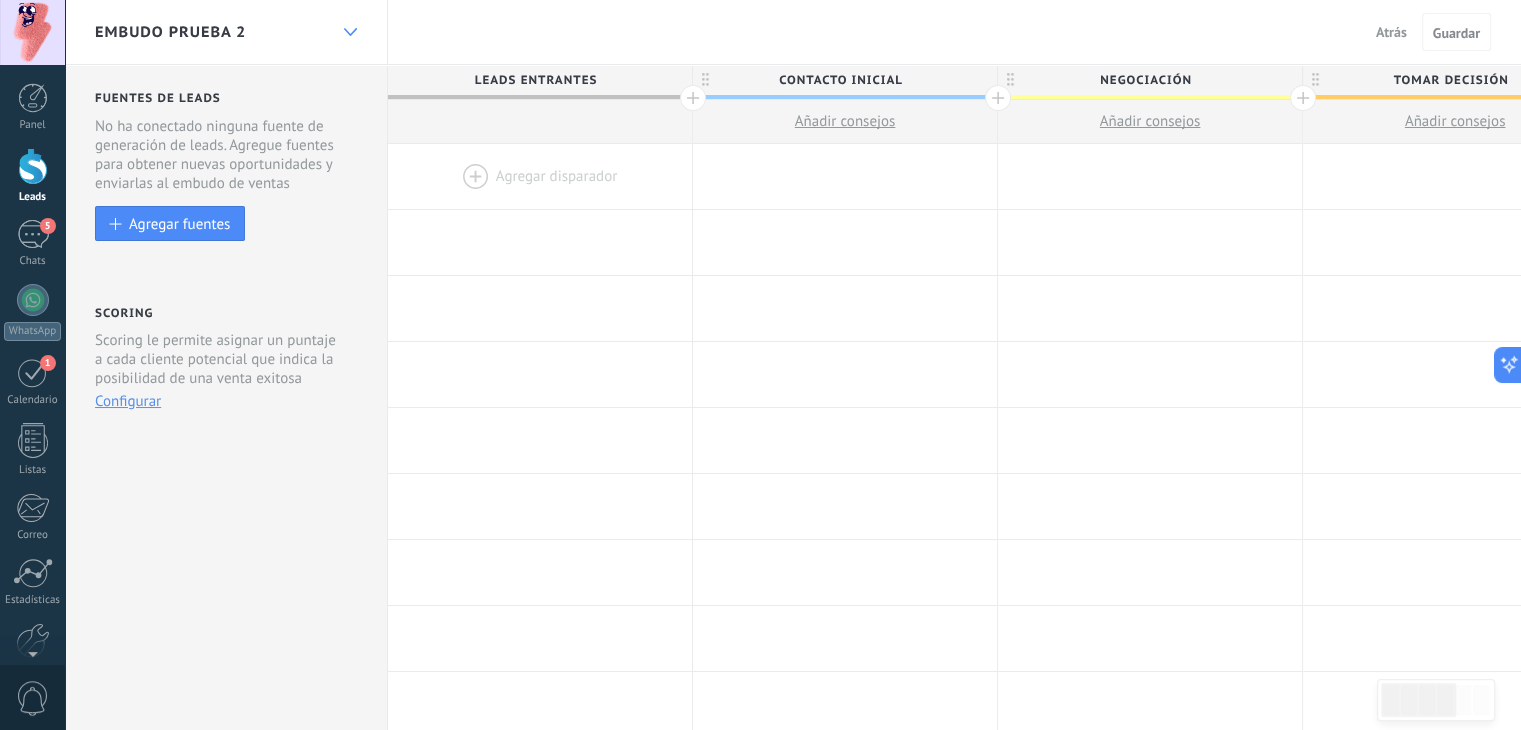 click at bounding box center [350, 32] 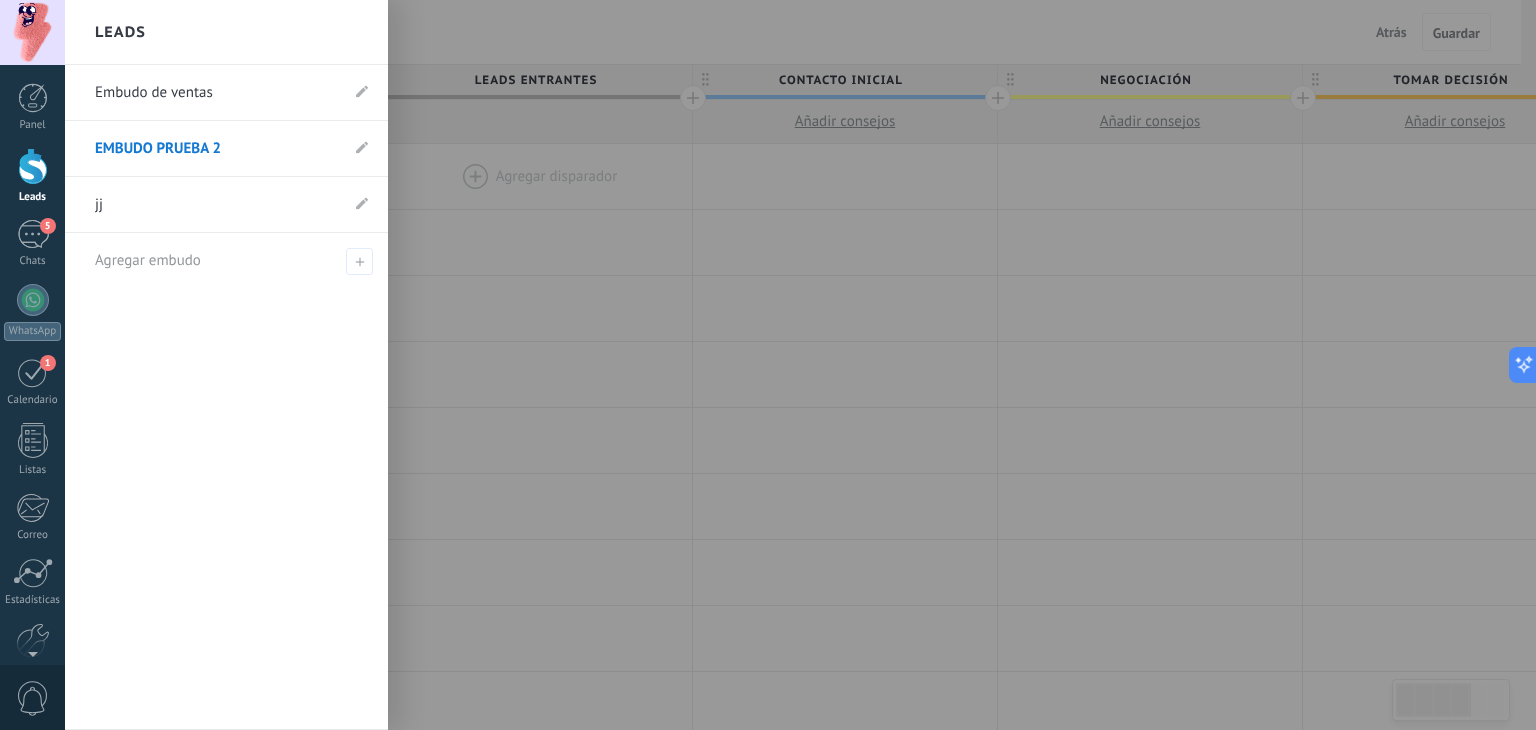 click on "jj" at bounding box center (216, 205) 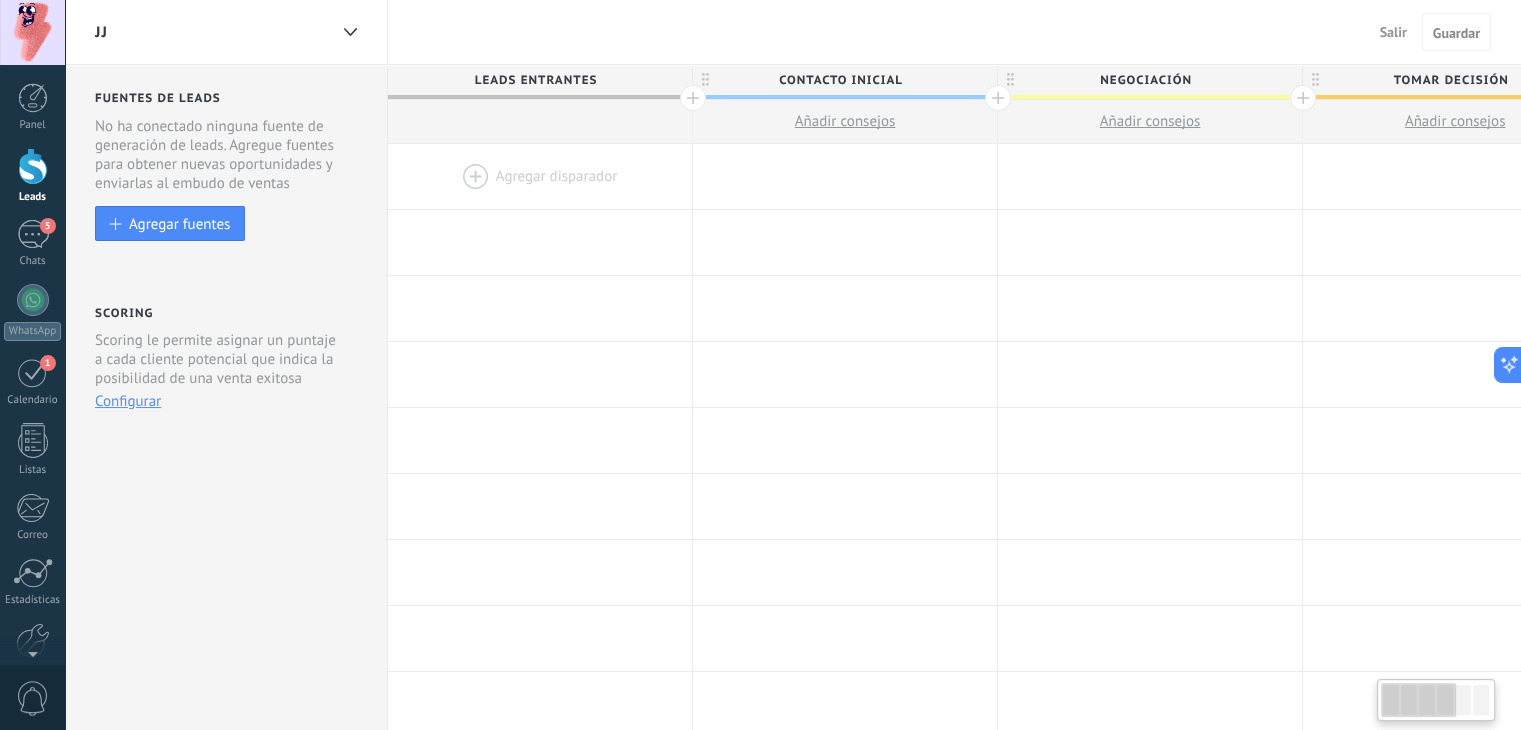 click on "Agregar fuentes" at bounding box center (179, 223) 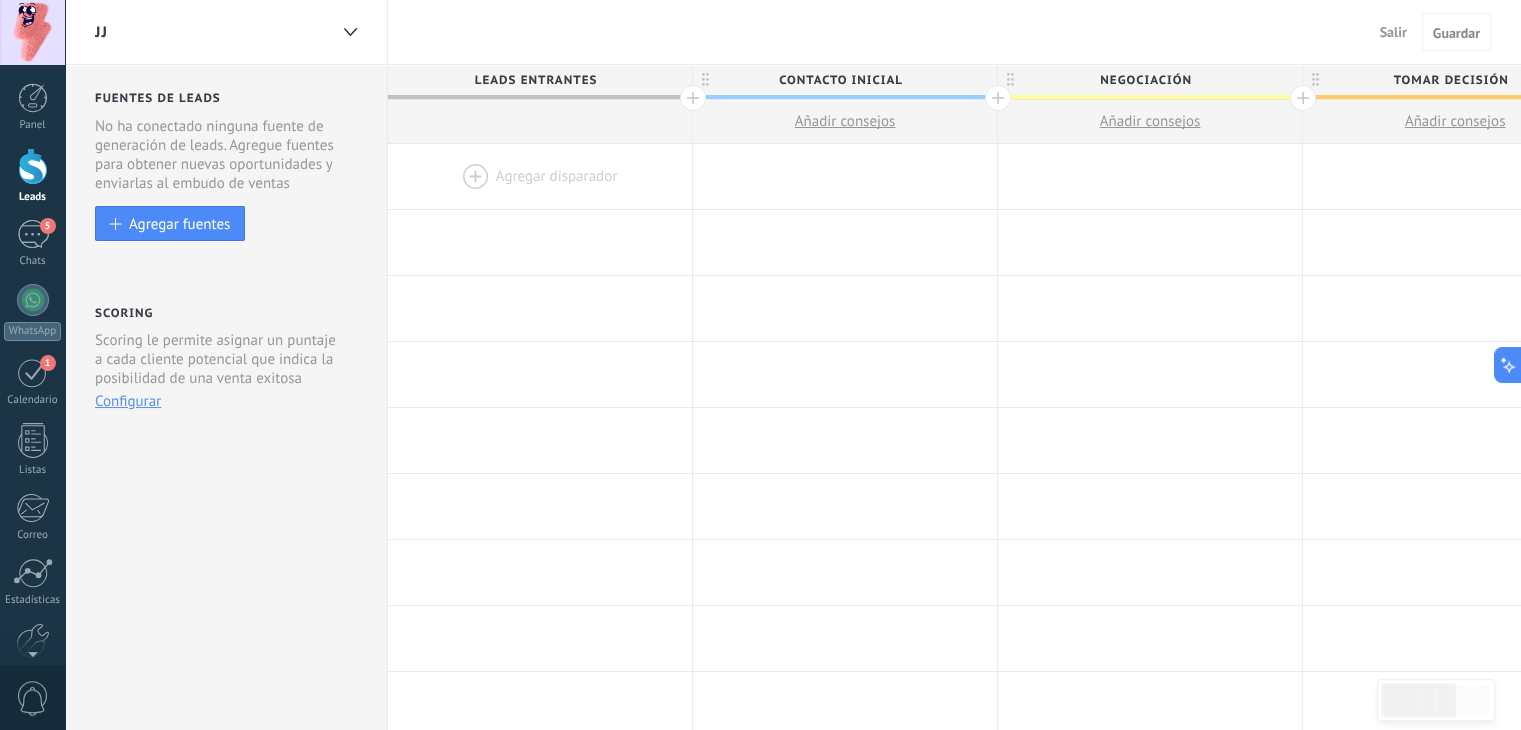 click on "Agregar fuentes" at bounding box center [179, 223] 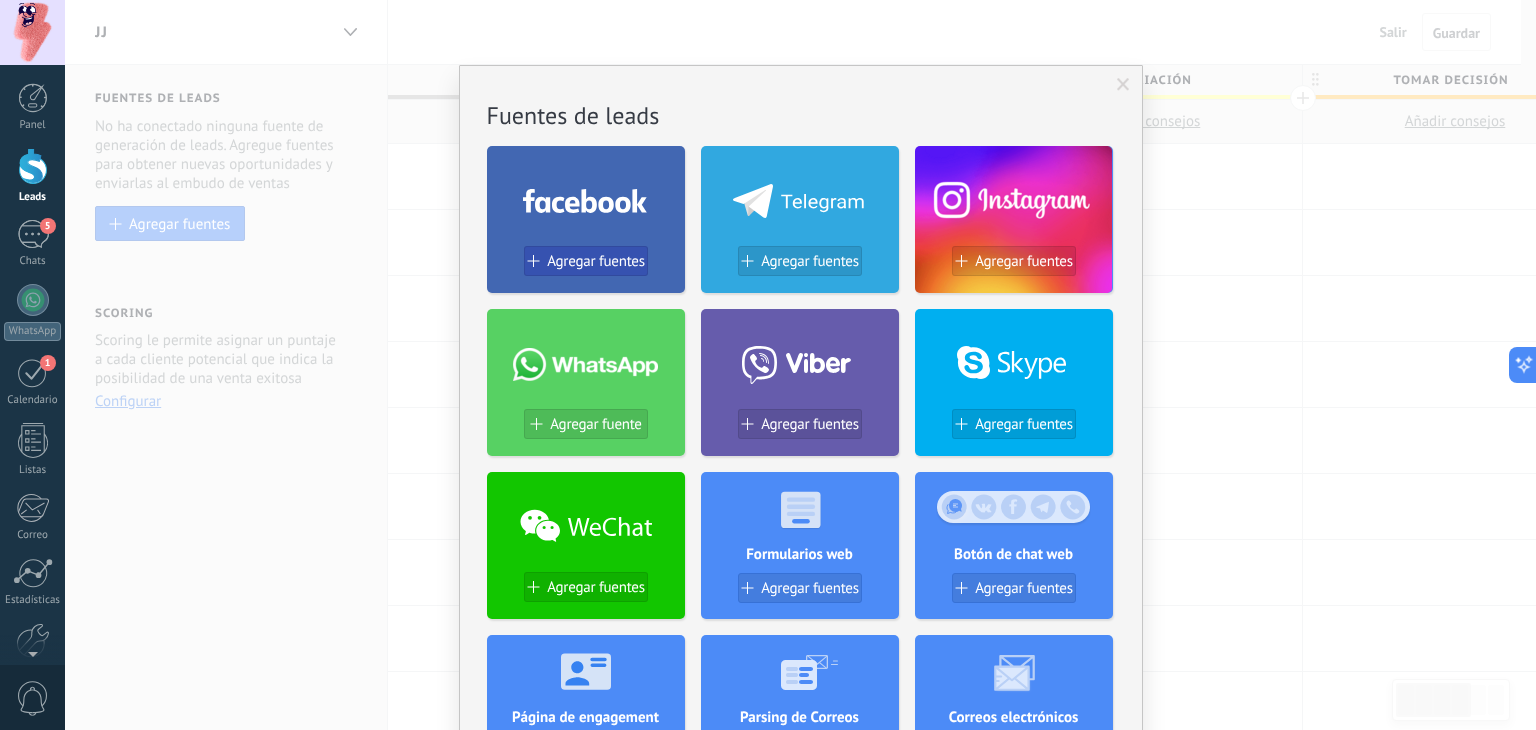 click on "Agregar fuentes" at bounding box center [596, 261] 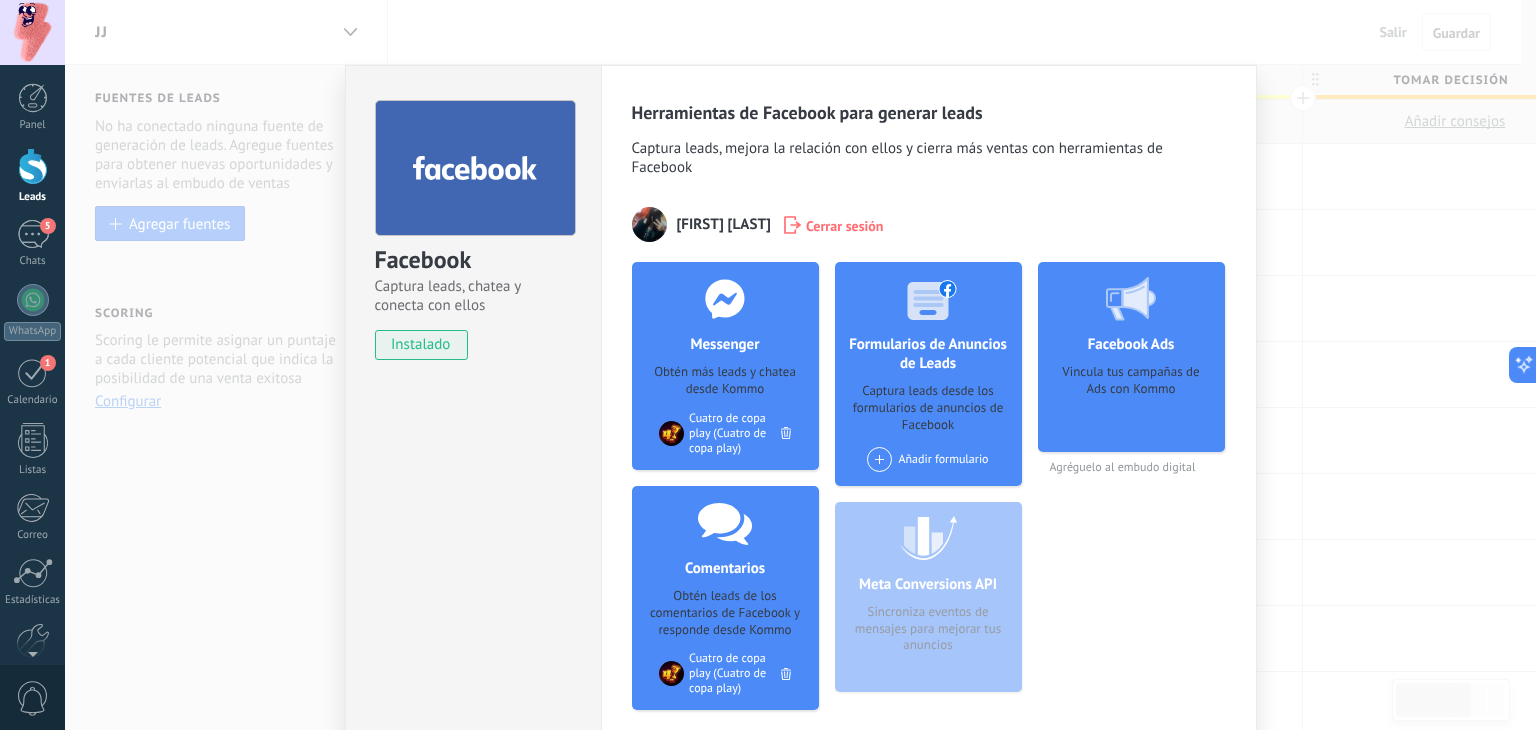 click on "Facebook Captura leads, chatea y conecta con ellos instalado Desinstalar Herramientas de Facebook para generar leads Captura leads, mejora la relación con ellos y cierra más ventas con herramientas de Facebook Cintia Ferreyra Cerrar sesión Messenger Obtén más leads y chatea desde Kommo Agregar página Cuatro de copa play (Cuatro de copa play) Comentarios Obtén leads de los comentarios de Facebook y responde desde Kommo Agregar página Cuatro de copa play (Cuatro de copa play) Formularios de Anuncios de Leads Captura leads desde los formularios de anuncios de Facebook Añadir formulario Meta Conversions API Sincroniza eventos de mensajes para mejorar tus anuncios Facebook Ads Vincula tus campañas de Ads con Kommo Agréguelo al embudo digital más" at bounding box center (800, 365) 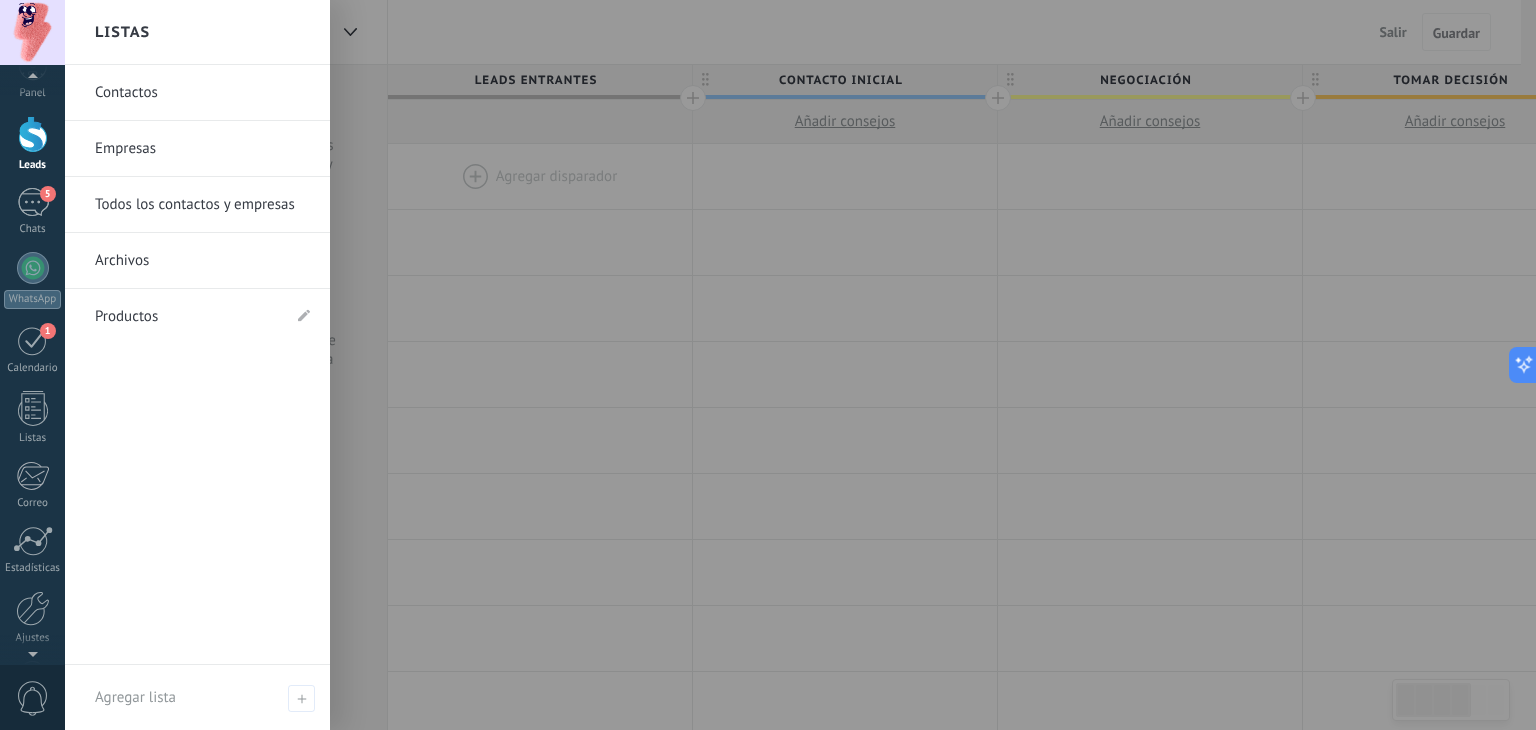 click at bounding box center (32, 650) 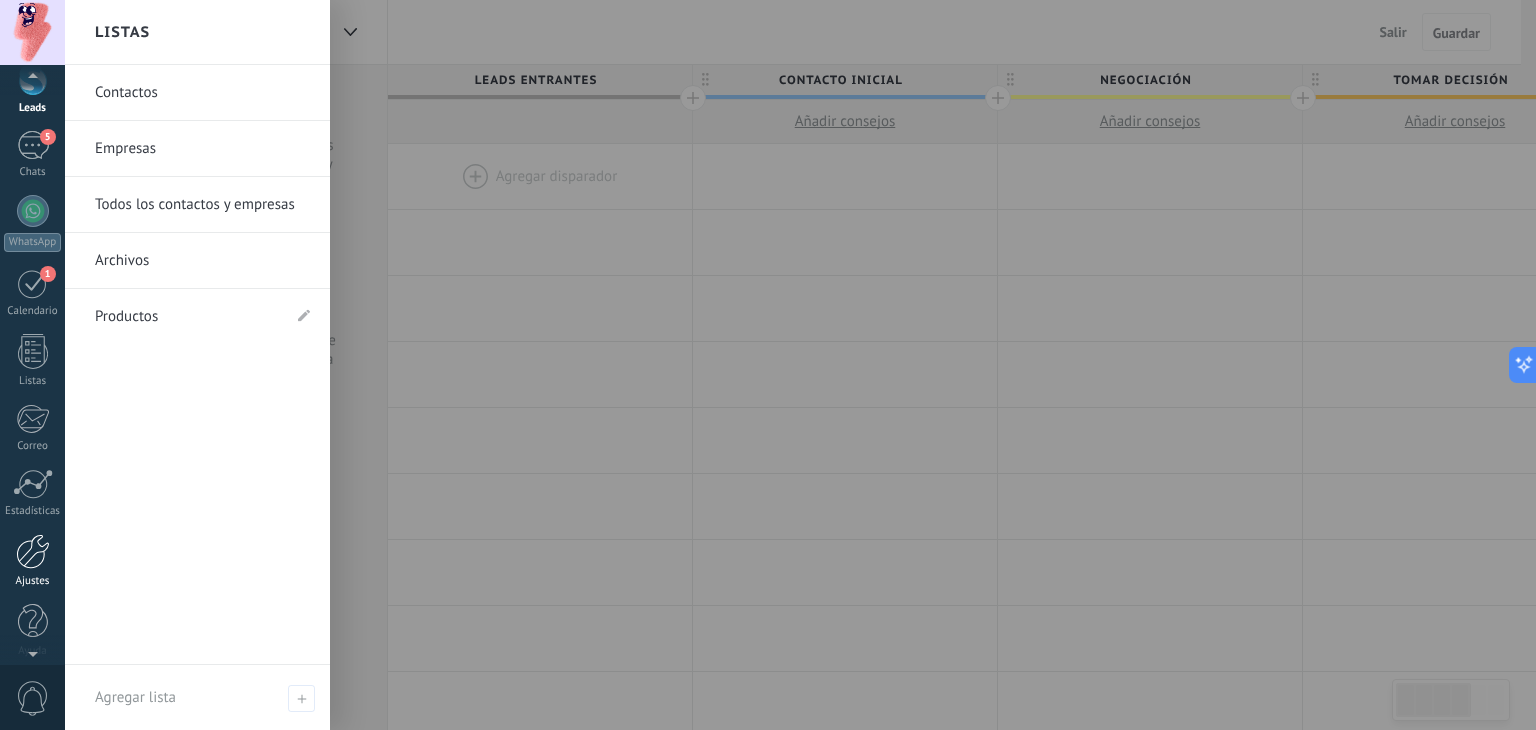 click at bounding box center (33, 551) 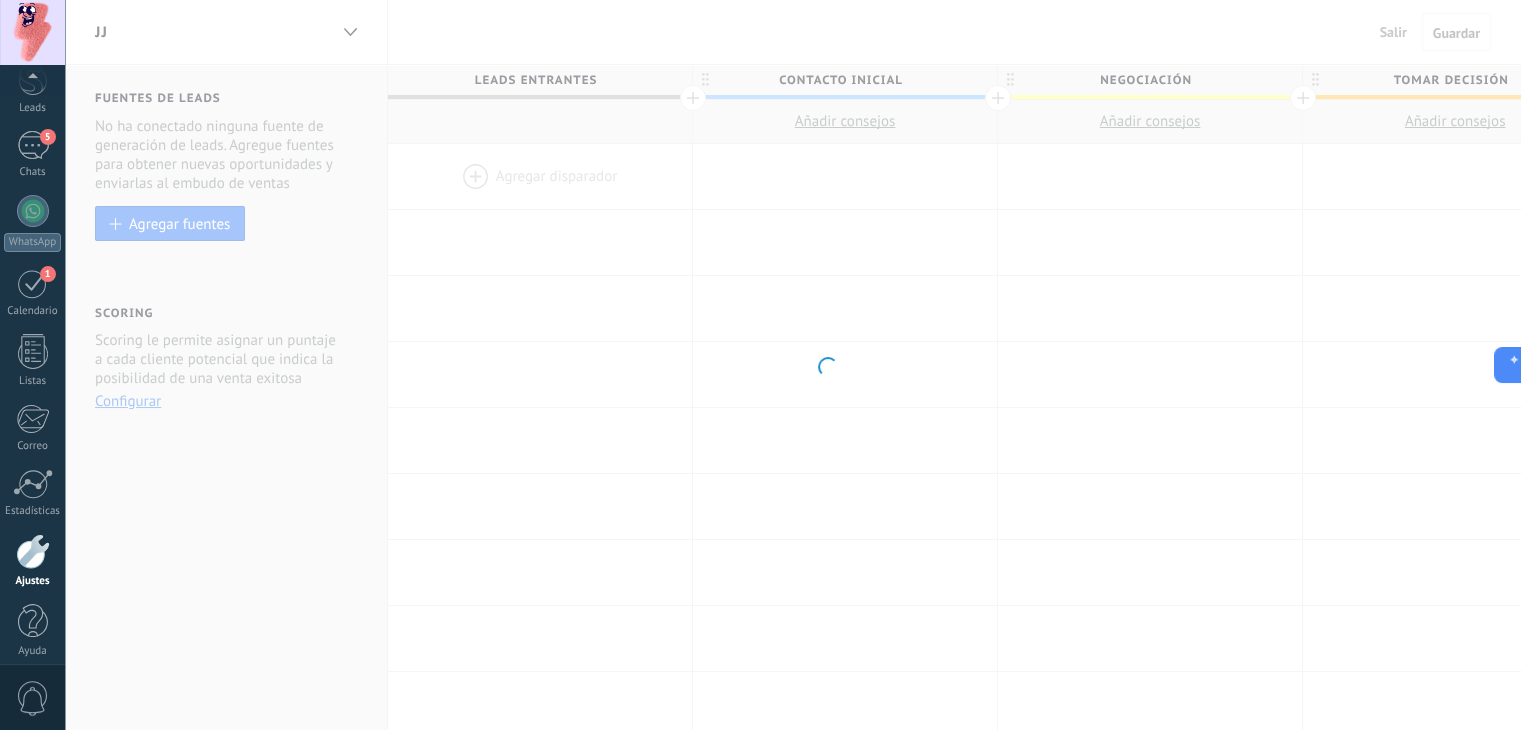 scroll, scrollTop: 101, scrollLeft: 0, axis: vertical 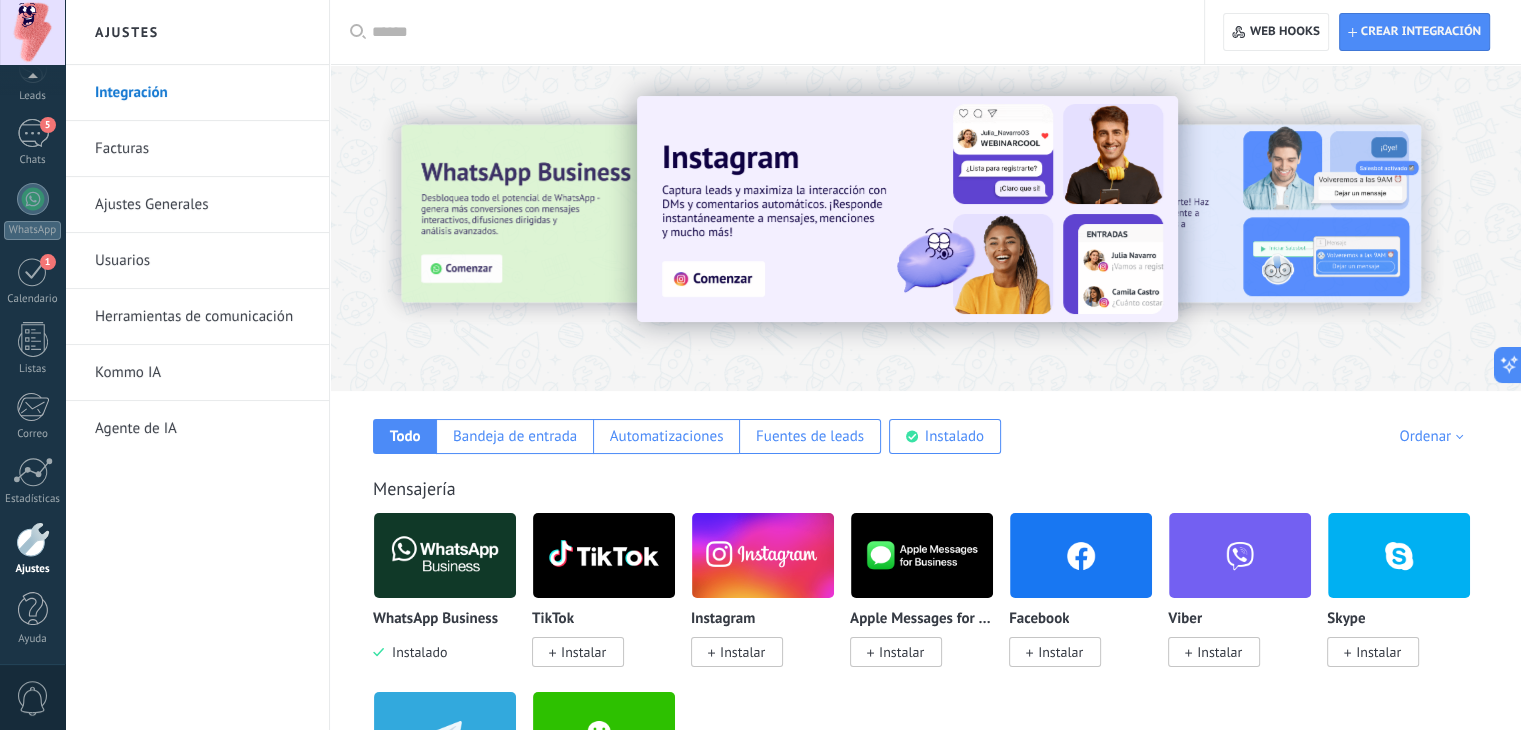 click on "Ajustes Generales" at bounding box center [202, 205] 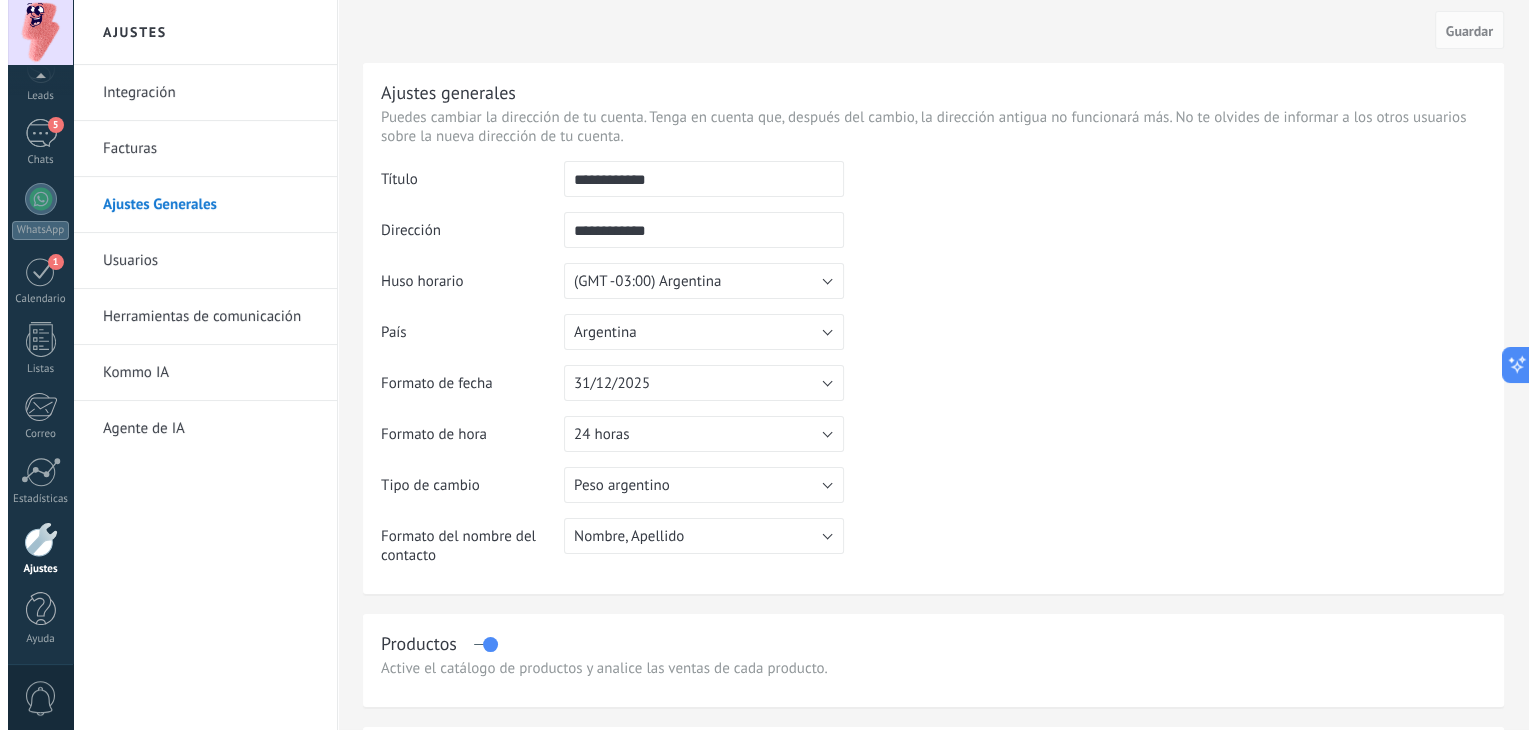 scroll, scrollTop: 0, scrollLeft: 0, axis: both 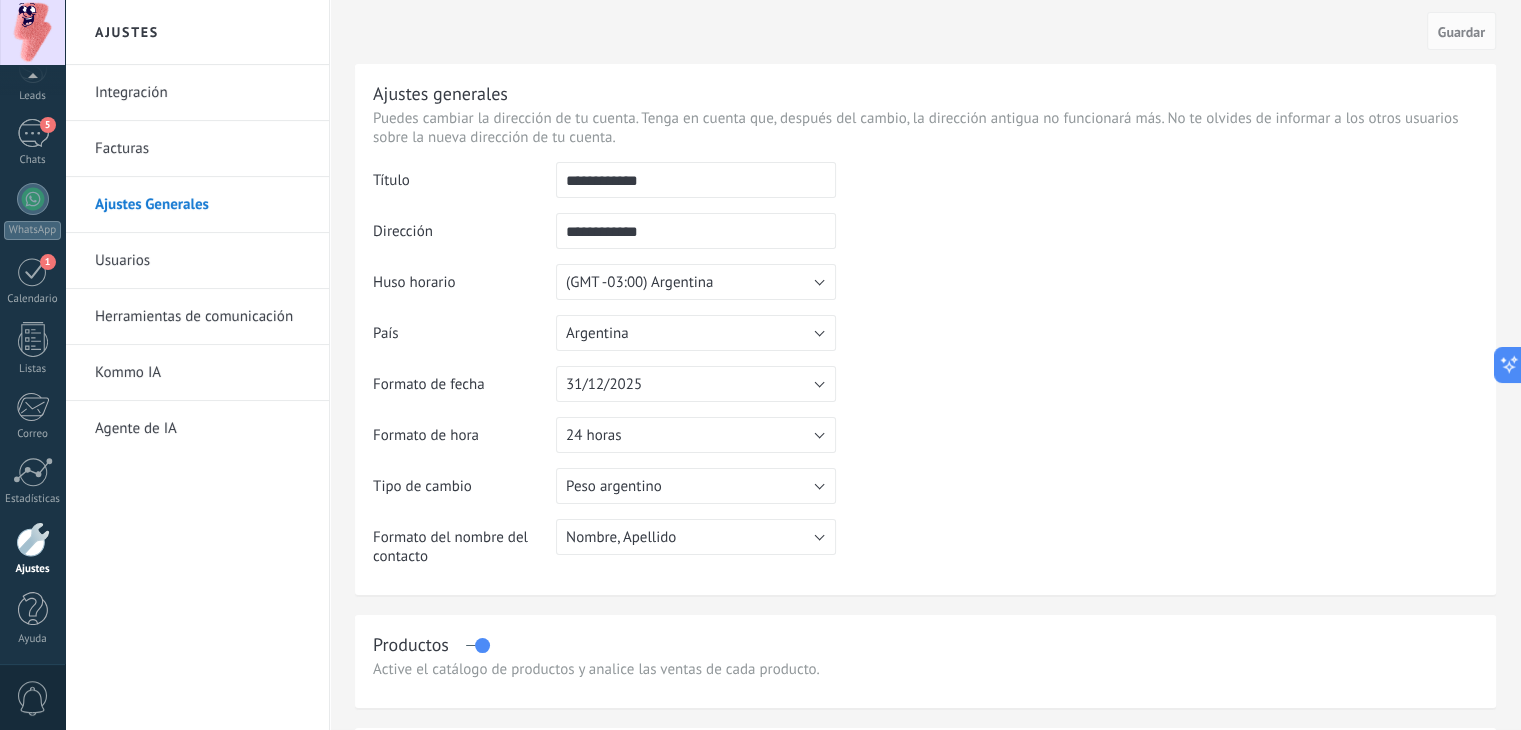 click on "Integración" at bounding box center (202, 93) 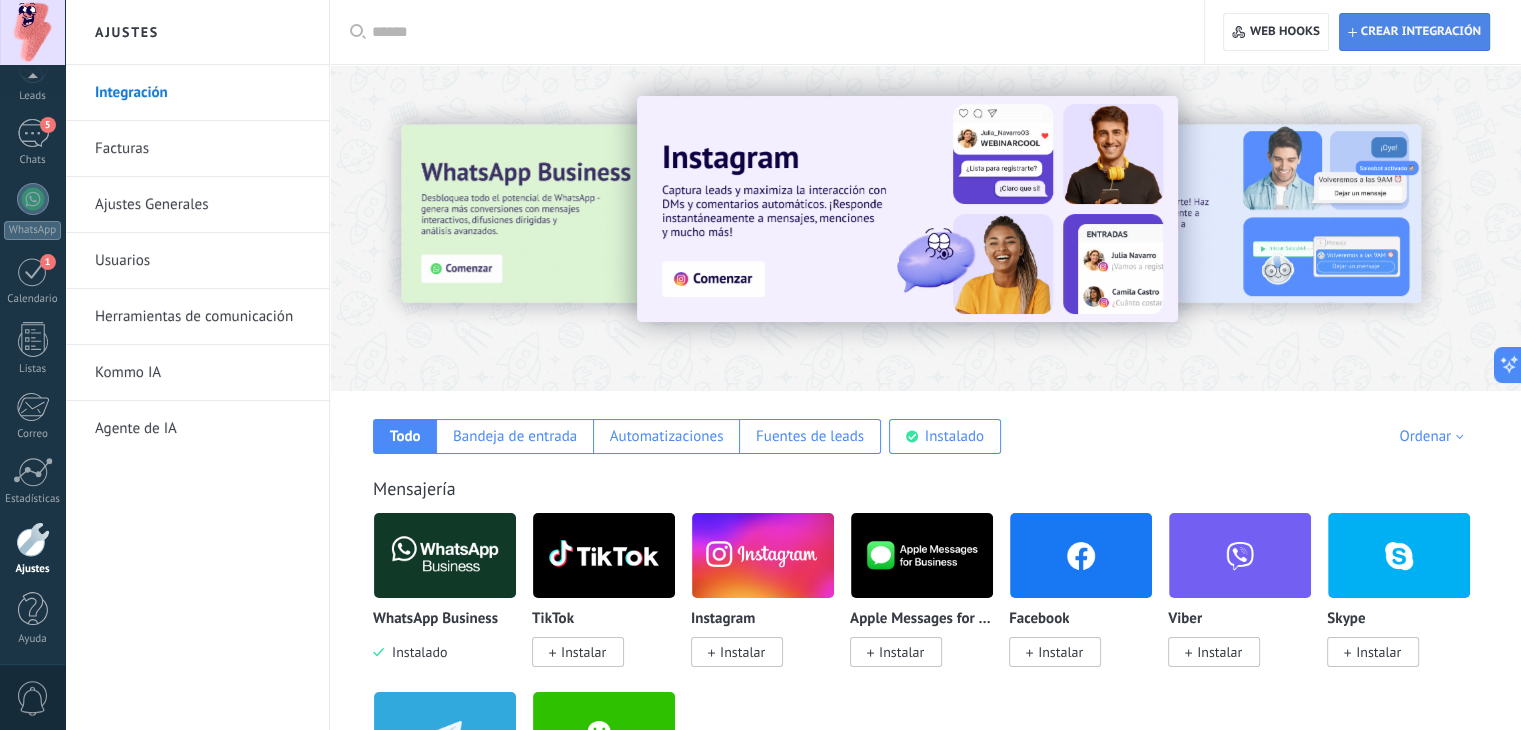 click on "Crear integración" at bounding box center [1421, 32] 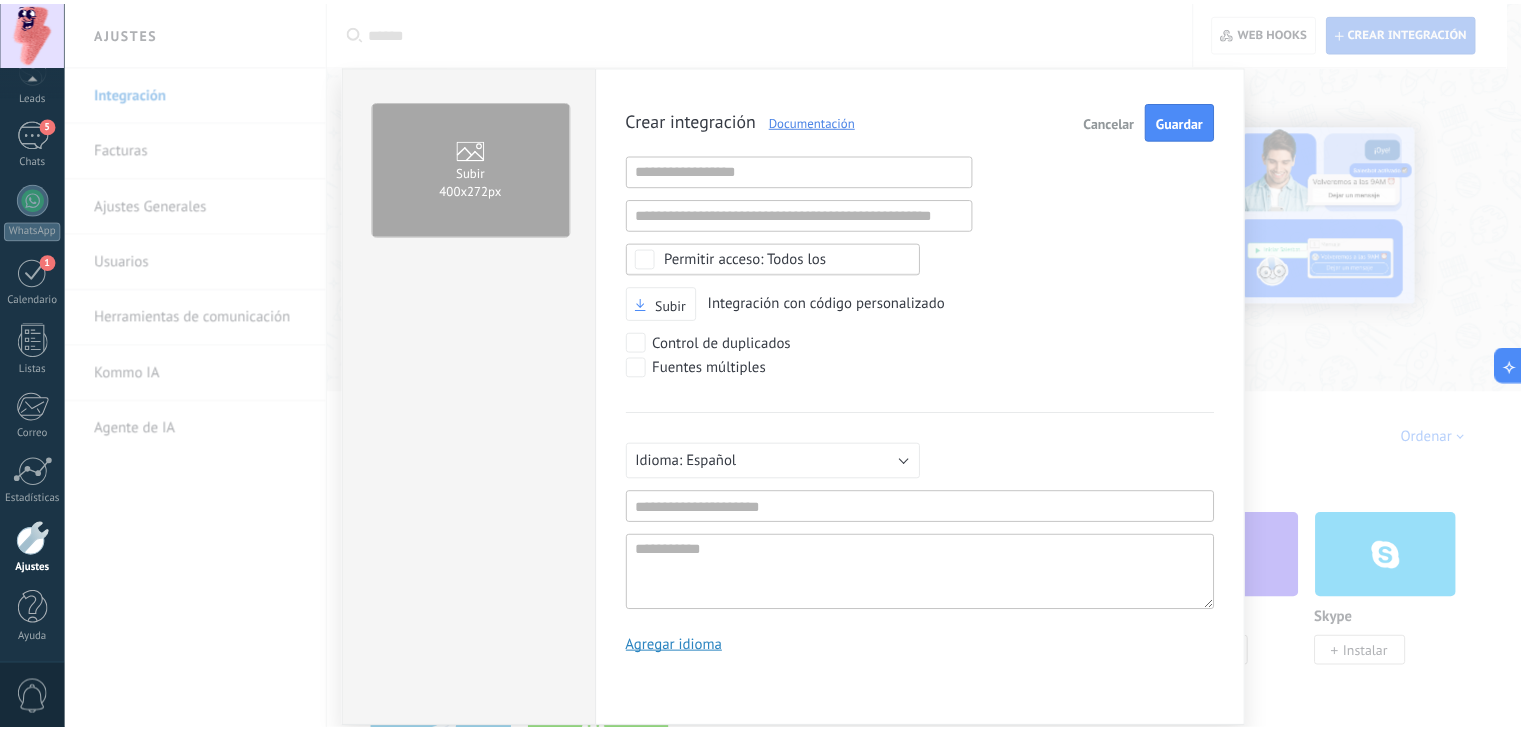 scroll, scrollTop: 19, scrollLeft: 0, axis: vertical 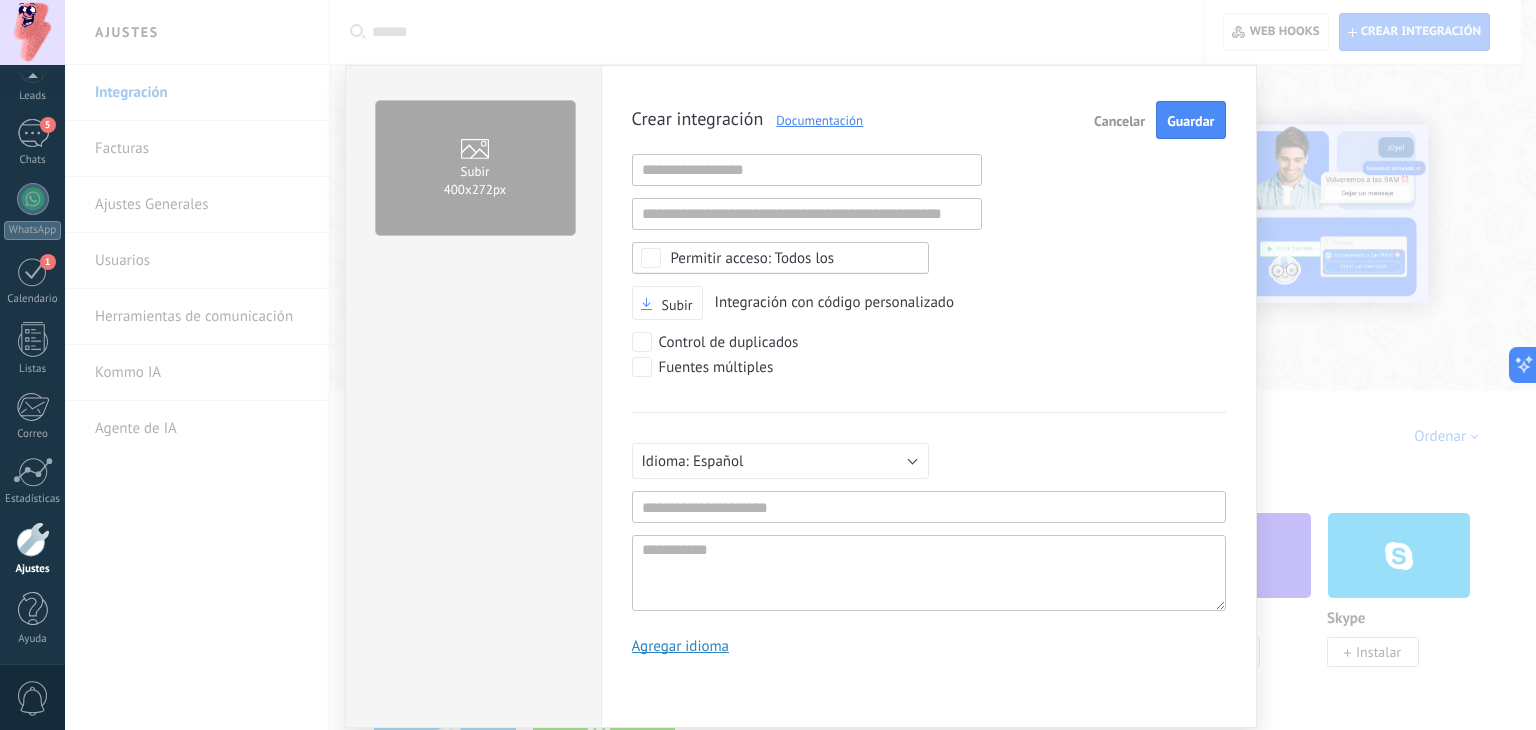 click on "Subir 400х272px Crear integración Documentación Cancelar Guardar URL inválida URL inválida Ninguno Acceder a la información de la cuenta Centro de notificaciones Acceso a archivos Eliminación de archivos Todos los Subir Integración con código personalizado Control de duplicados Fuentes múltiples Русский English Español Português Indonesia Türkçe Español Mínimo 3 caracteres Mínimo de 5 caracteres Agregar idioma" at bounding box center (800, 365) 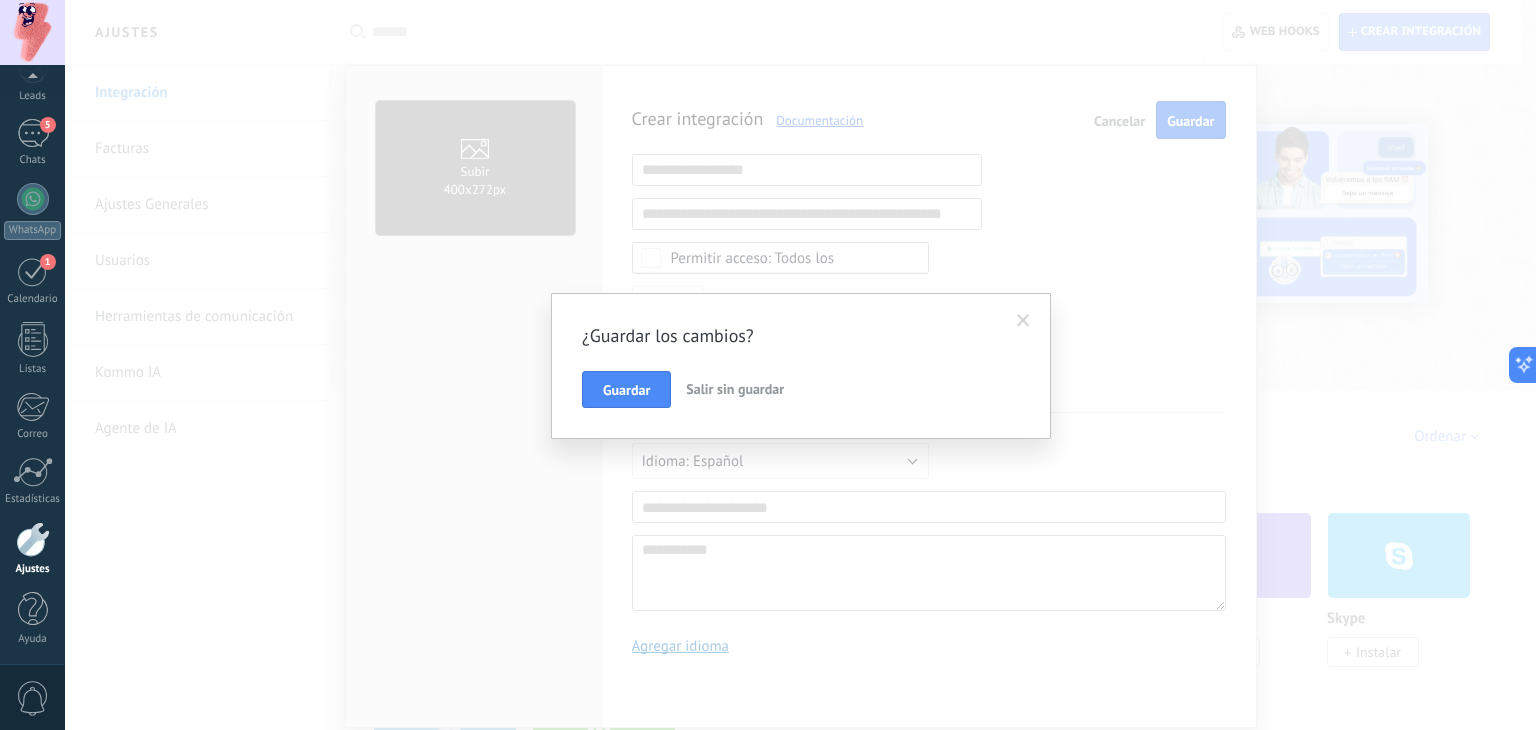 click on "Salir sin guardar" at bounding box center (735, 389) 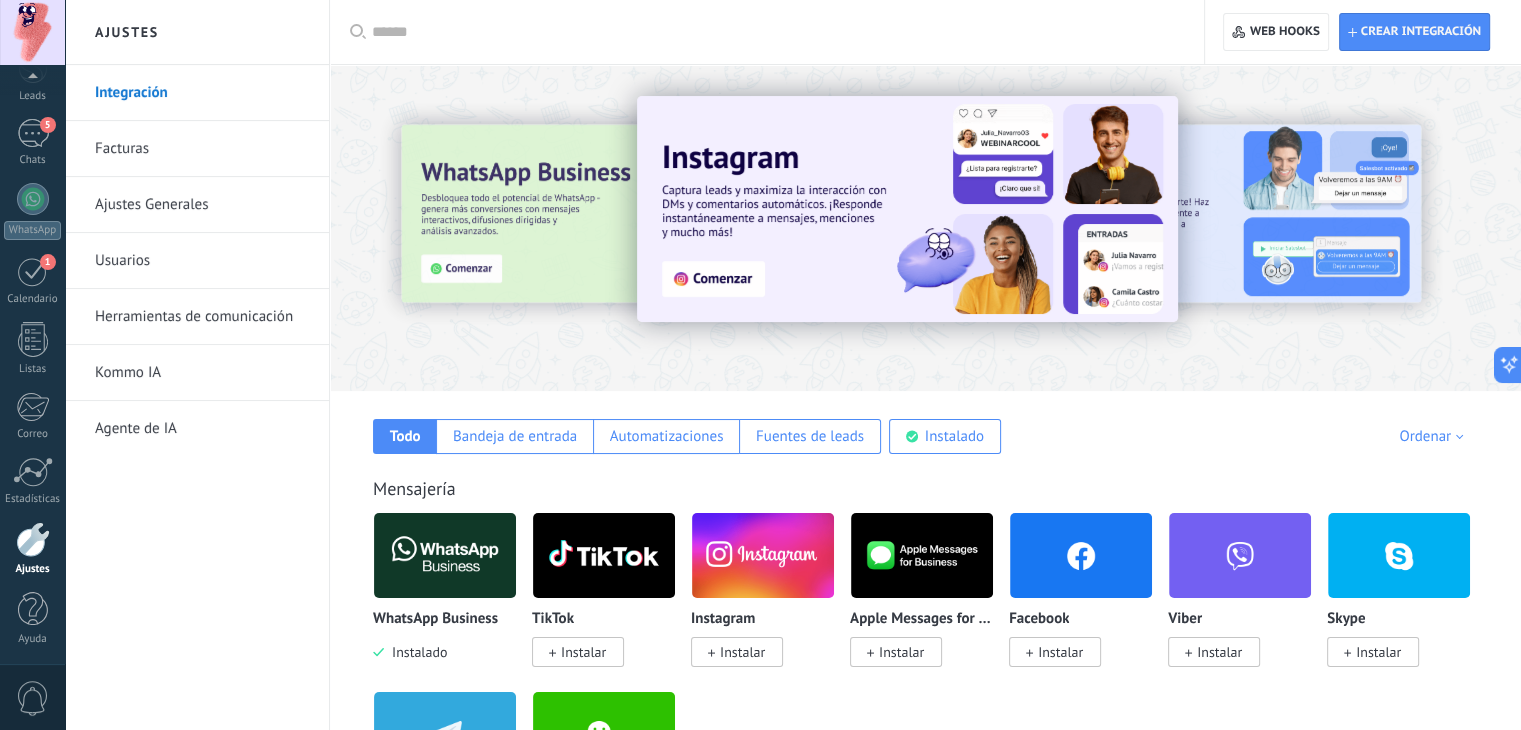 scroll, scrollTop: 100, scrollLeft: 0, axis: vertical 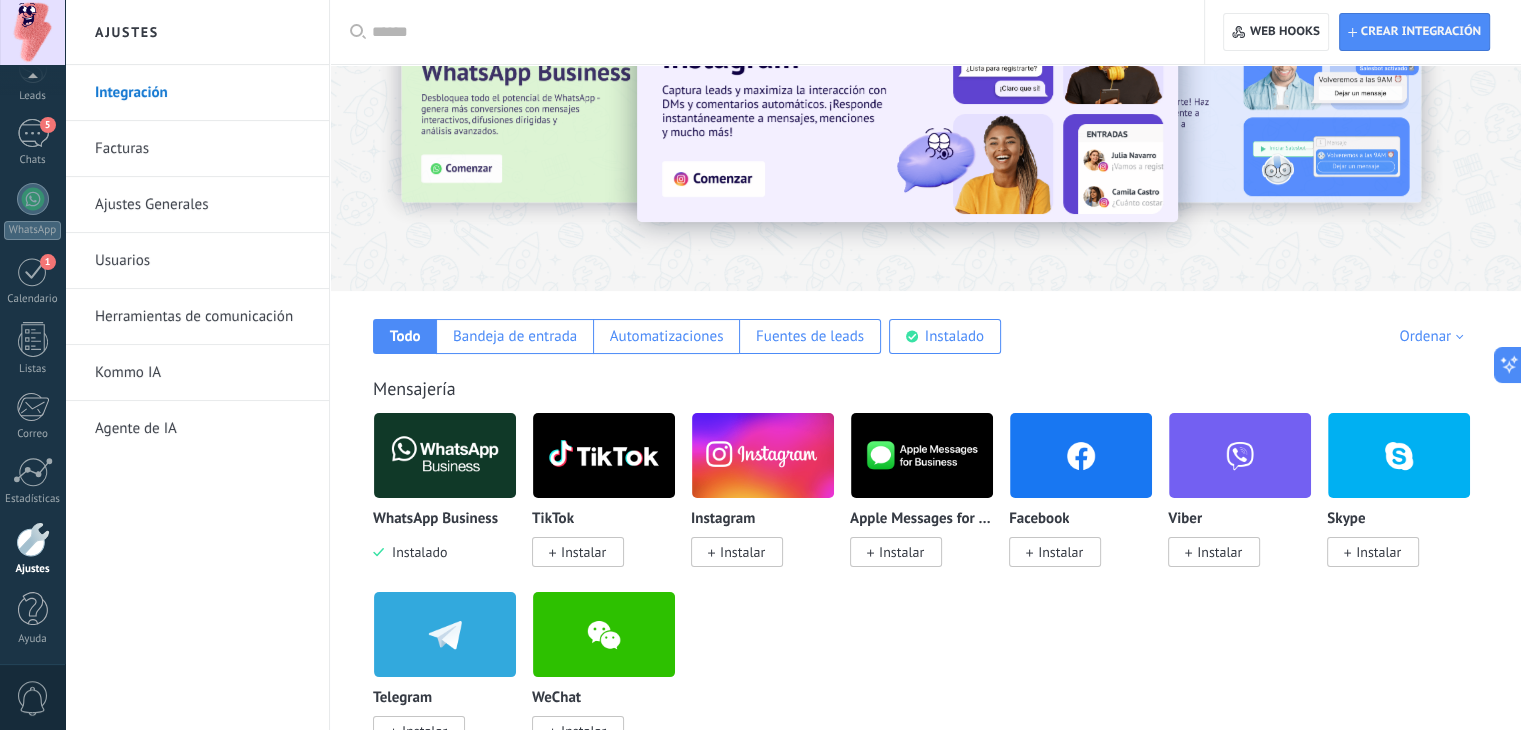 drag, startPoint x: 1020, startPoint y: 487, endPoint x: 983, endPoint y: 581, distance: 101.0198 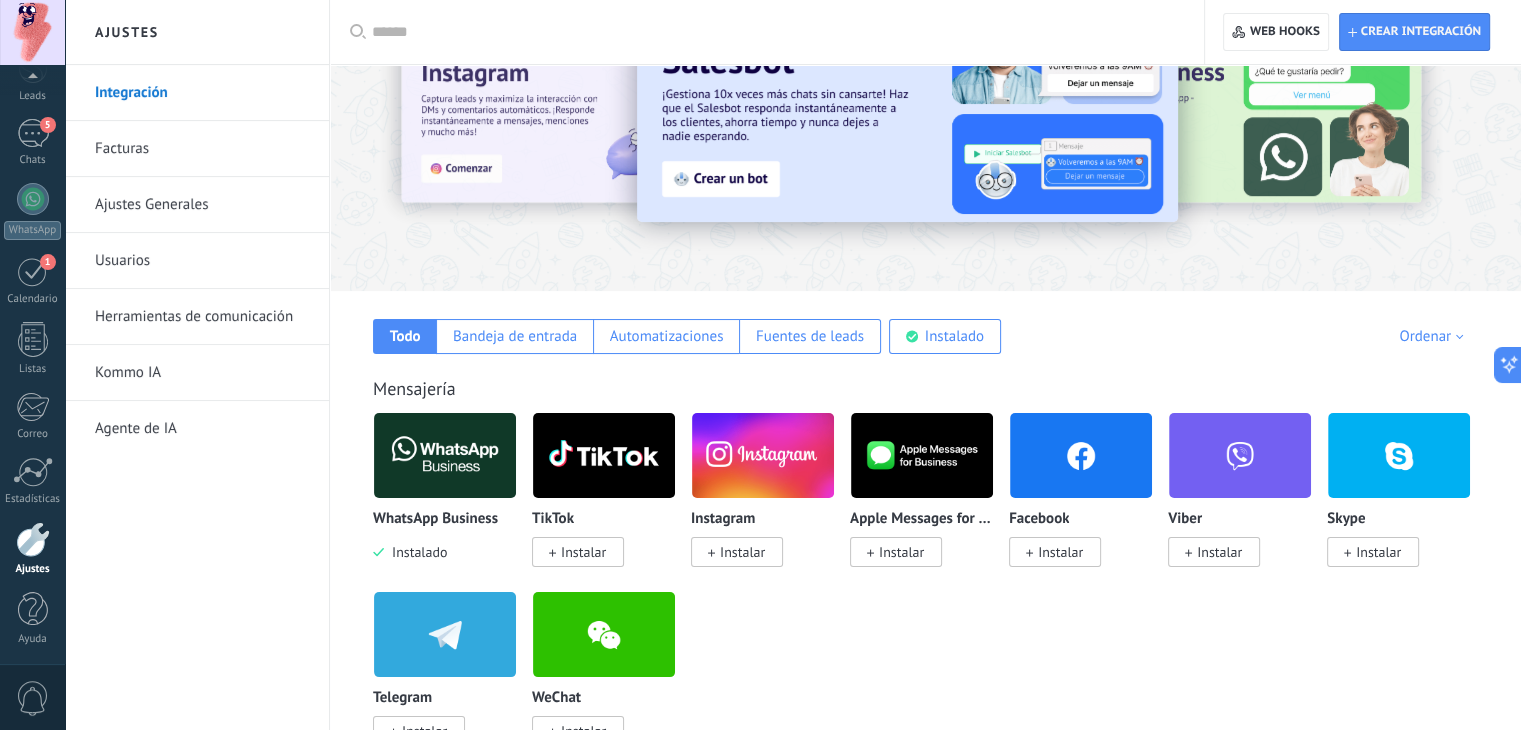 click at bounding box center [1029, 552] 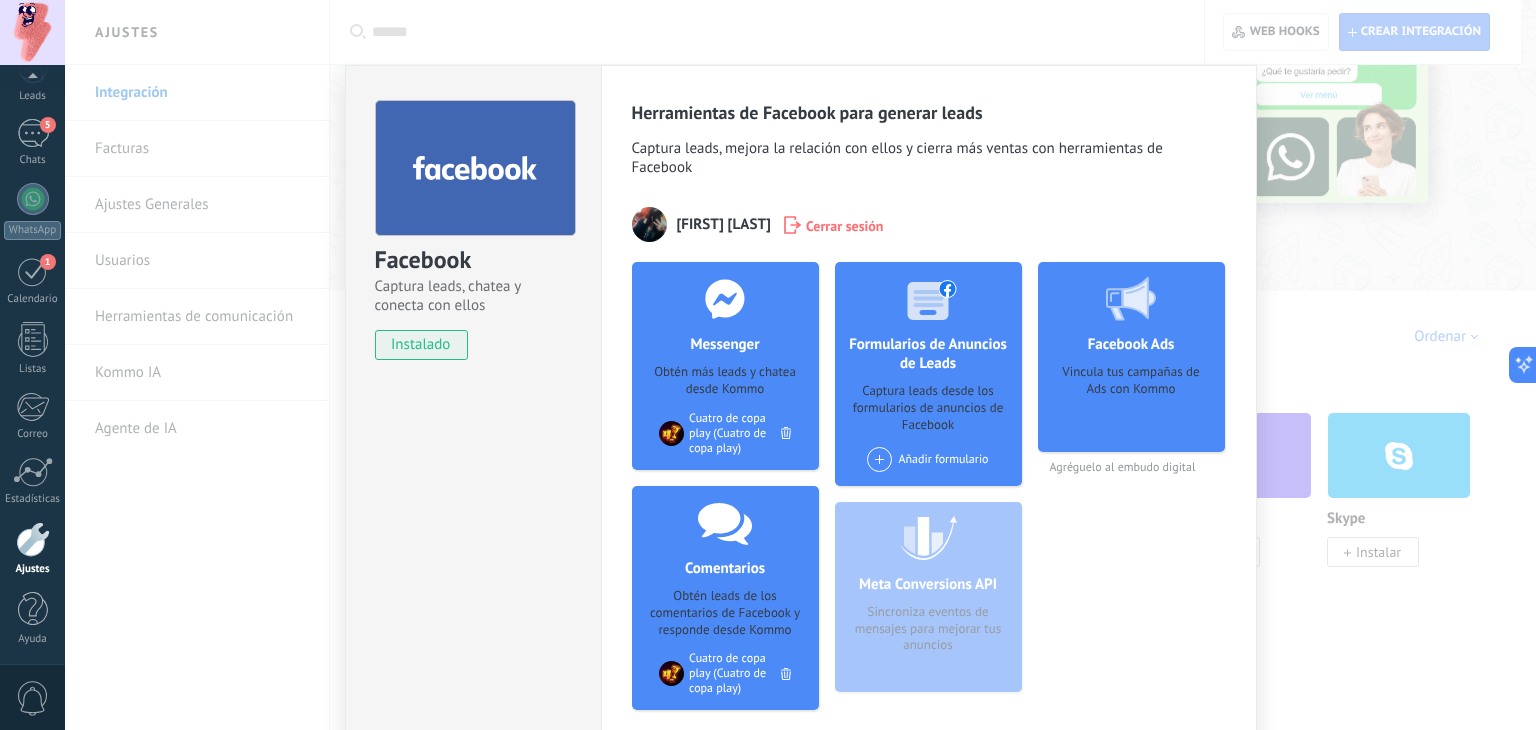 click on "Facebook Captura leads, chatea y conecta con ellos instalado Desinstalar Herramientas de Facebook para generar leads Captura leads, mejora la relación con ellos y cierra más ventas con herramientas de Facebook Cintia Ferreyra Cerrar sesión Messenger Obtén más leads y chatea desde Kommo Agregar página Cuatro de copa play (Cuatro de copa play) Comentarios Obtén leads de los comentarios de Facebook y responde desde Kommo Agregar página Cuatro de copa play (Cuatro de copa play) Formularios de Anuncios de Leads Captura leads desde los formularios de anuncios de Facebook Añadir formulario Meta Conversions API Sincroniza eventos de mensajes para mejorar tus anuncios Facebook Ads Vincula tus campañas de Ads con Kommo Agréguelo al embudo digital más" at bounding box center (800, 365) 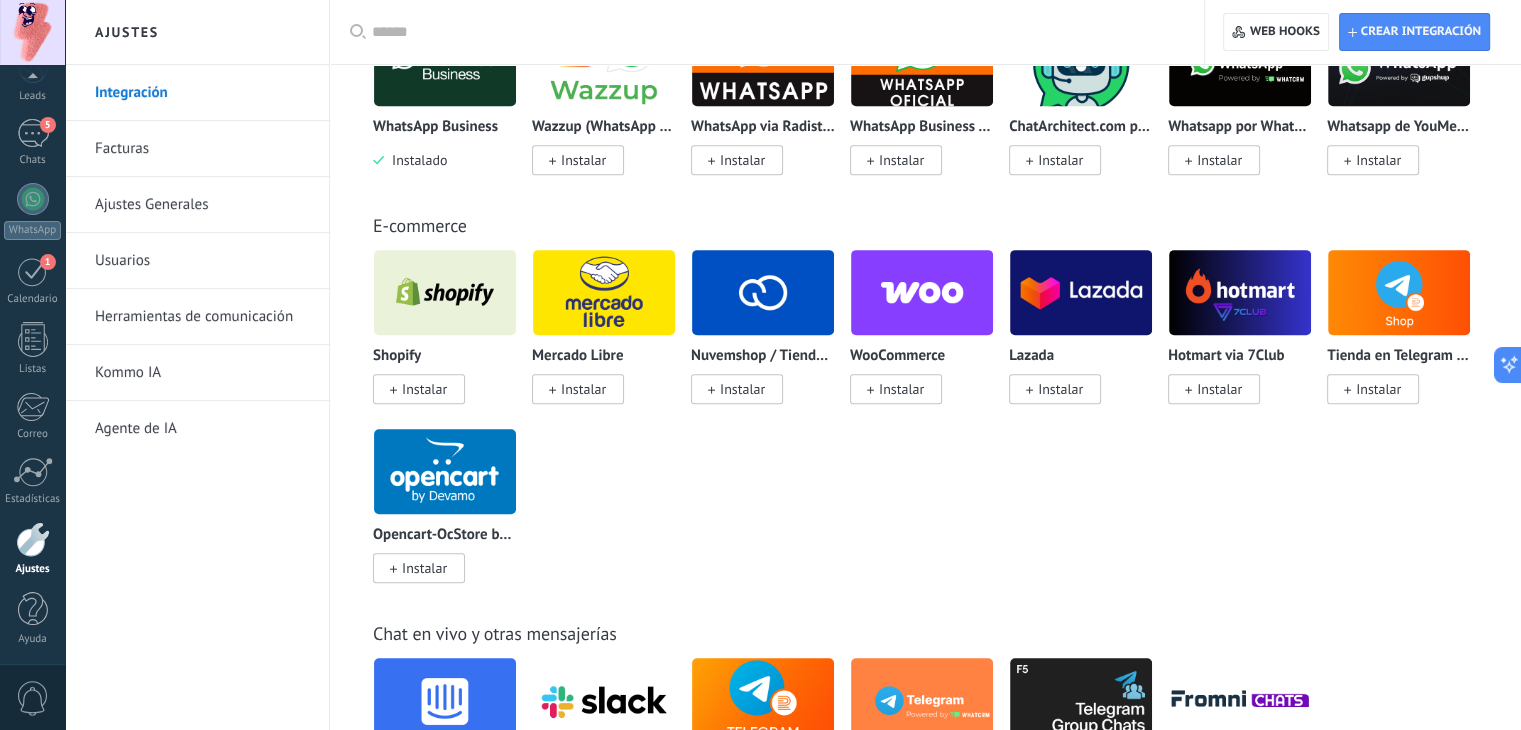 scroll, scrollTop: 900, scrollLeft: 0, axis: vertical 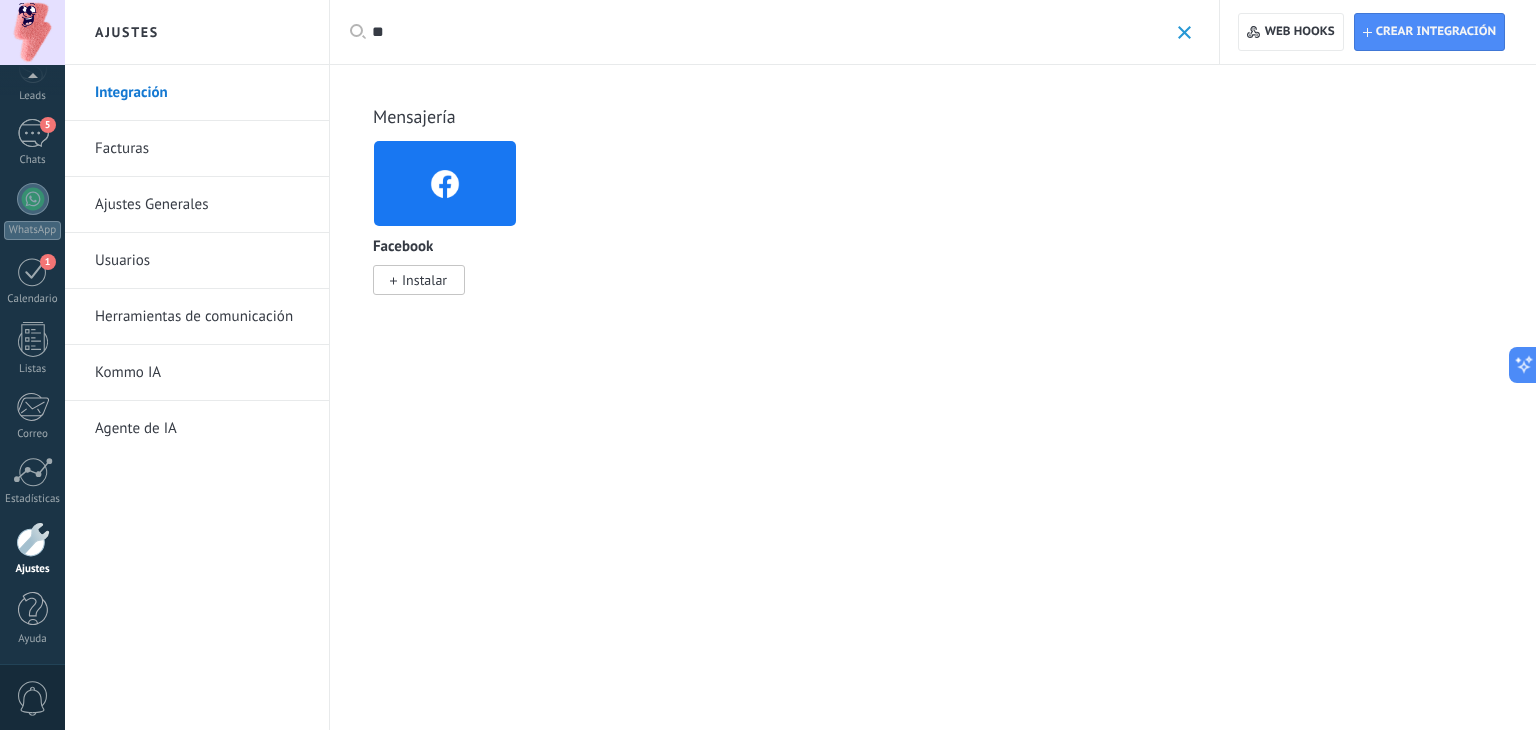 type on "*" 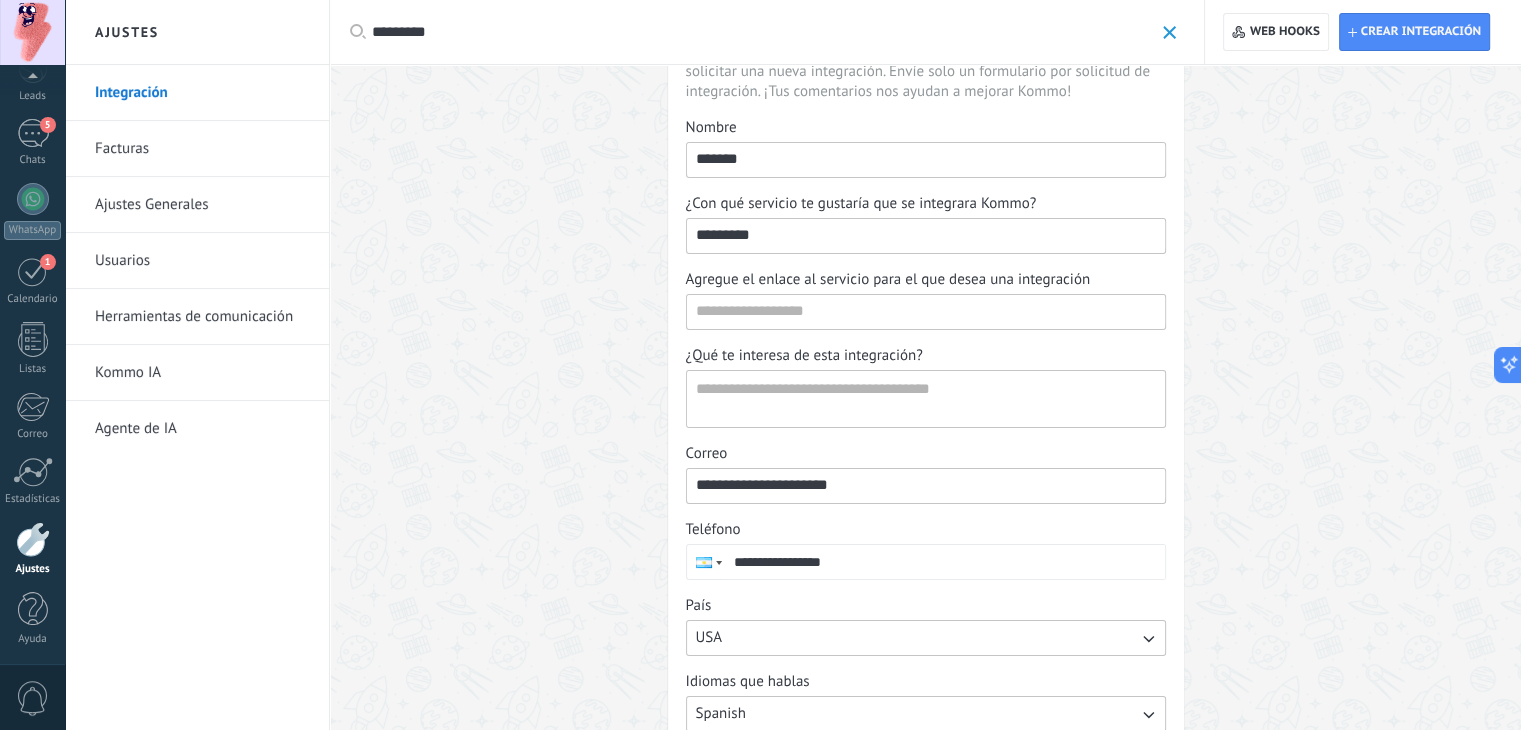 scroll, scrollTop: 226, scrollLeft: 0, axis: vertical 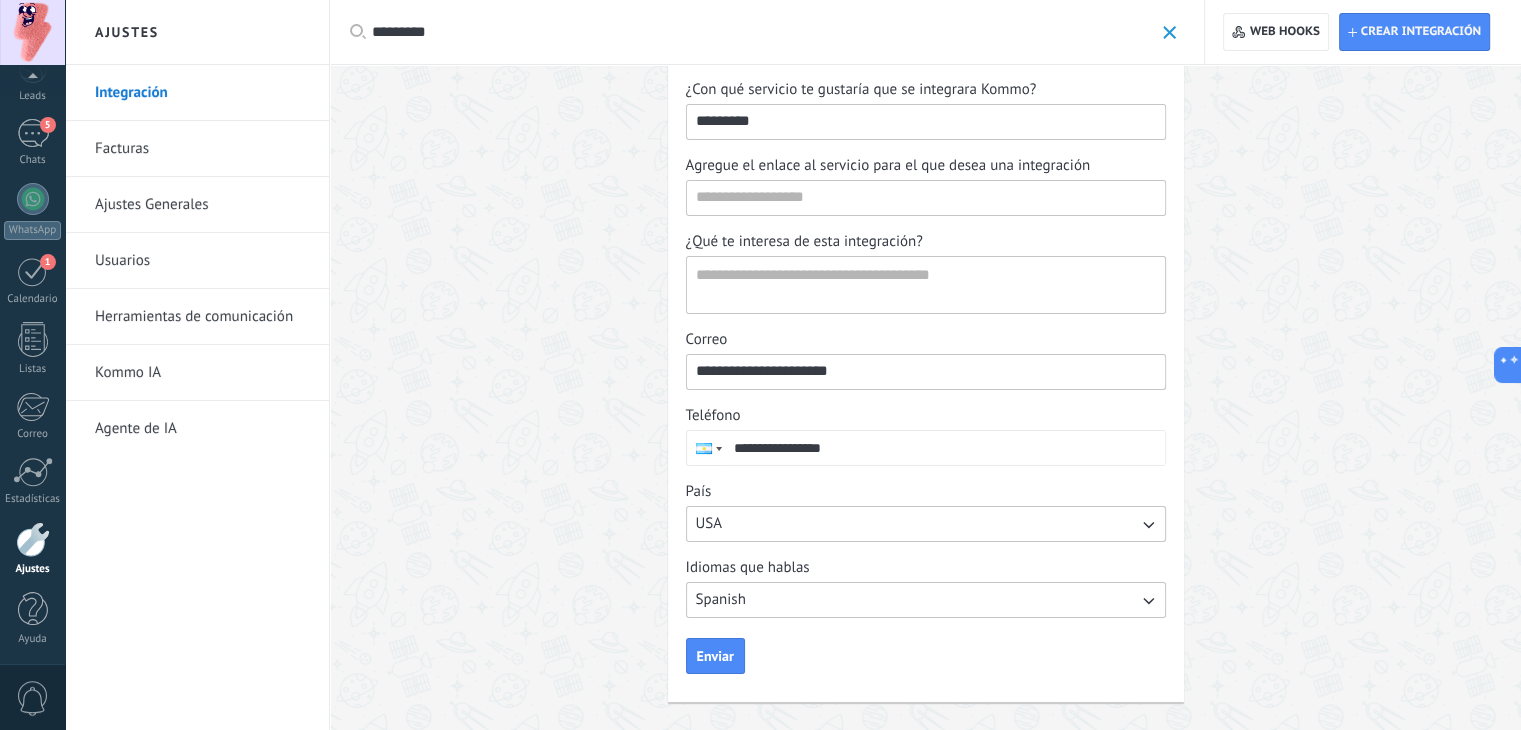 type on "*********" 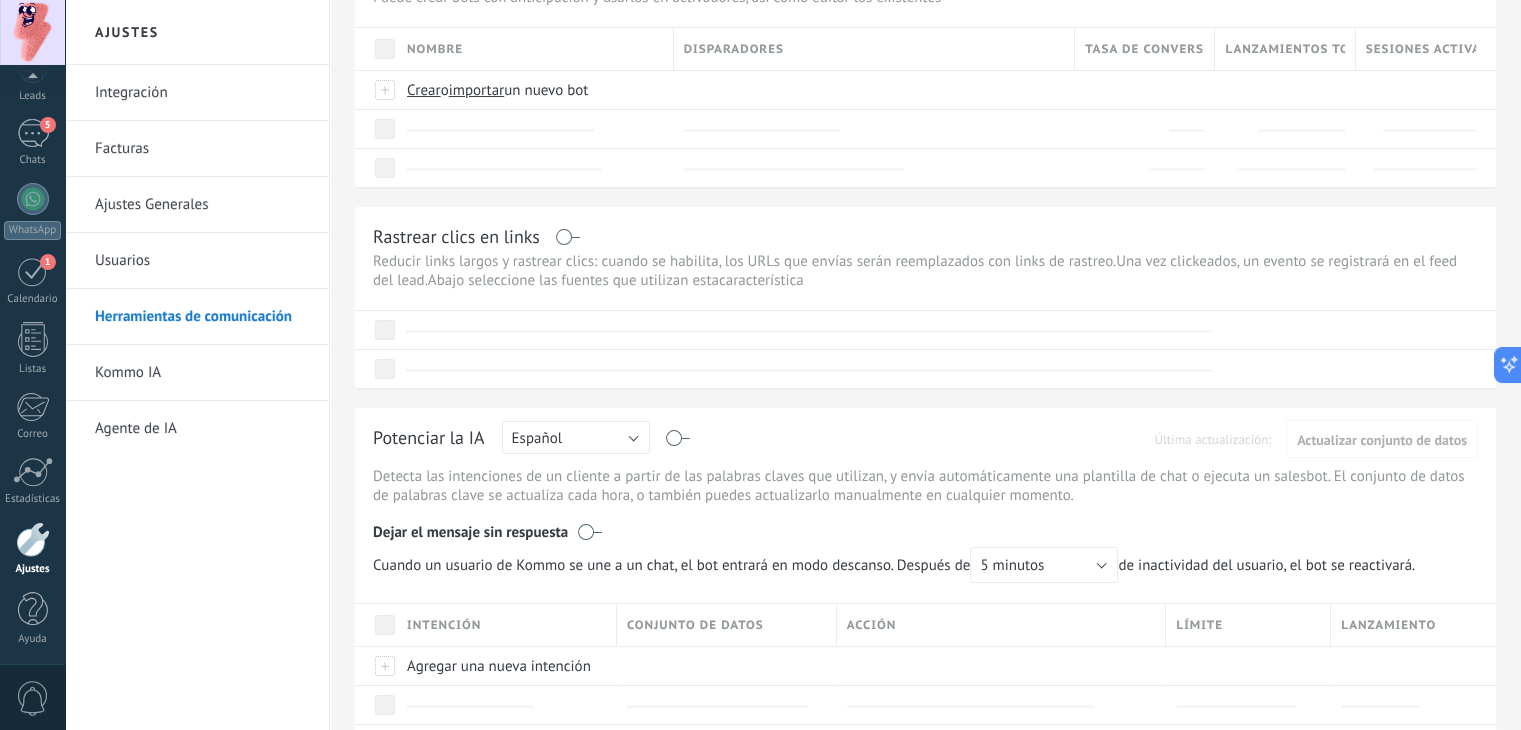 scroll, scrollTop: 0, scrollLeft: 0, axis: both 